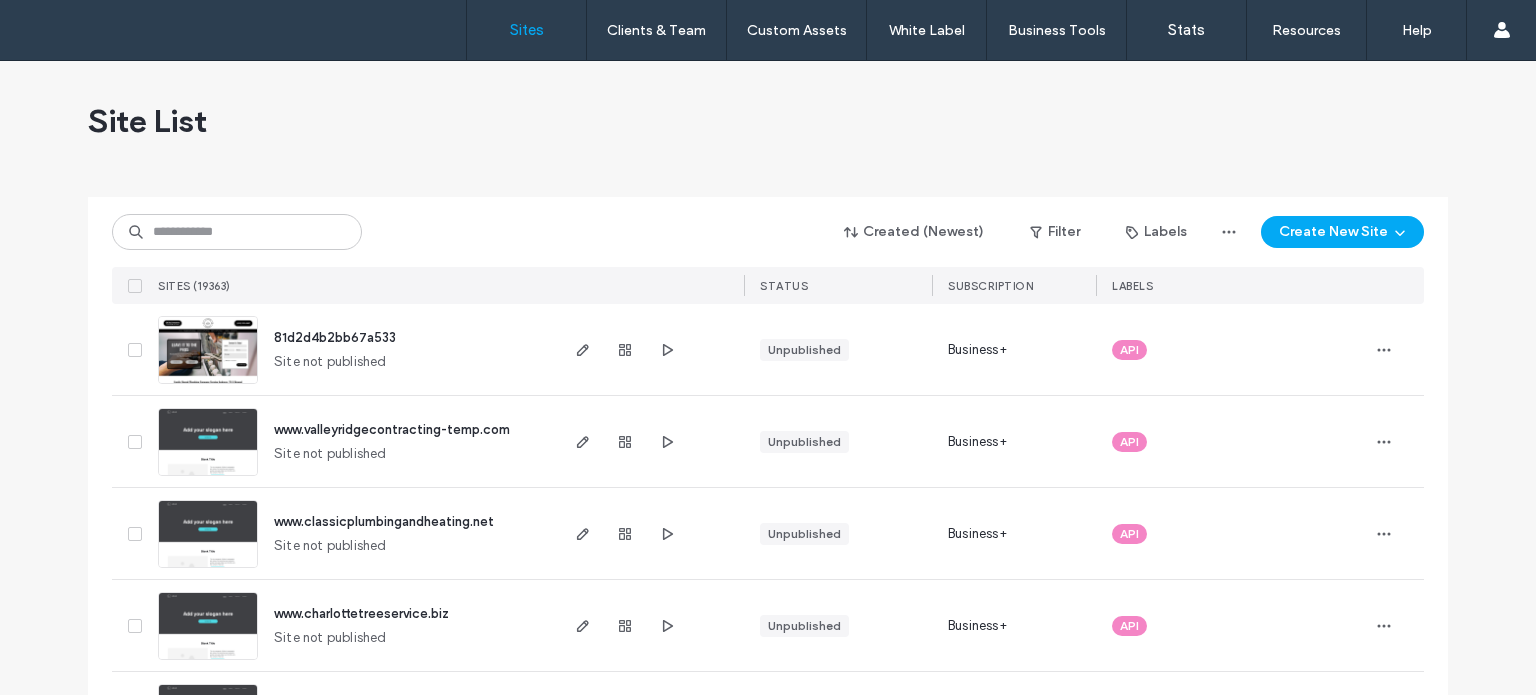 scroll, scrollTop: 0, scrollLeft: 0, axis: both 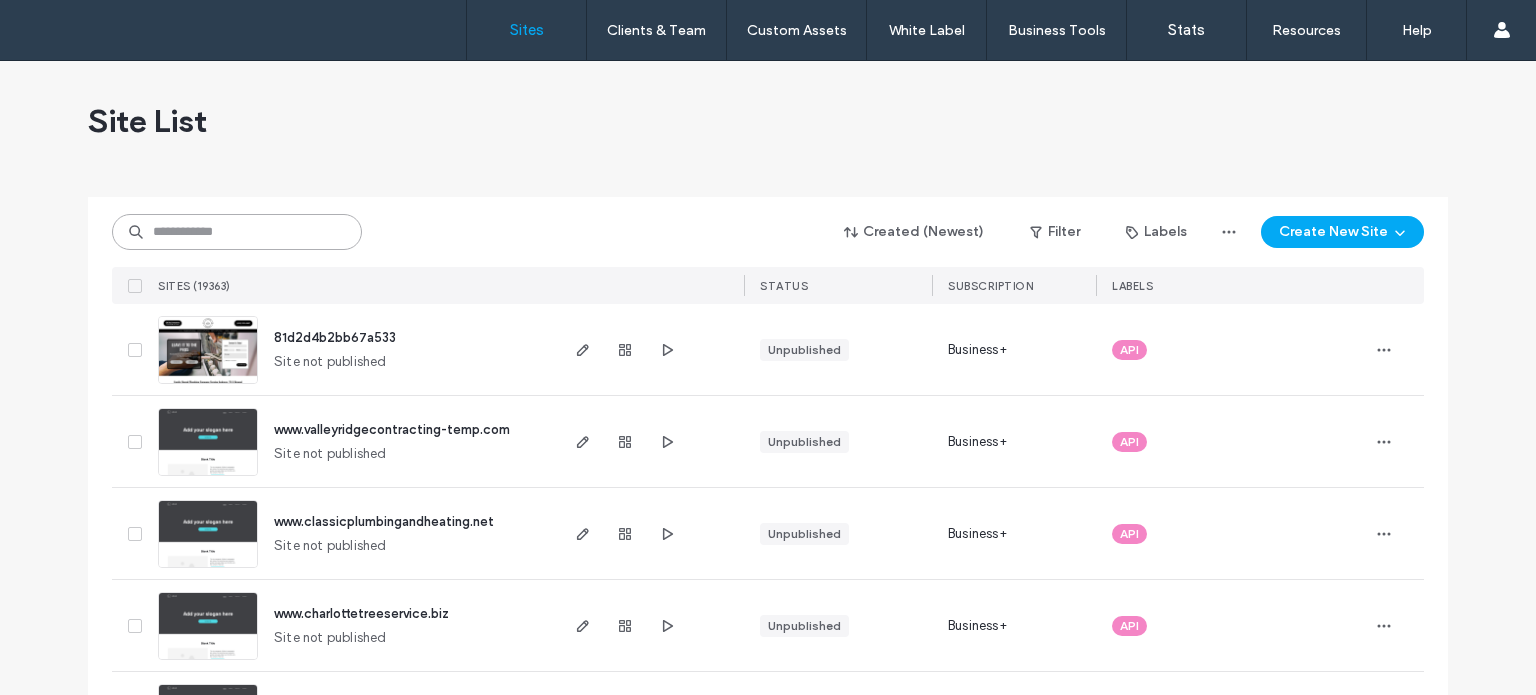 paste on "**********" 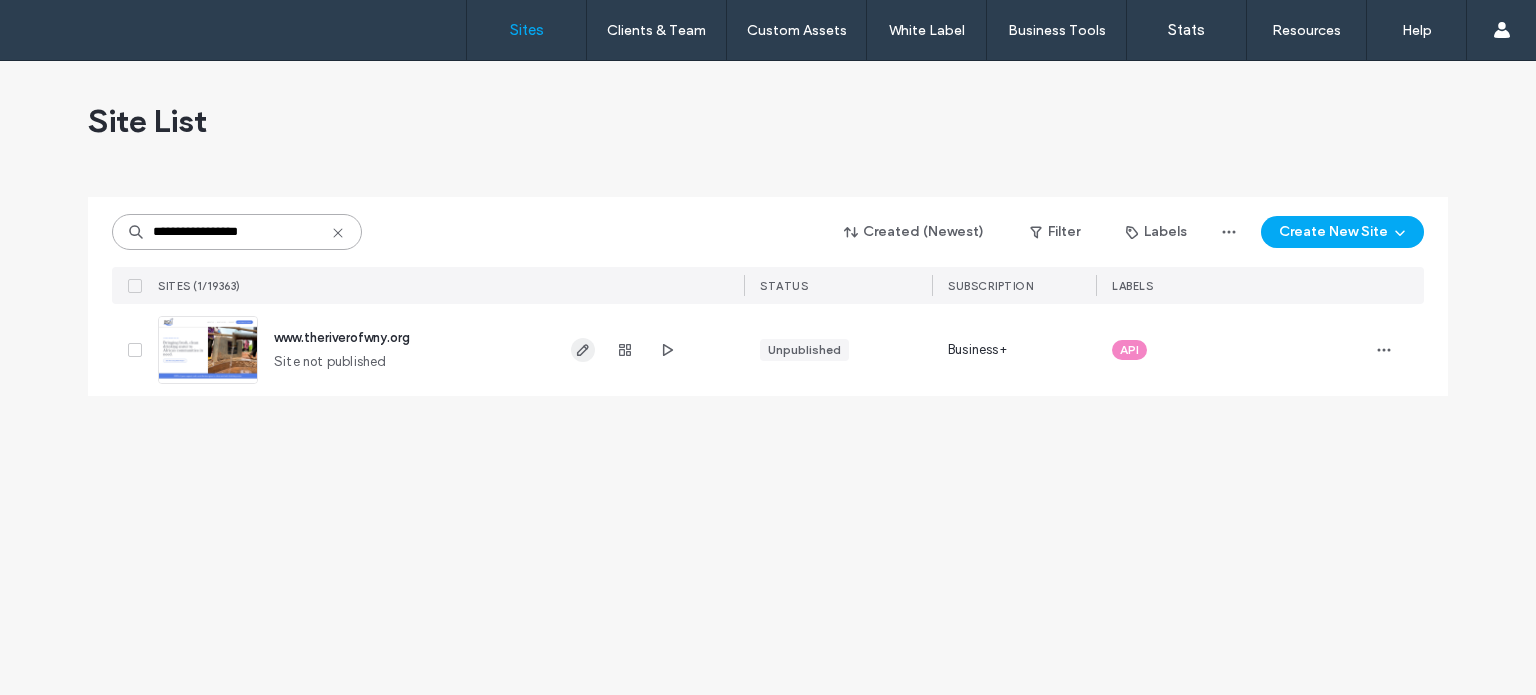 type on "**********" 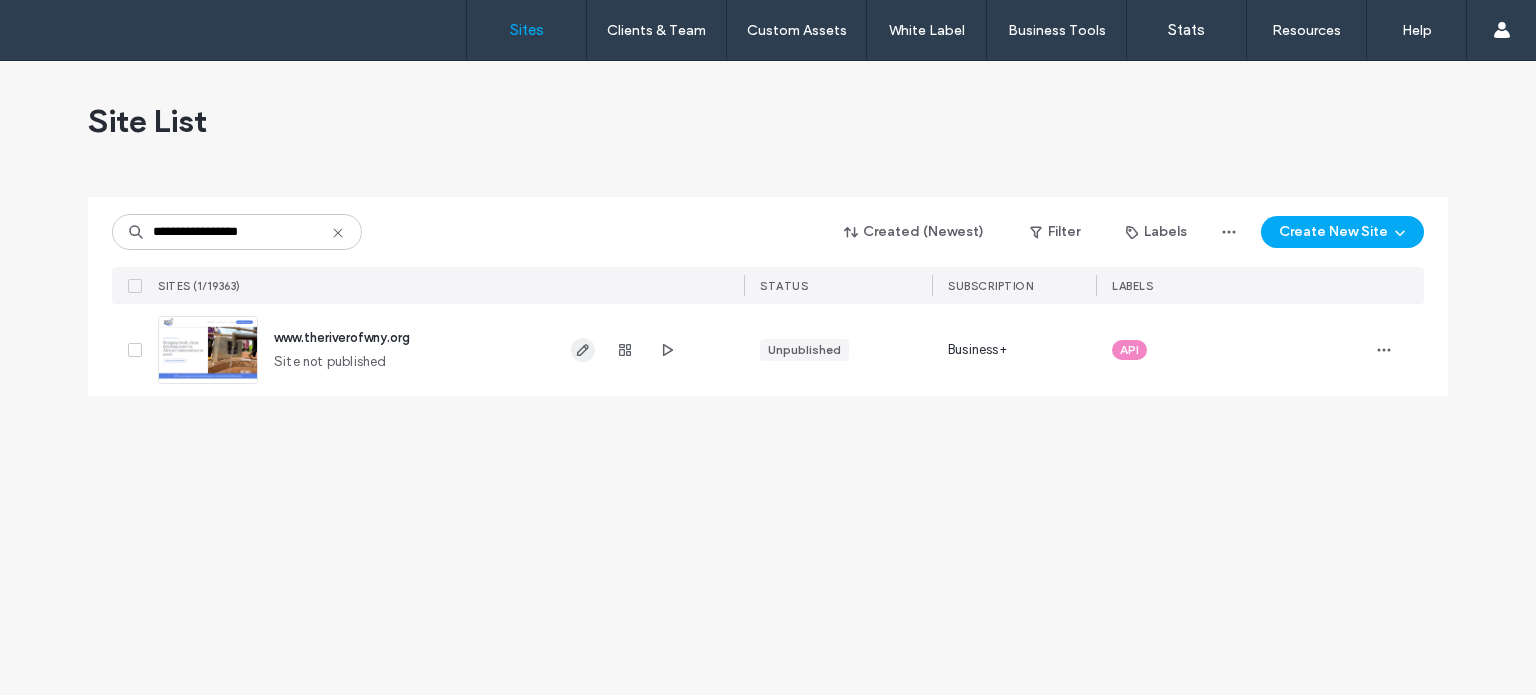 click at bounding box center [583, 350] 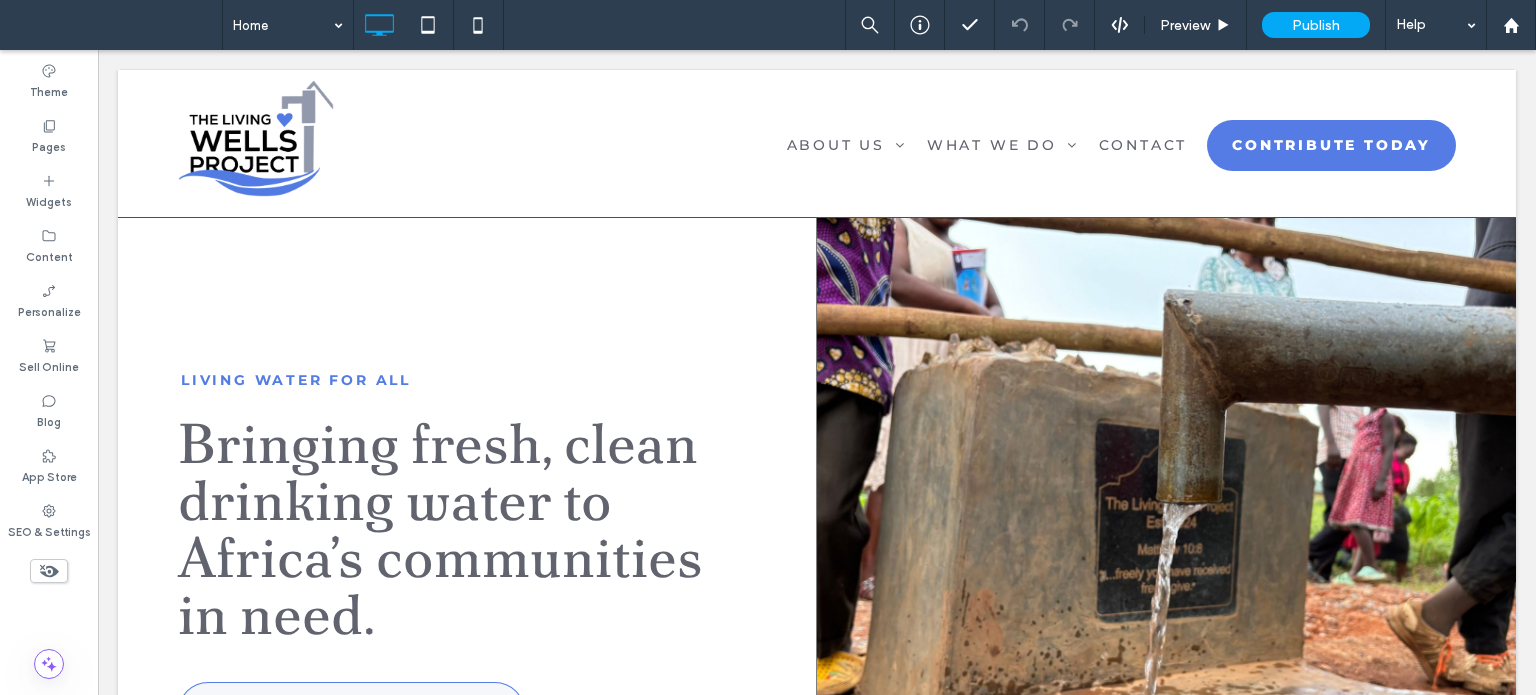 scroll, scrollTop: 0, scrollLeft: 0, axis: both 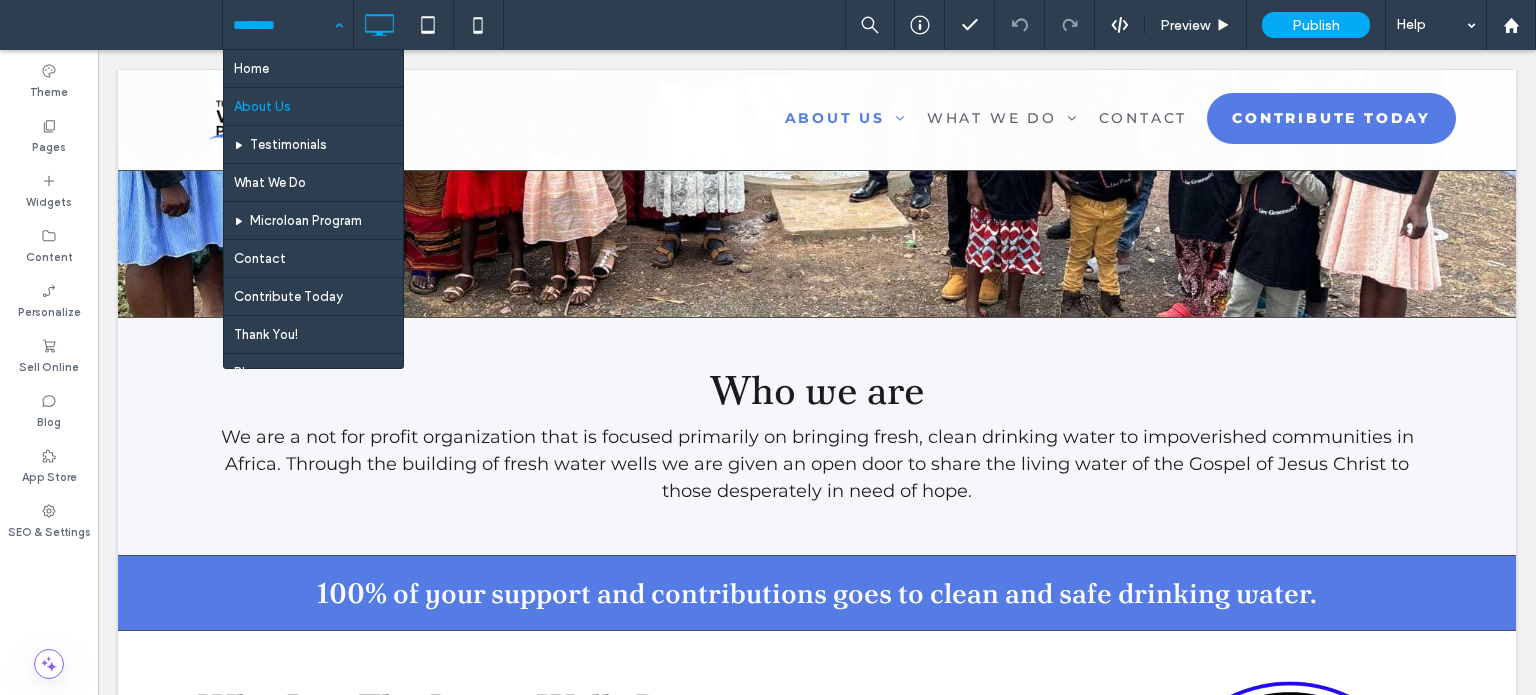 click at bounding box center [283, 25] 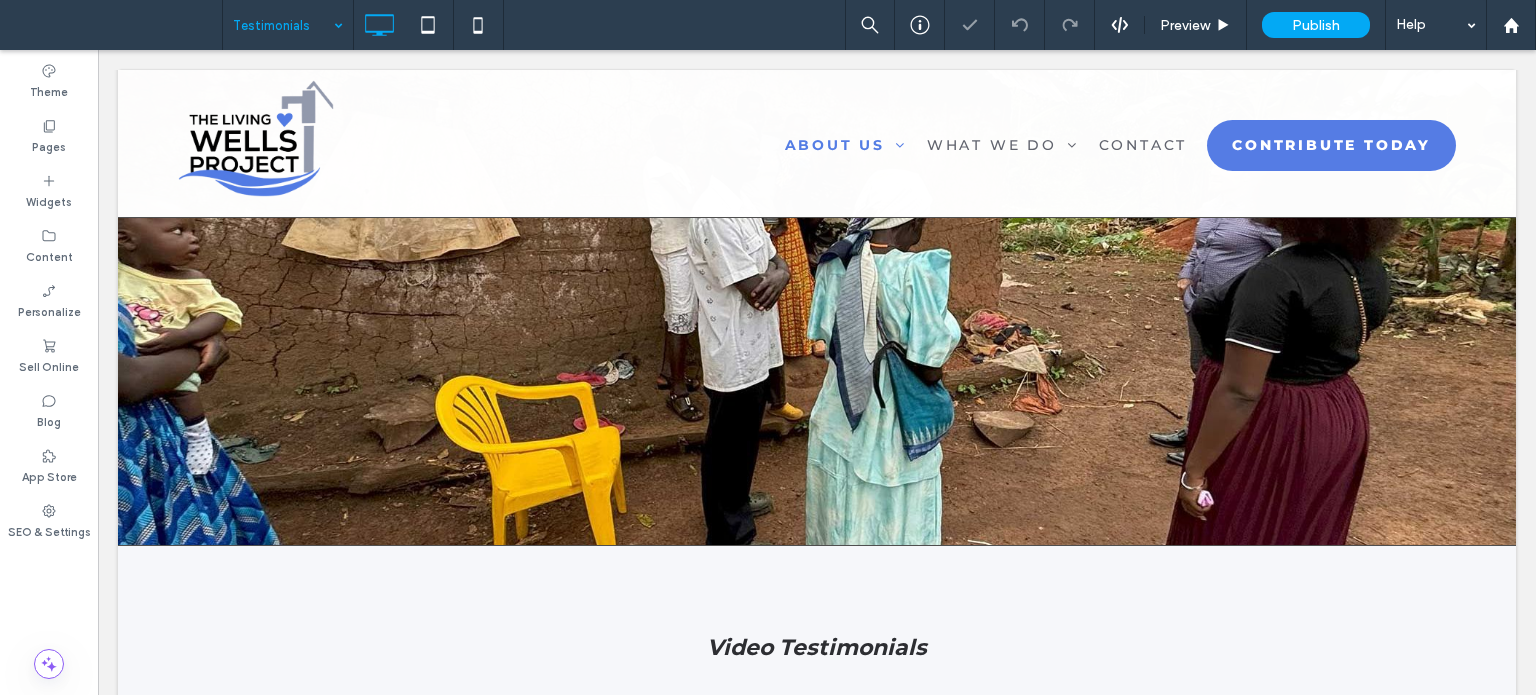 scroll, scrollTop: 52, scrollLeft: 0, axis: vertical 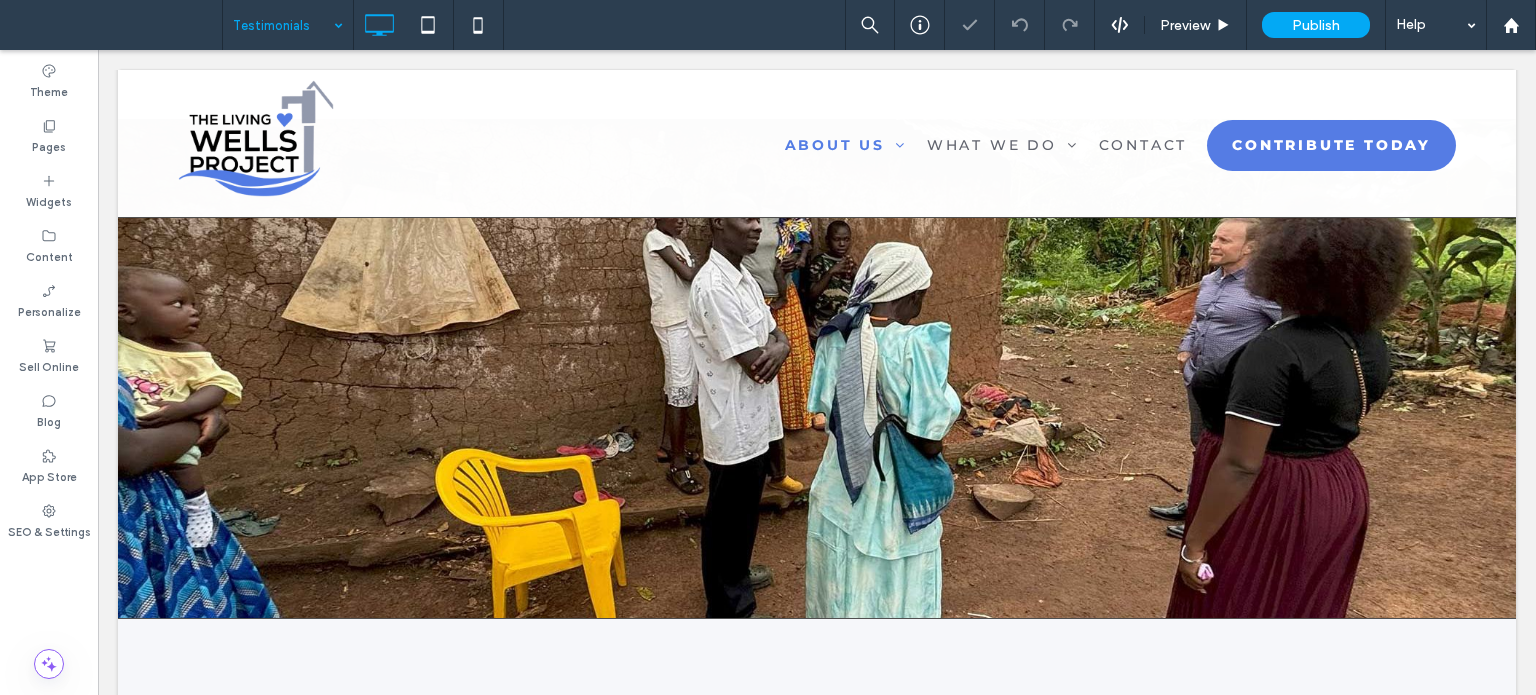 click at bounding box center (283, 25) 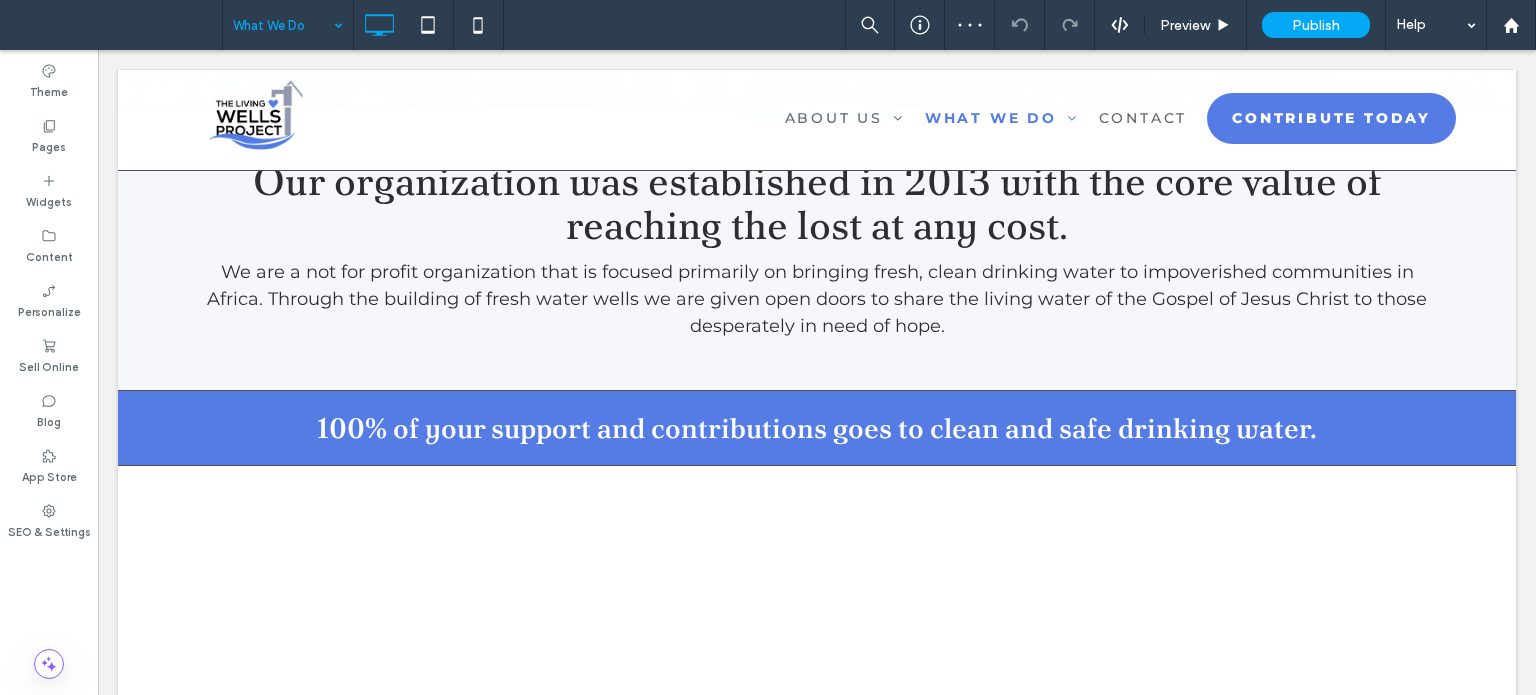 scroll, scrollTop: 700, scrollLeft: 0, axis: vertical 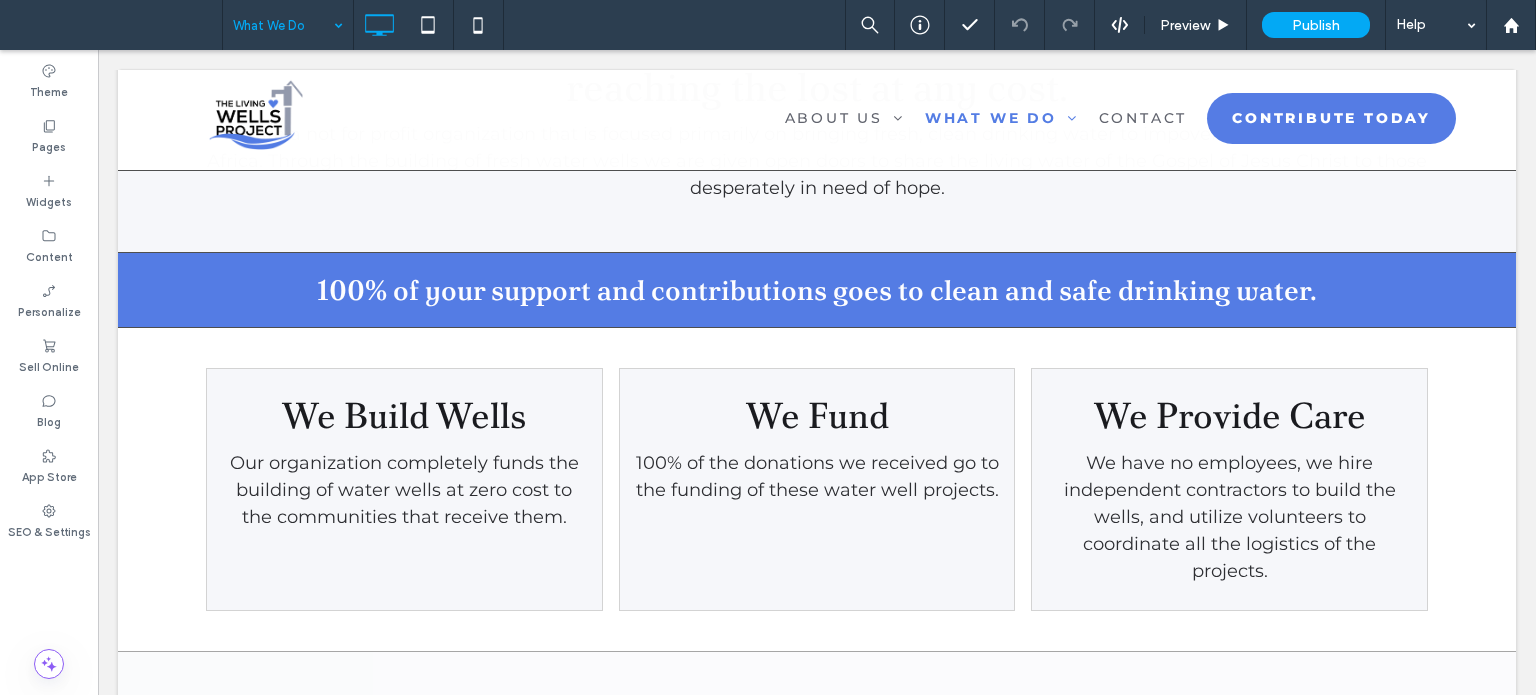 click at bounding box center [283, 25] 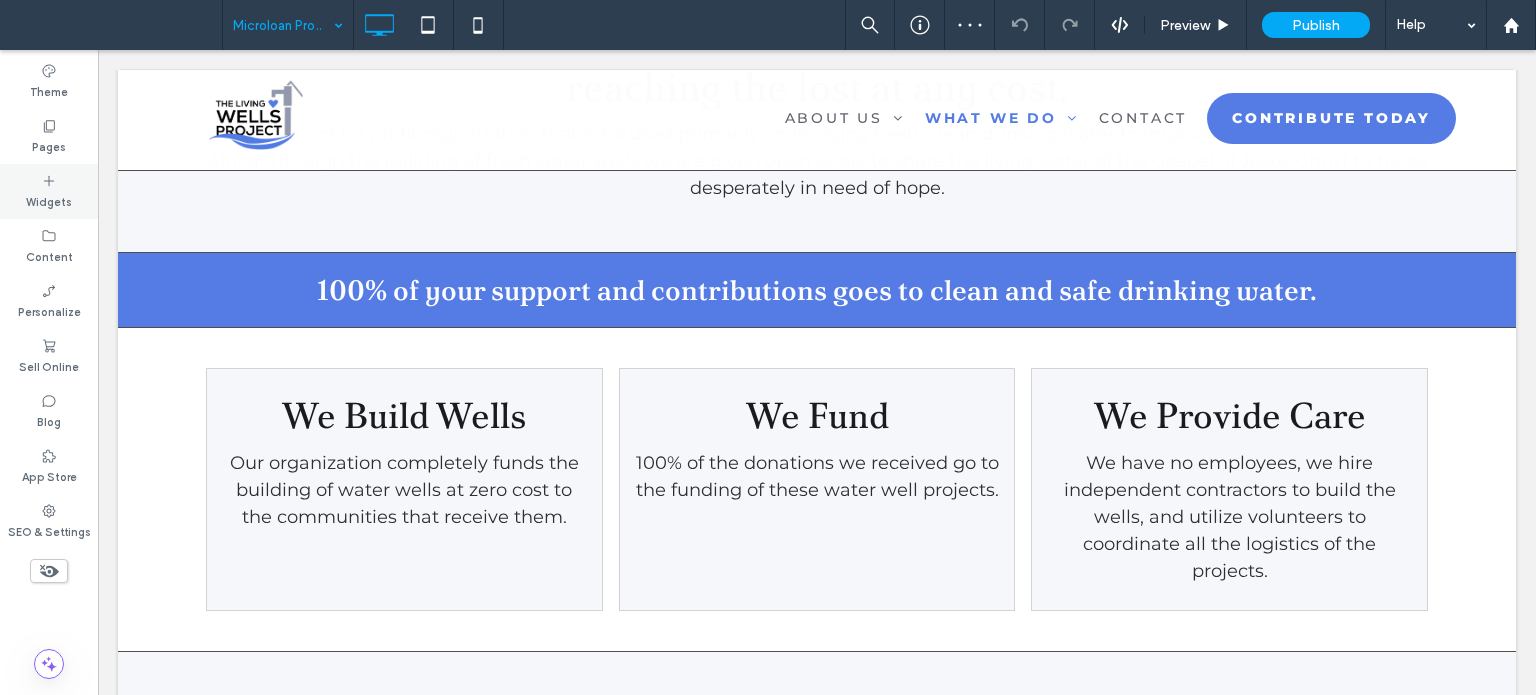 click on "Widgets" at bounding box center [49, 200] 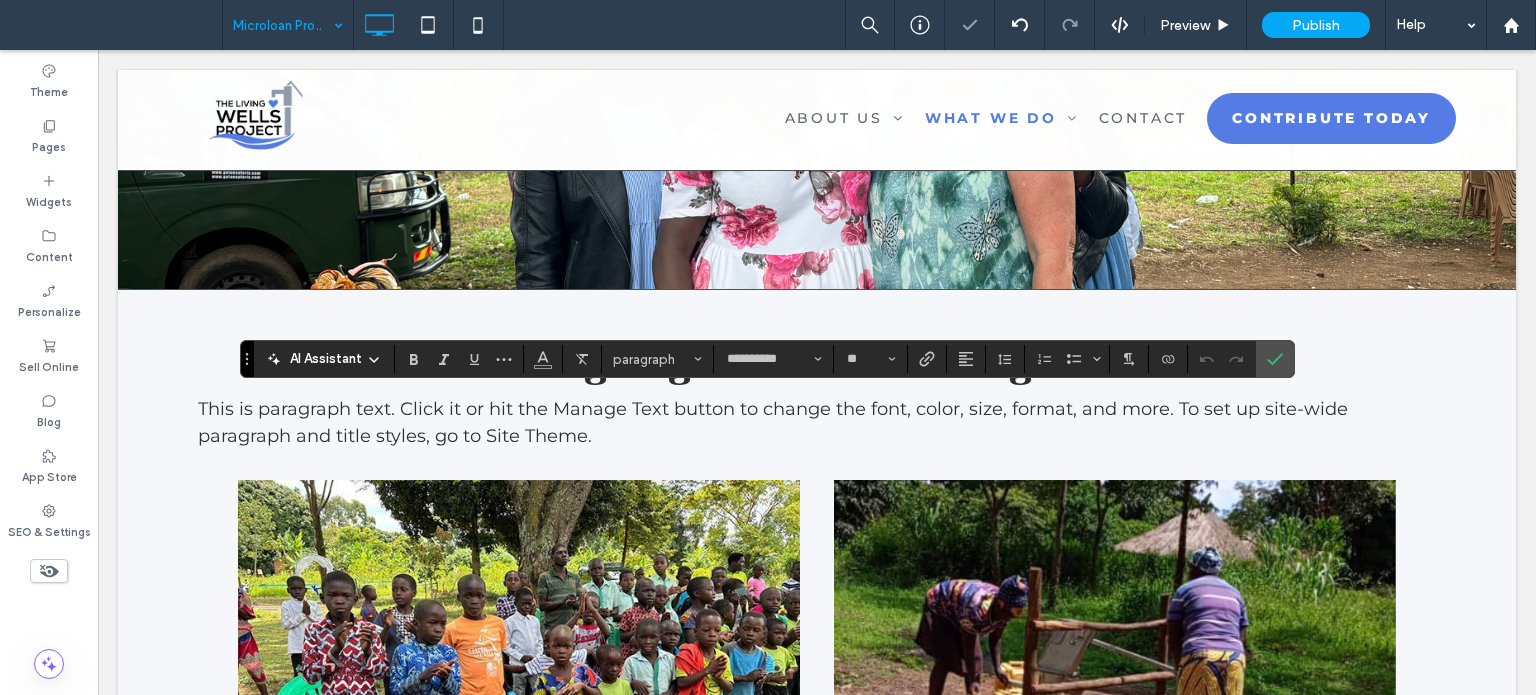 scroll, scrollTop: 381, scrollLeft: 0, axis: vertical 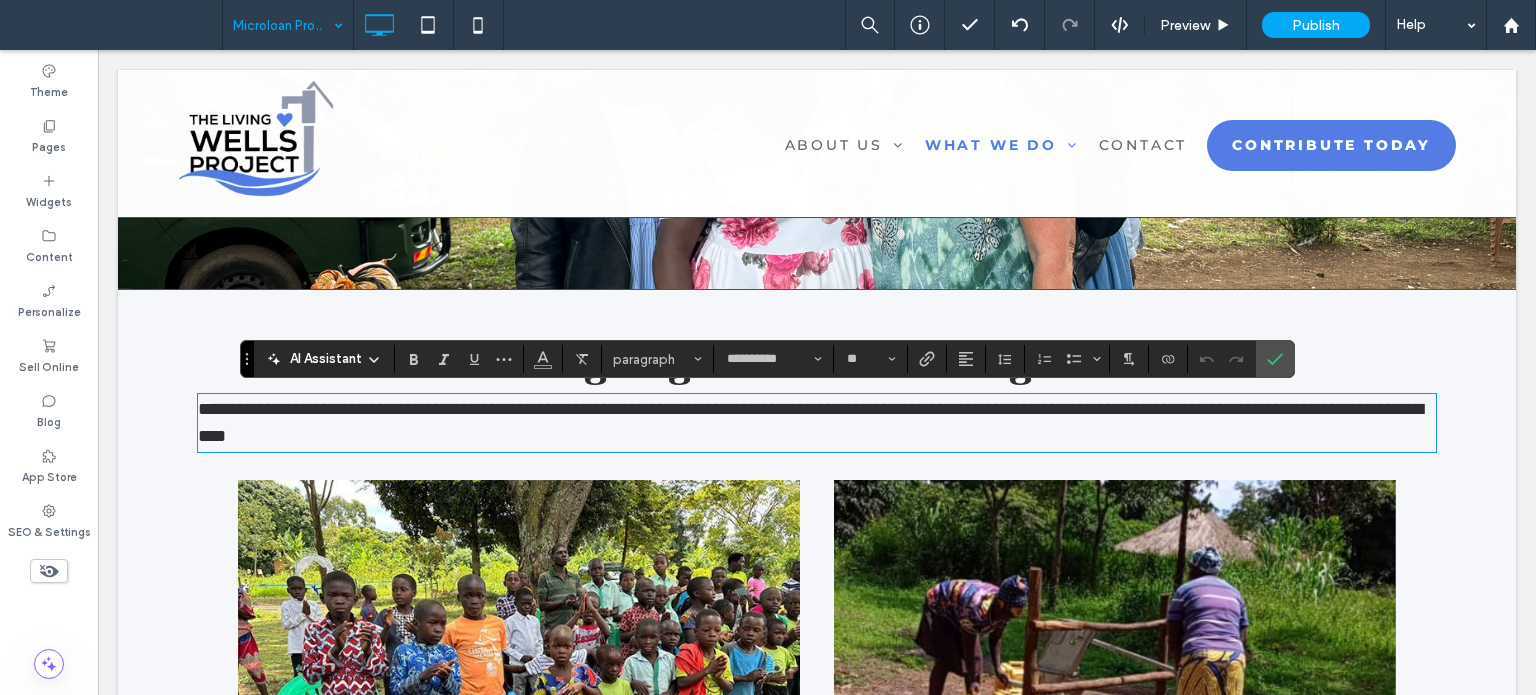 click on "**********" at bounding box center (817, 423) 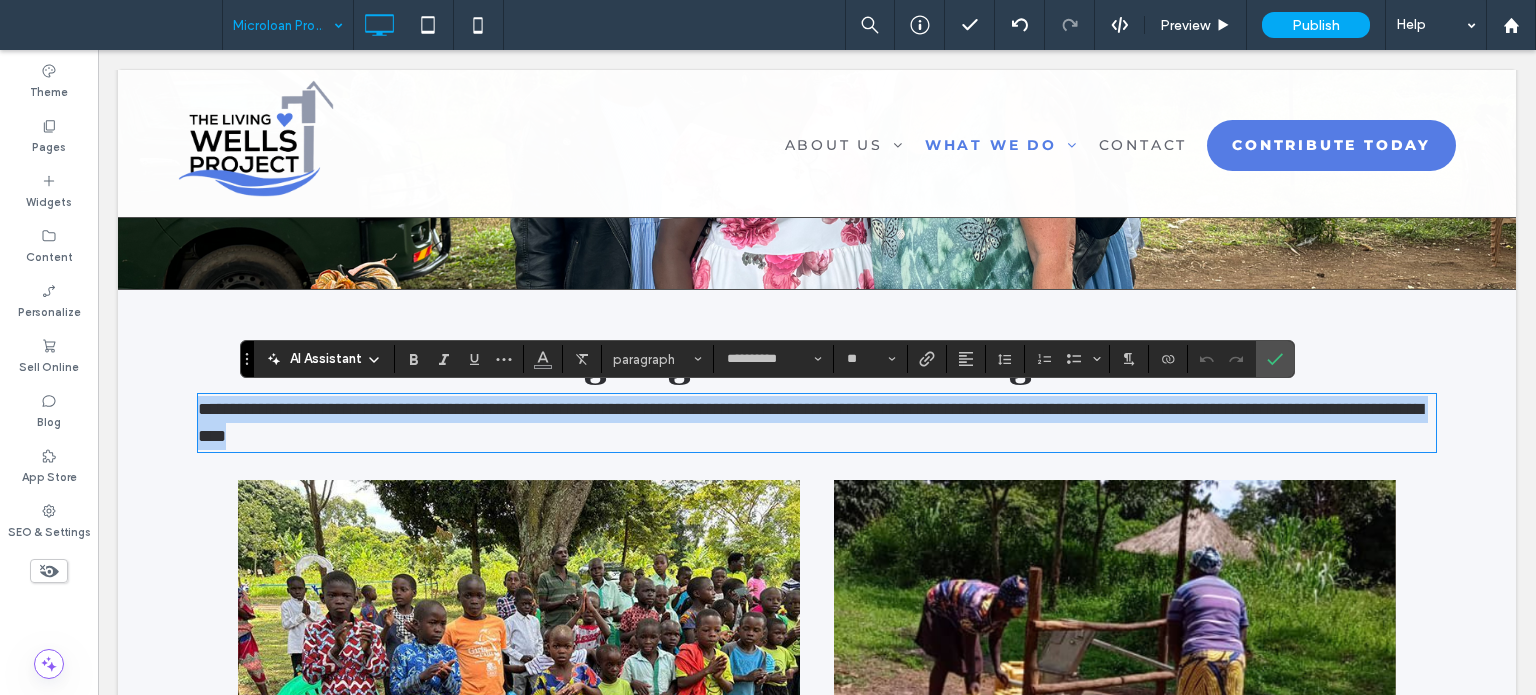drag, startPoint x: 648, startPoint y: 439, endPoint x: 161, endPoint y: 404, distance: 488.25607 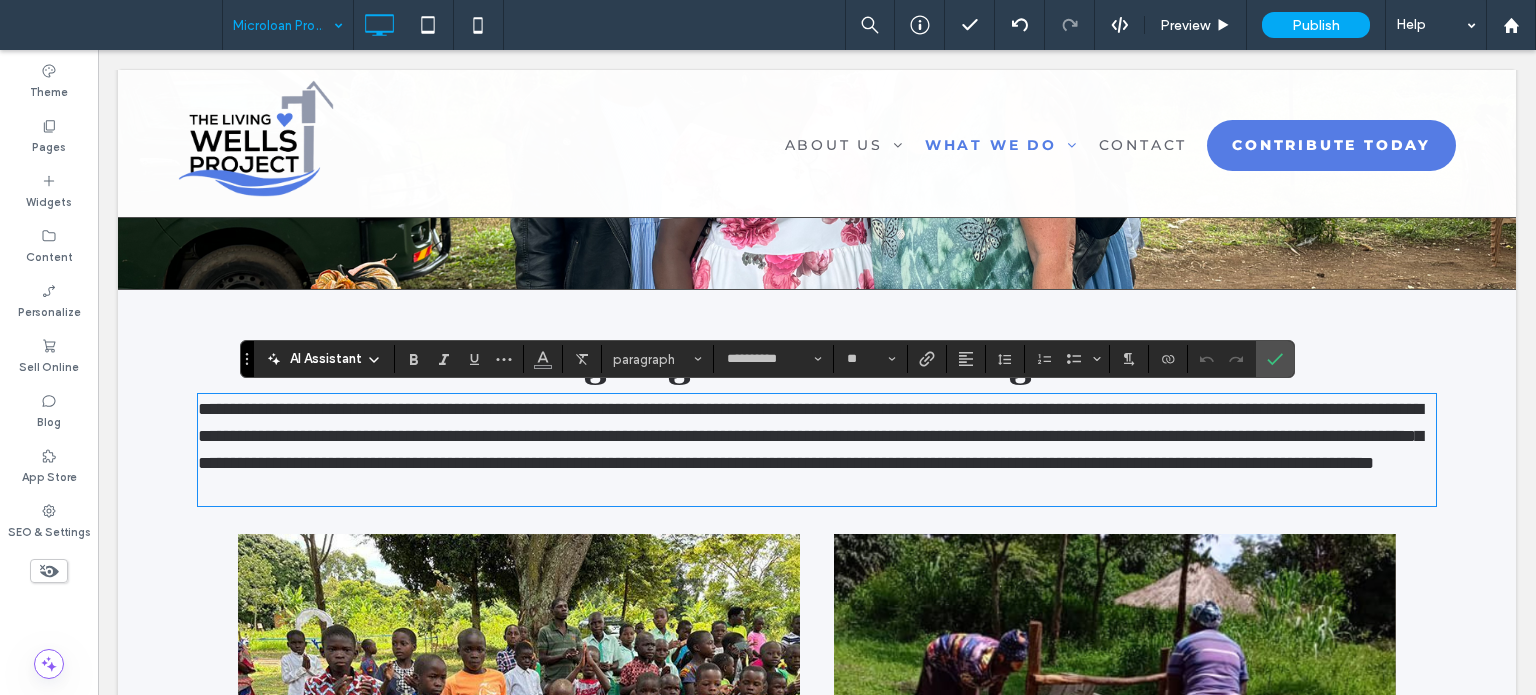 scroll, scrollTop: 0, scrollLeft: 0, axis: both 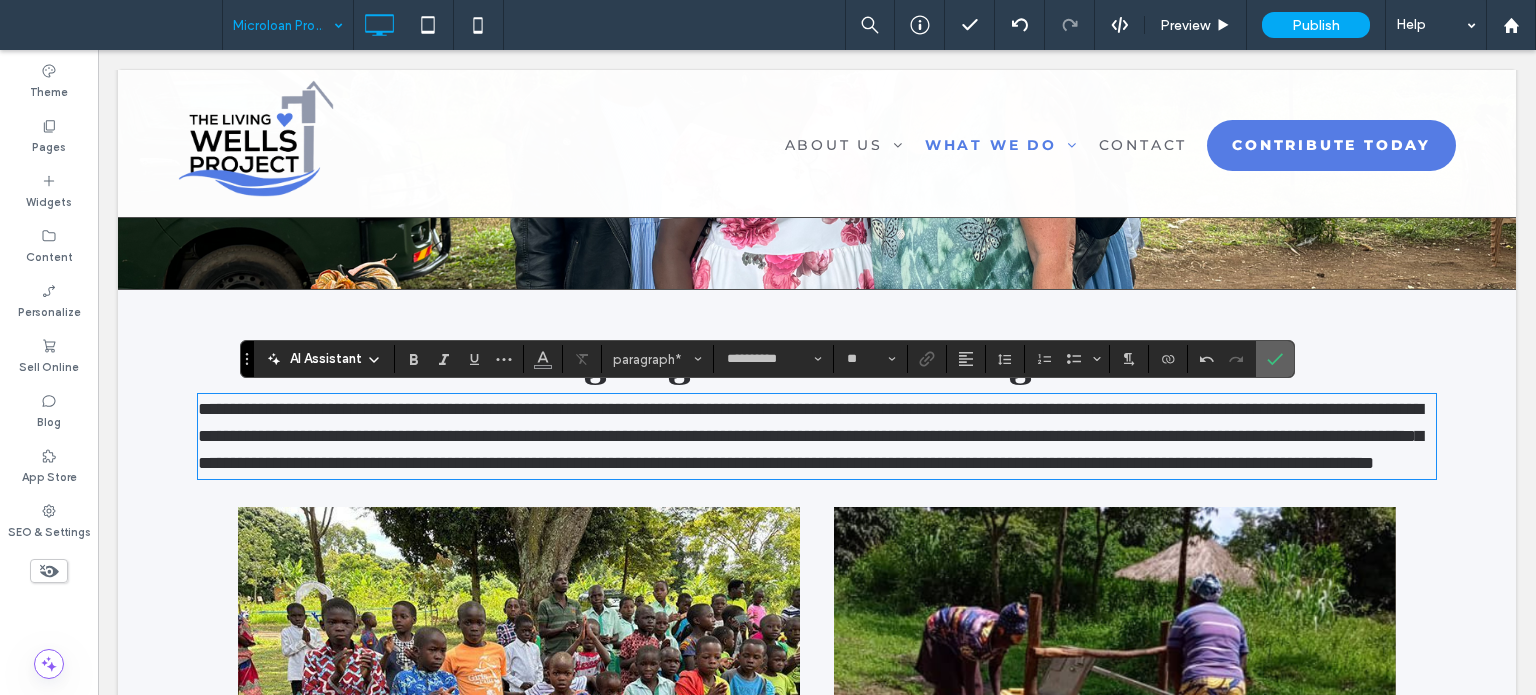 click at bounding box center (1275, 359) 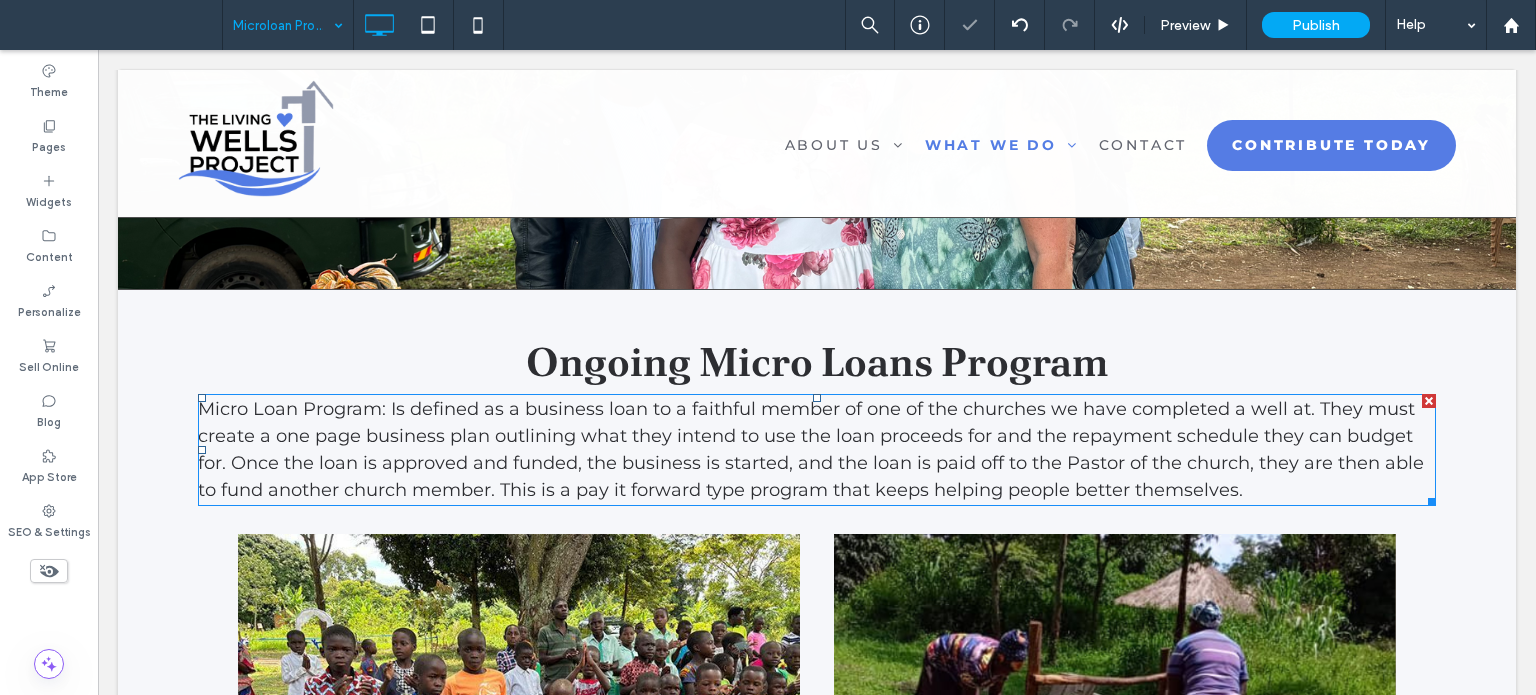 scroll, scrollTop: 428, scrollLeft: 0, axis: vertical 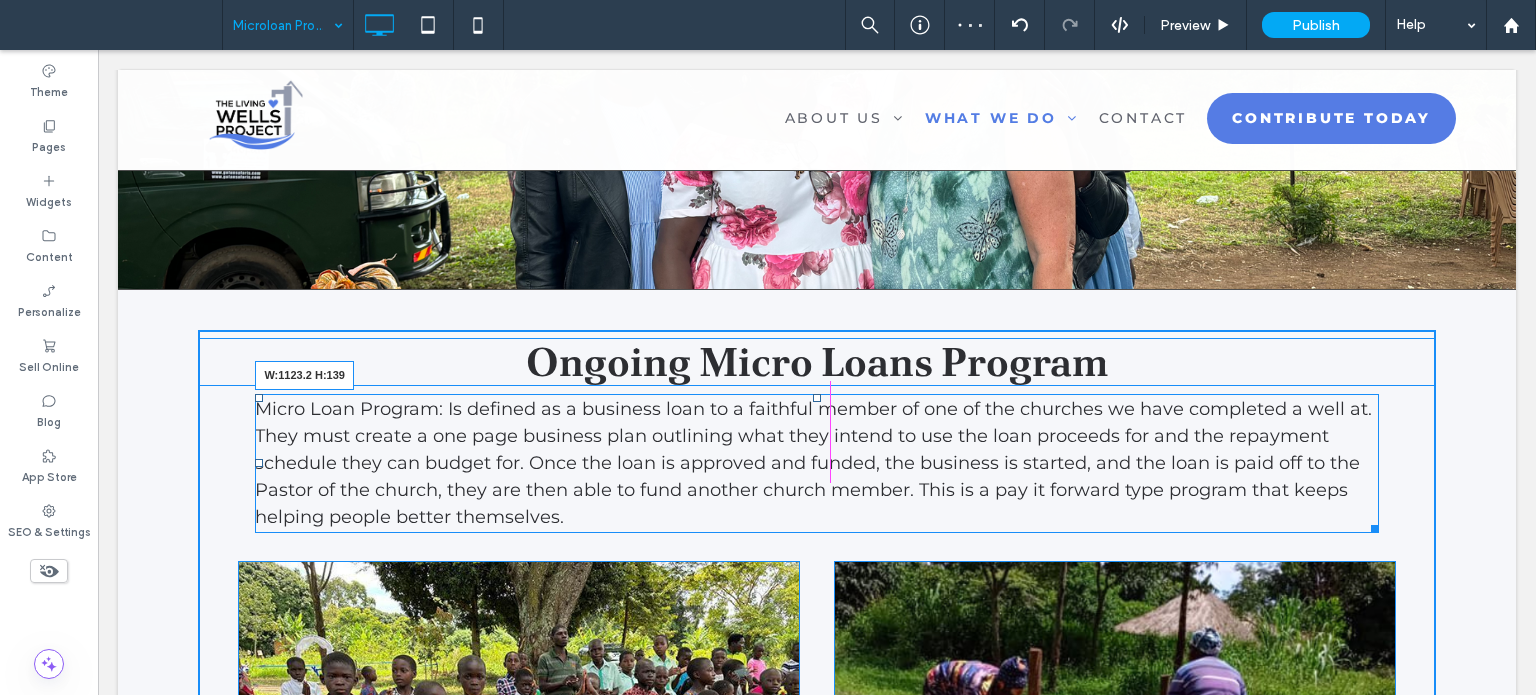 drag, startPoint x: 1416, startPoint y: 499, endPoint x: 1464, endPoint y: 549, distance: 69.31089 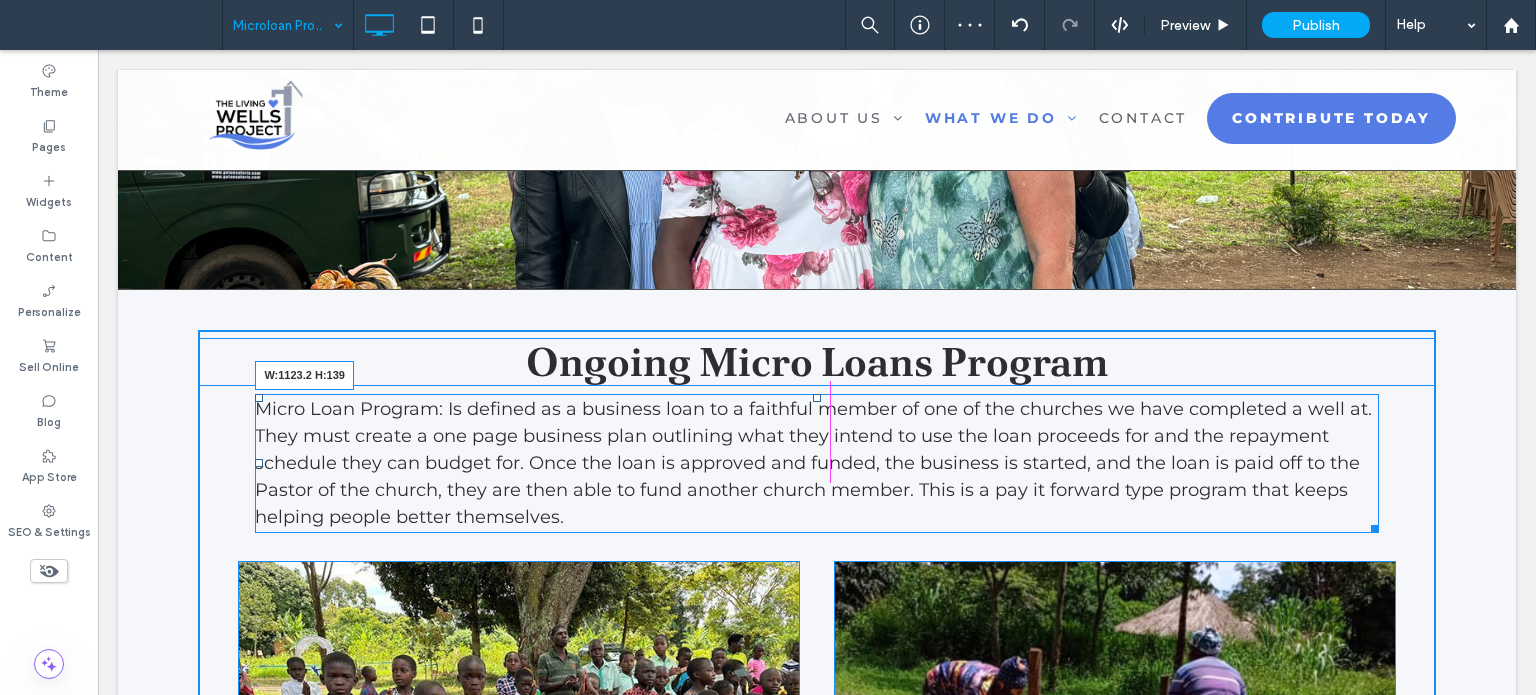 click on "Micro Loan Program: Is defined as a business loan to a faithful member of one of the churches we have completed a well at. They must create a one page business plan outlining what they intend to use the loan proceeds for and the repayment schedule they can budget for. Once the loan is approved and funded, the business is started, and the loan is paid off to the Pastor of the church, they are then able to fund another church member. This is a pay it forward type program that keeps helping people better themselves. W:1123.2 H:139" at bounding box center [816, 463] 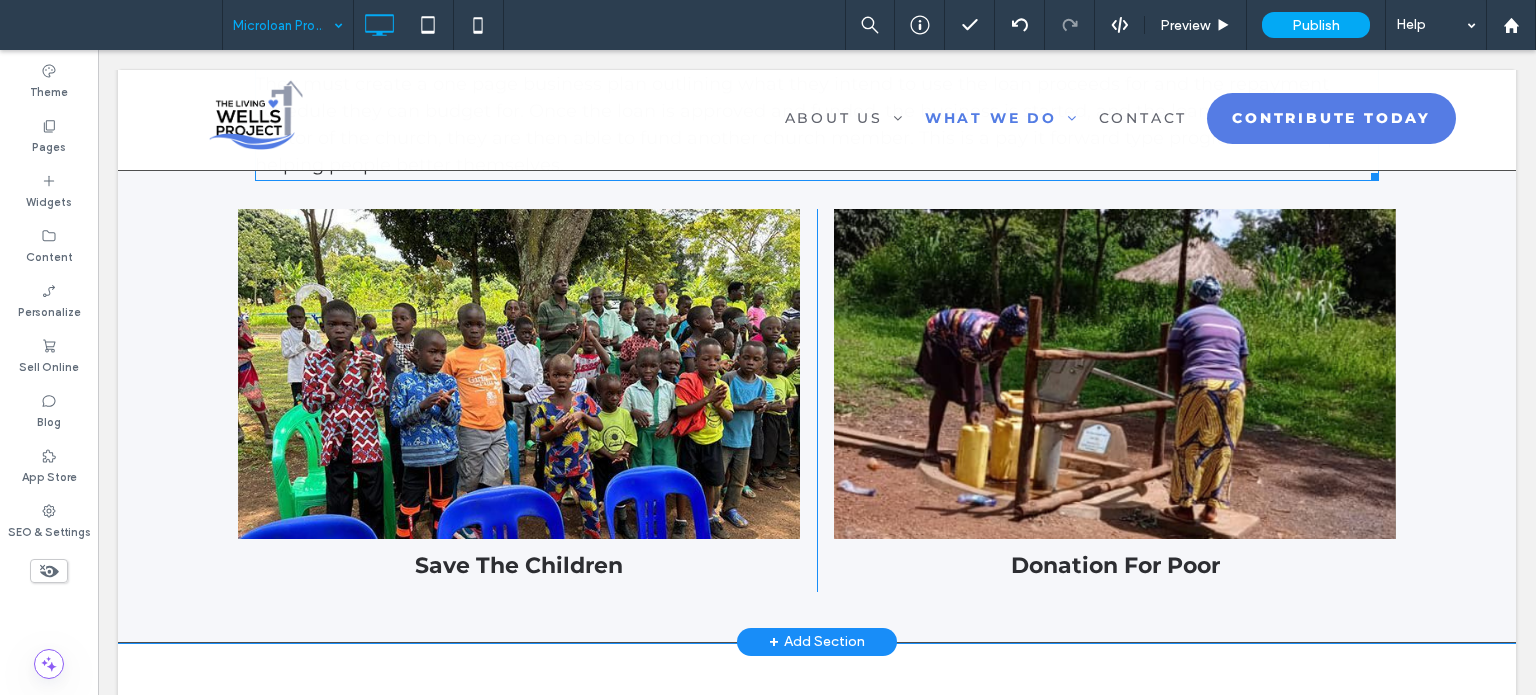 scroll, scrollTop: 828, scrollLeft: 0, axis: vertical 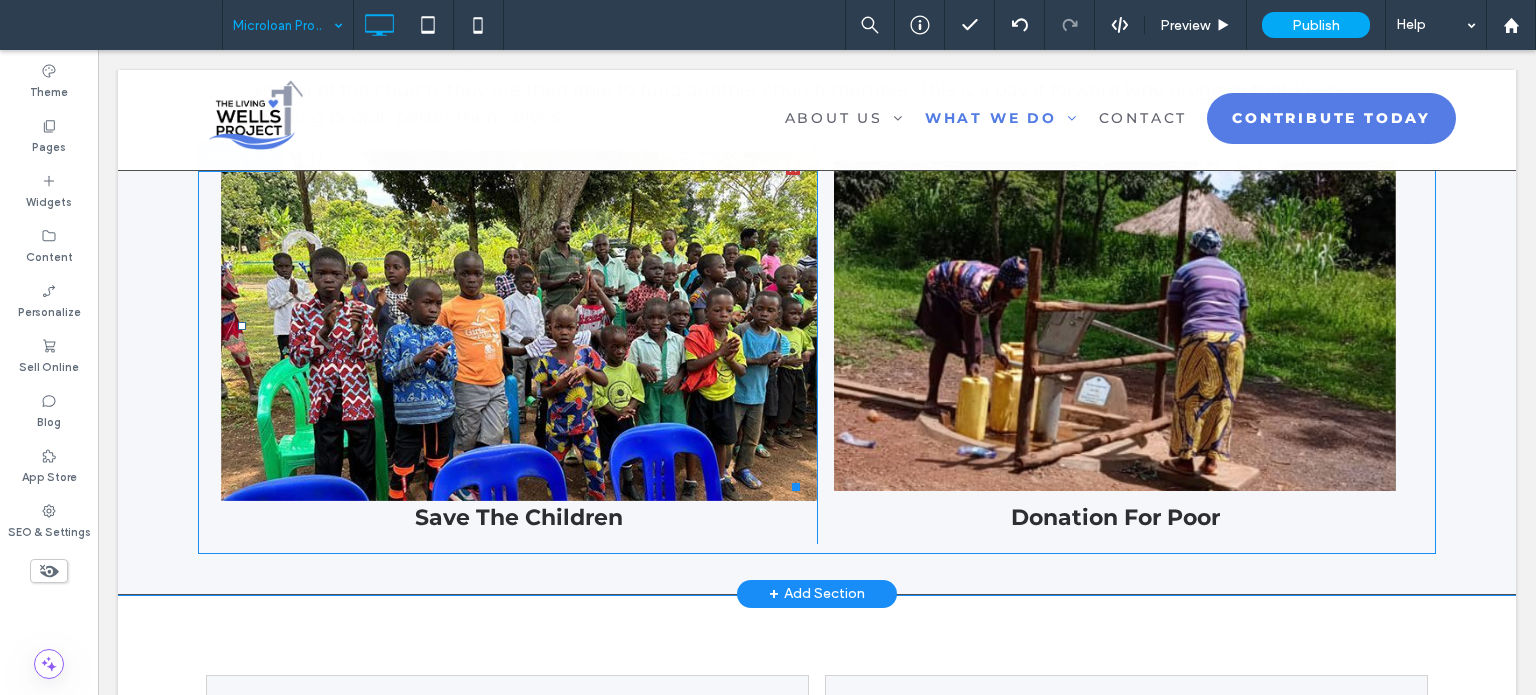click at bounding box center (518, 326) 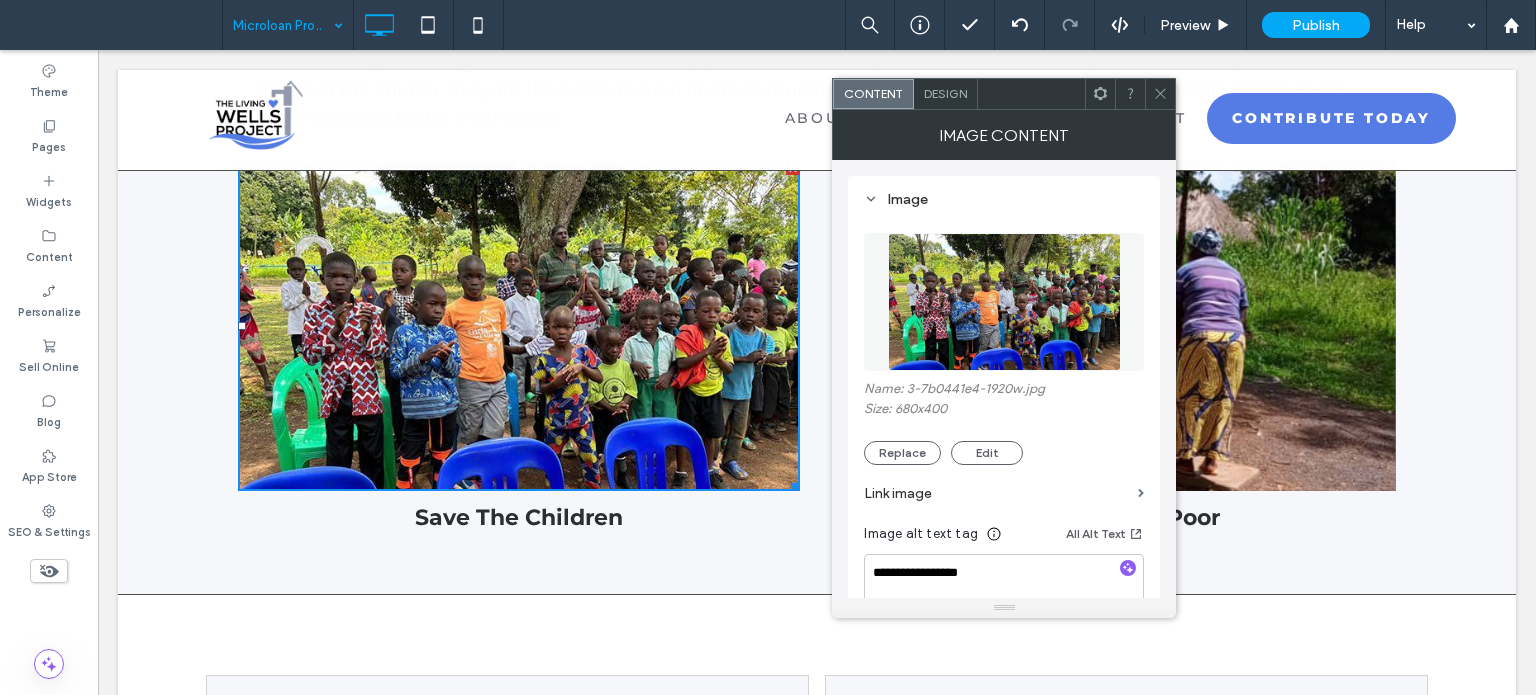 click 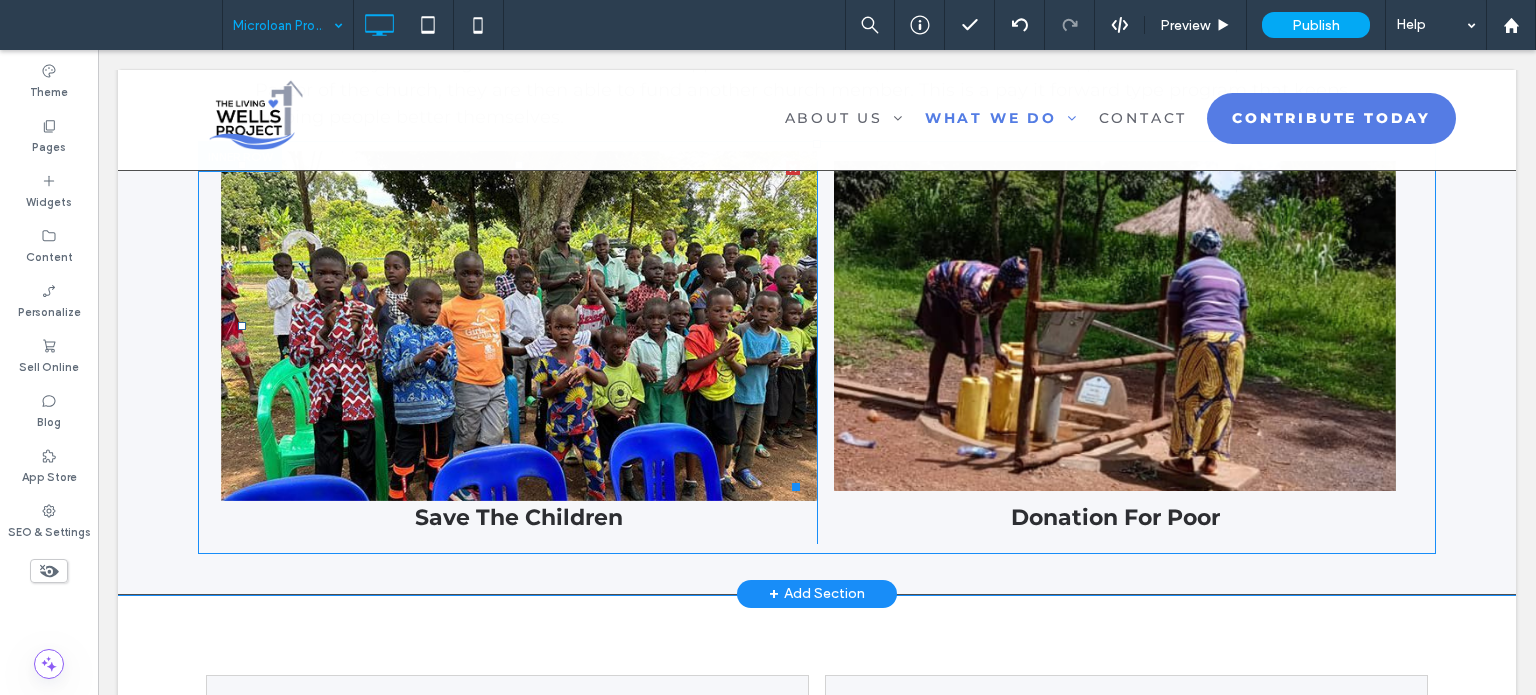 scroll, scrollTop: 1128, scrollLeft: 0, axis: vertical 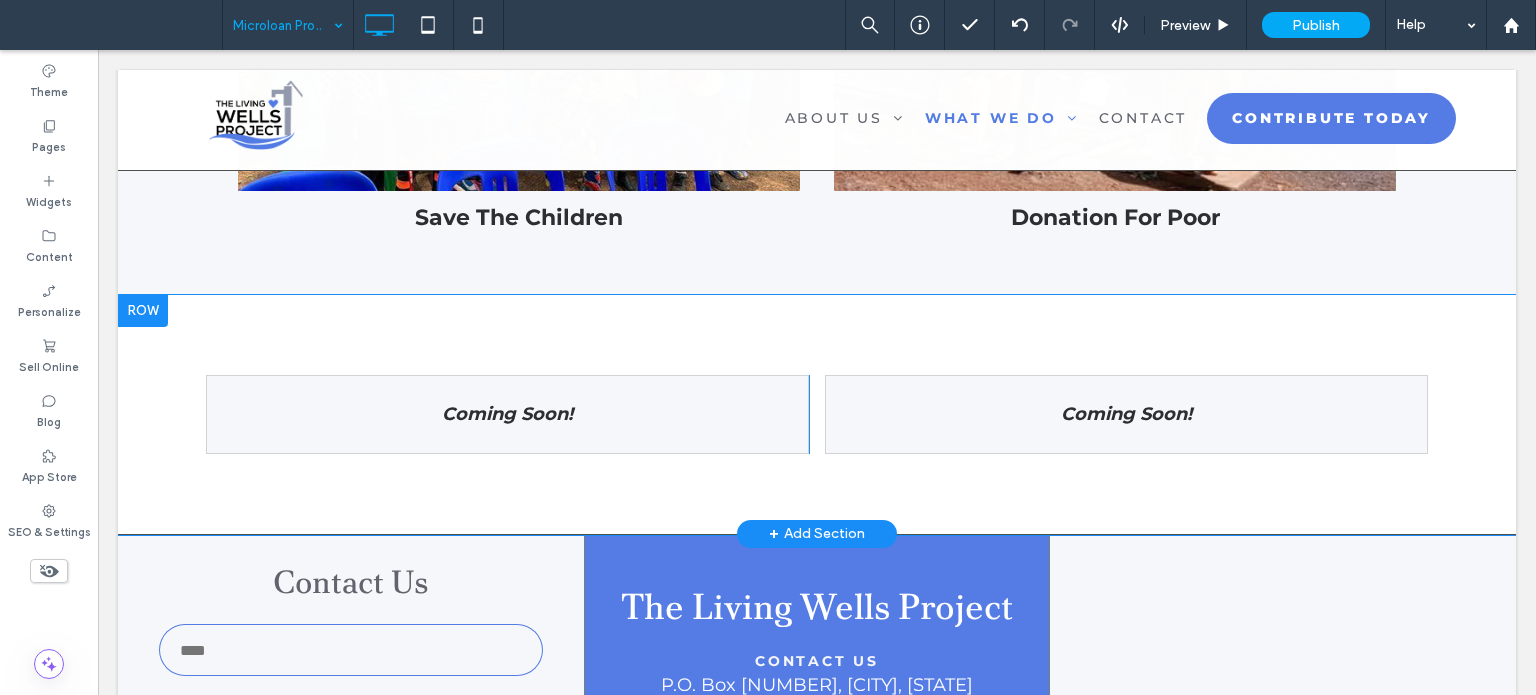 click at bounding box center [143, 311] 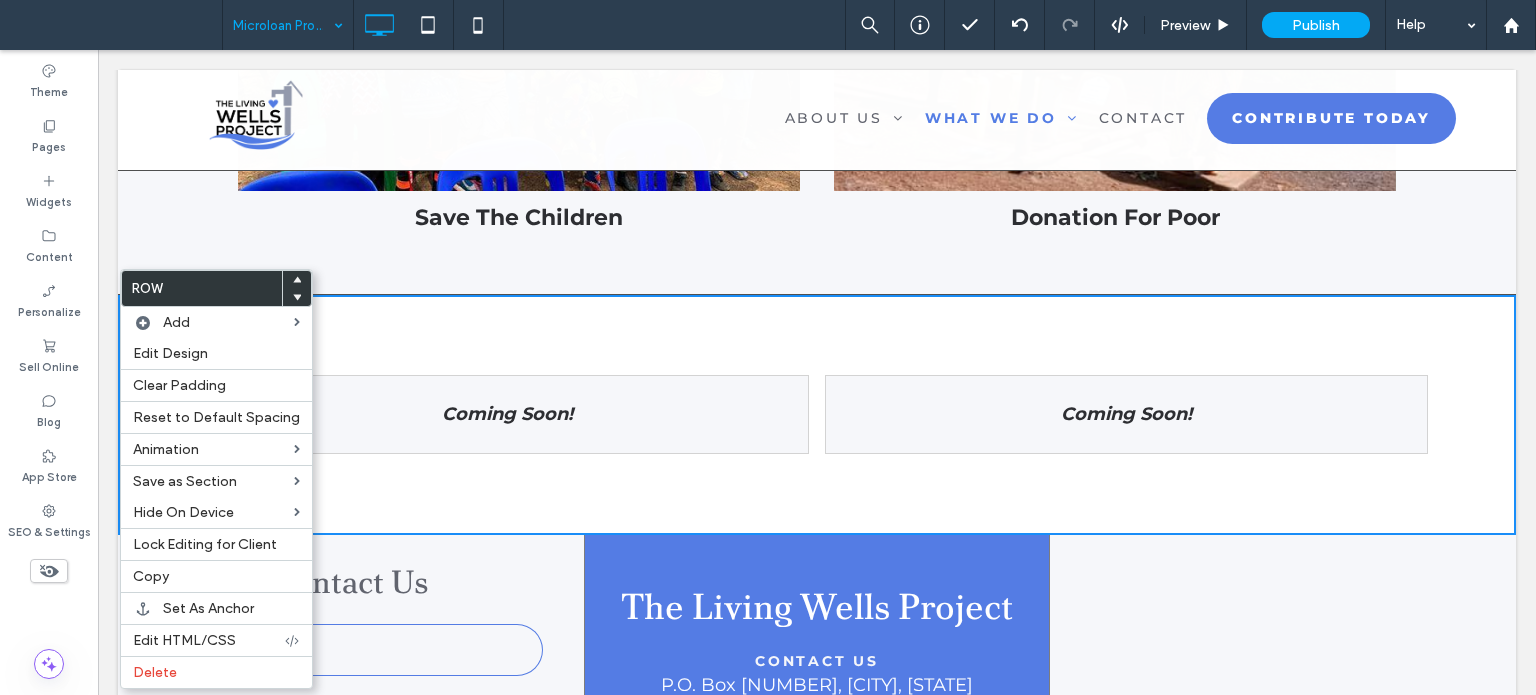 click on "Coming Soon!
Click To Paste
Coming Soon!
Click To Paste
Row + Add Section" at bounding box center [817, 415] 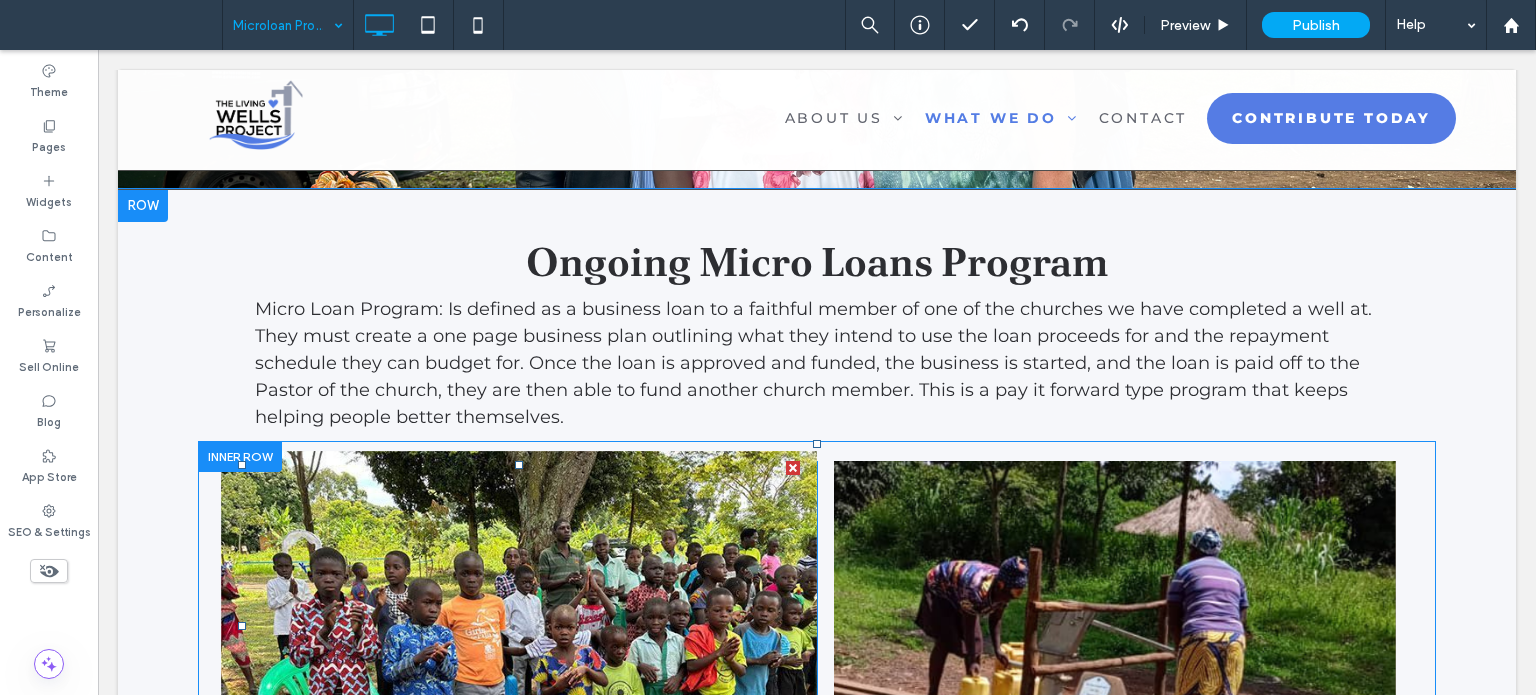 scroll, scrollTop: 1028, scrollLeft: 0, axis: vertical 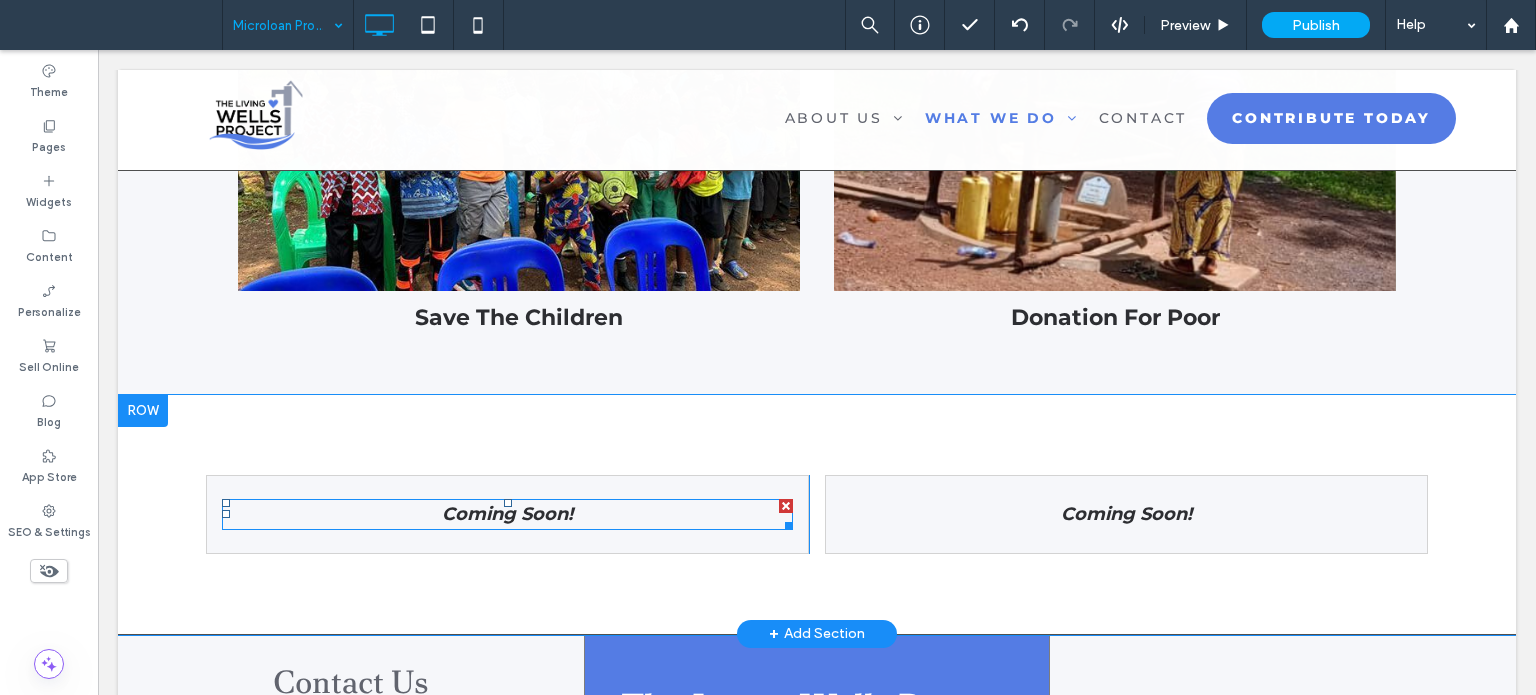 click on "Coming Soon!" at bounding box center [507, 514] 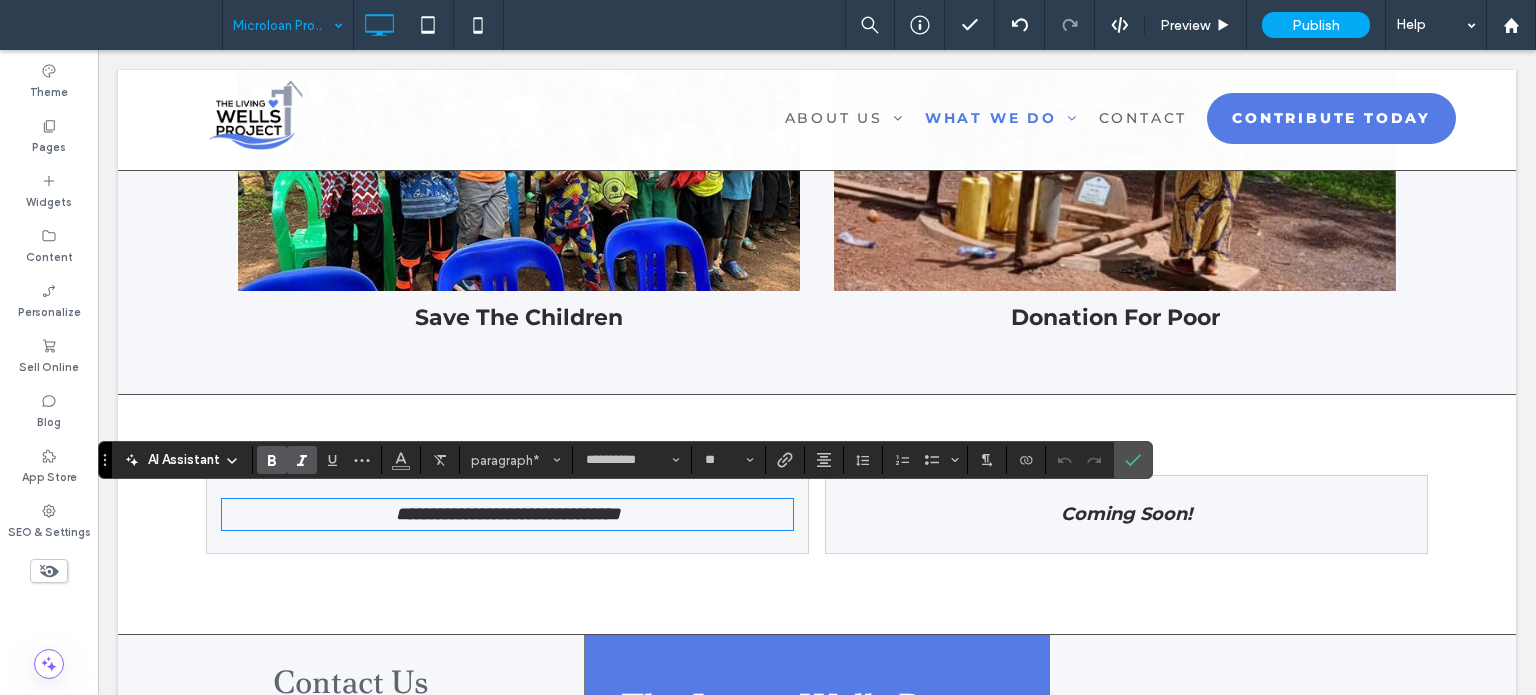 scroll, scrollTop: 0, scrollLeft: 0, axis: both 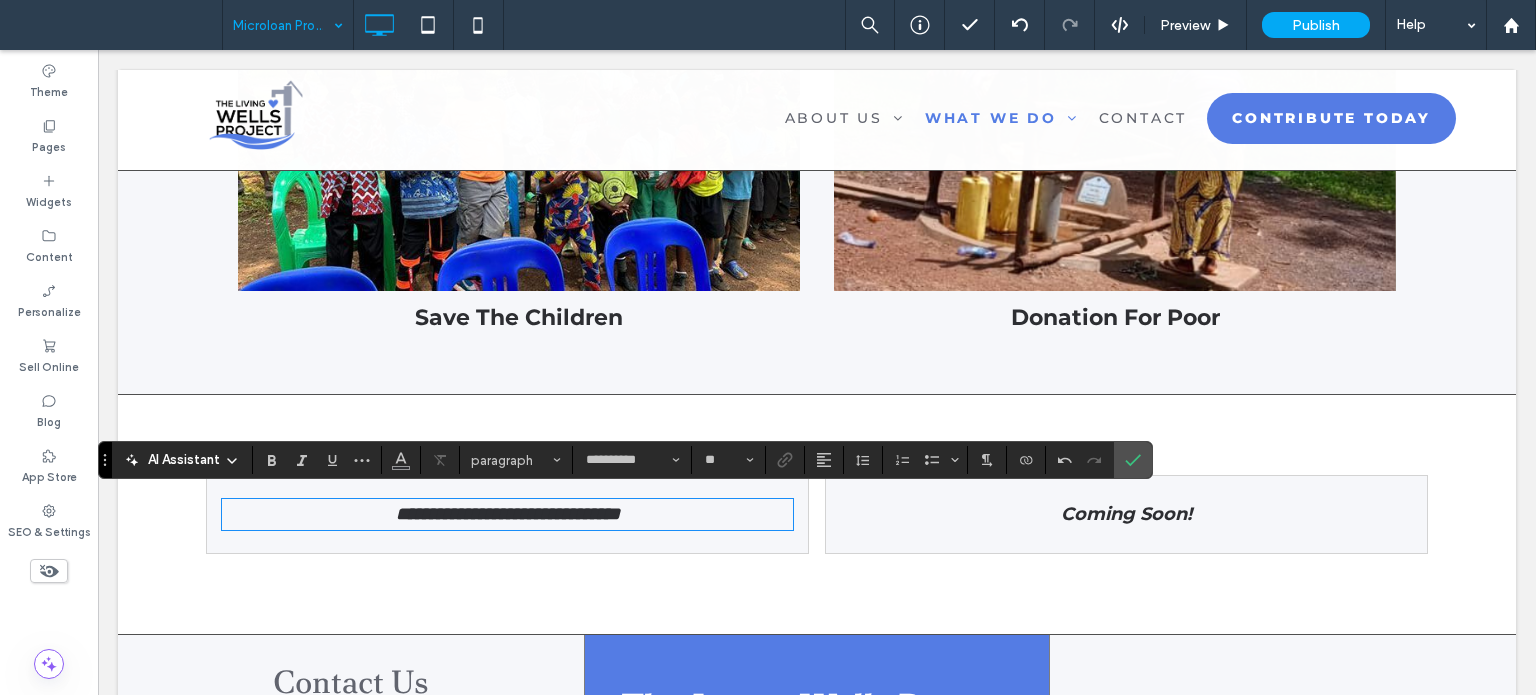 type 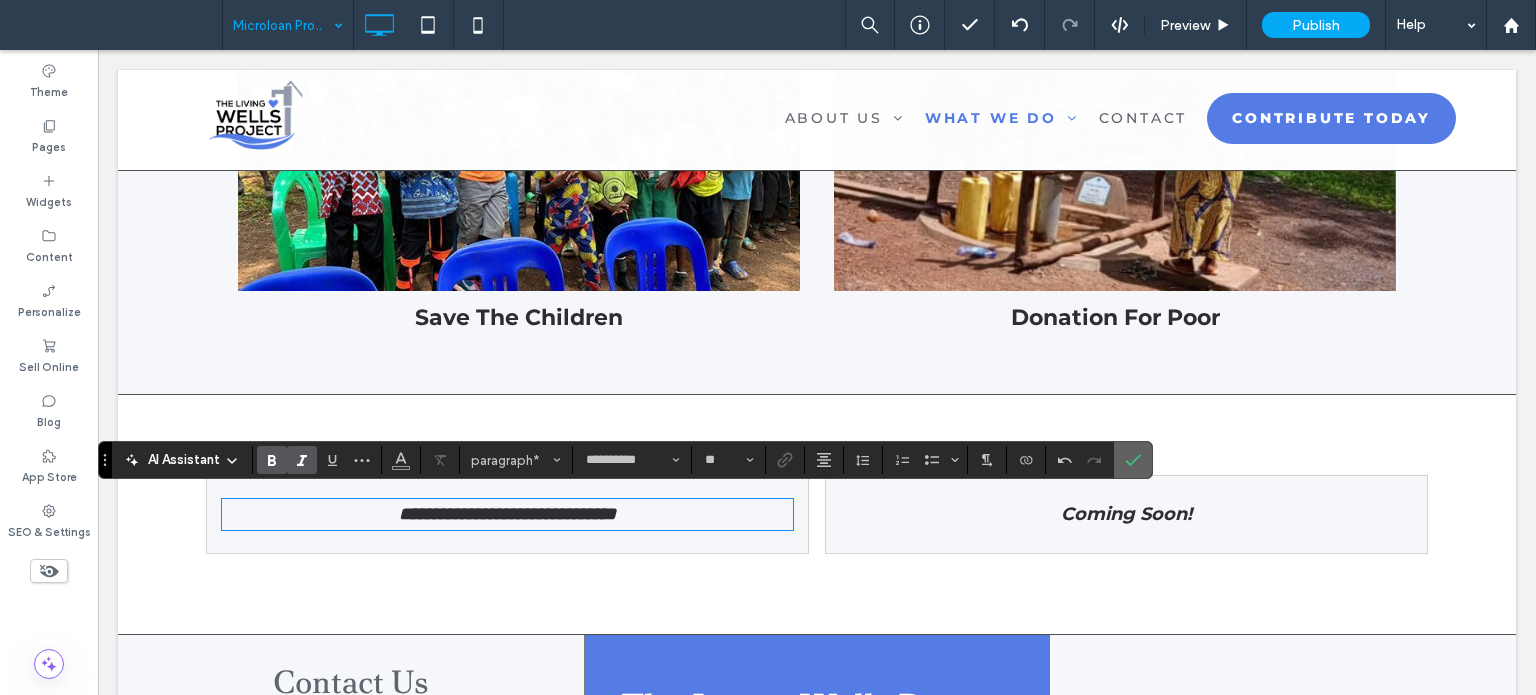 click 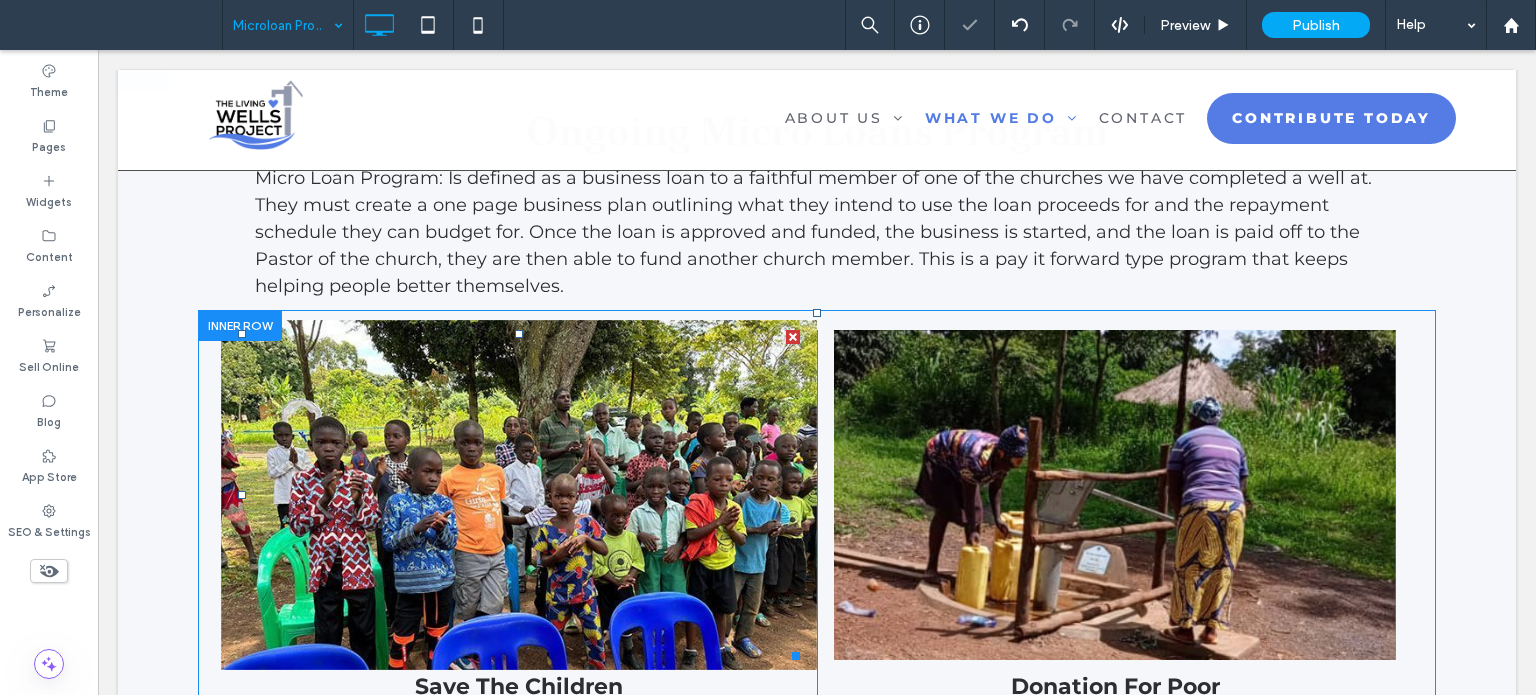 scroll, scrollTop: 528, scrollLeft: 0, axis: vertical 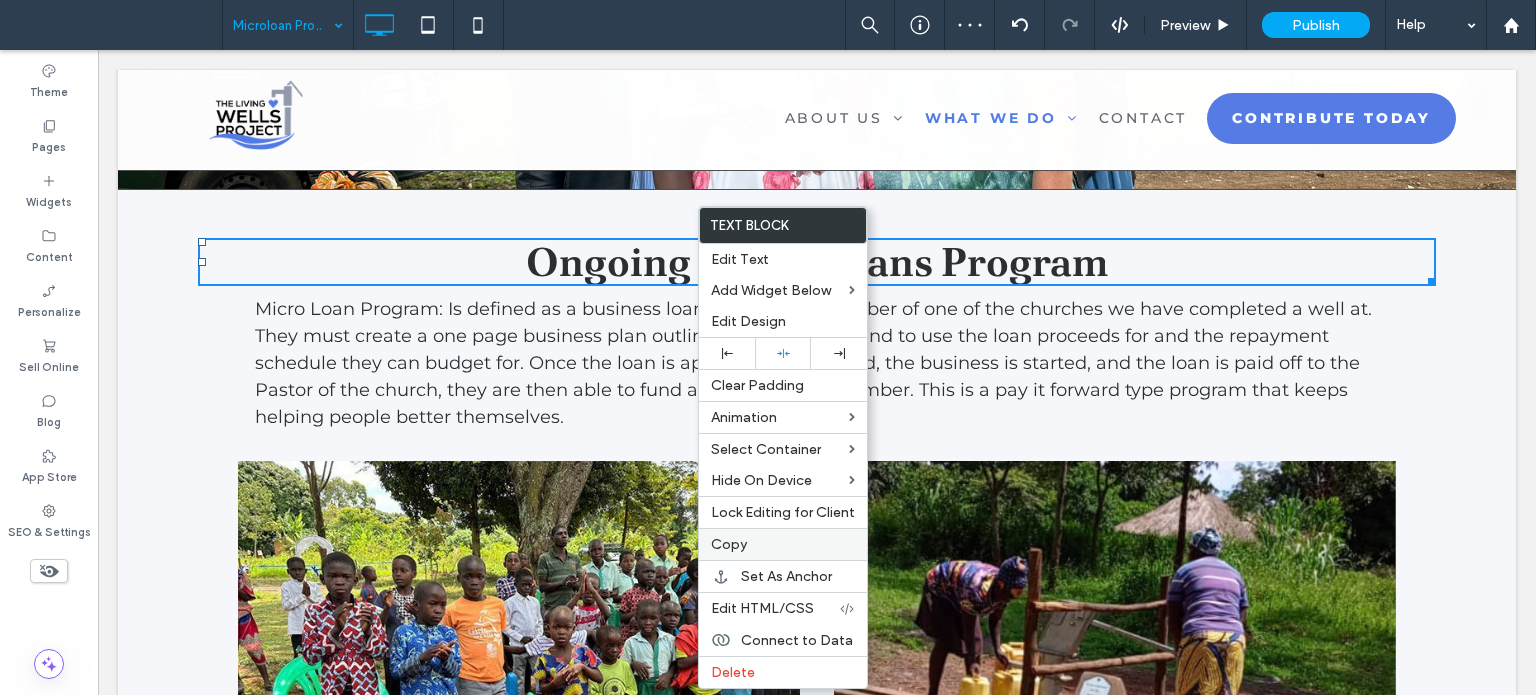 click on "Copy" at bounding box center [783, 544] 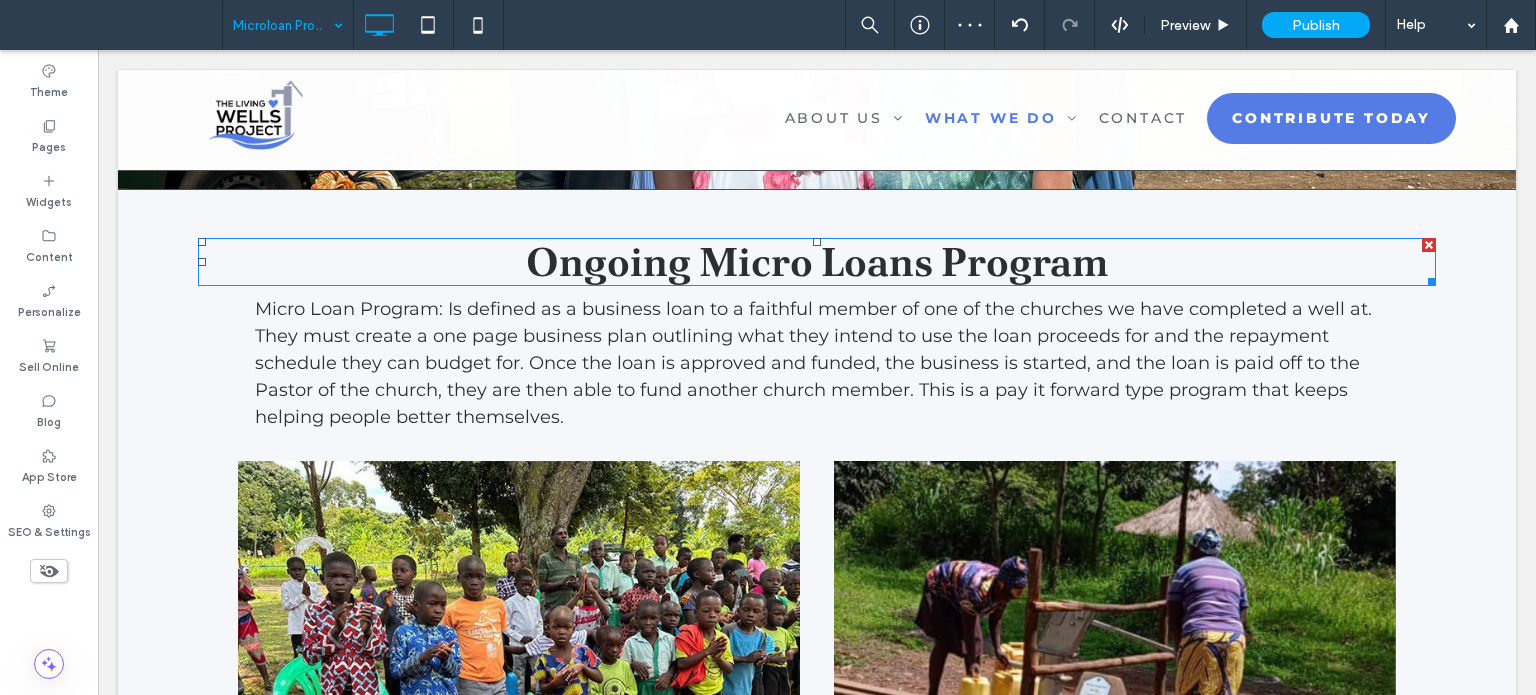 scroll, scrollTop: 1128, scrollLeft: 0, axis: vertical 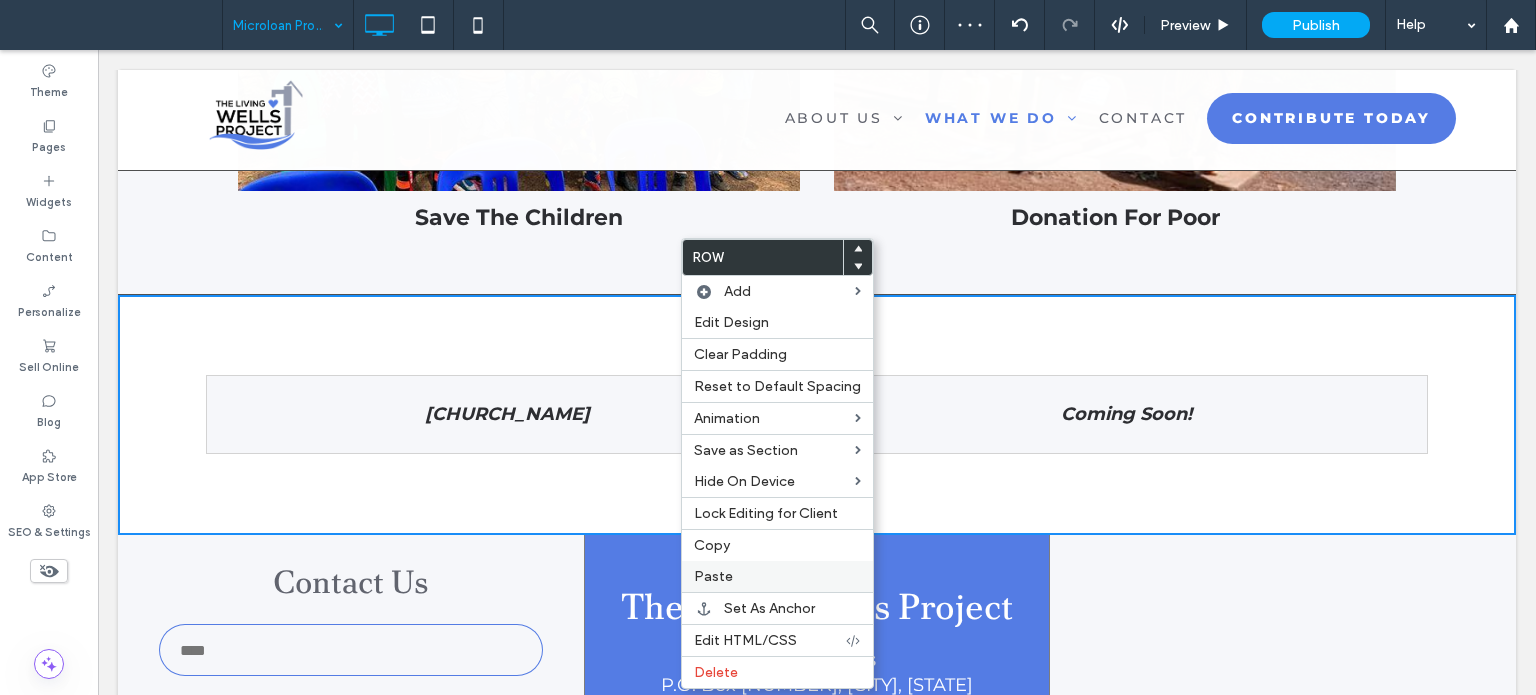 click on "Paste" at bounding box center [777, 576] 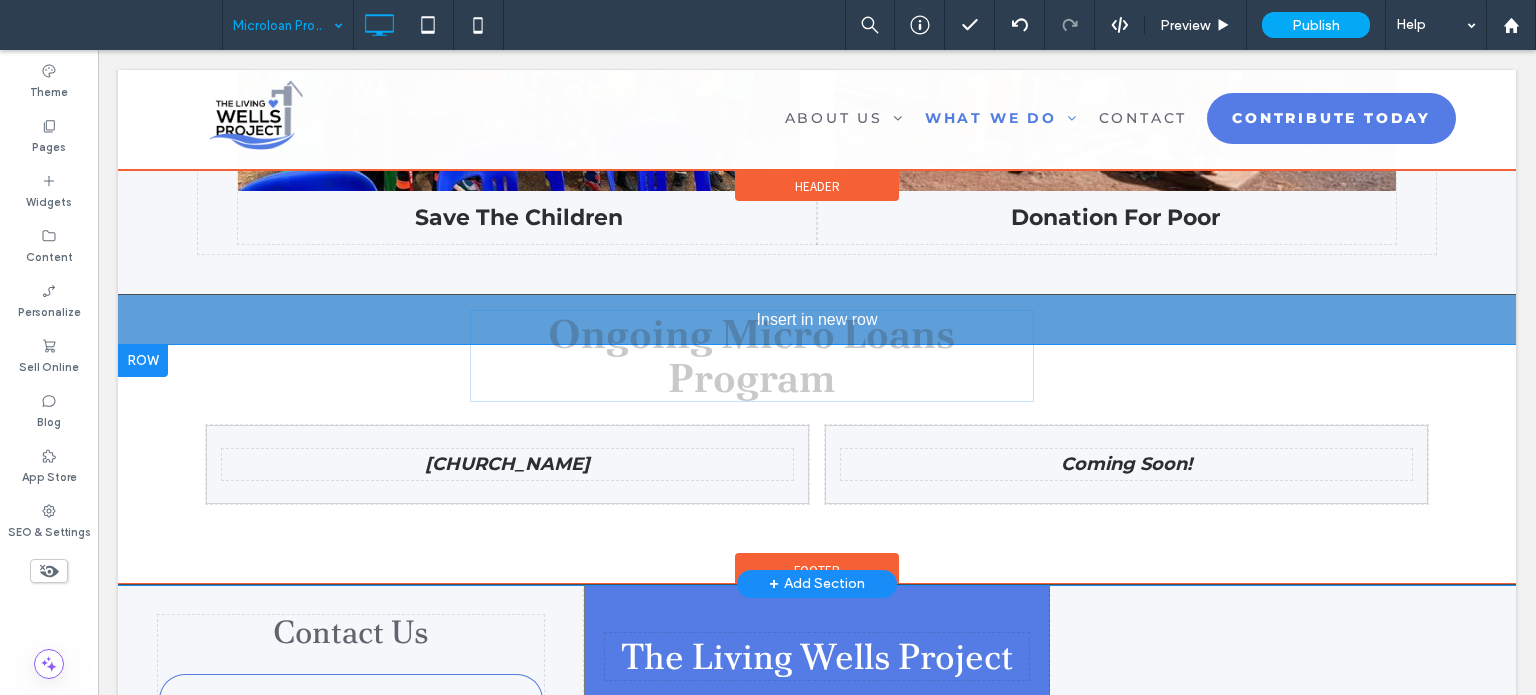 drag, startPoint x: 494, startPoint y: 446, endPoint x: 741, endPoint y: 356, distance: 262.8859 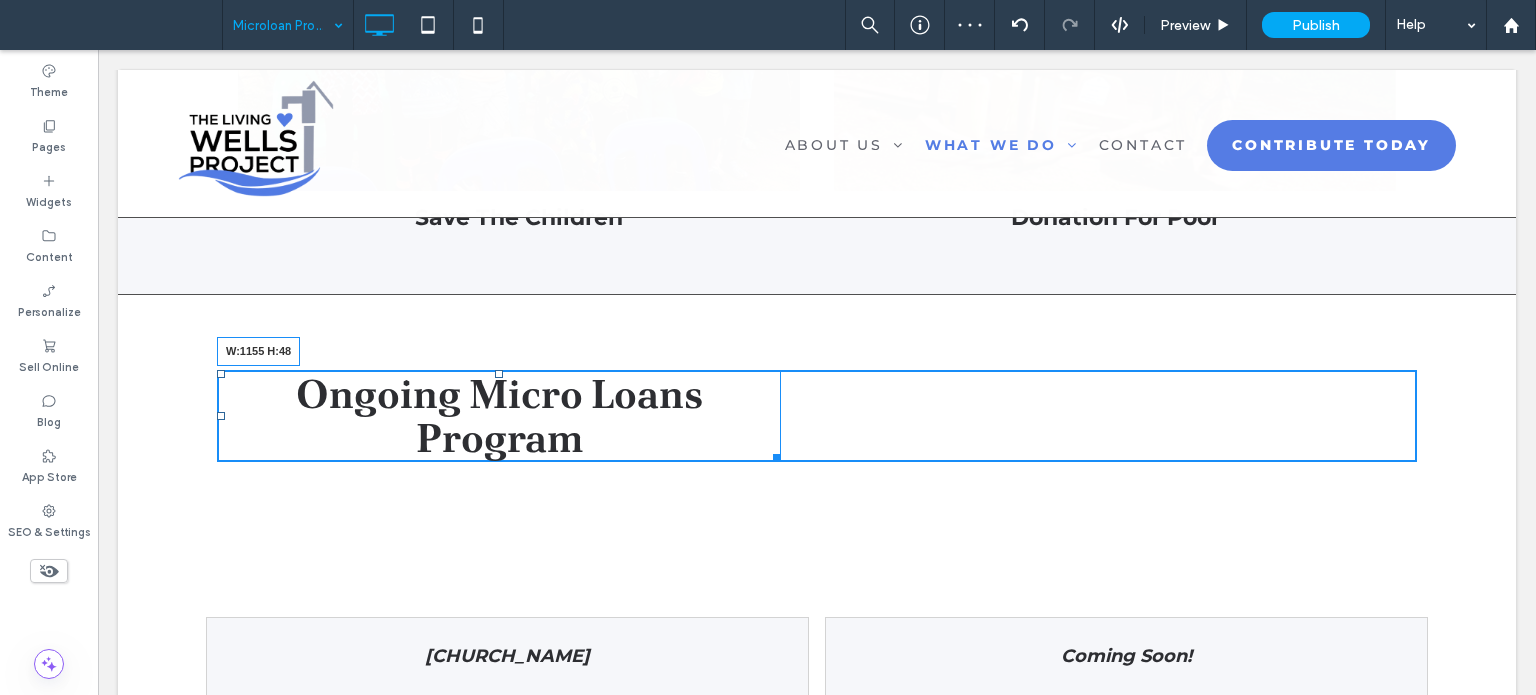 drag, startPoint x: 769, startPoint y: 451, endPoint x: 1422, endPoint y: 404, distance: 654.6892 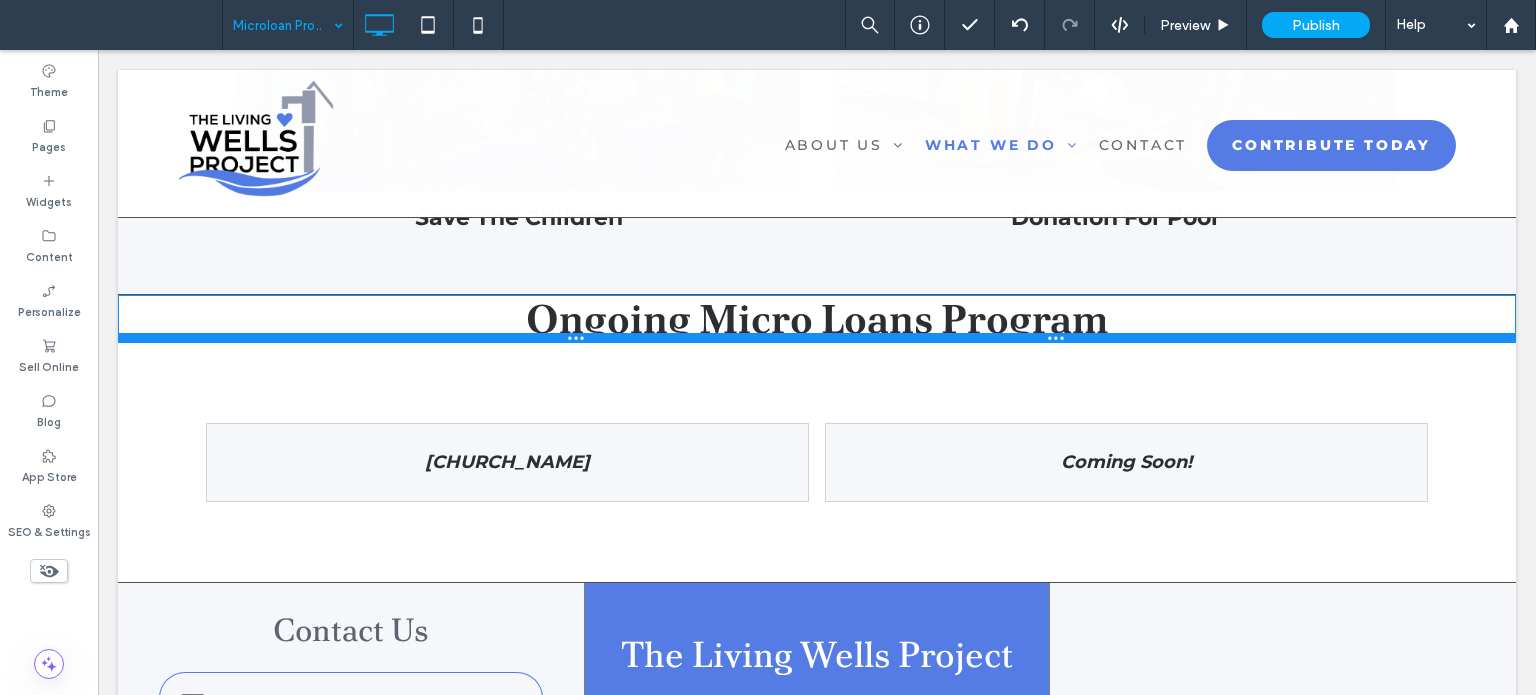 drag, startPoint x: 502, startPoint y: 486, endPoint x: 626, endPoint y: 381, distance: 162.48384 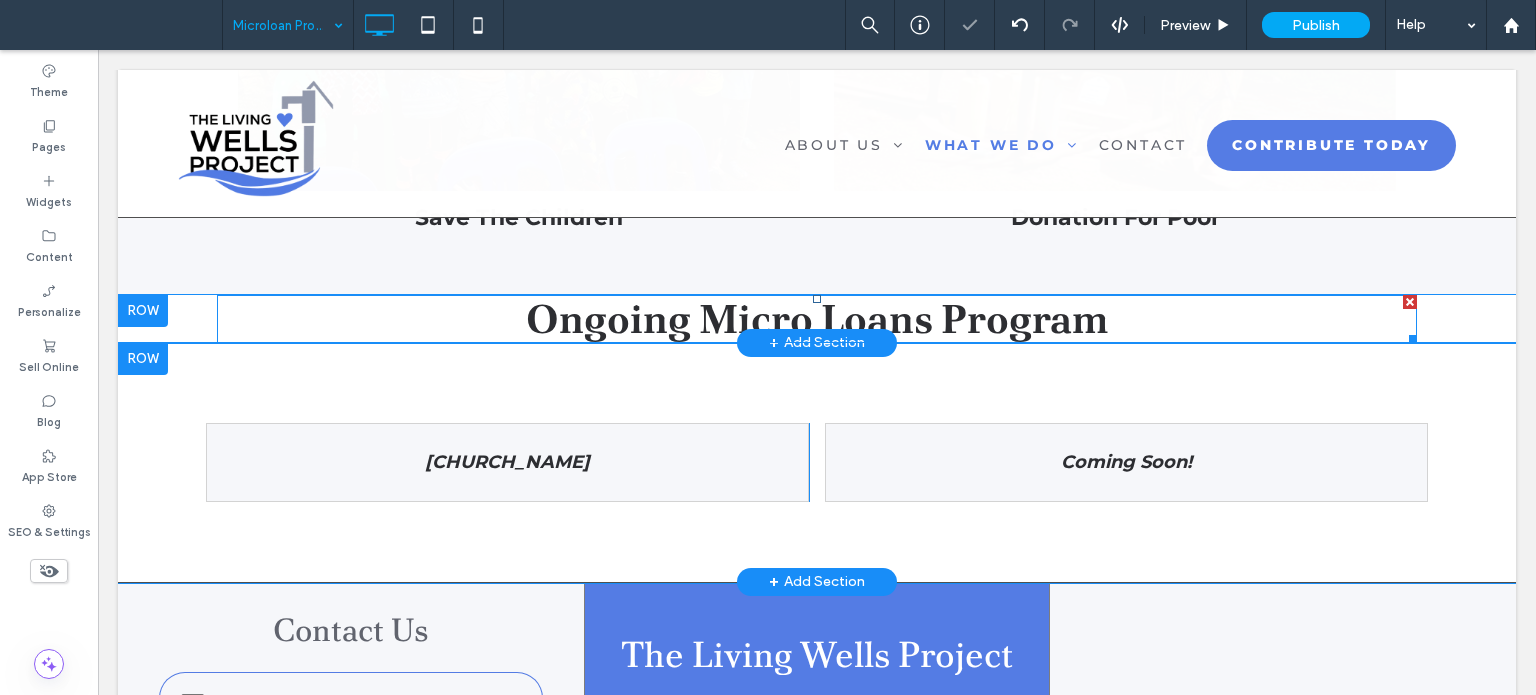 click on "Ongoing Micro Loans Program" at bounding box center [817, 319] 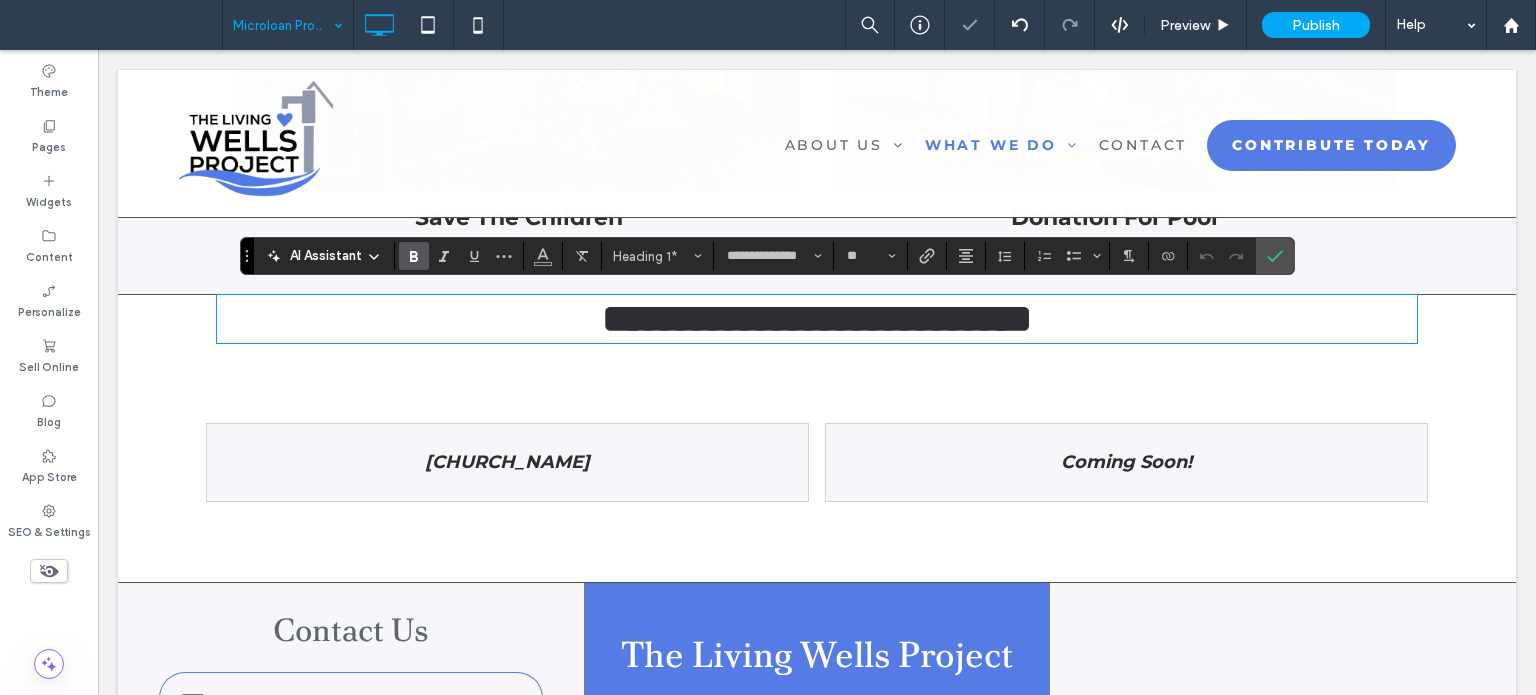 click on "**********" at bounding box center (817, 318) 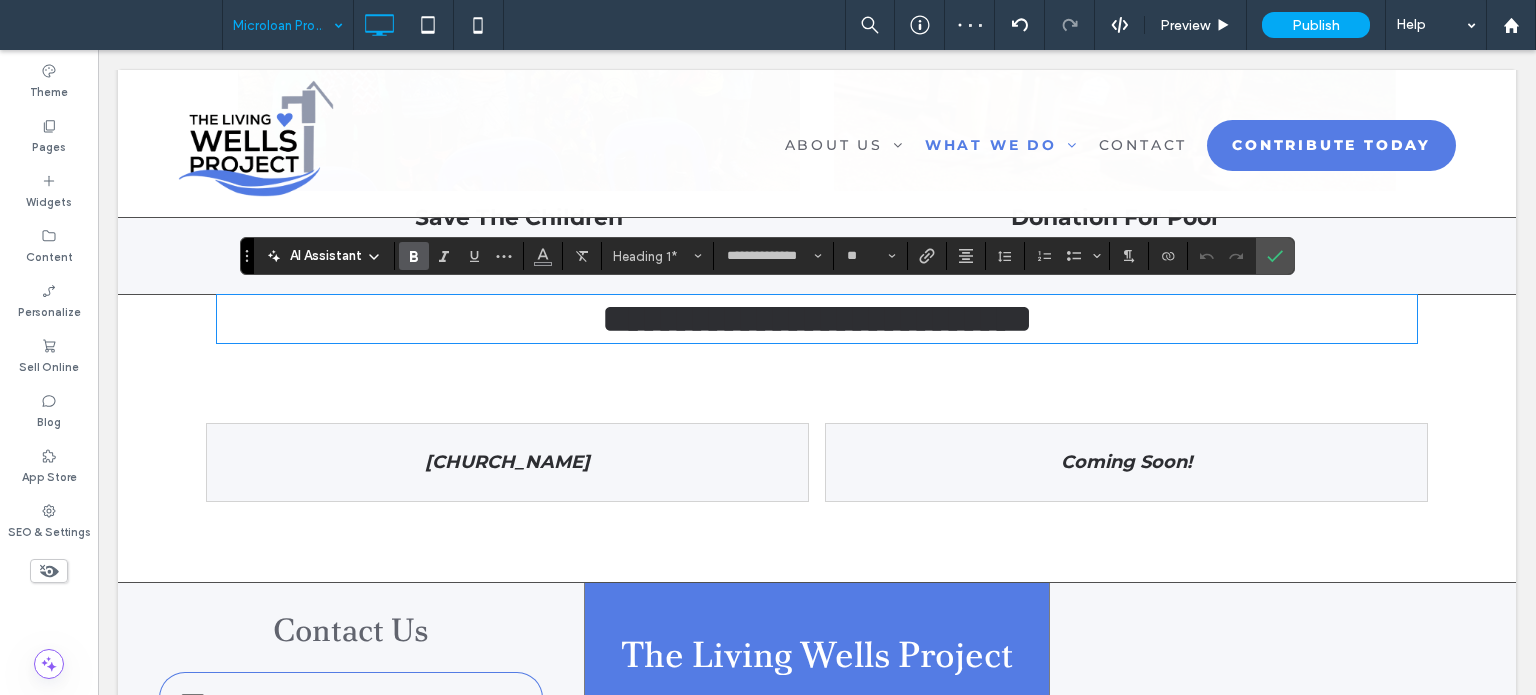 click on "**********" at bounding box center [817, 318] 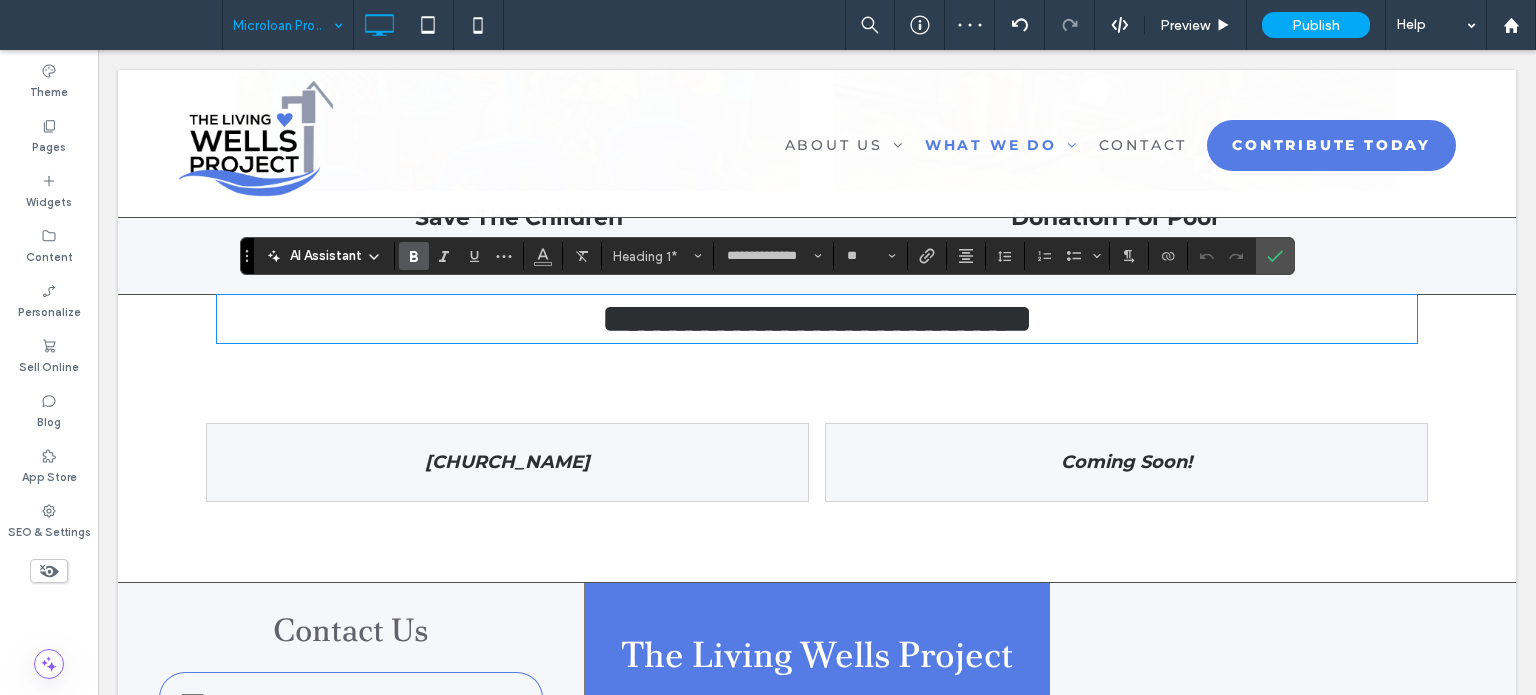 click on "**********" at bounding box center (817, 318) 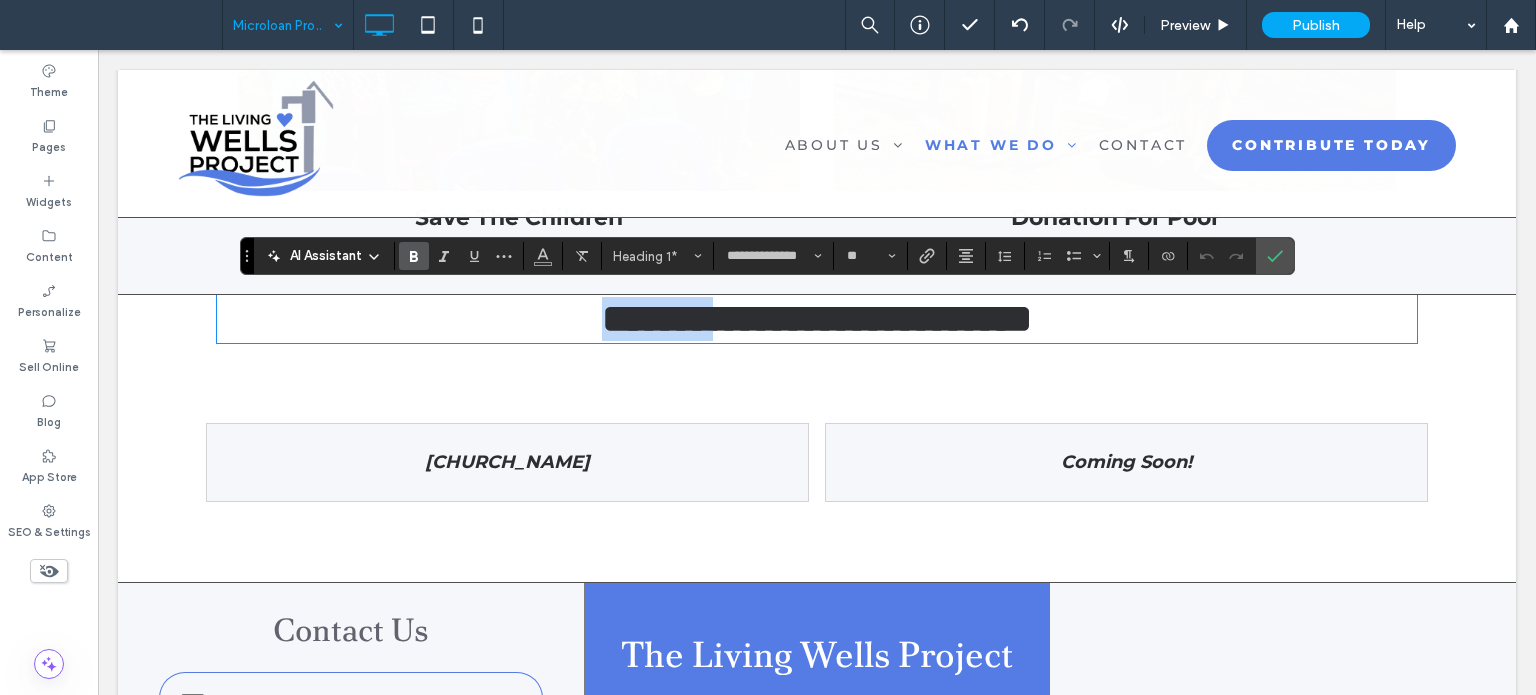 drag, startPoint x: 678, startPoint y: 319, endPoint x: 270, endPoint y: 286, distance: 409.3324 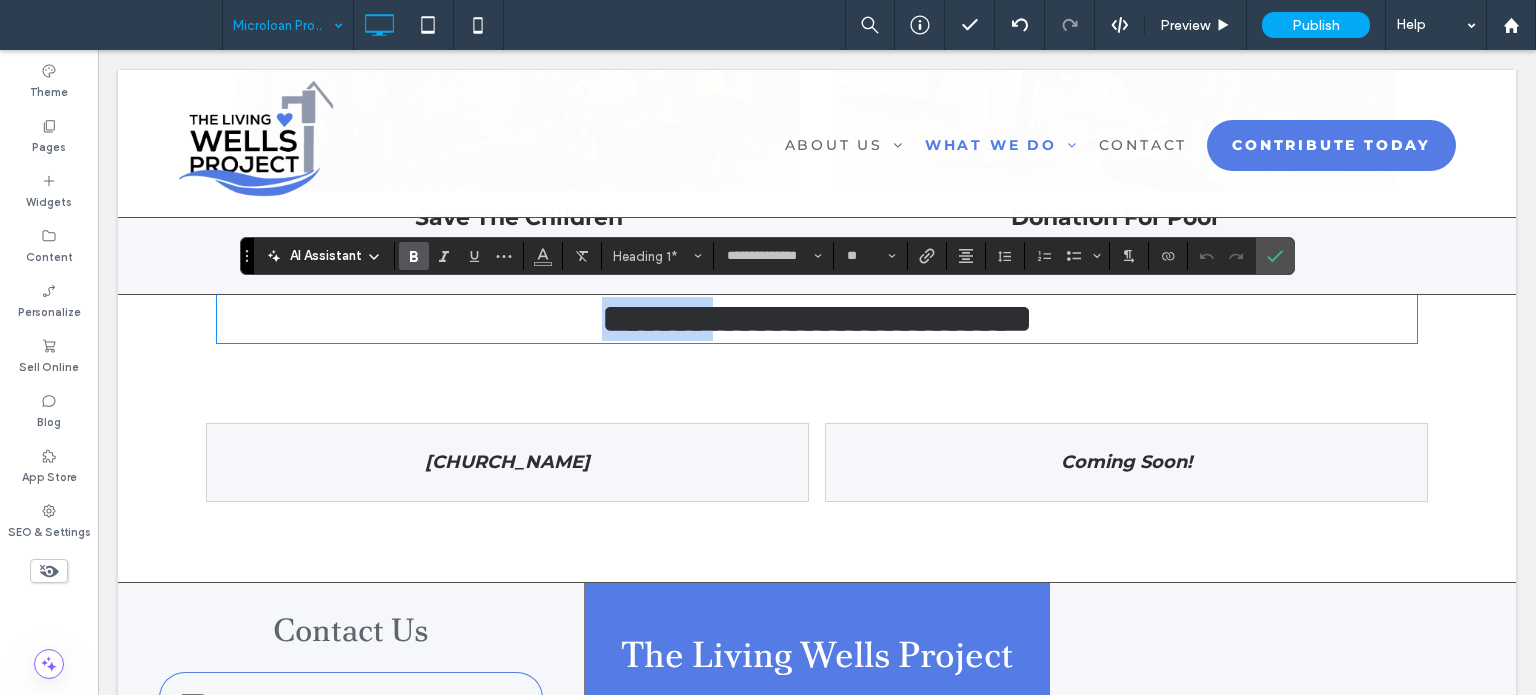 type 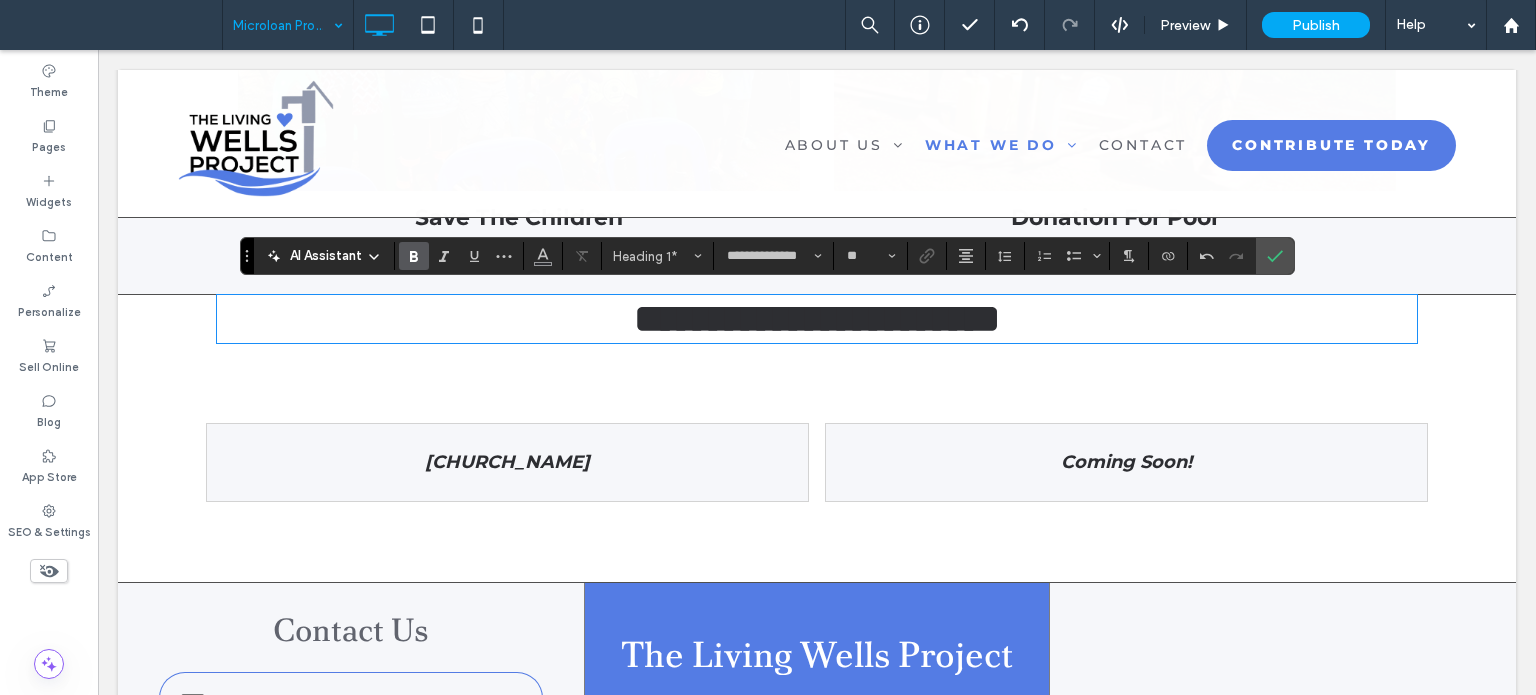click on "**********" at bounding box center [817, 318] 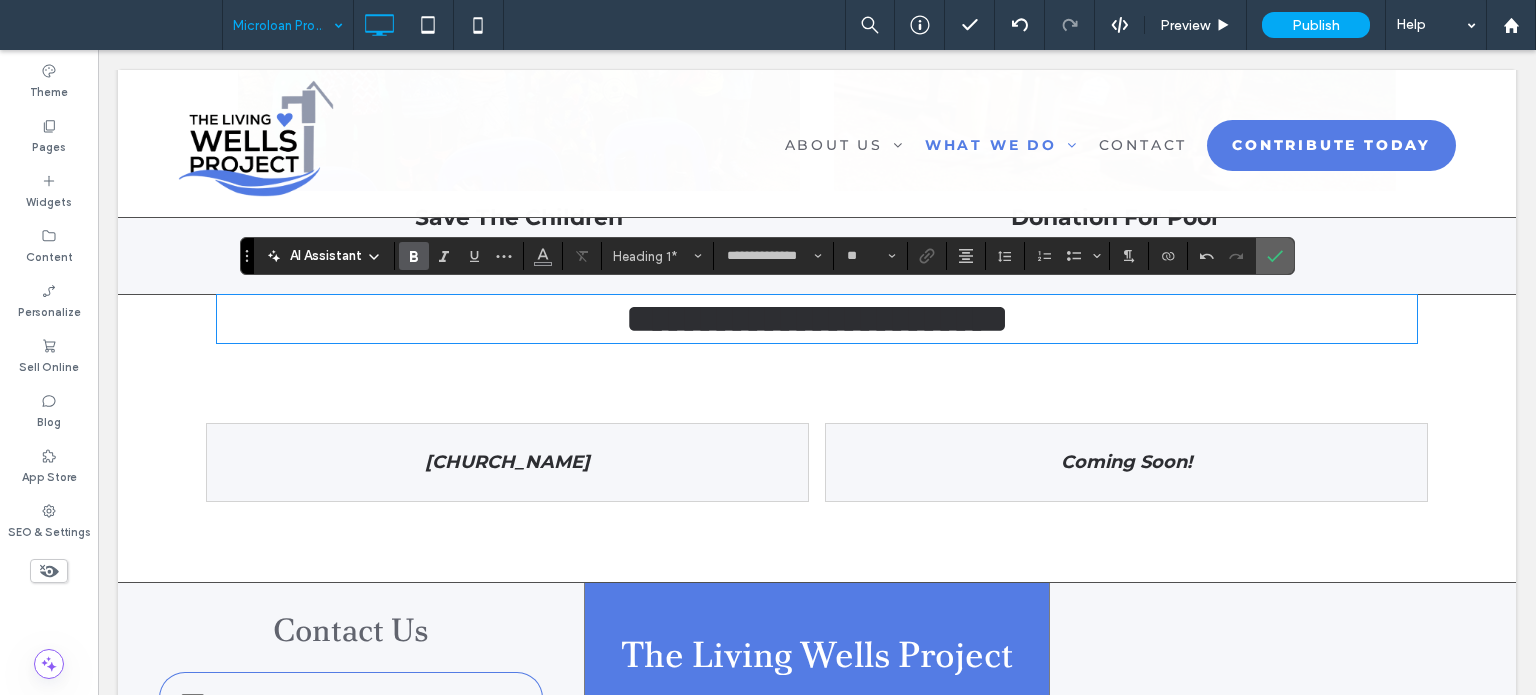 click 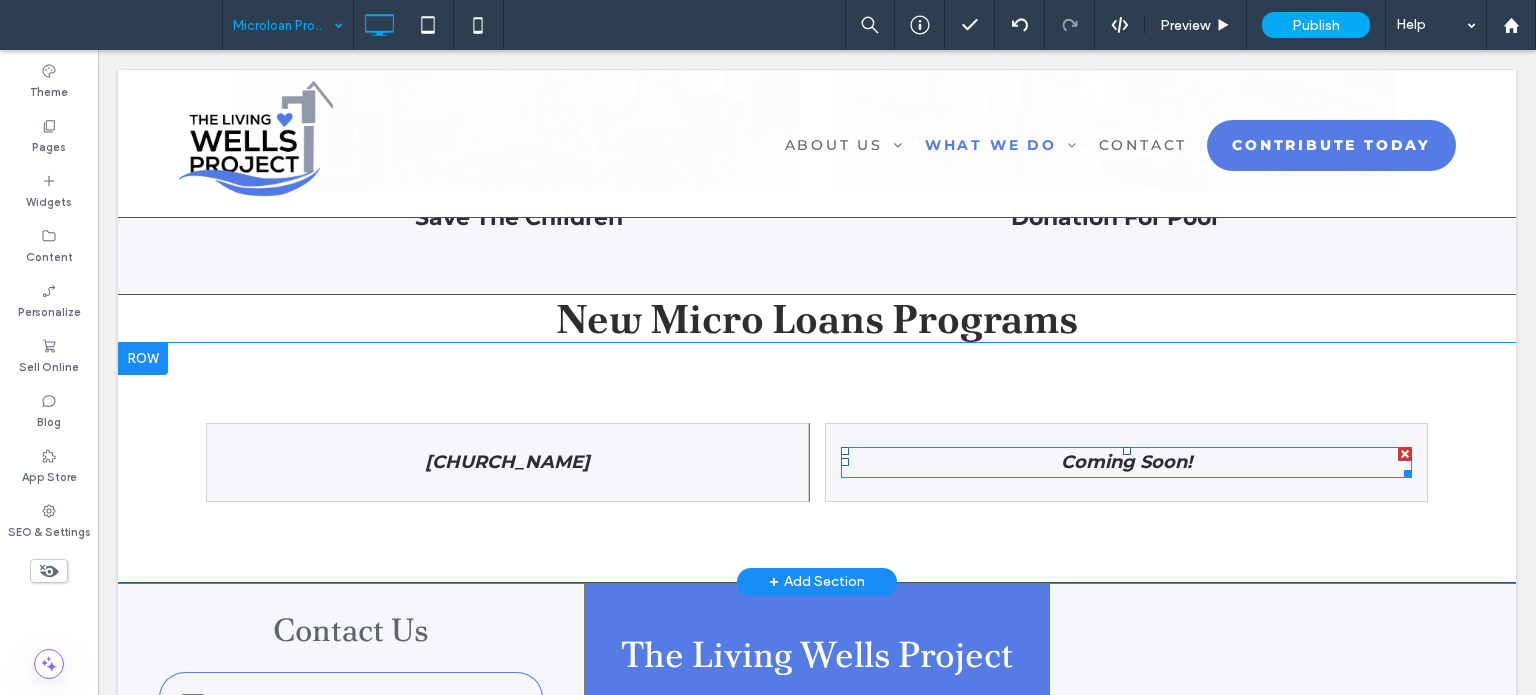 click on "Coming Soon!" at bounding box center [1126, 462] 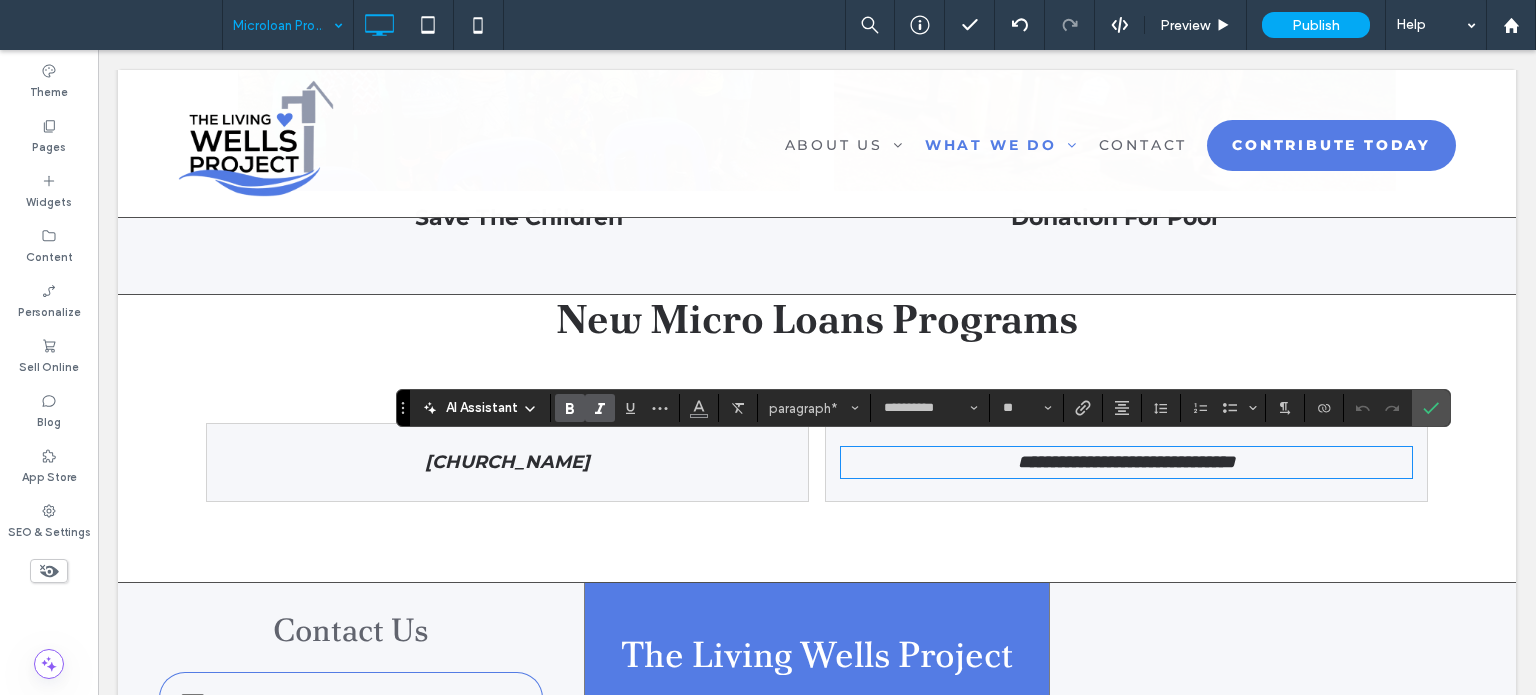 scroll, scrollTop: 0, scrollLeft: 0, axis: both 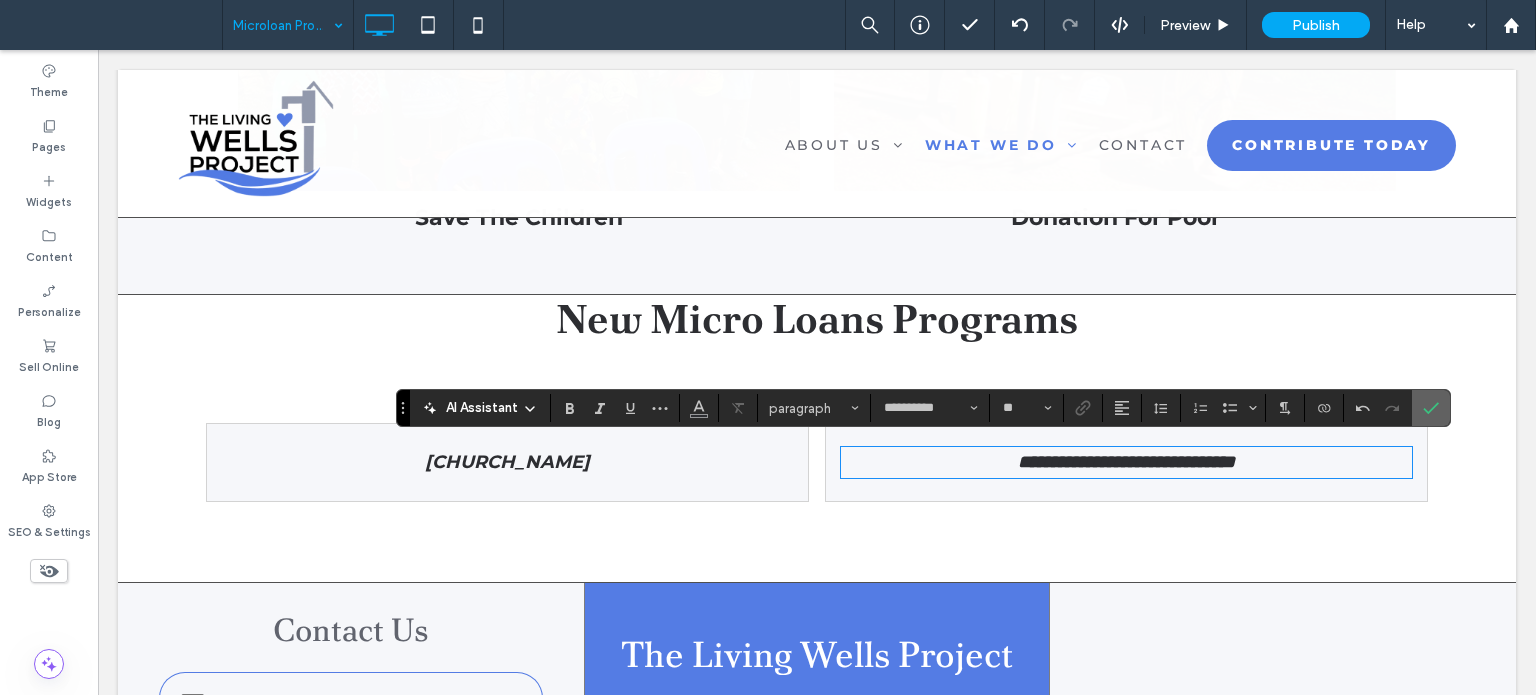 click 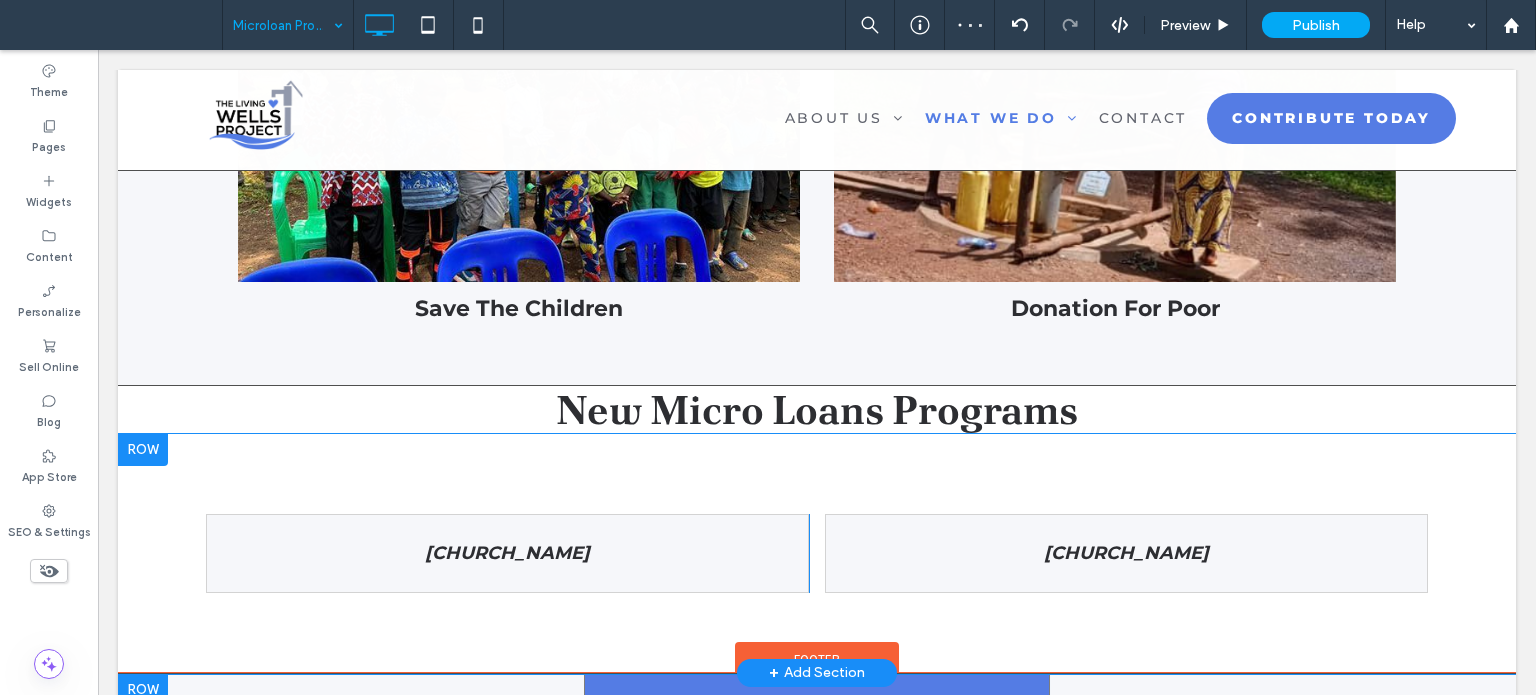 scroll, scrollTop: 1128, scrollLeft: 0, axis: vertical 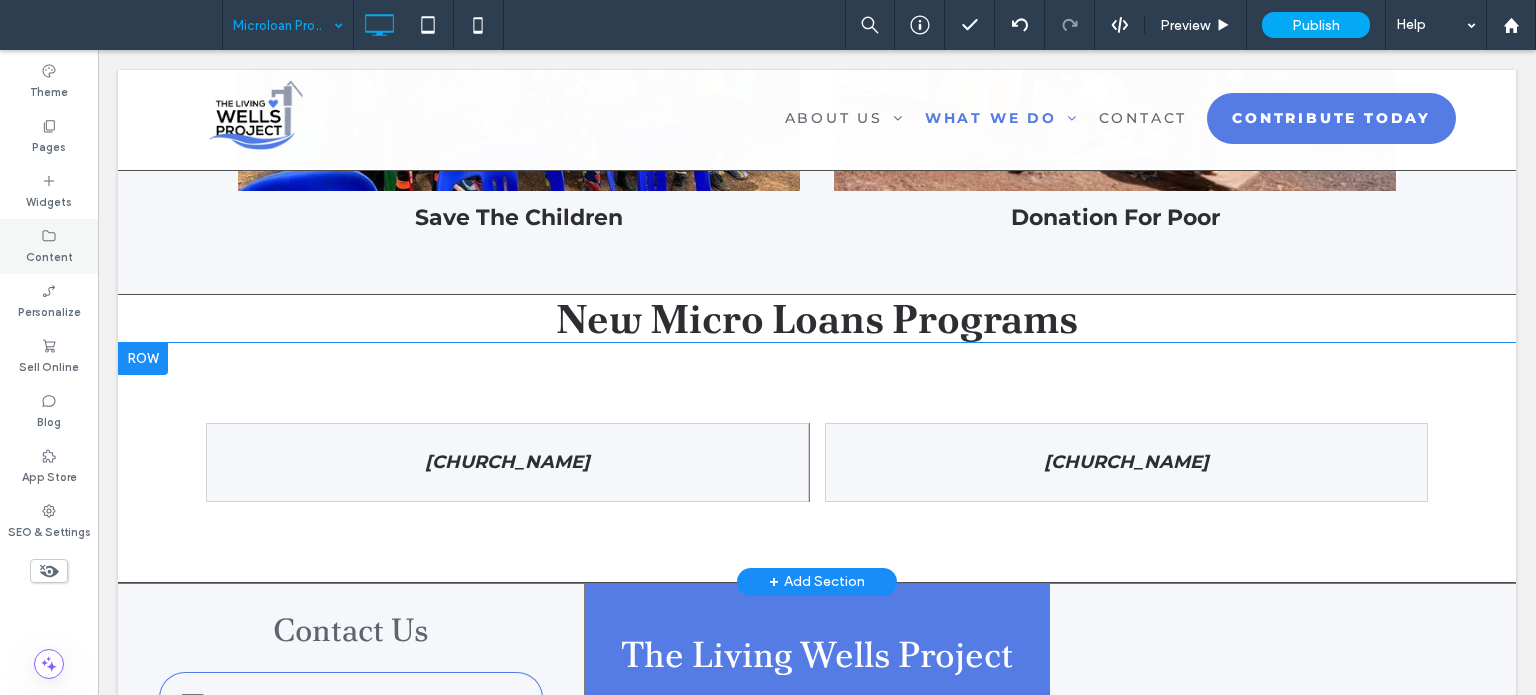 click on "Content" at bounding box center [49, 246] 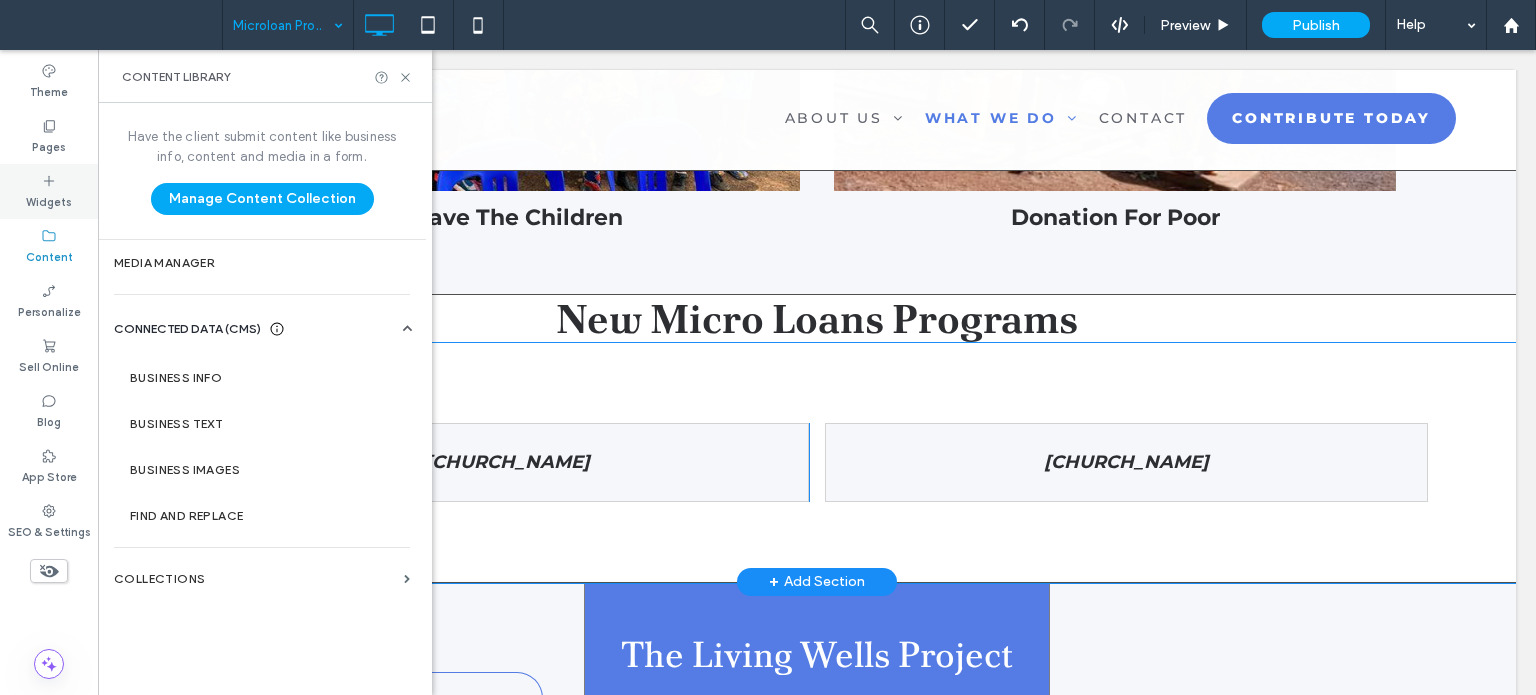 click on "Widgets" at bounding box center (49, 200) 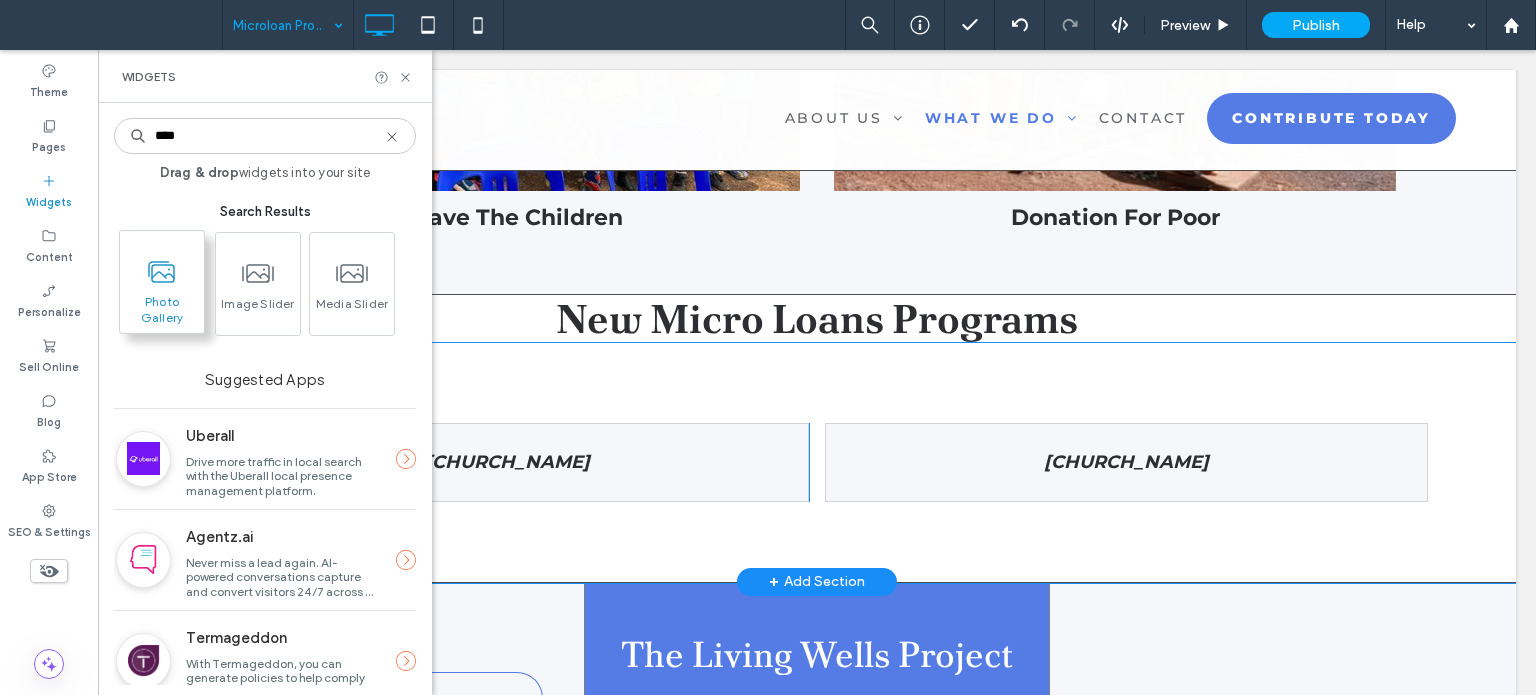 type on "****" 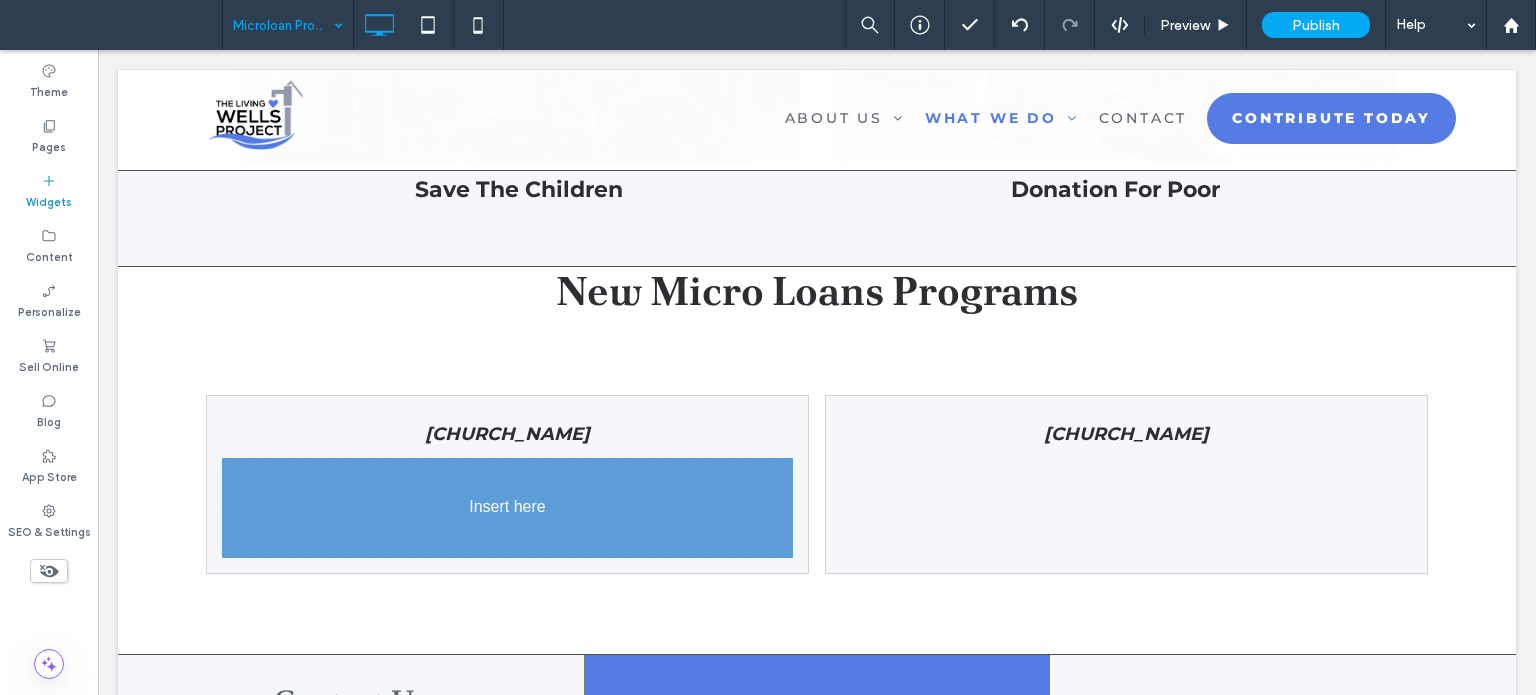 scroll, scrollTop: 1190, scrollLeft: 0, axis: vertical 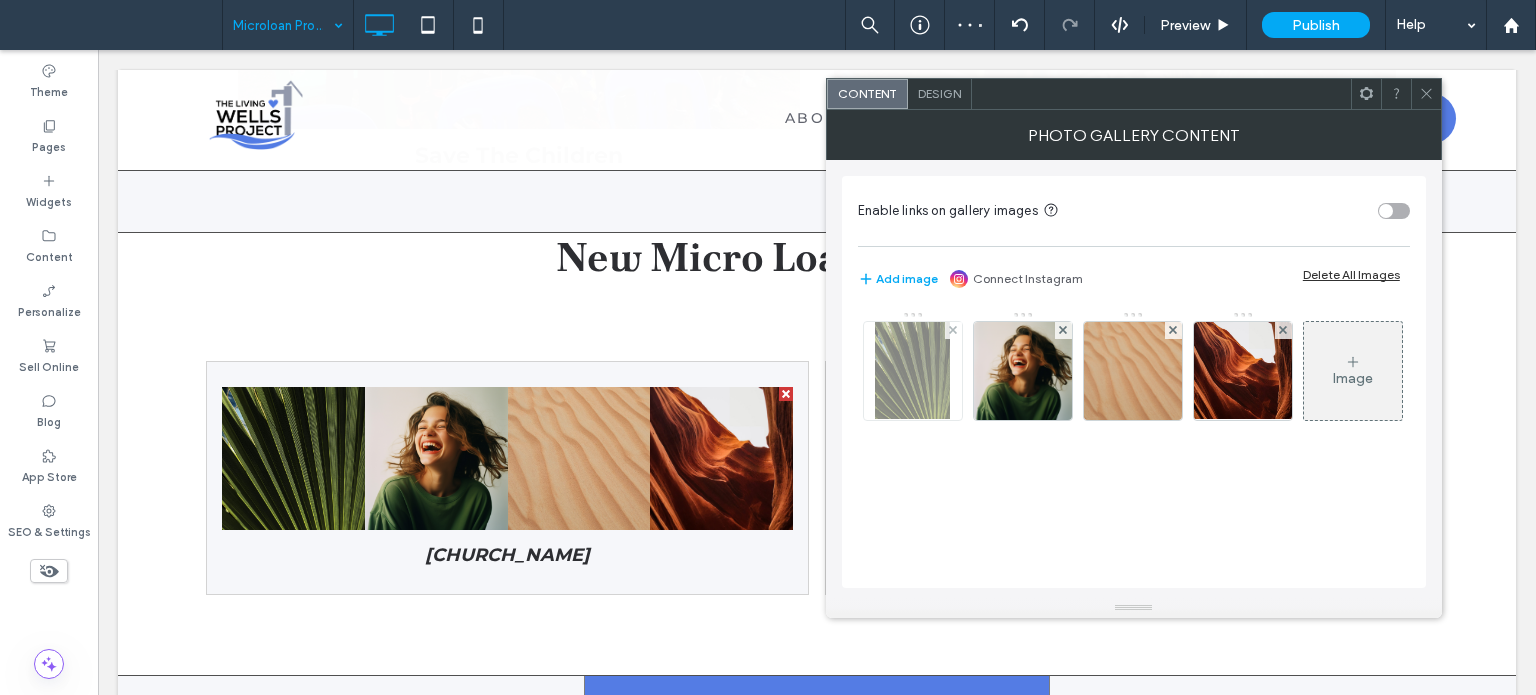 click at bounding box center [912, 371] 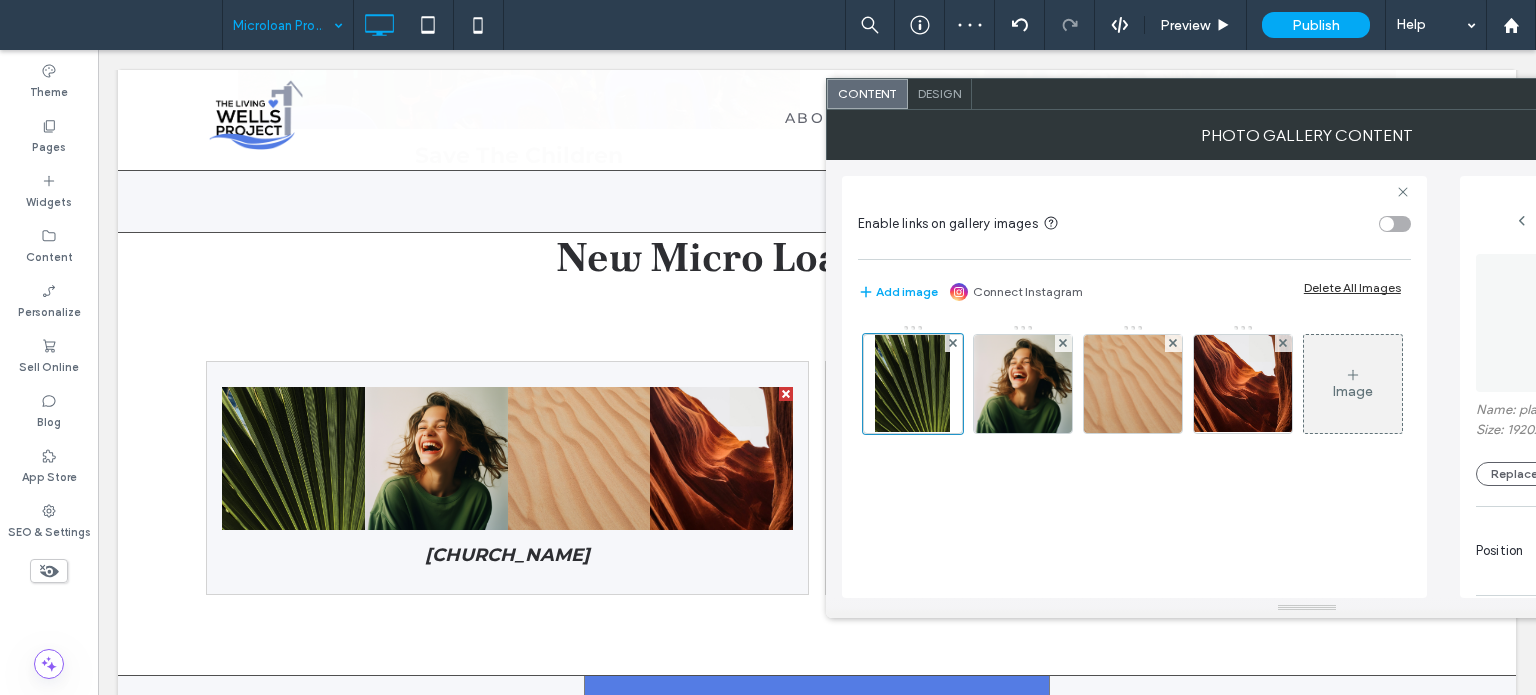 scroll, scrollTop: 0, scrollLeft: 270, axis: horizontal 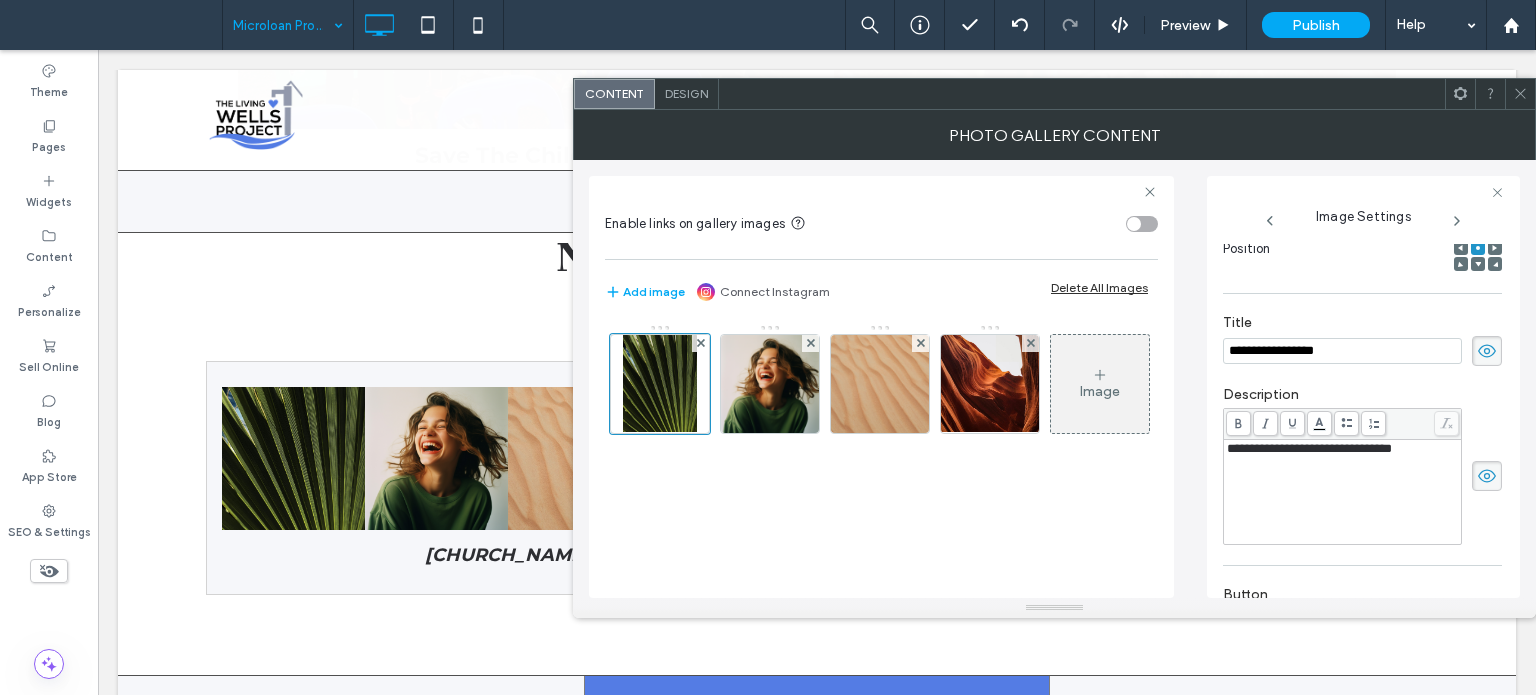 click 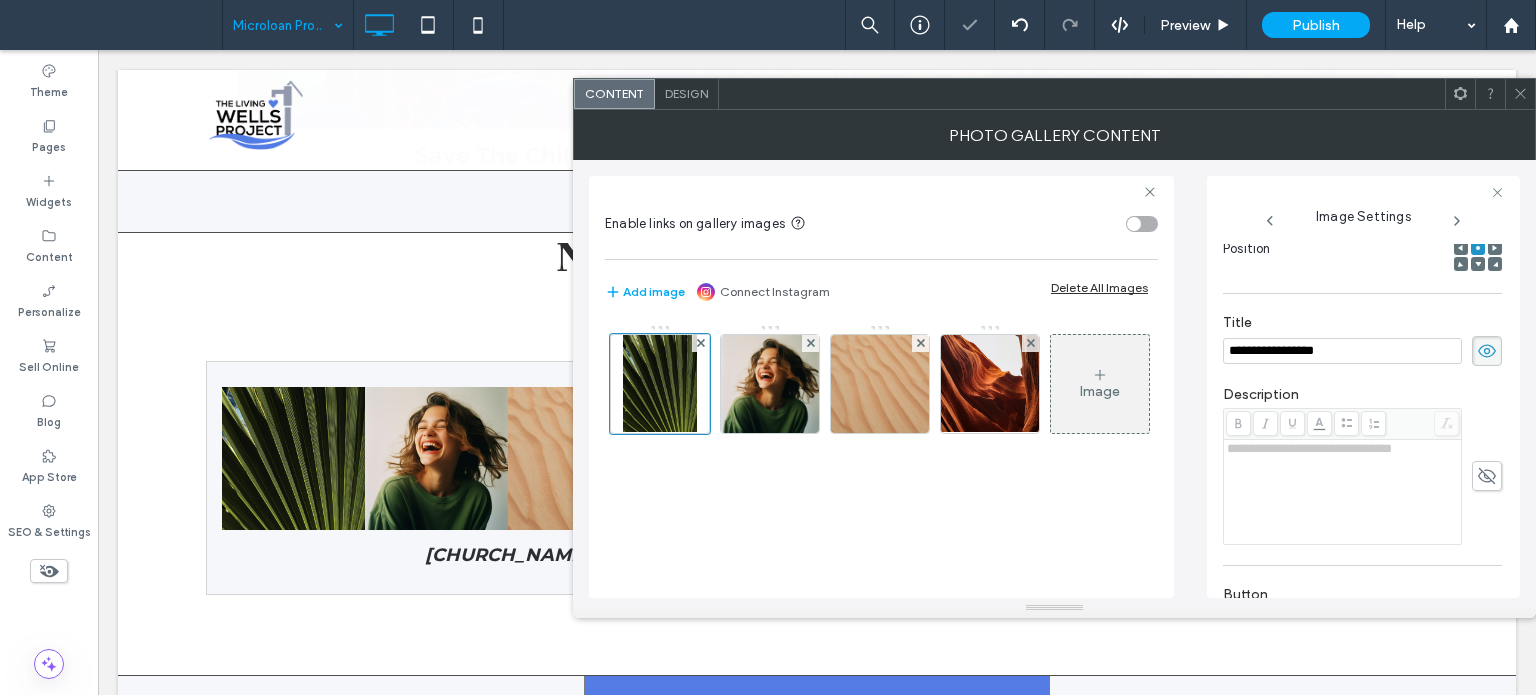 click 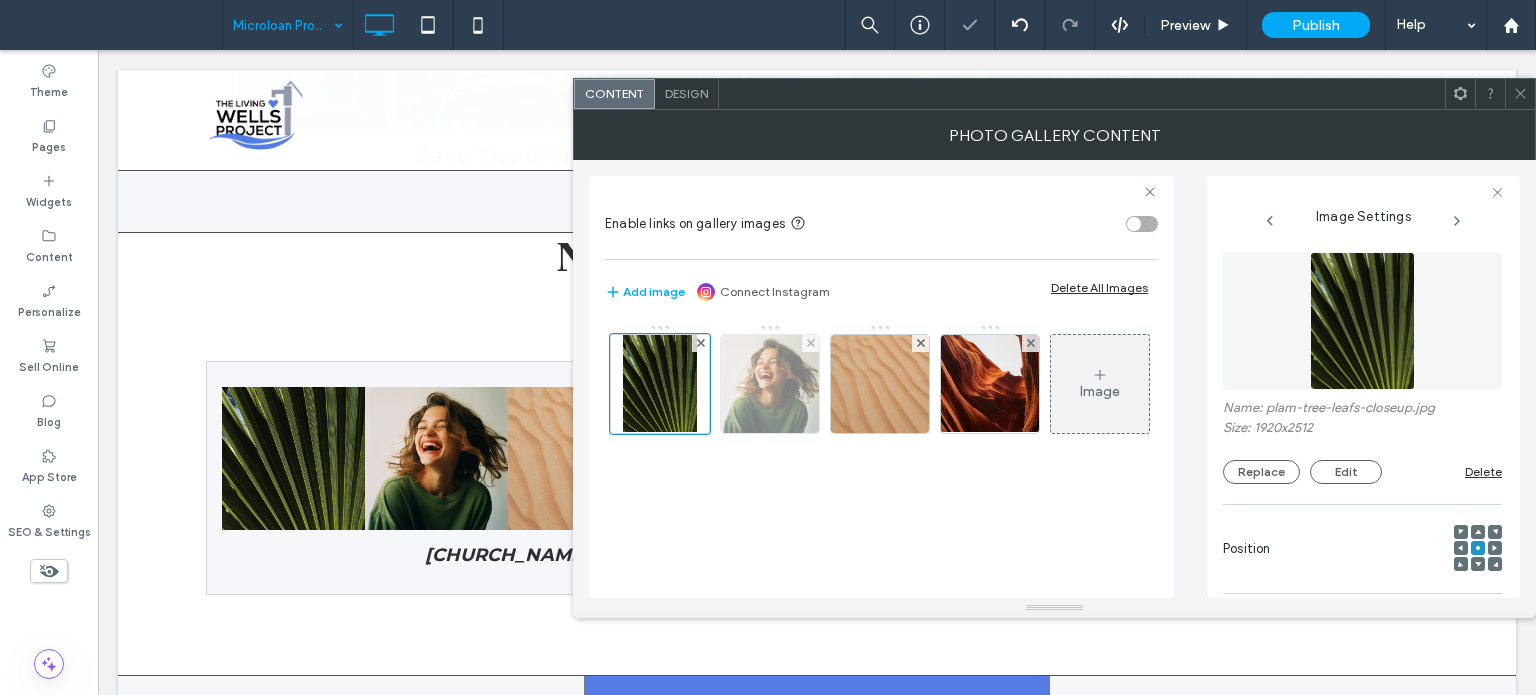 click at bounding box center (770, 384) 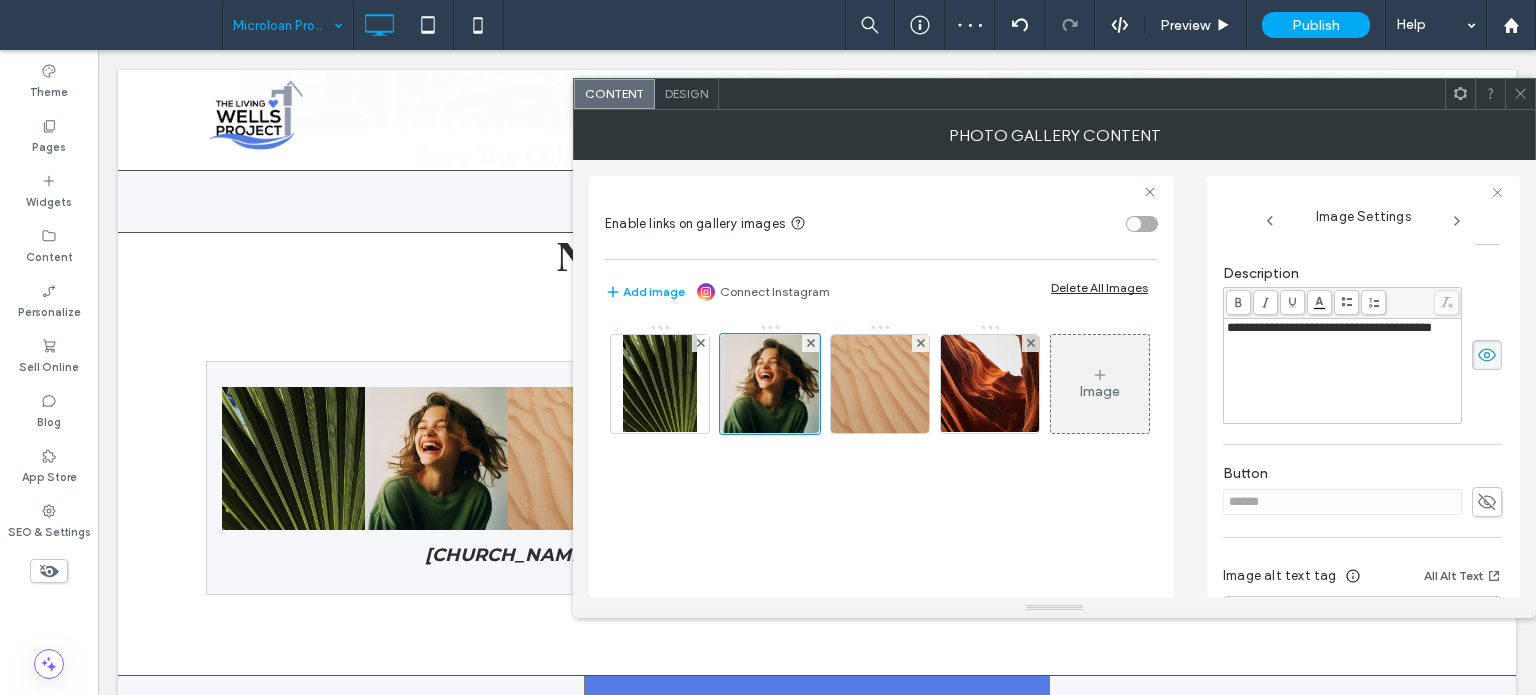 scroll, scrollTop: 518, scrollLeft: 0, axis: vertical 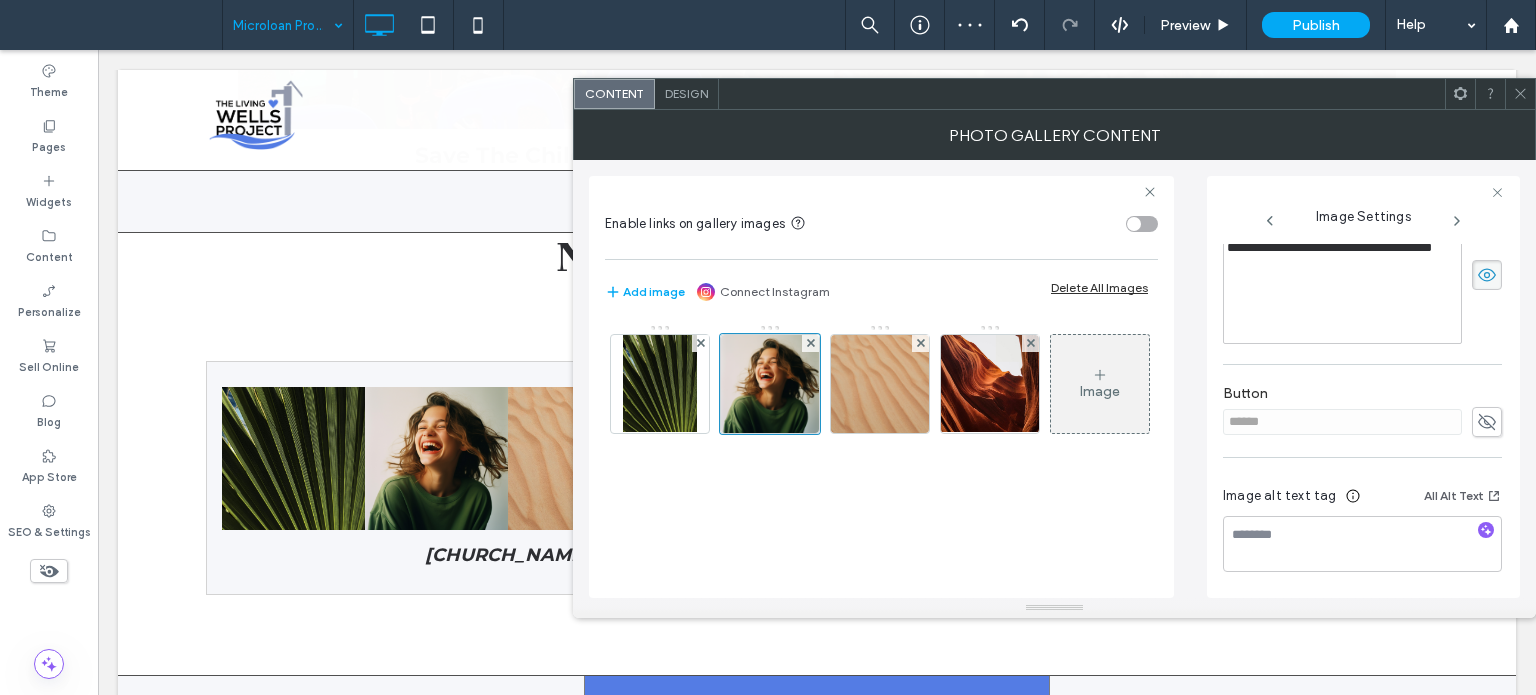 click 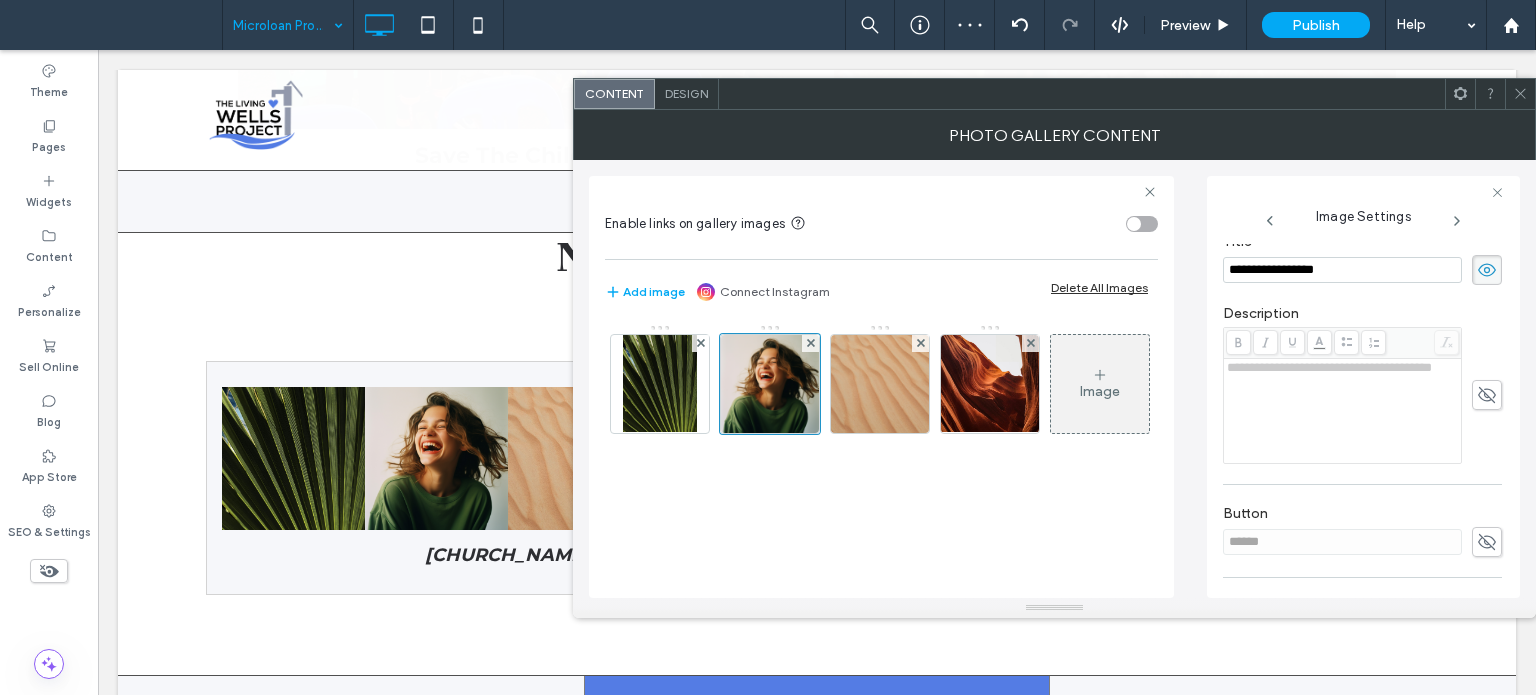scroll, scrollTop: 318, scrollLeft: 0, axis: vertical 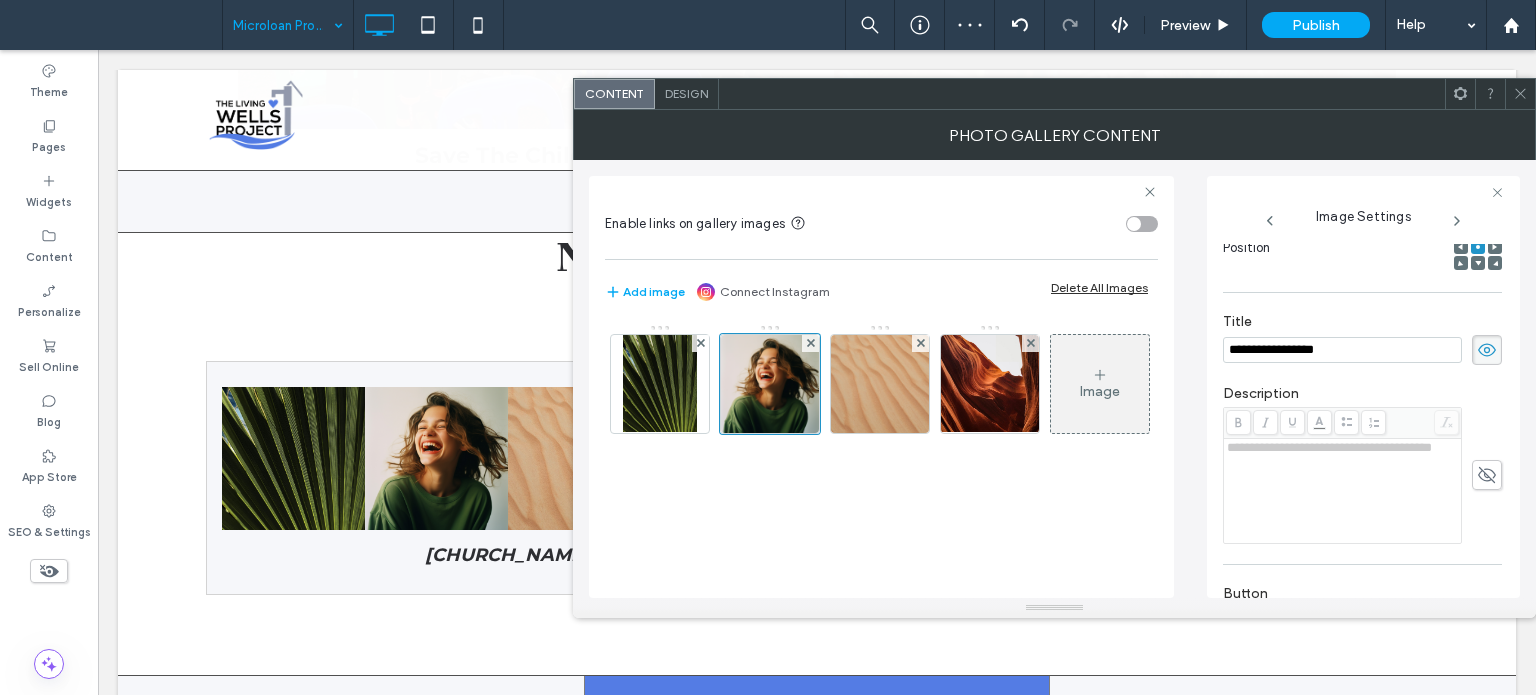 click 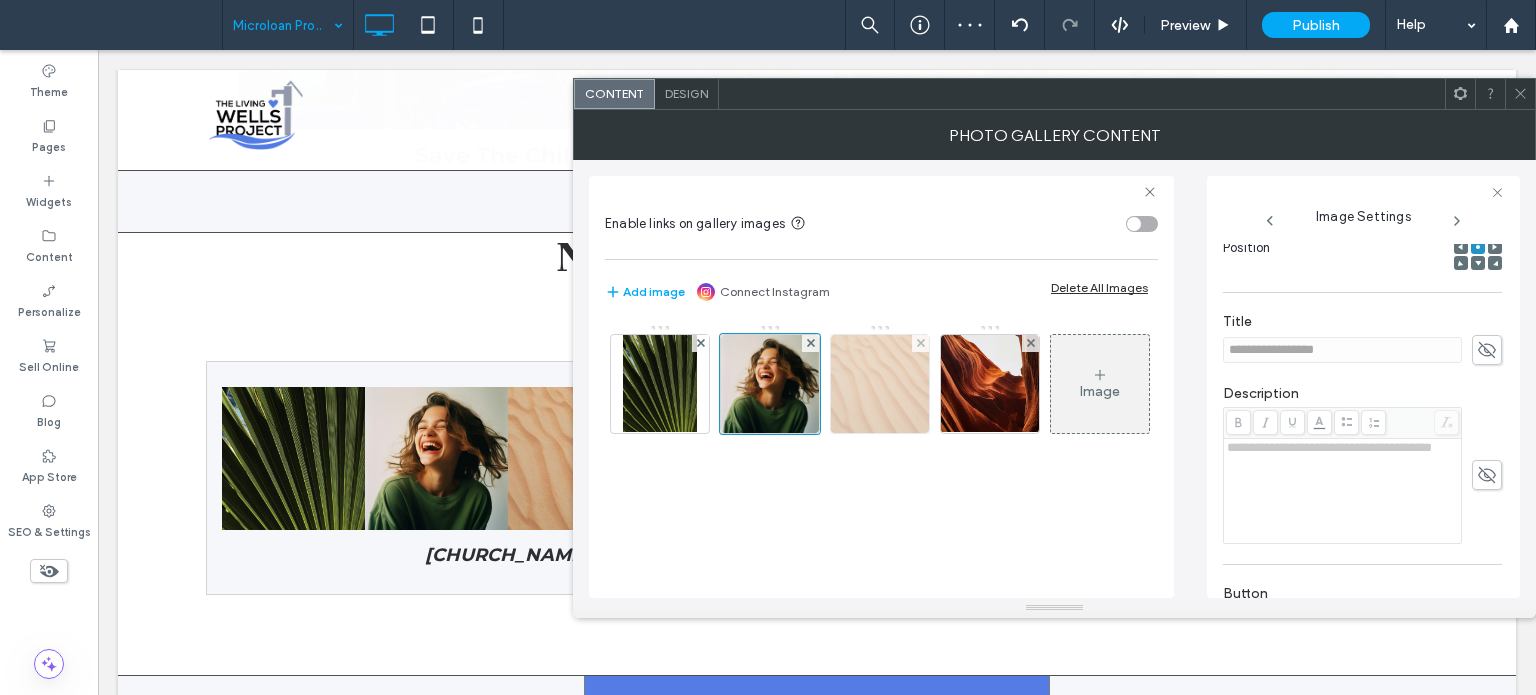 click at bounding box center (880, 384) 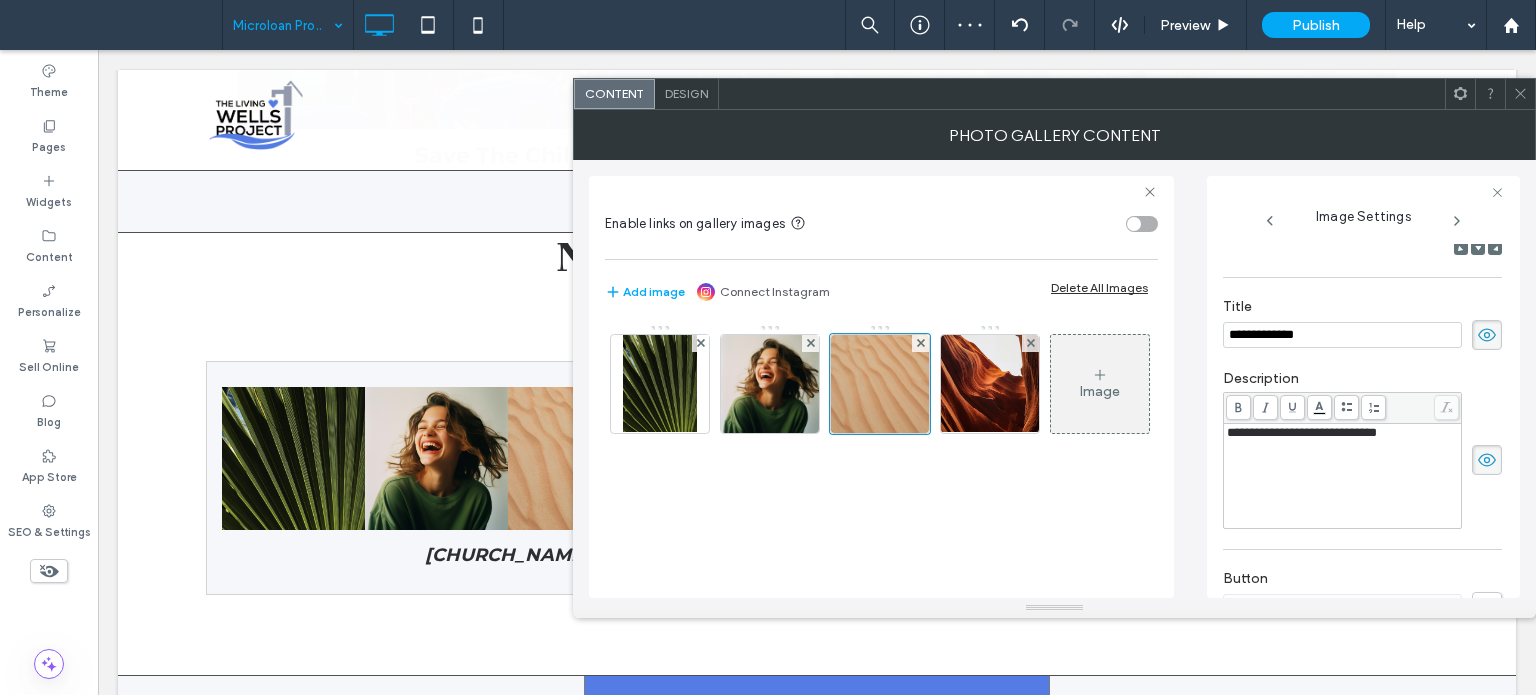 scroll, scrollTop: 302, scrollLeft: 0, axis: vertical 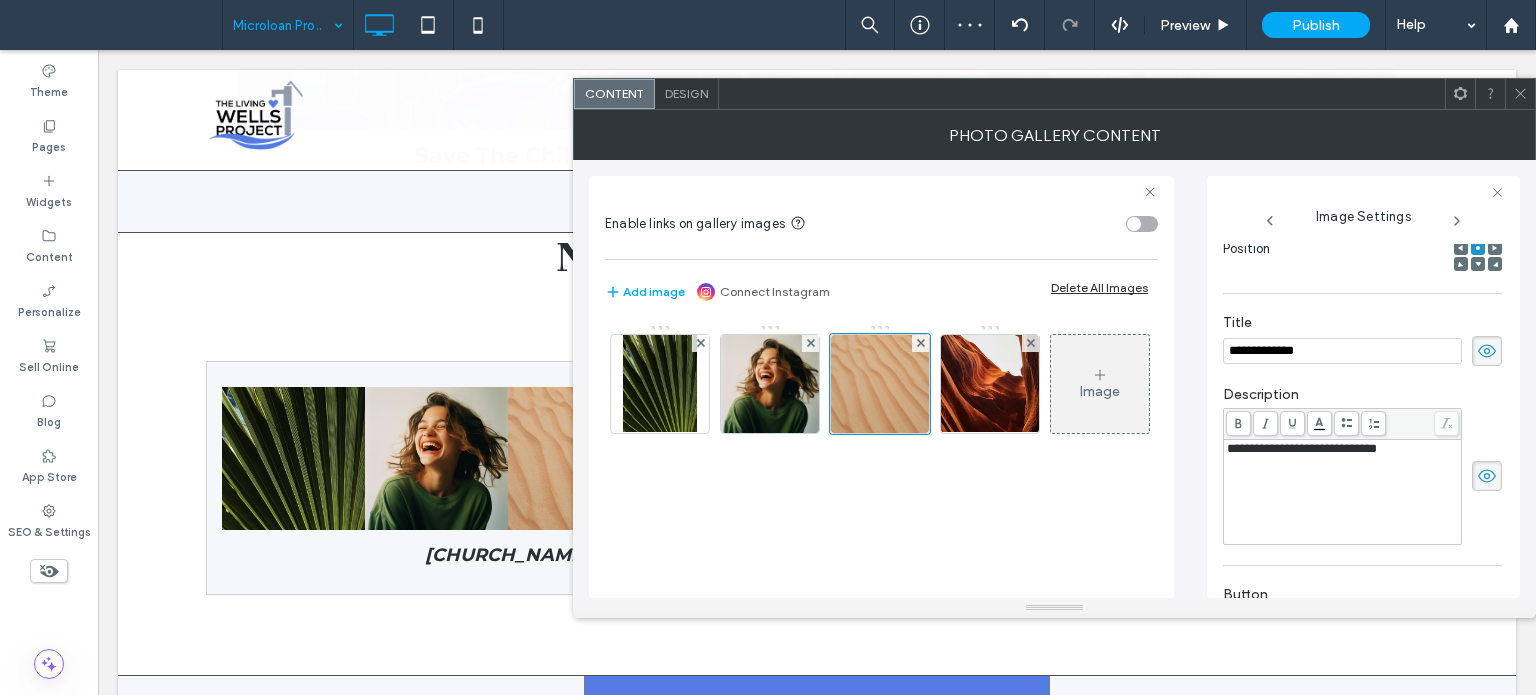 click 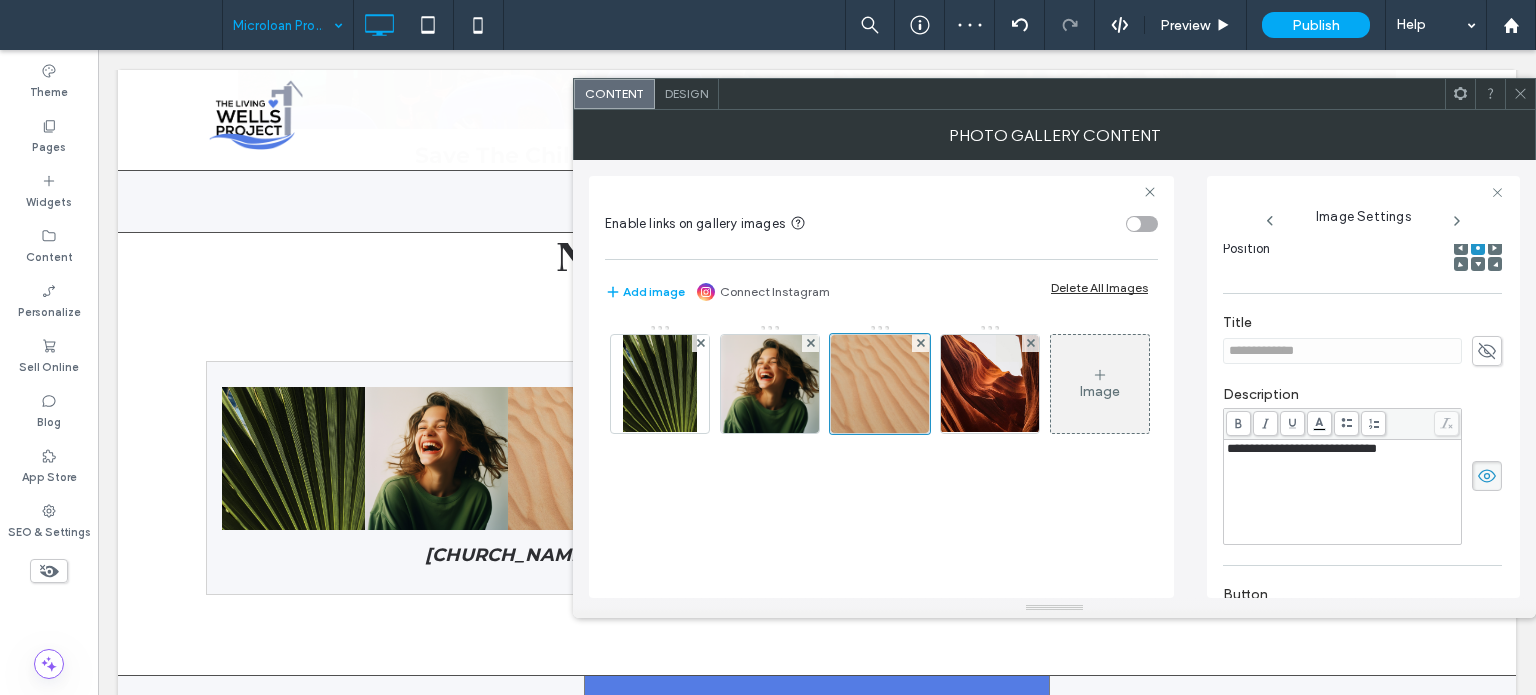 click 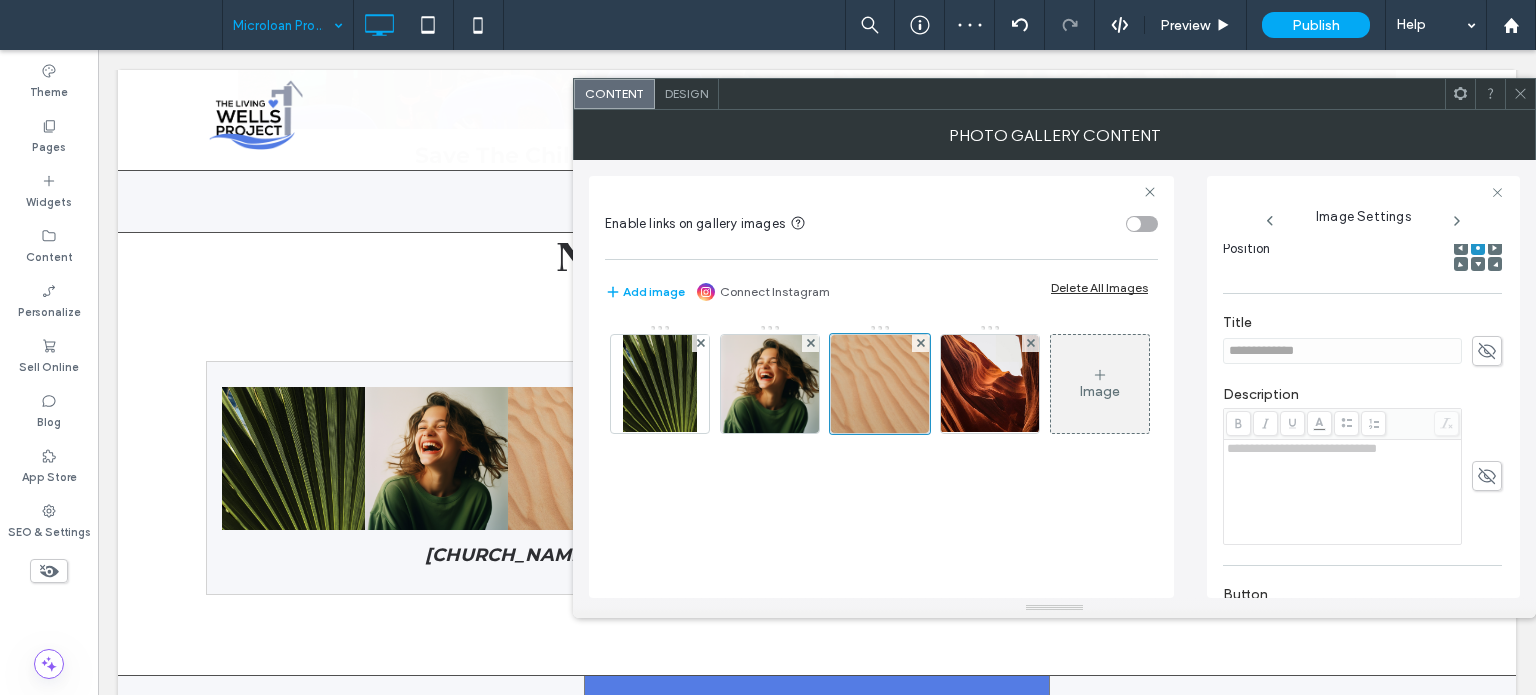 scroll, scrollTop: 402, scrollLeft: 0, axis: vertical 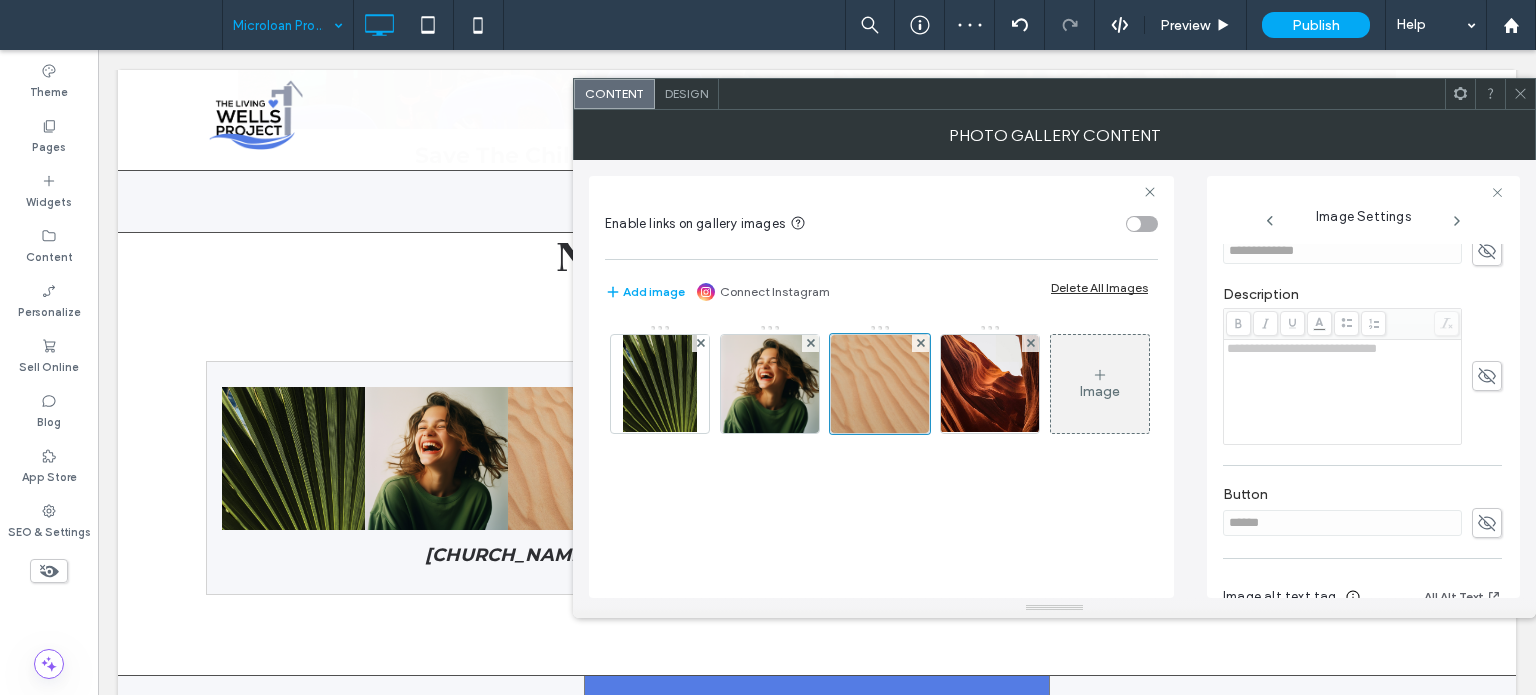 click 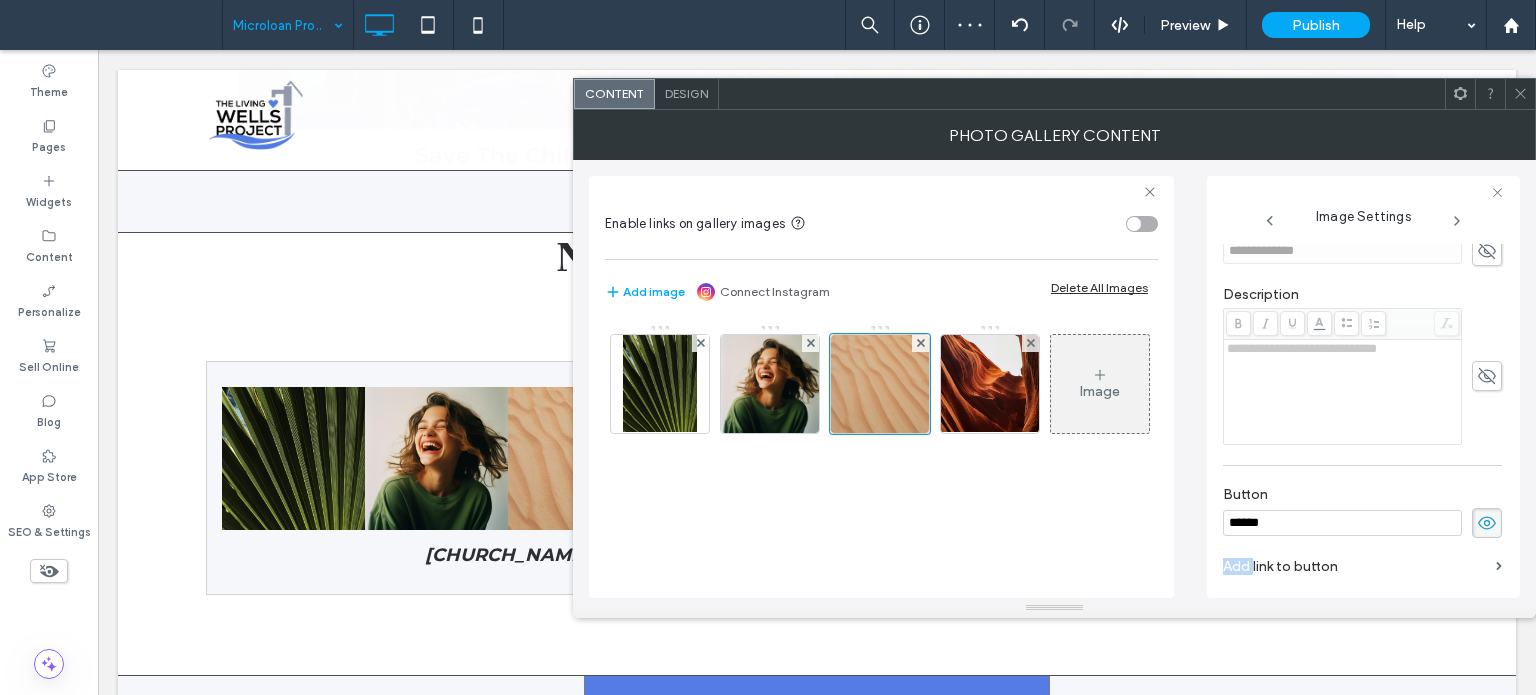 click 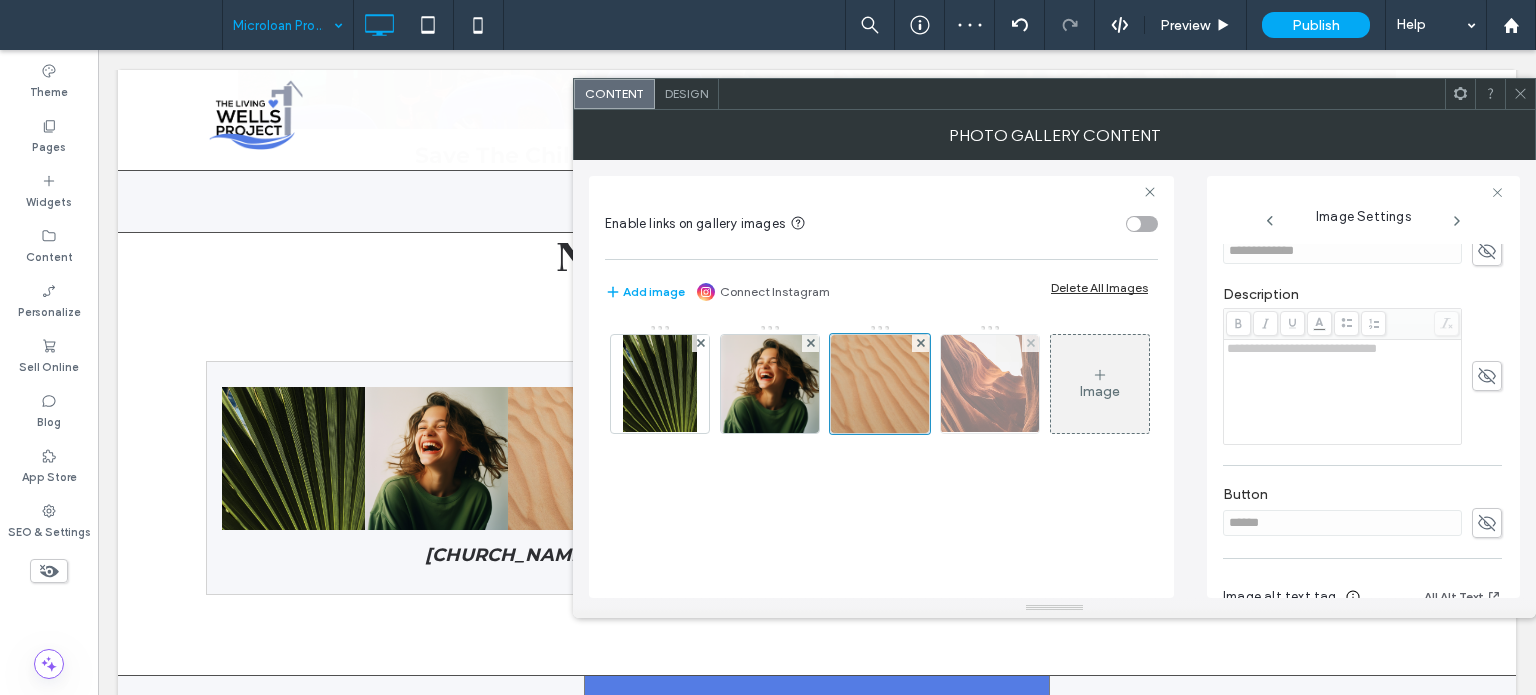 click at bounding box center [990, 384] 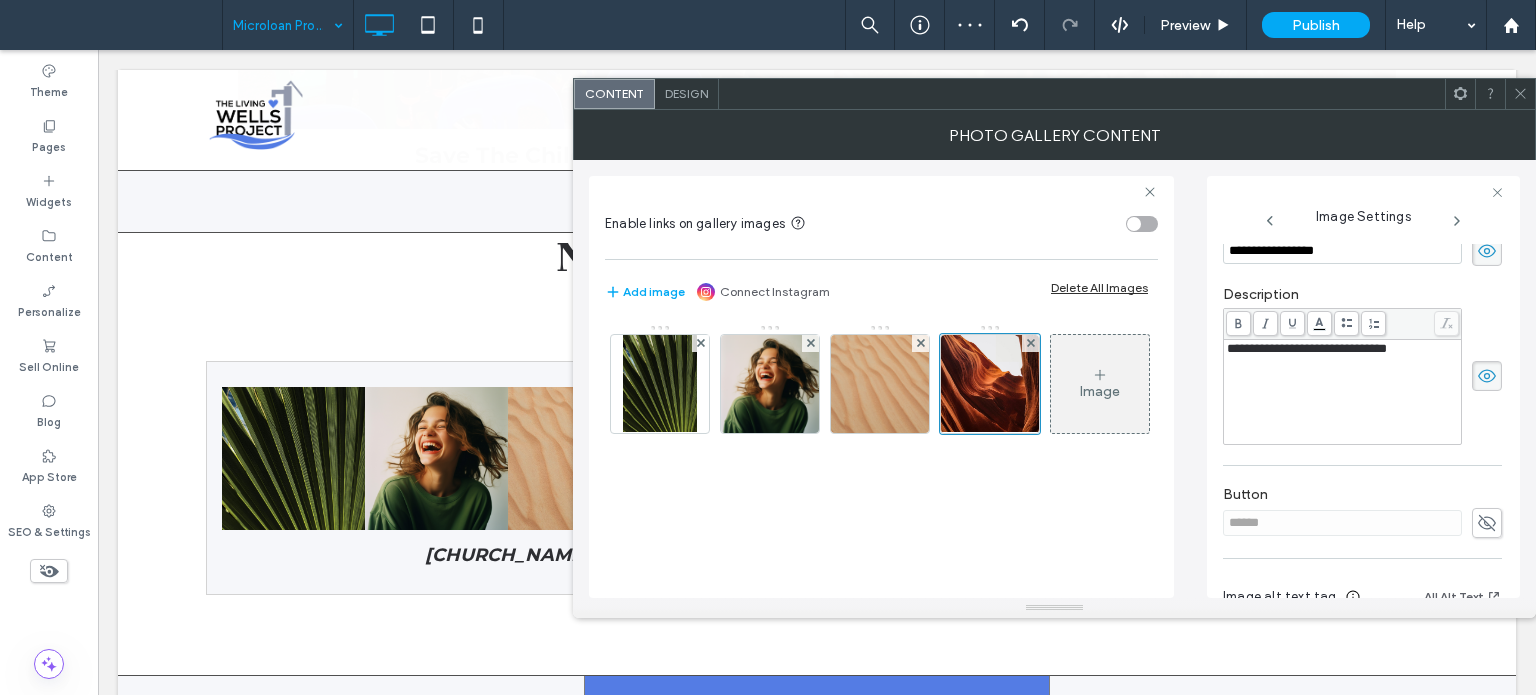 scroll, scrollTop: 396, scrollLeft: 0, axis: vertical 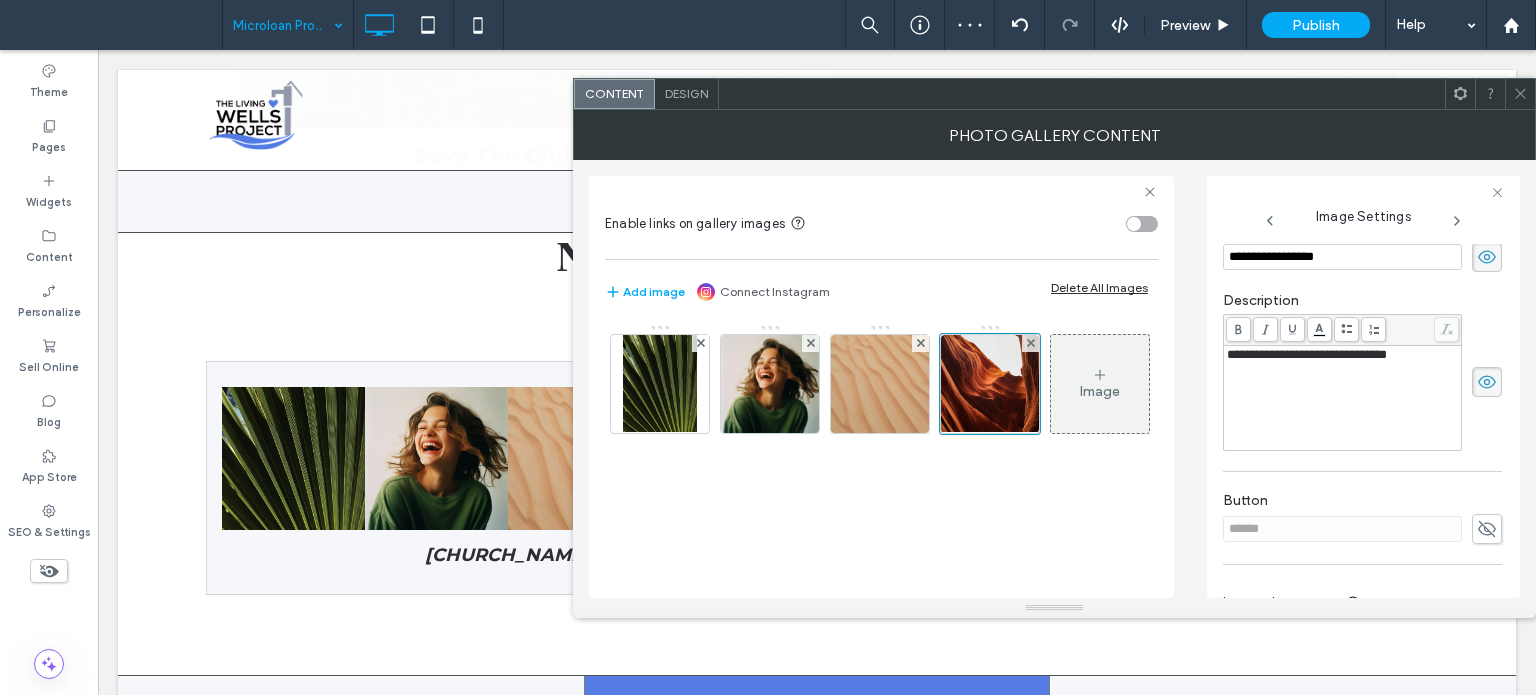 click 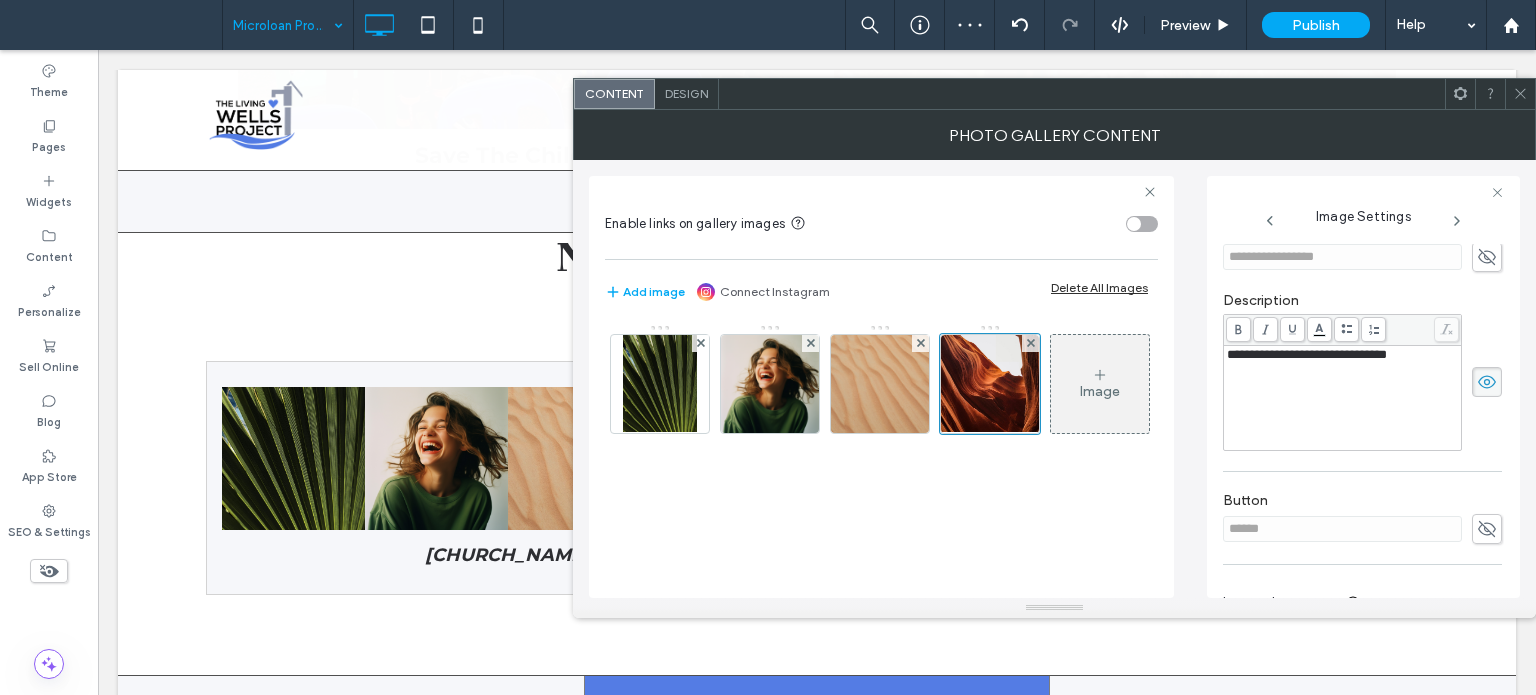 click 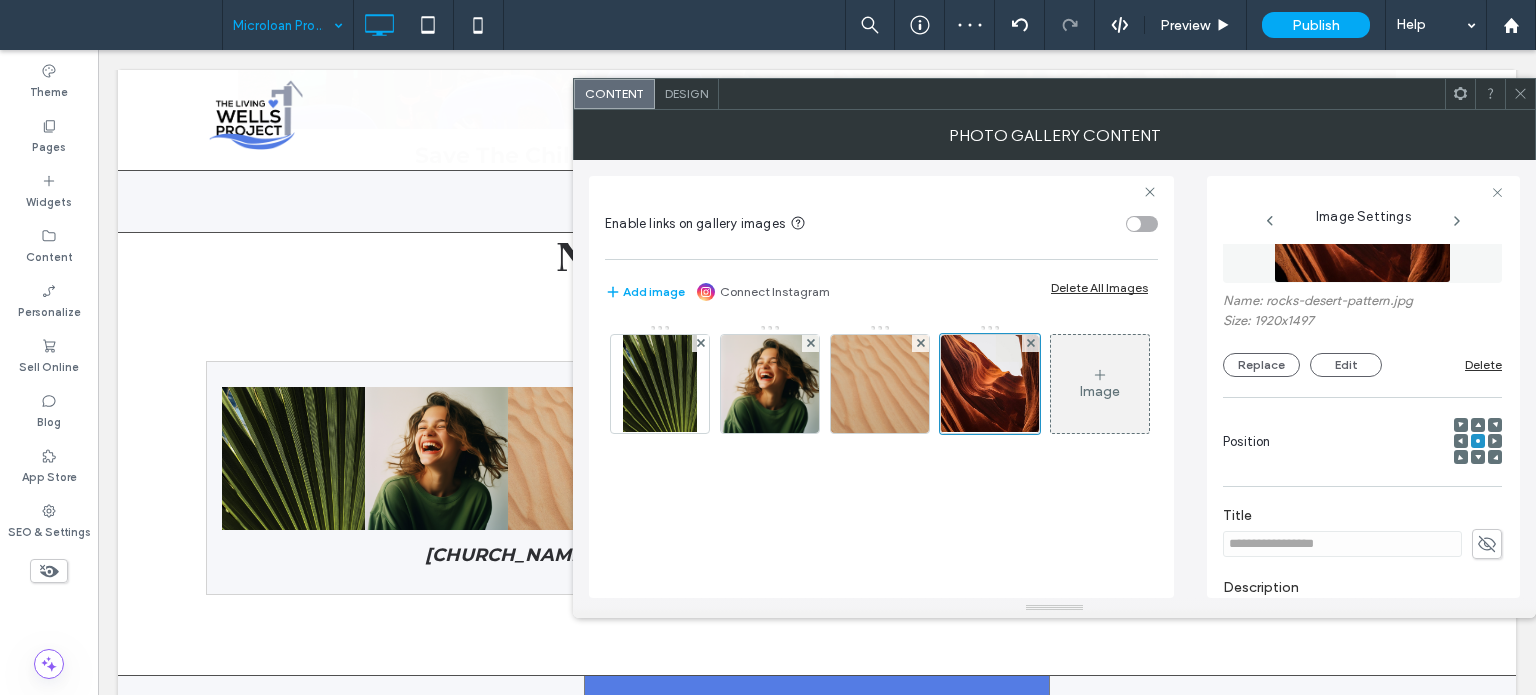 scroll, scrollTop: 96, scrollLeft: 0, axis: vertical 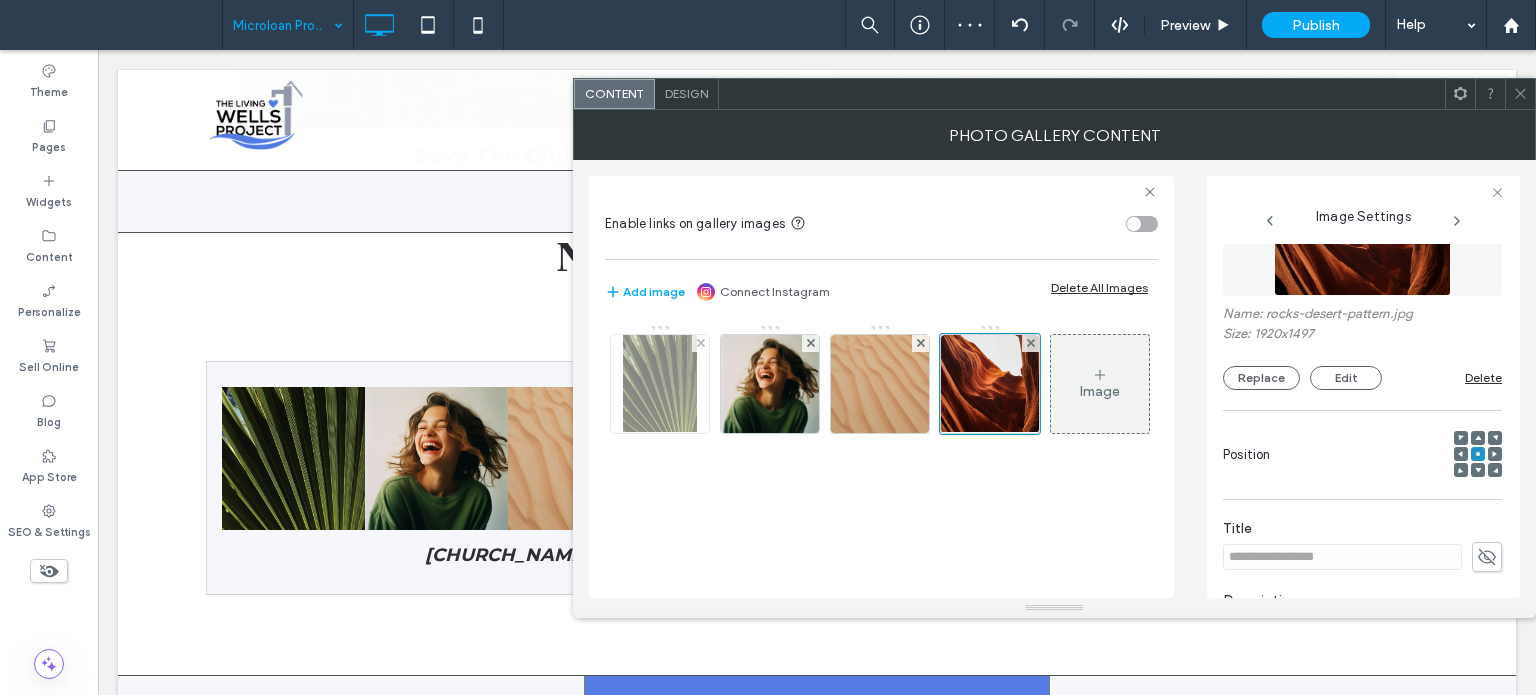 click at bounding box center (660, 384) 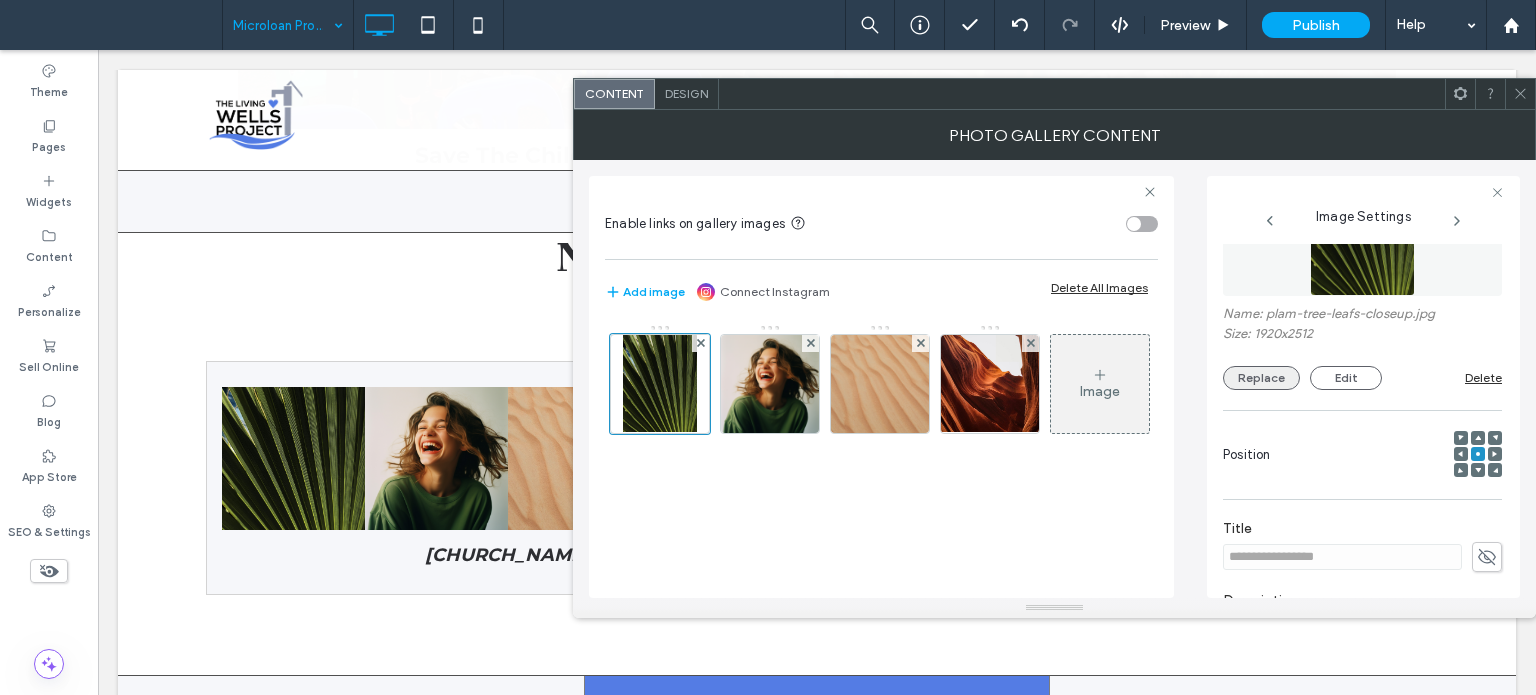 click on "Replace" at bounding box center (1261, 378) 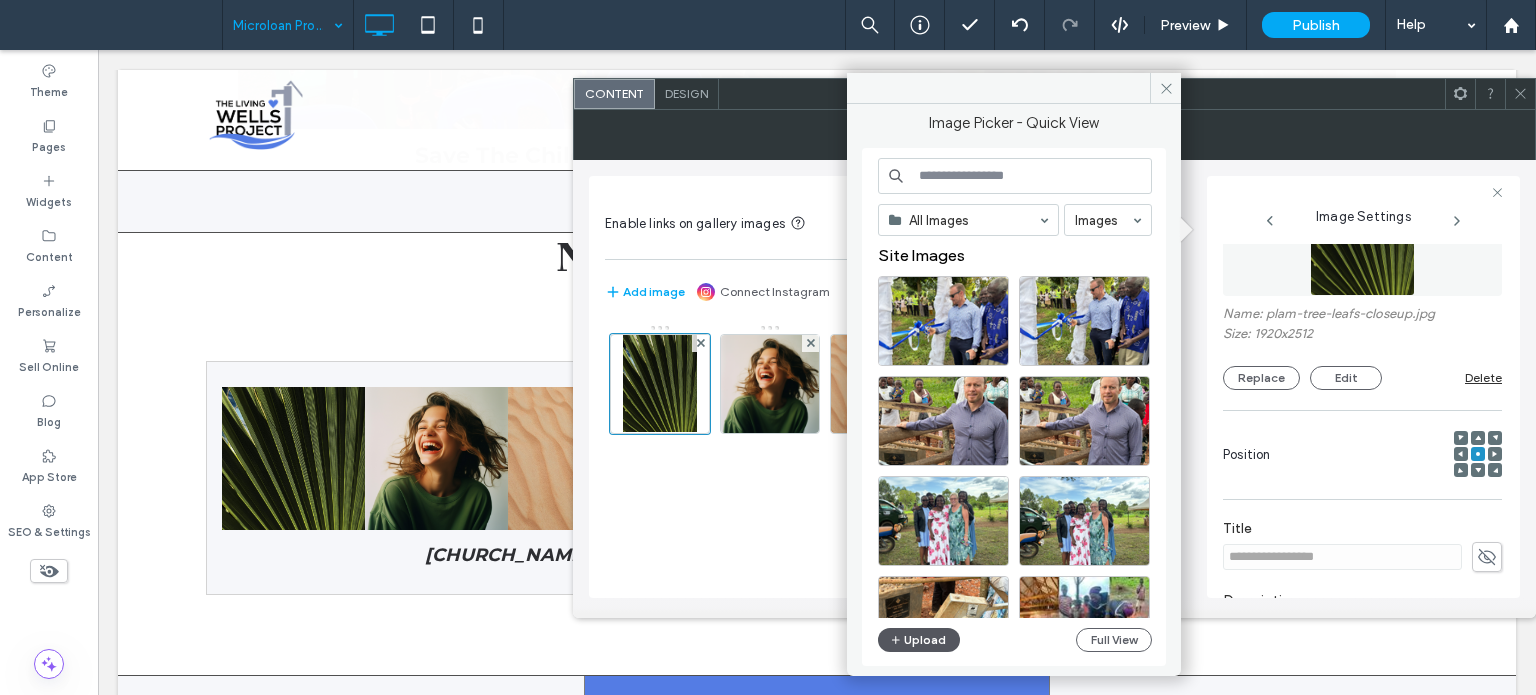 click on "Upload" at bounding box center (919, 640) 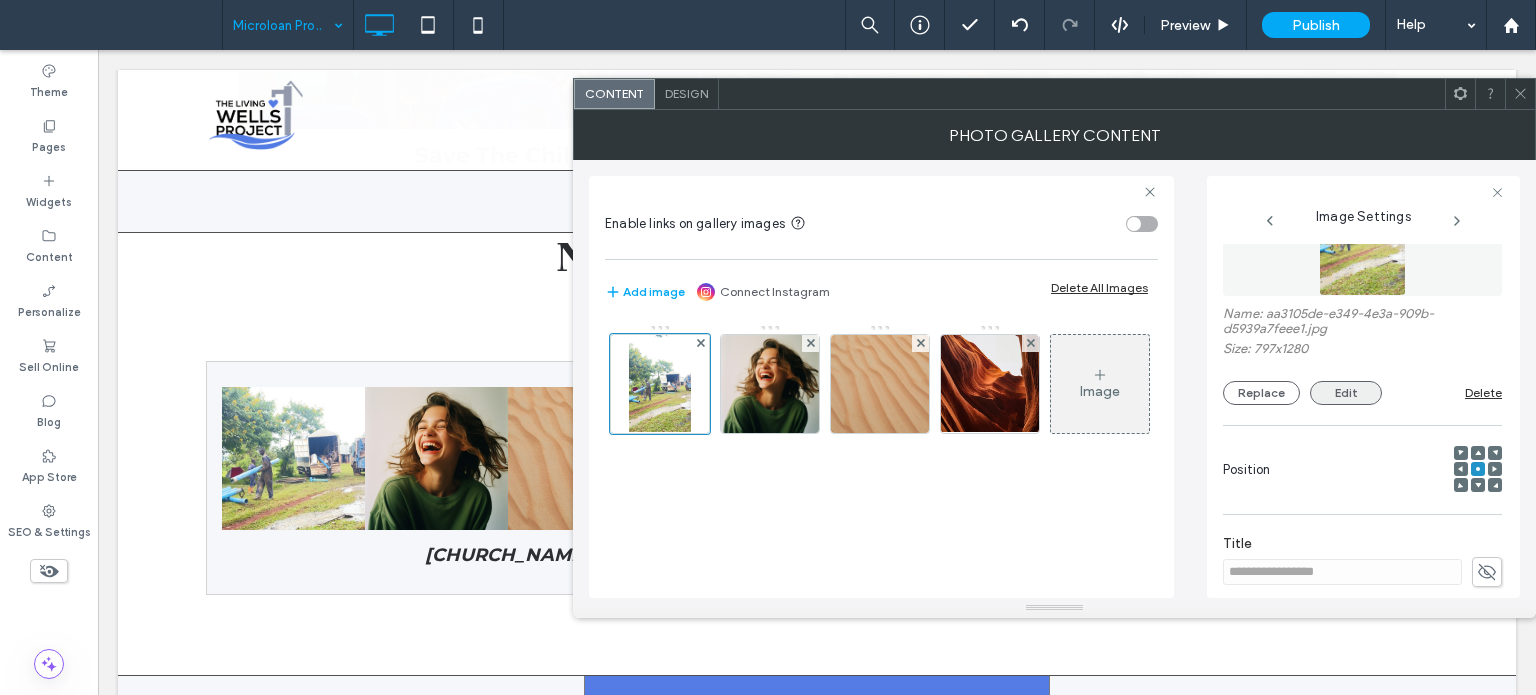 click on "Edit" at bounding box center (1346, 393) 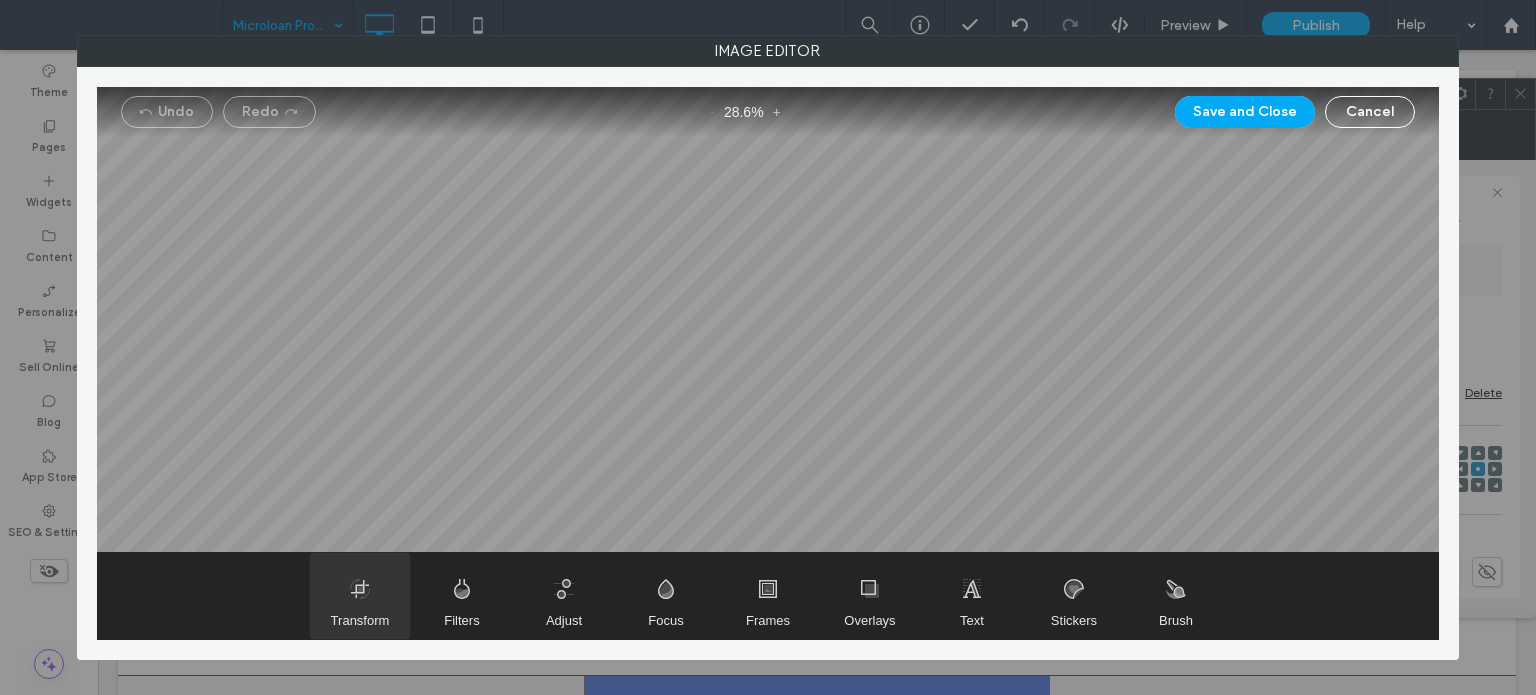 click on "Transform" at bounding box center (360, 620) 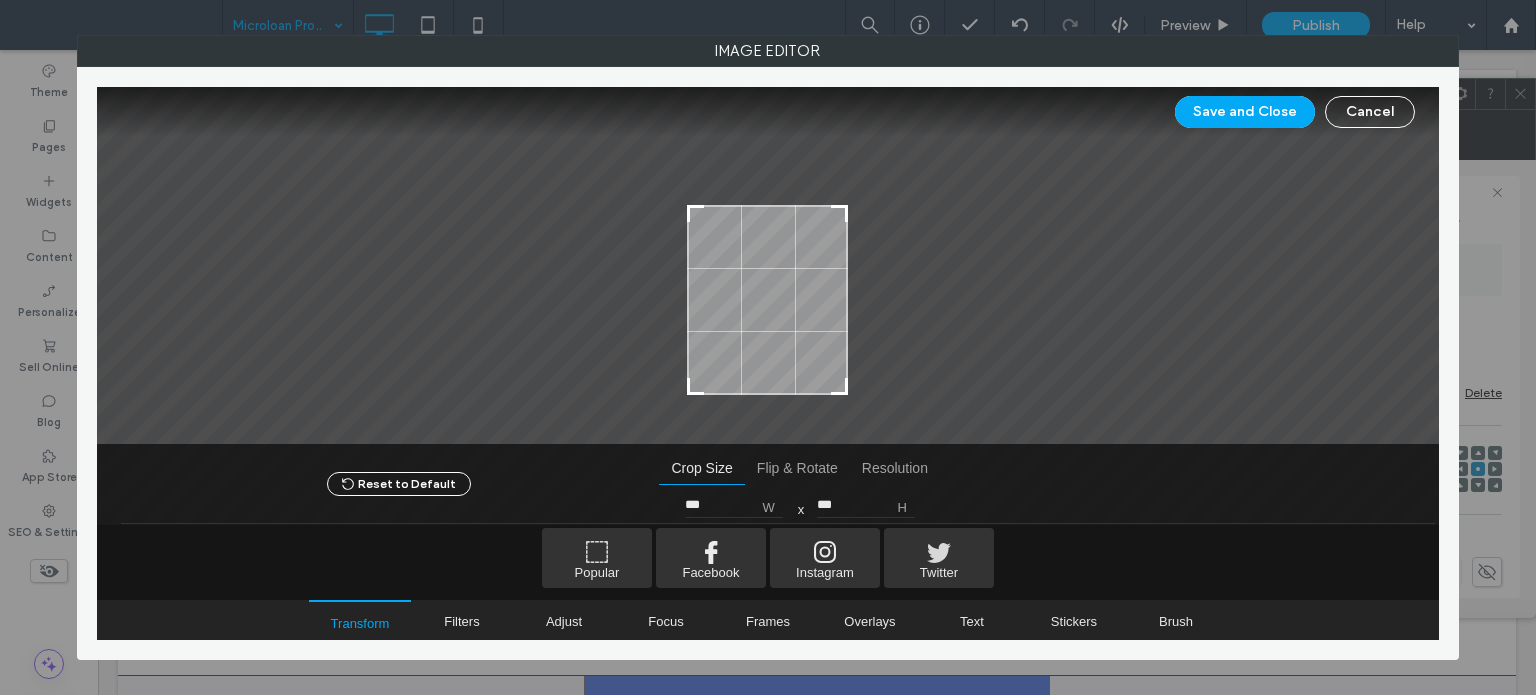 drag, startPoint x: 837, startPoint y: 139, endPoint x: 851, endPoint y: 207, distance: 69.426216 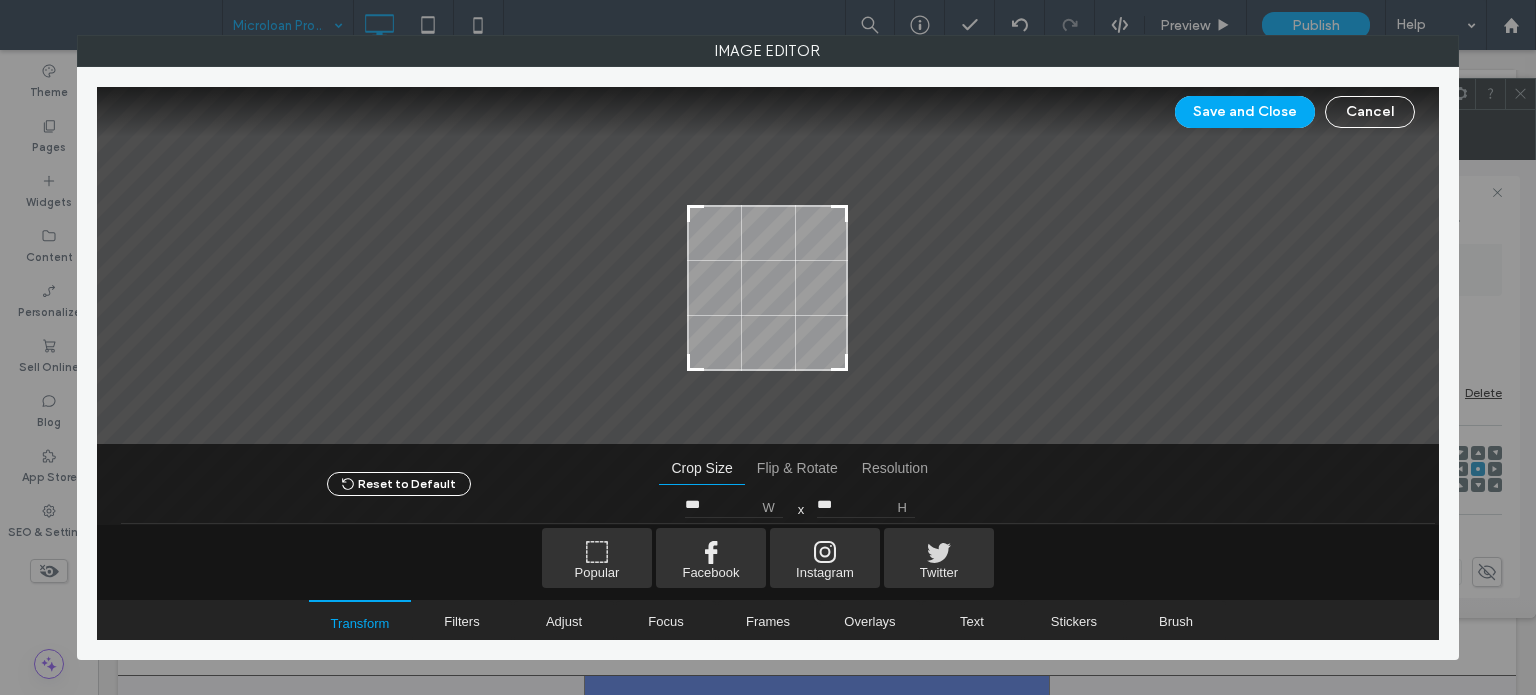 type on "***" 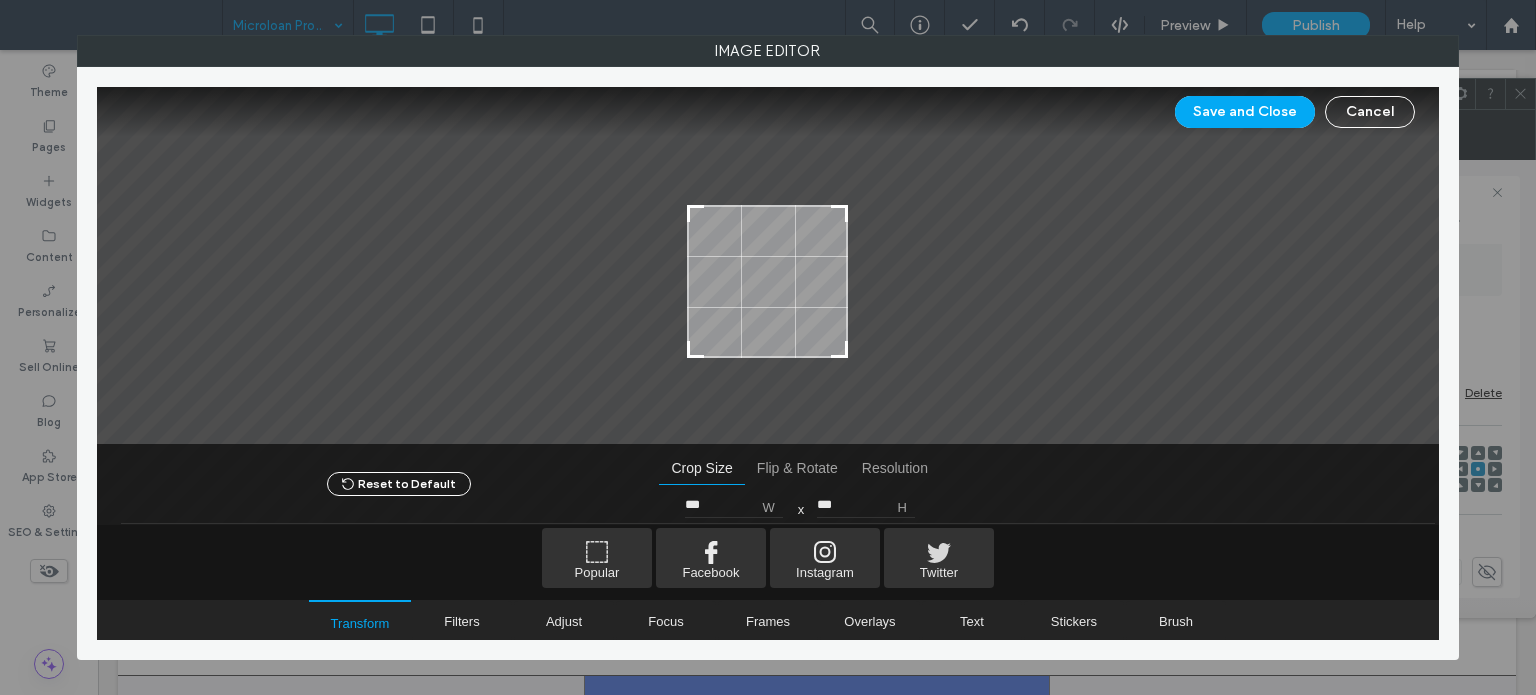drag, startPoint x: 841, startPoint y: 383, endPoint x: 860, endPoint y: 346, distance: 41.59327 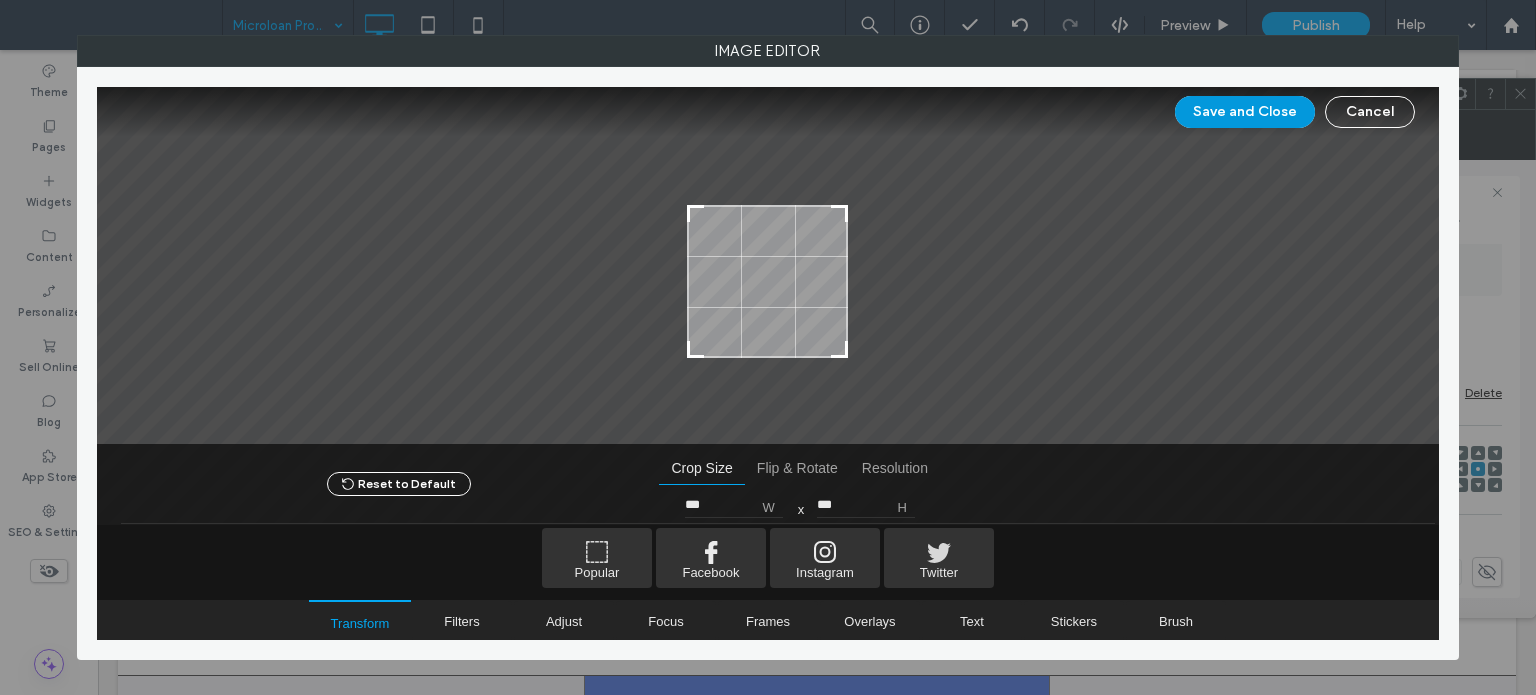 click on "Save and Close" at bounding box center [1245, 112] 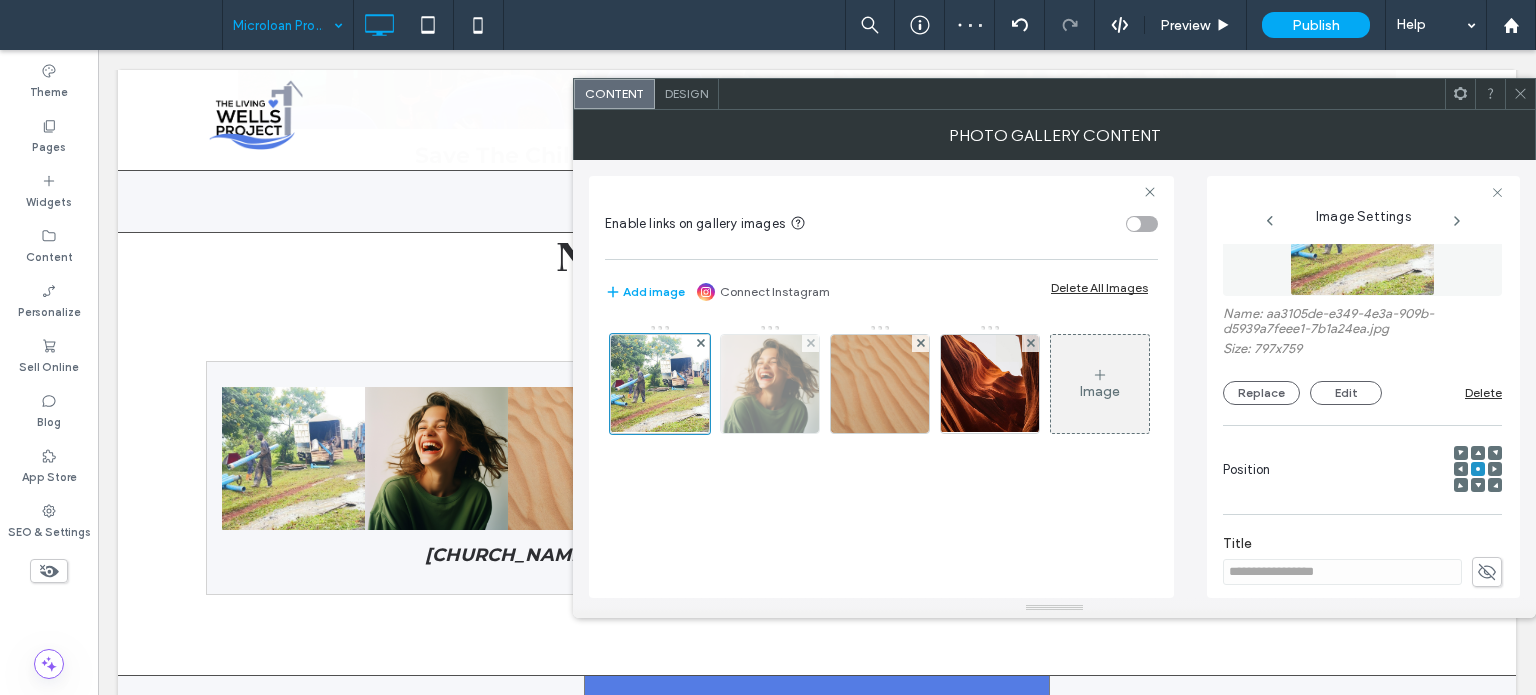 click at bounding box center [770, 384] 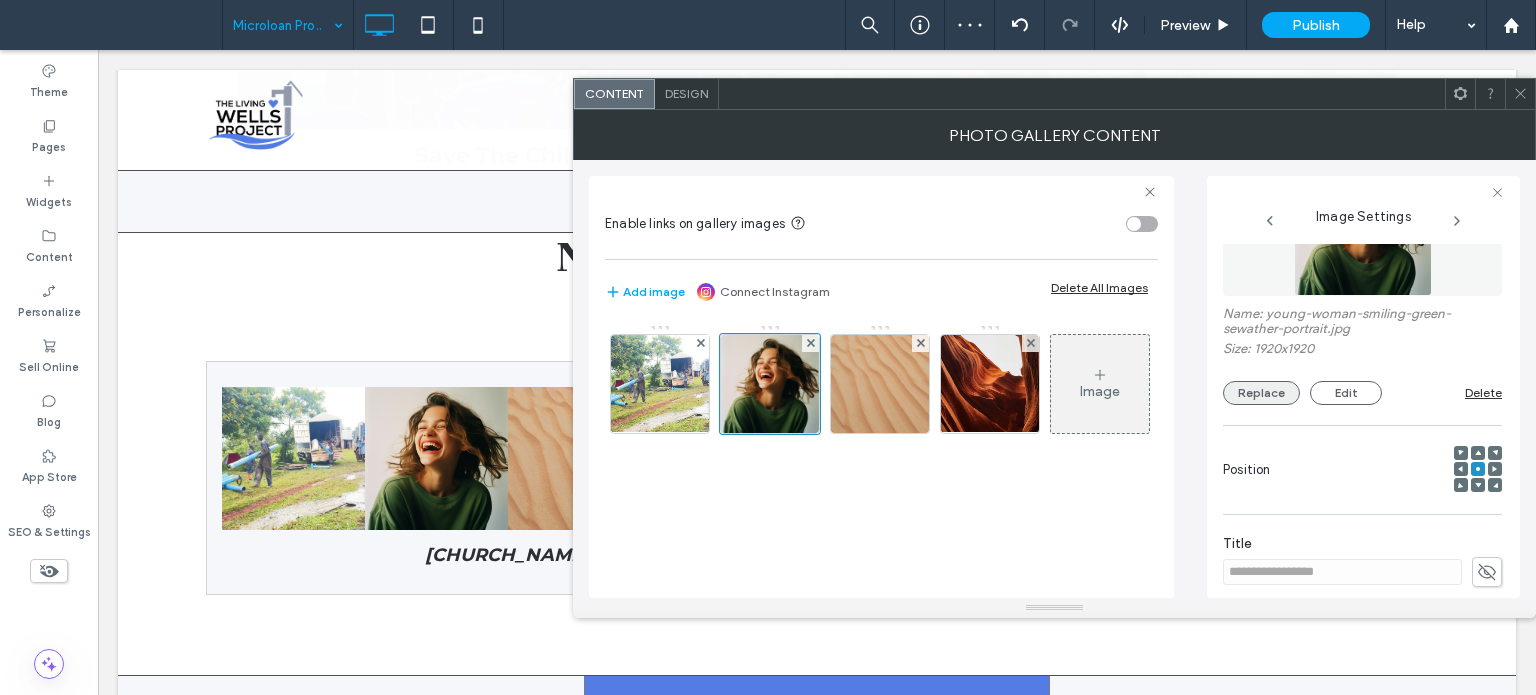 click on "Replace" at bounding box center [1261, 393] 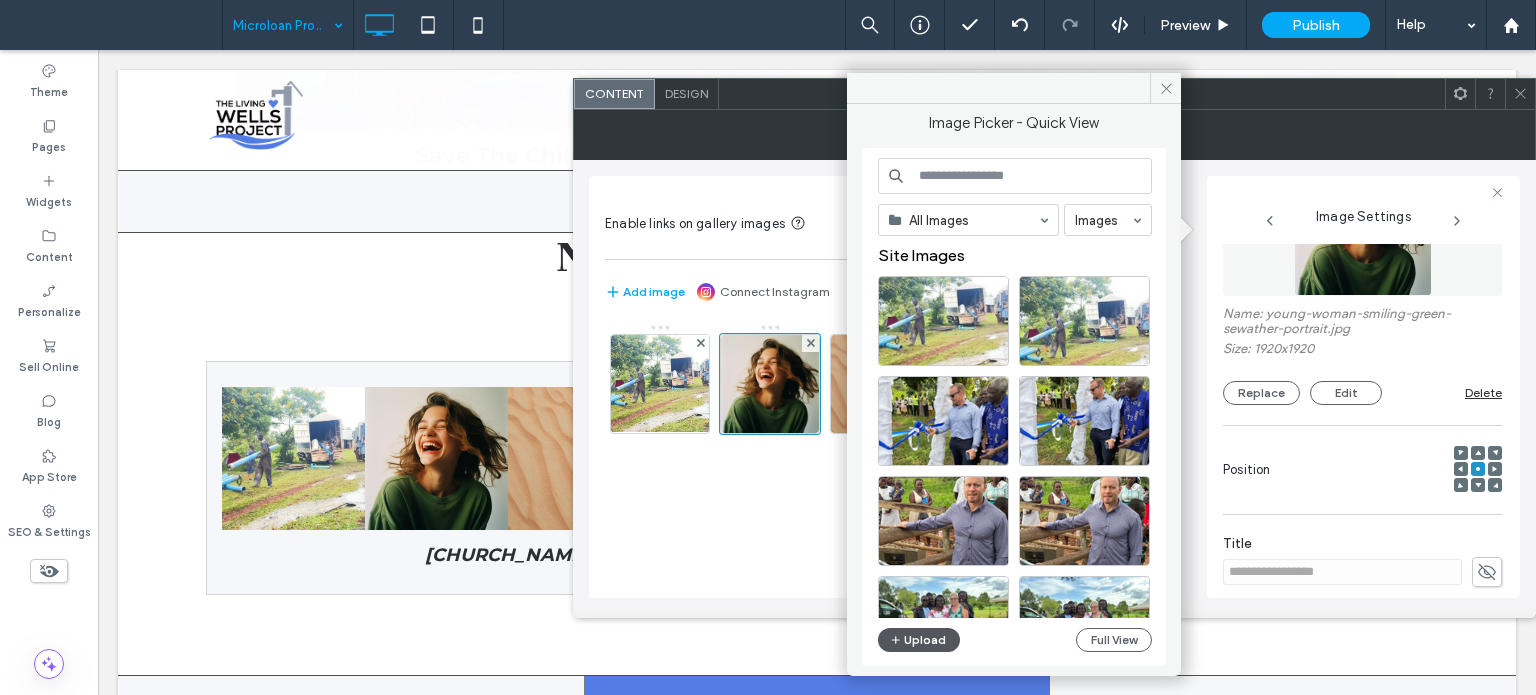 click on "Upload" at bounding box center (919, 640) 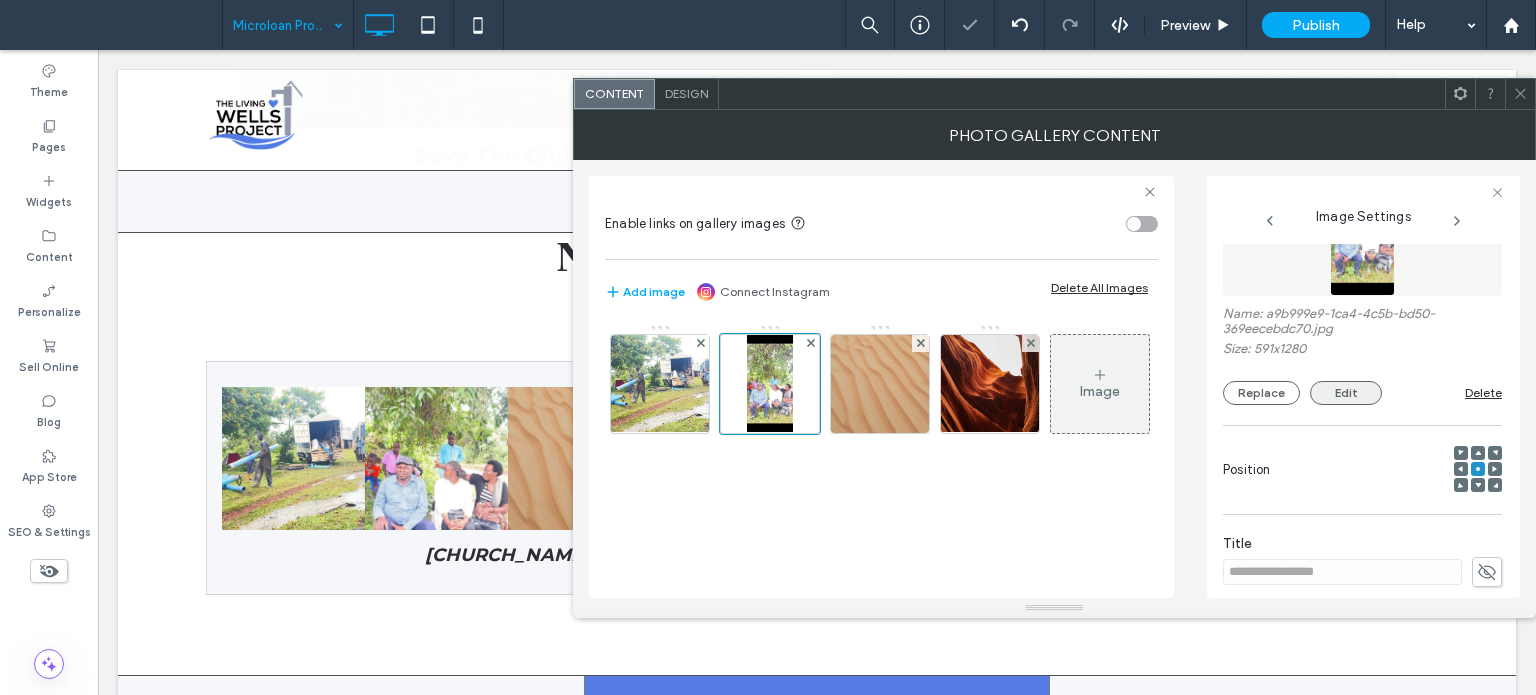 click on "Edit" at bounding box center (1346, 393) 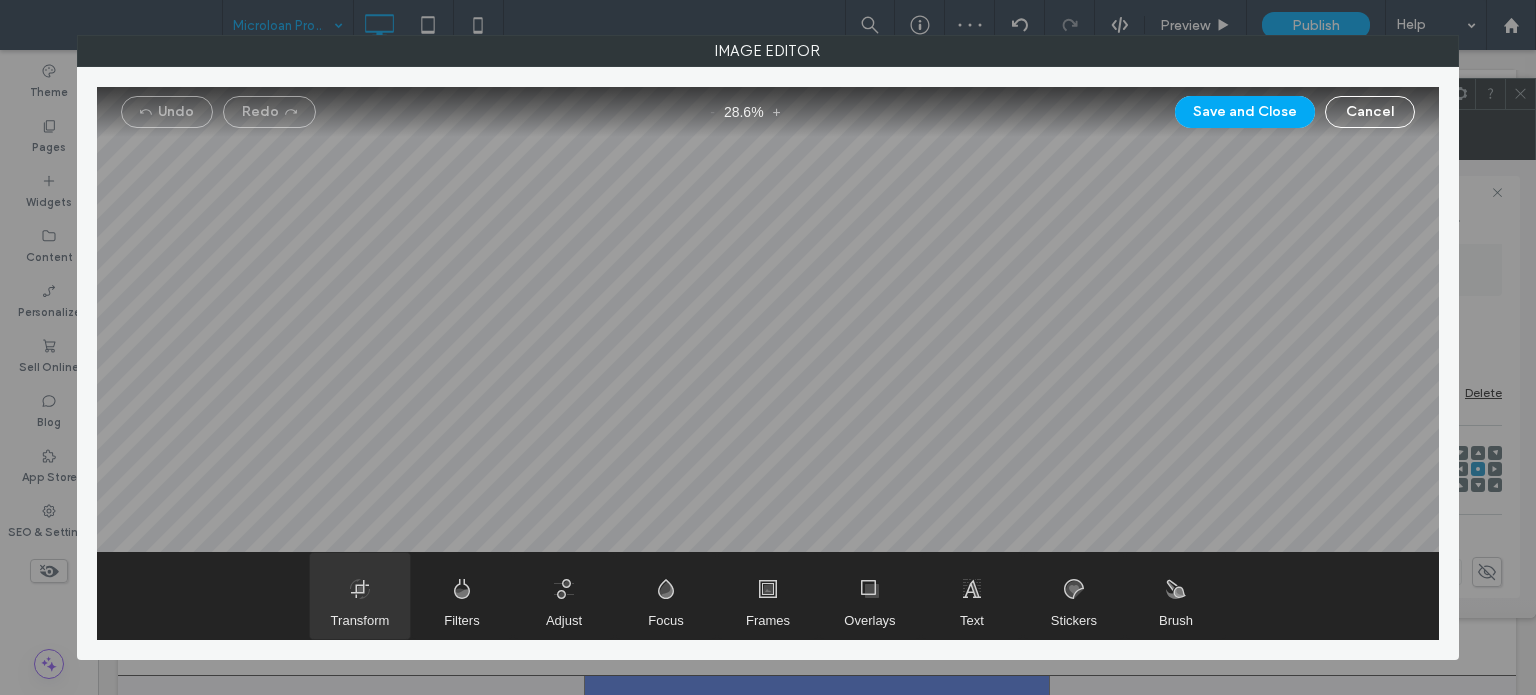 click on "Transform" at bounding box center (360, 620) 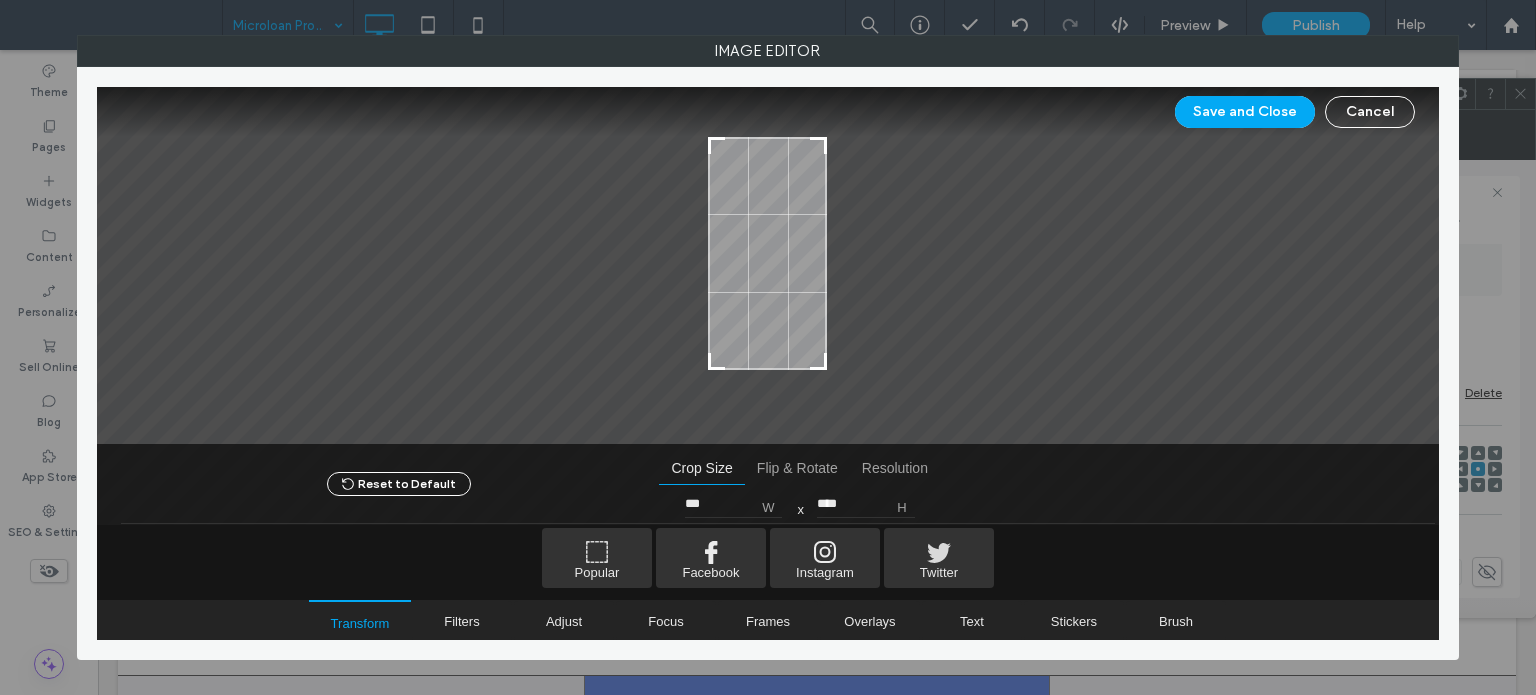 drag, startPoint x: 824, startPoint y: 388, endPoint x: 835, endPoint y: 359, distance: 31.016125 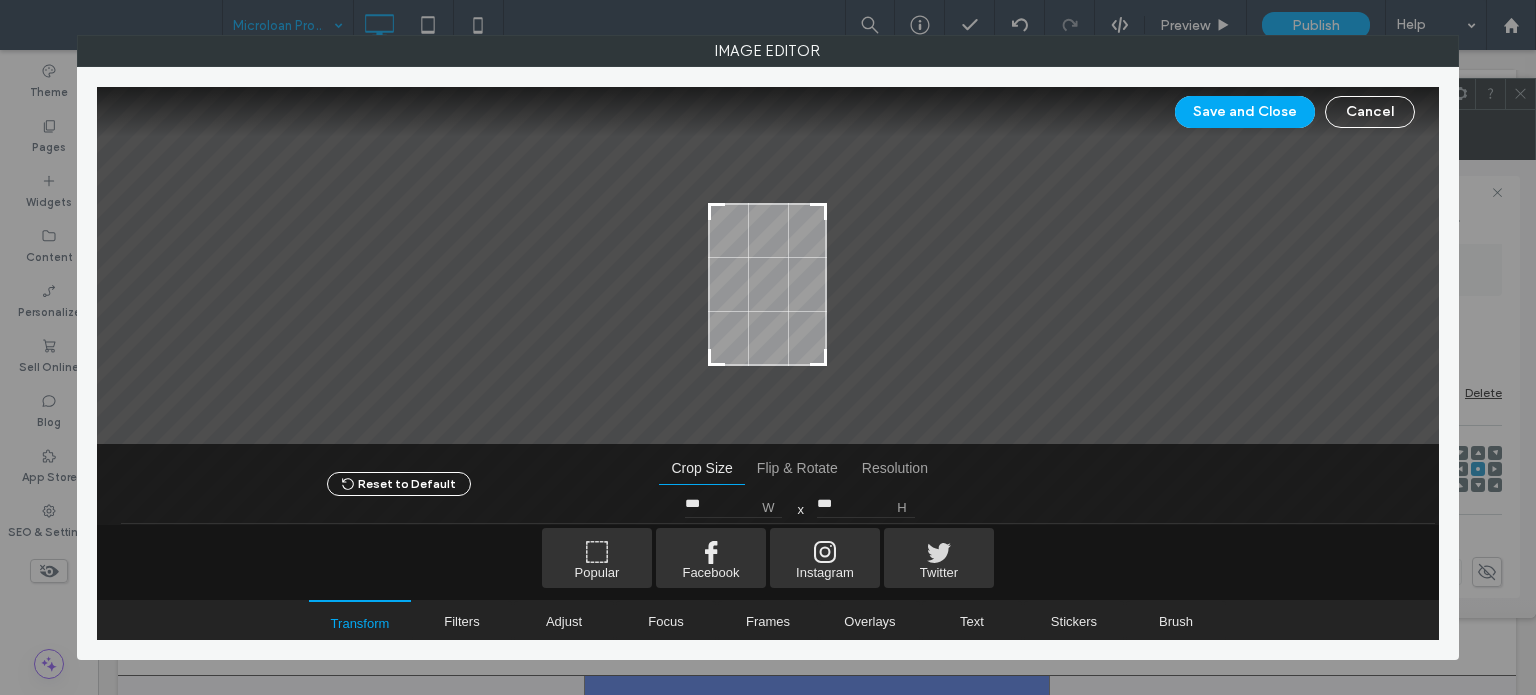 type on "***" 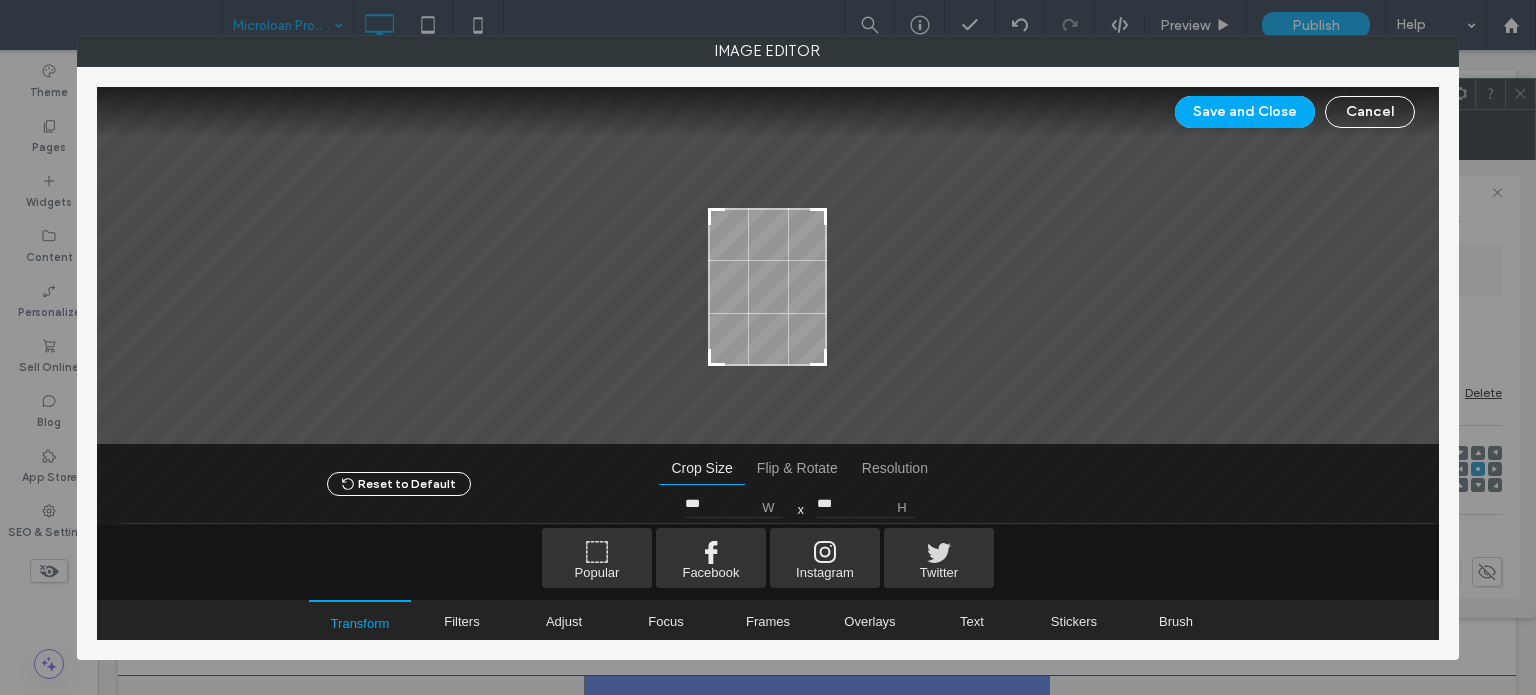 drag, startPoint x: 819, startPoint y: 140, endPoint x: 833, endPoint y: 211, distance: 72.36712 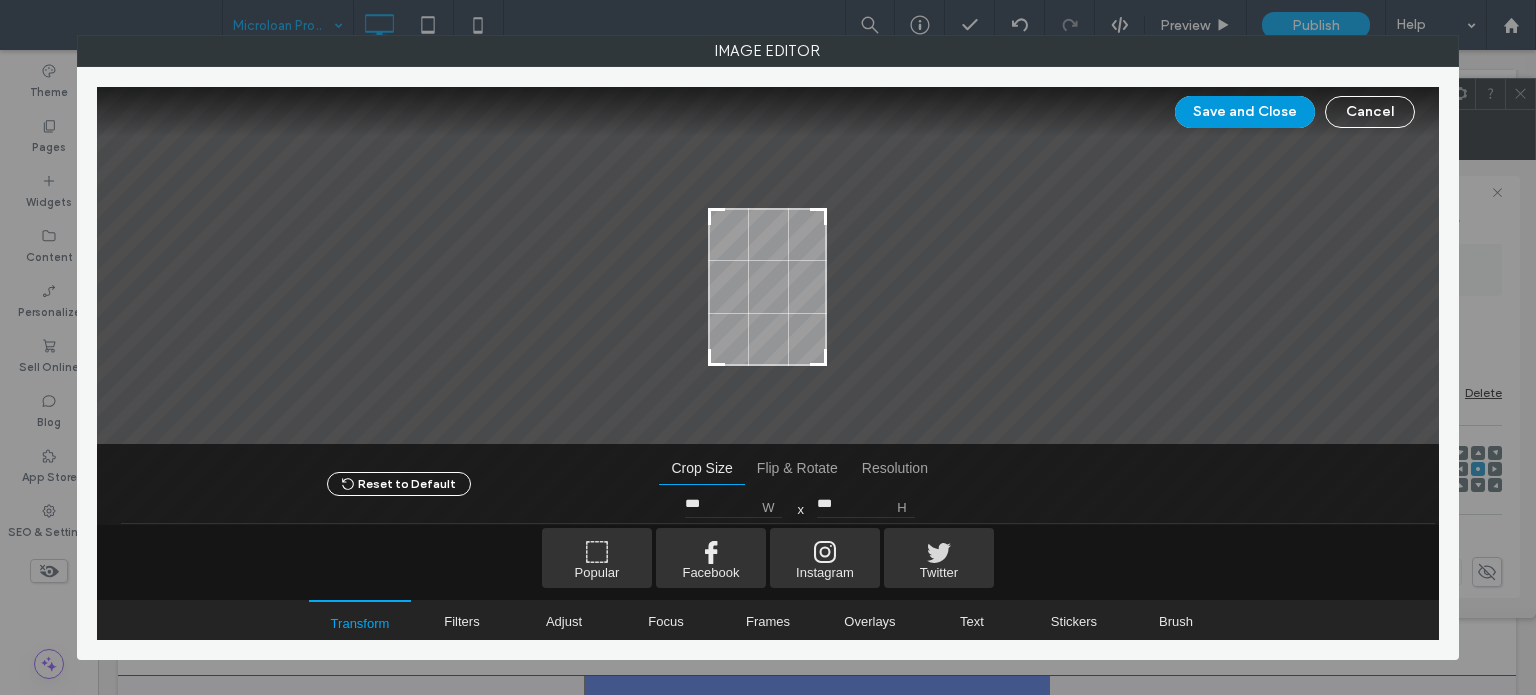 click on "Save and Close" at bounding box center [1245, 112] 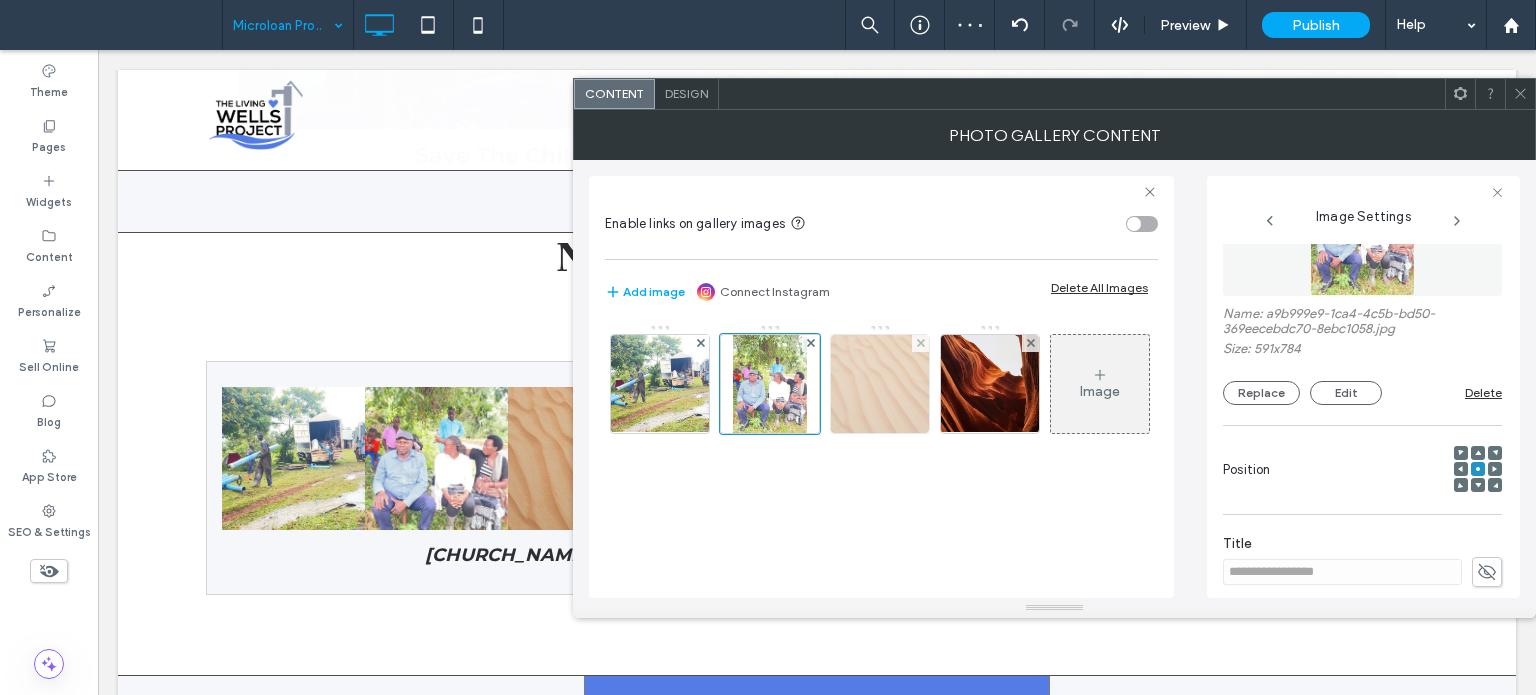 click at bounding box center [880, 384] 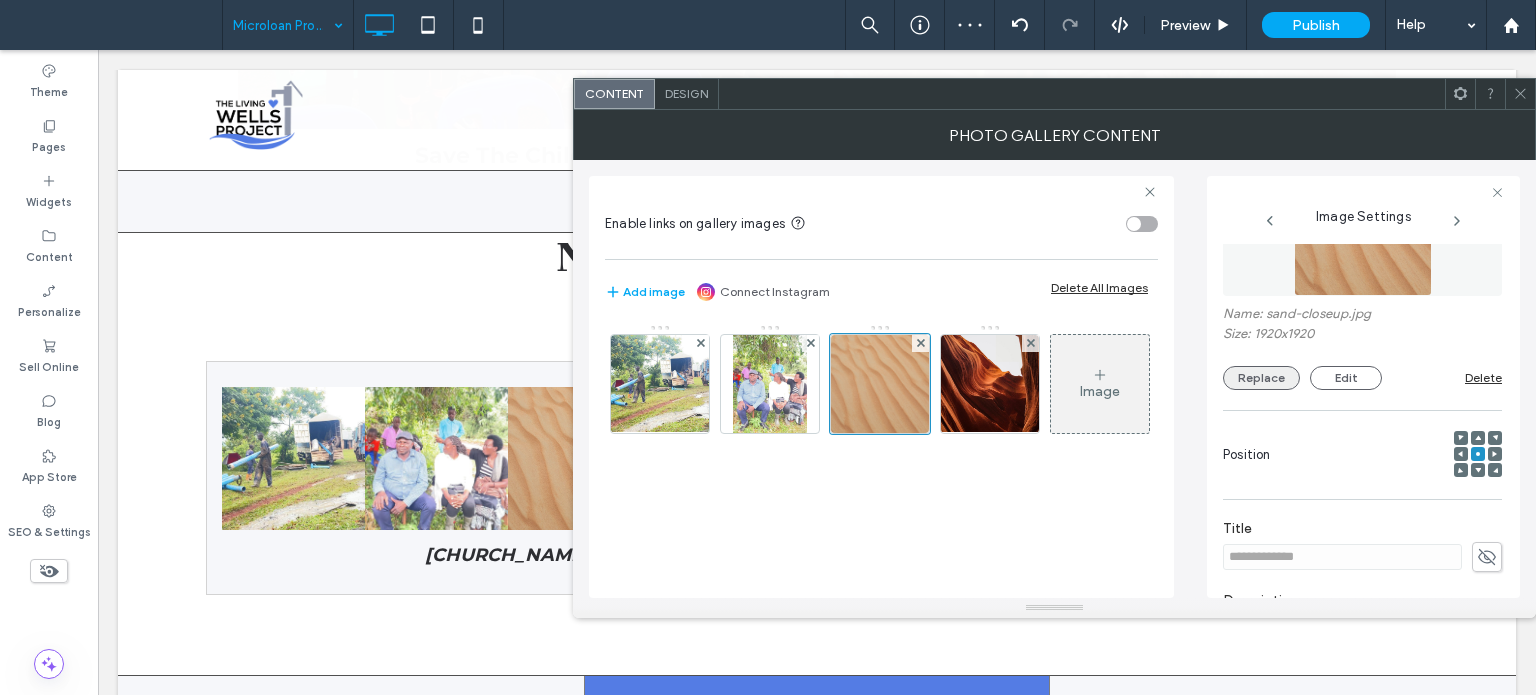 click on "Replace" at bounding box center (1261, 378) 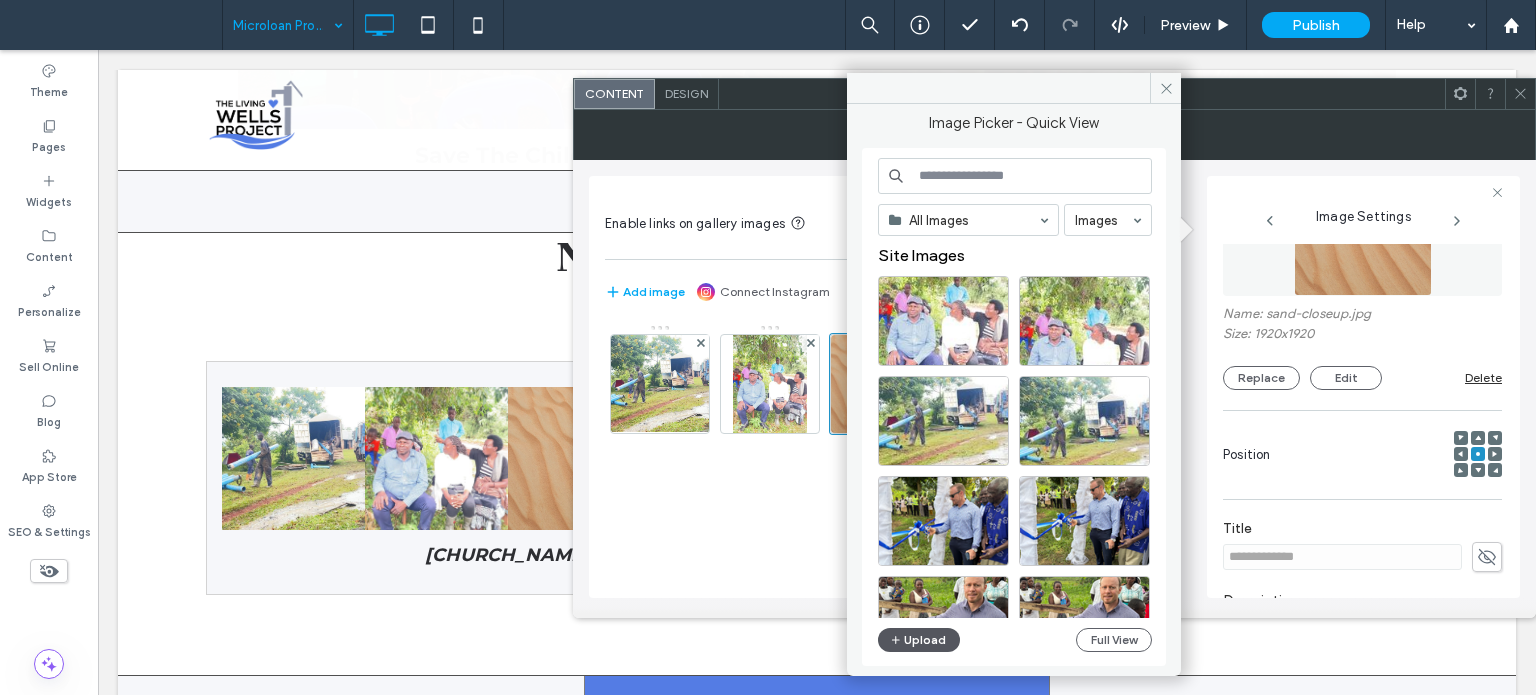 click on "Upload" at bounding box center [919, 640] 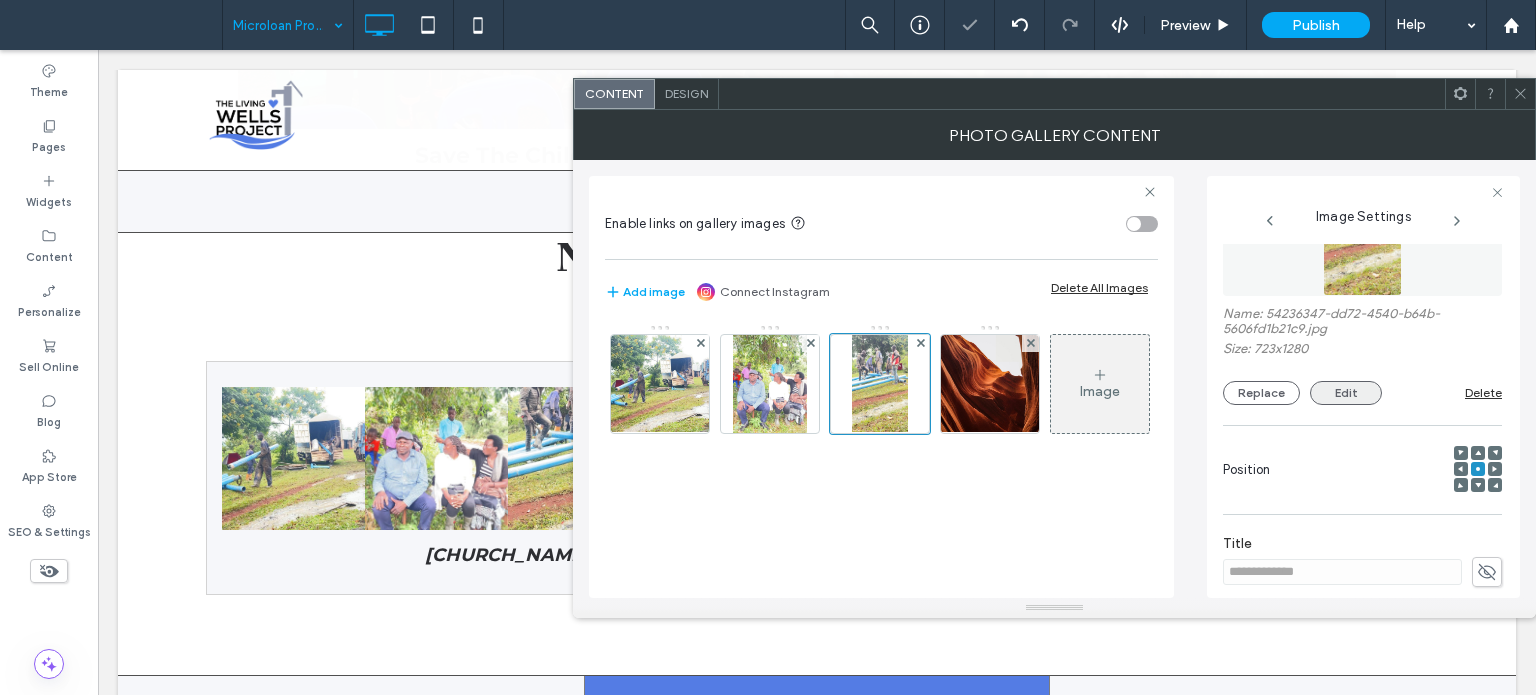 click on "Edit" at bounding box center (1346, 393) 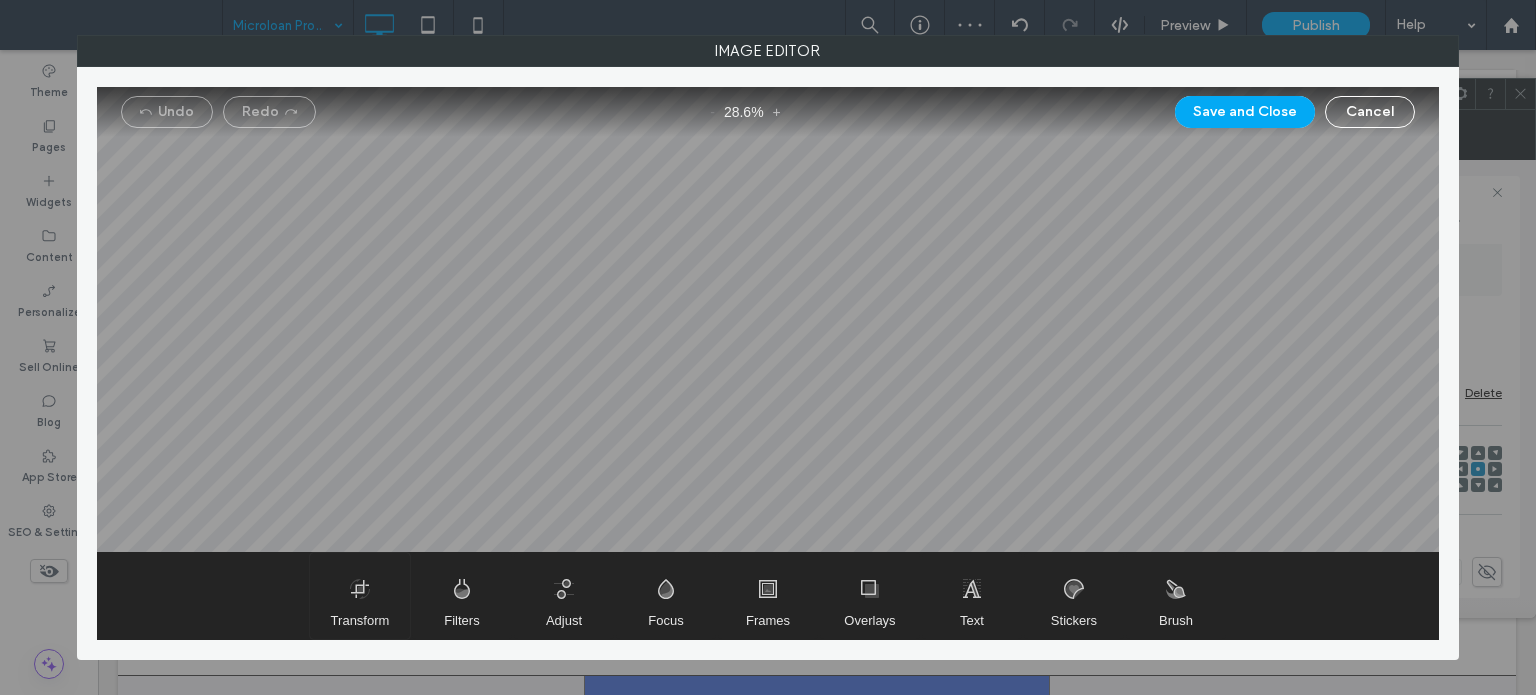 click at bounding box center [360, 596] 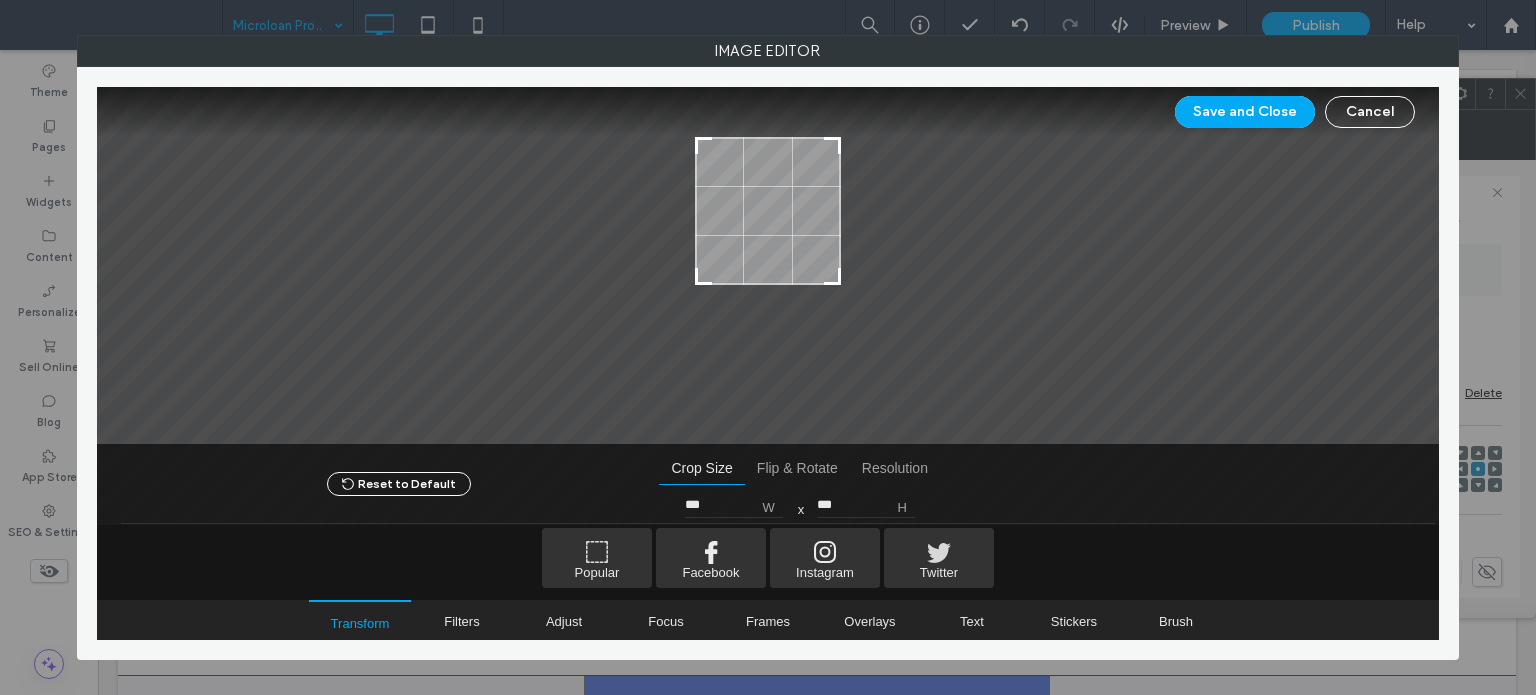 type on "***" 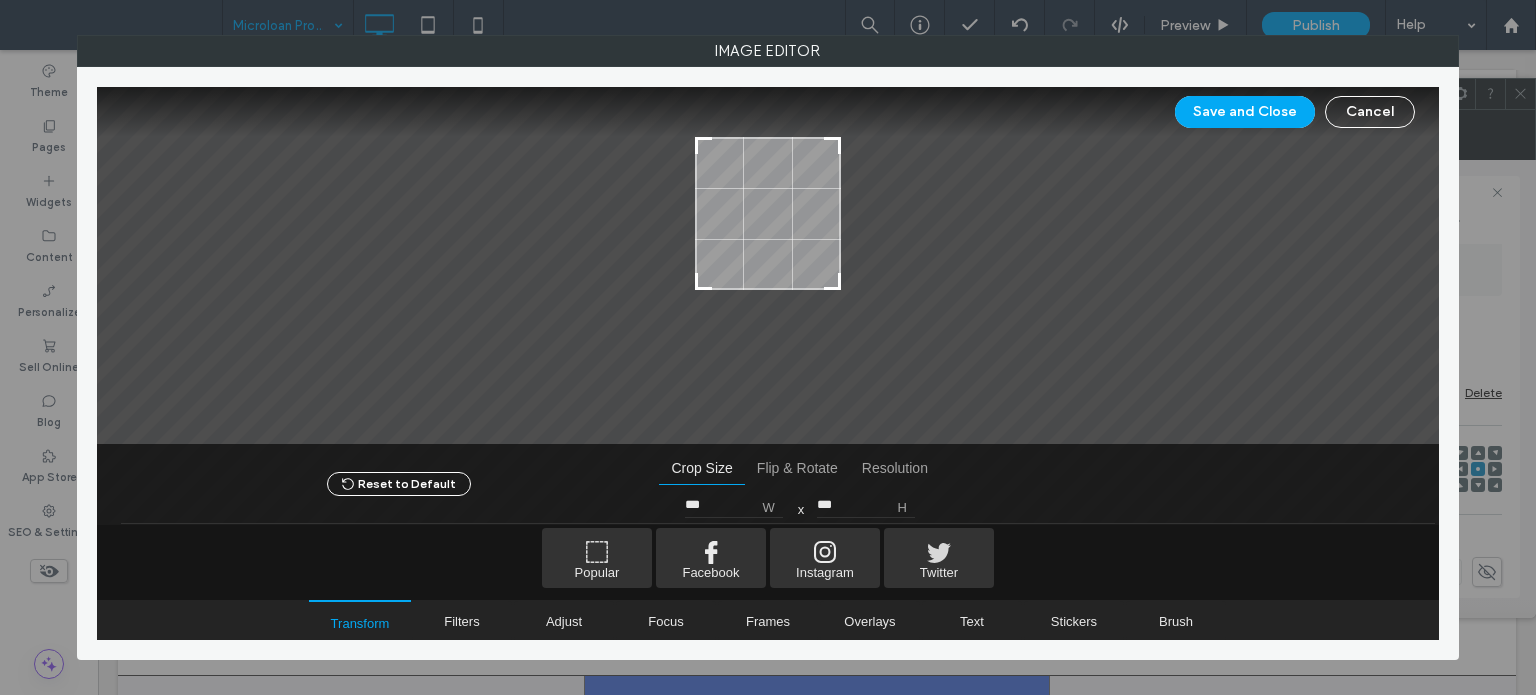 drag, startPoint x: 838, startPoint y: 392, endPoint x: 868, endPoint y: 287, distance: 109.201645 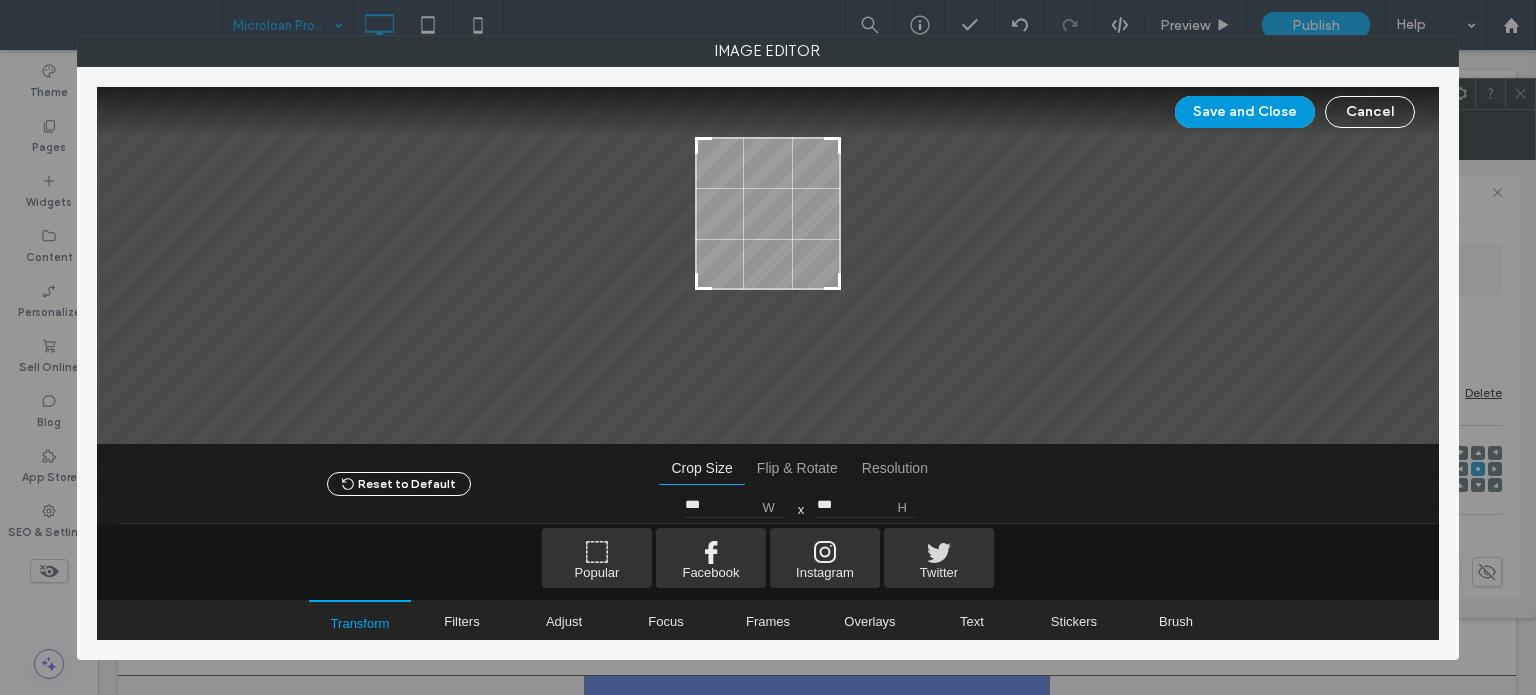 click on "Save and Close" at bounding box center [1245, 112] 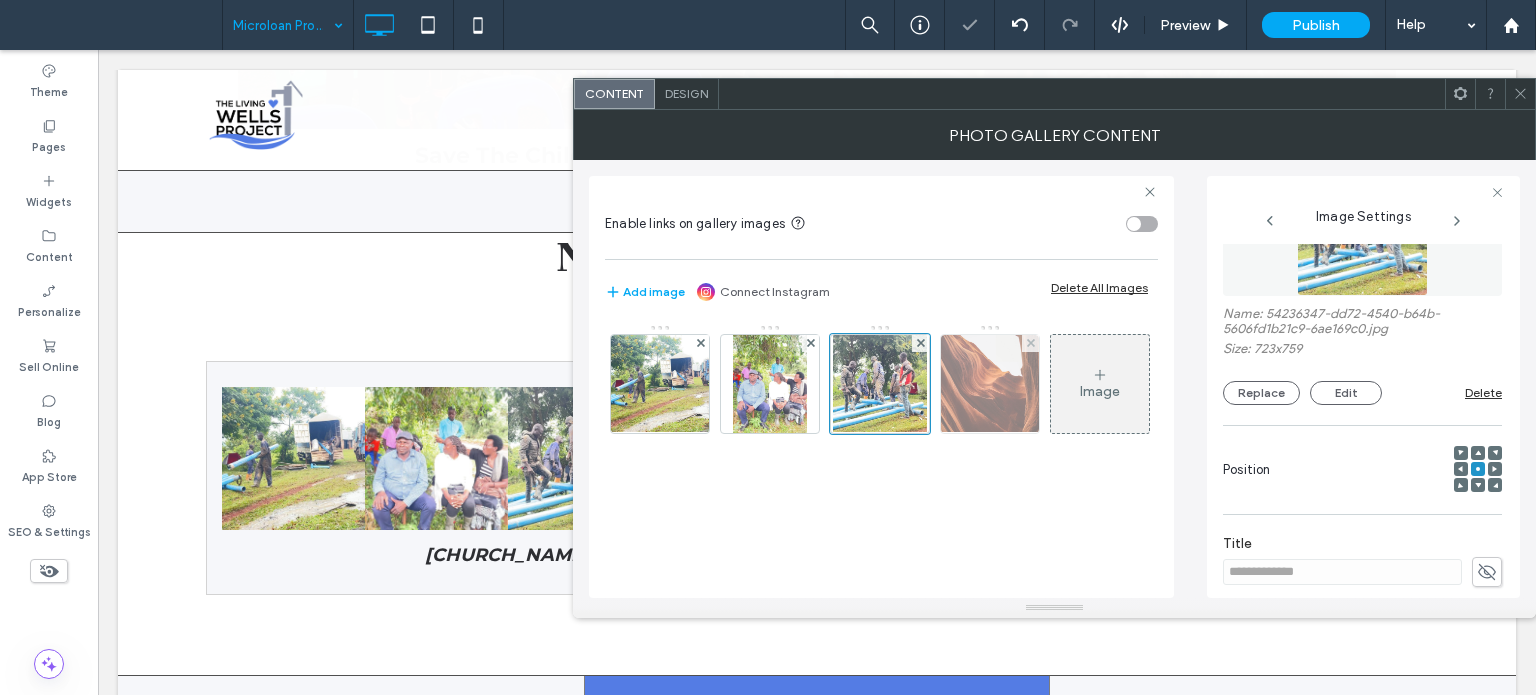 click at bounding box center [990, 384] 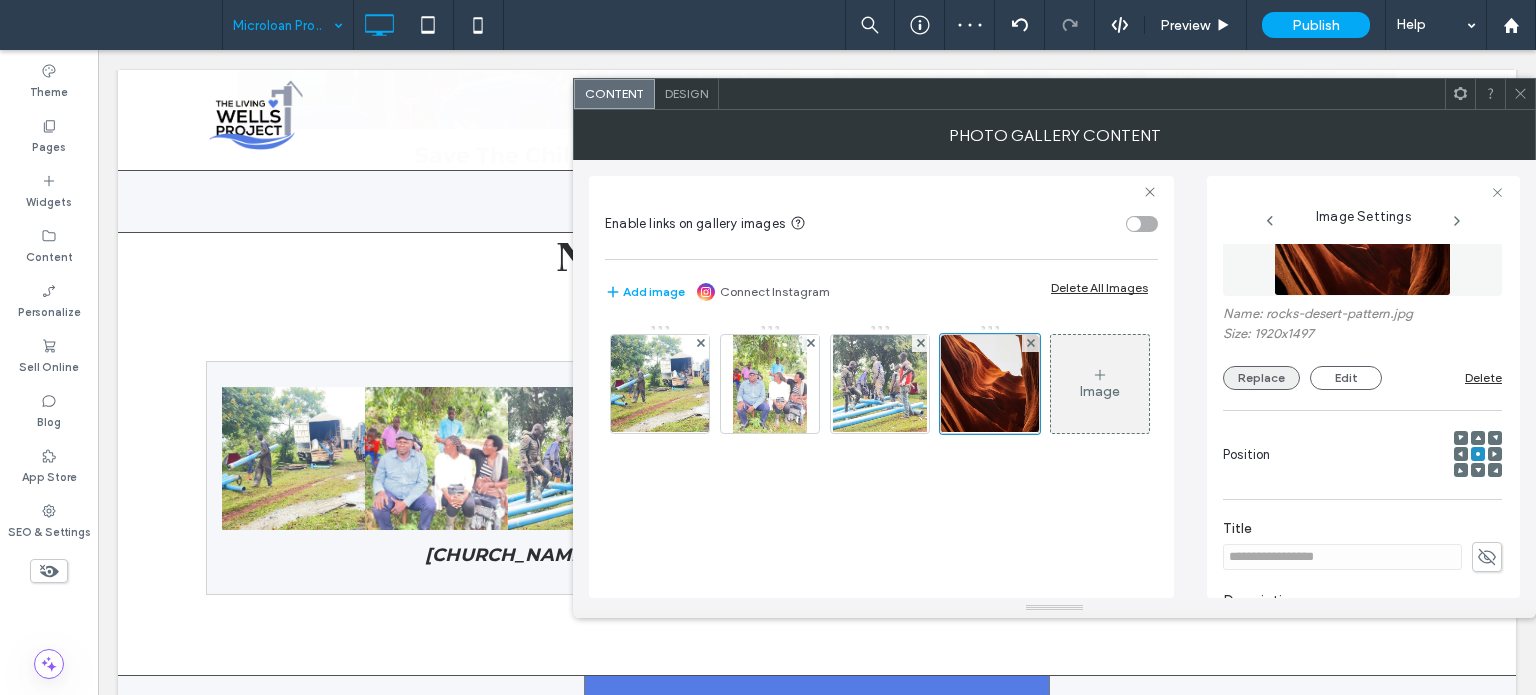 click on "Replace" at bounding box center [1261, 378] 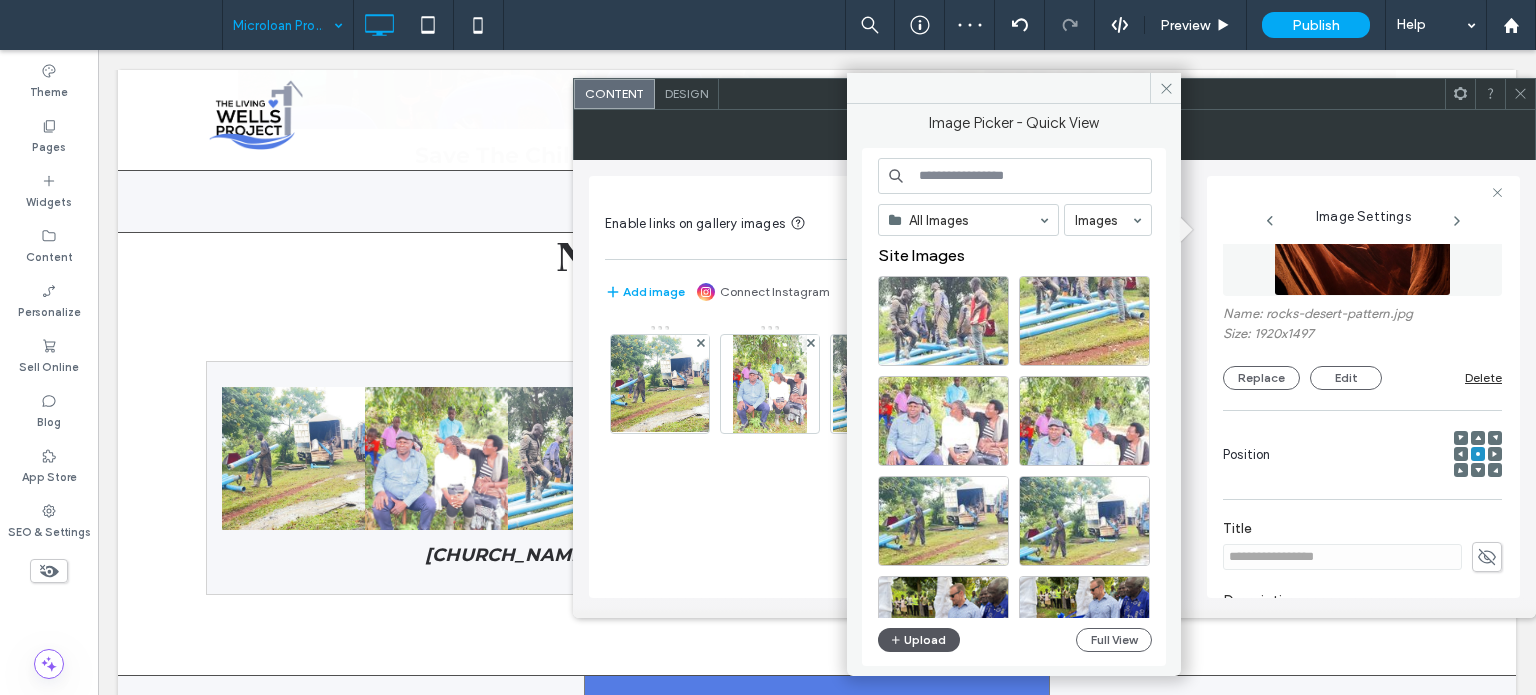 click on "Upload" at bounding box center [919, 640] 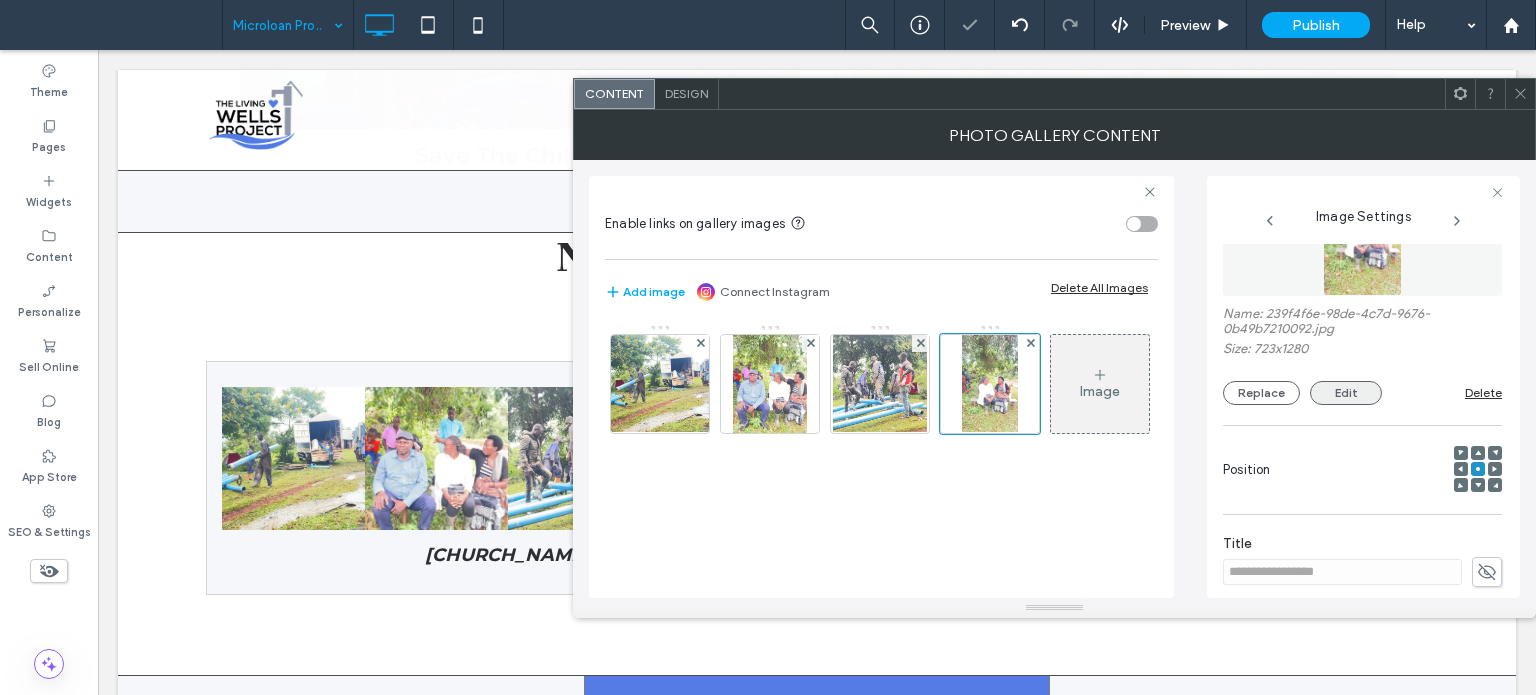 click on "Edit" at bounding box center [1346, 393] 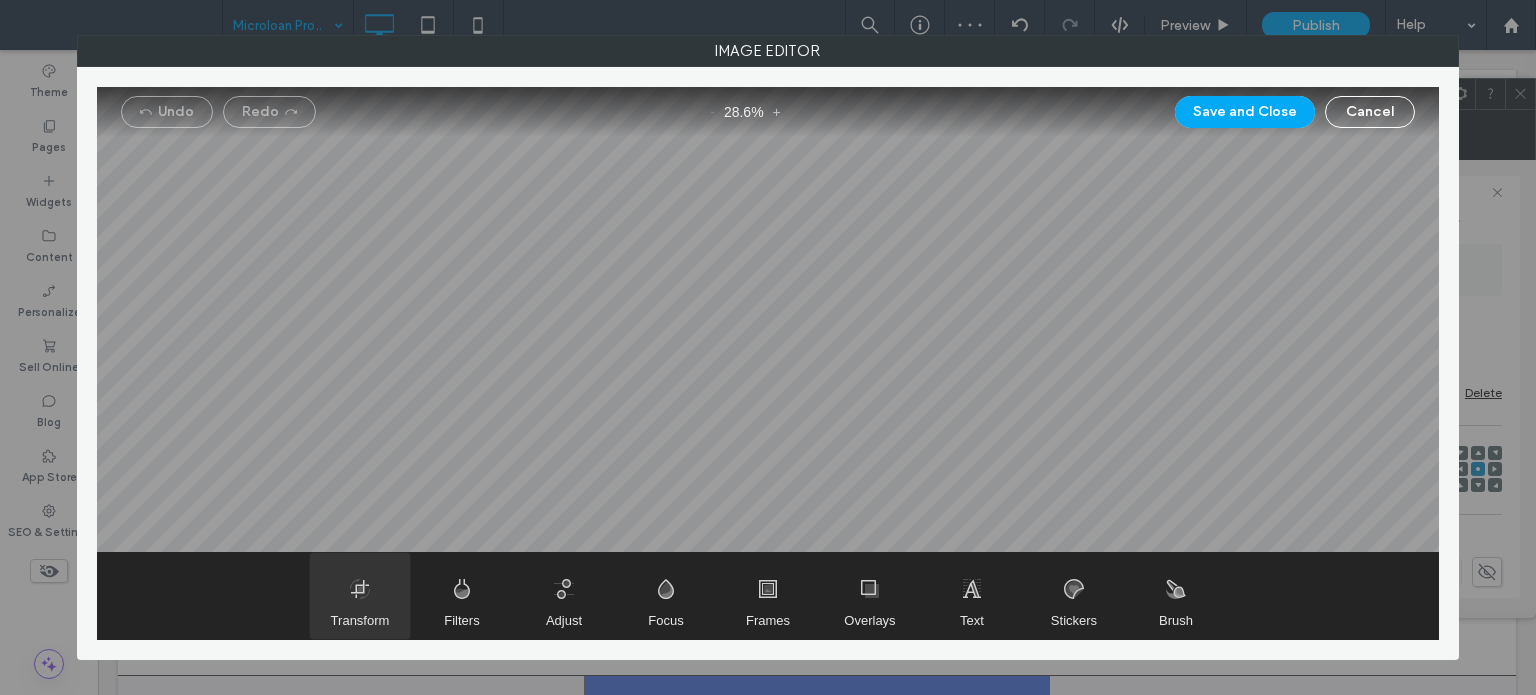 click at bounding box center [360, 596] 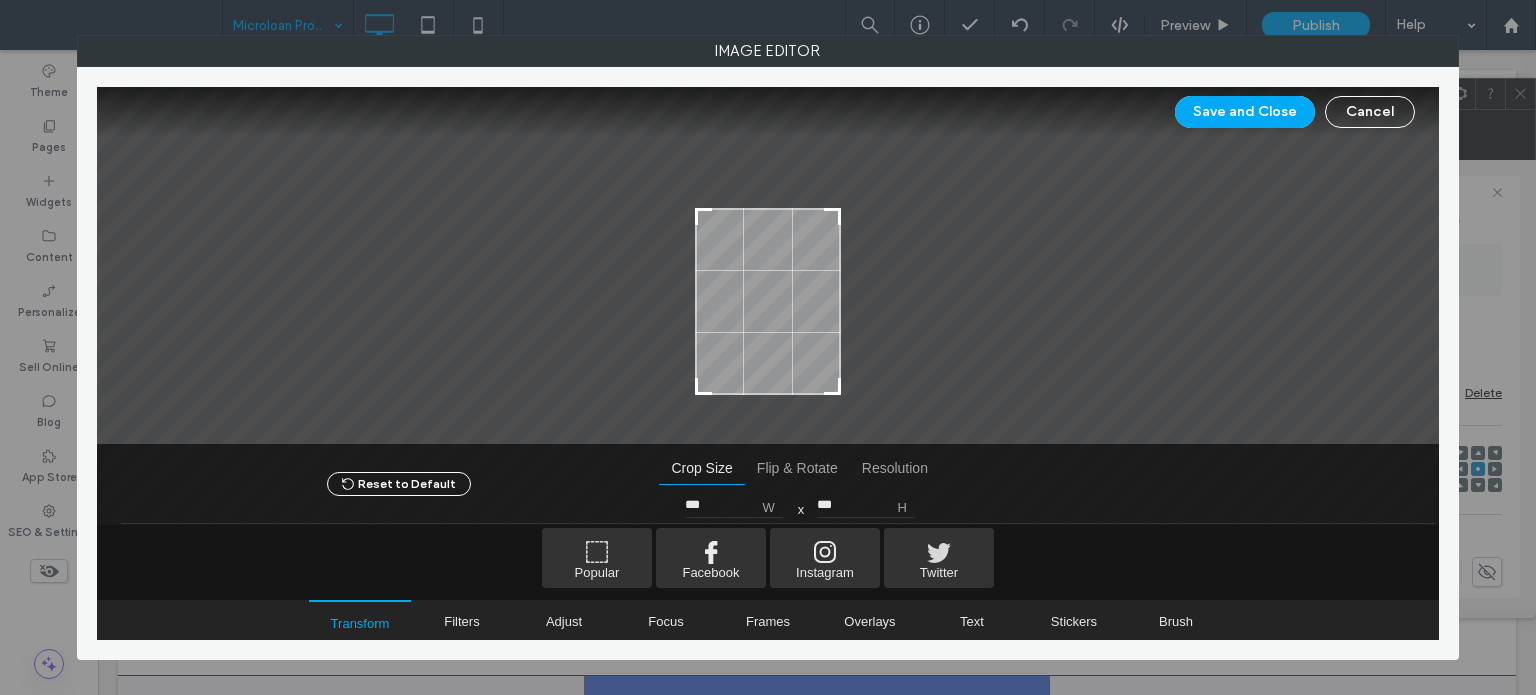 drag, startPoint x: 838, startPoint y: 138, endPoint x: 854, endPoint y: 209, distance: 72.780495 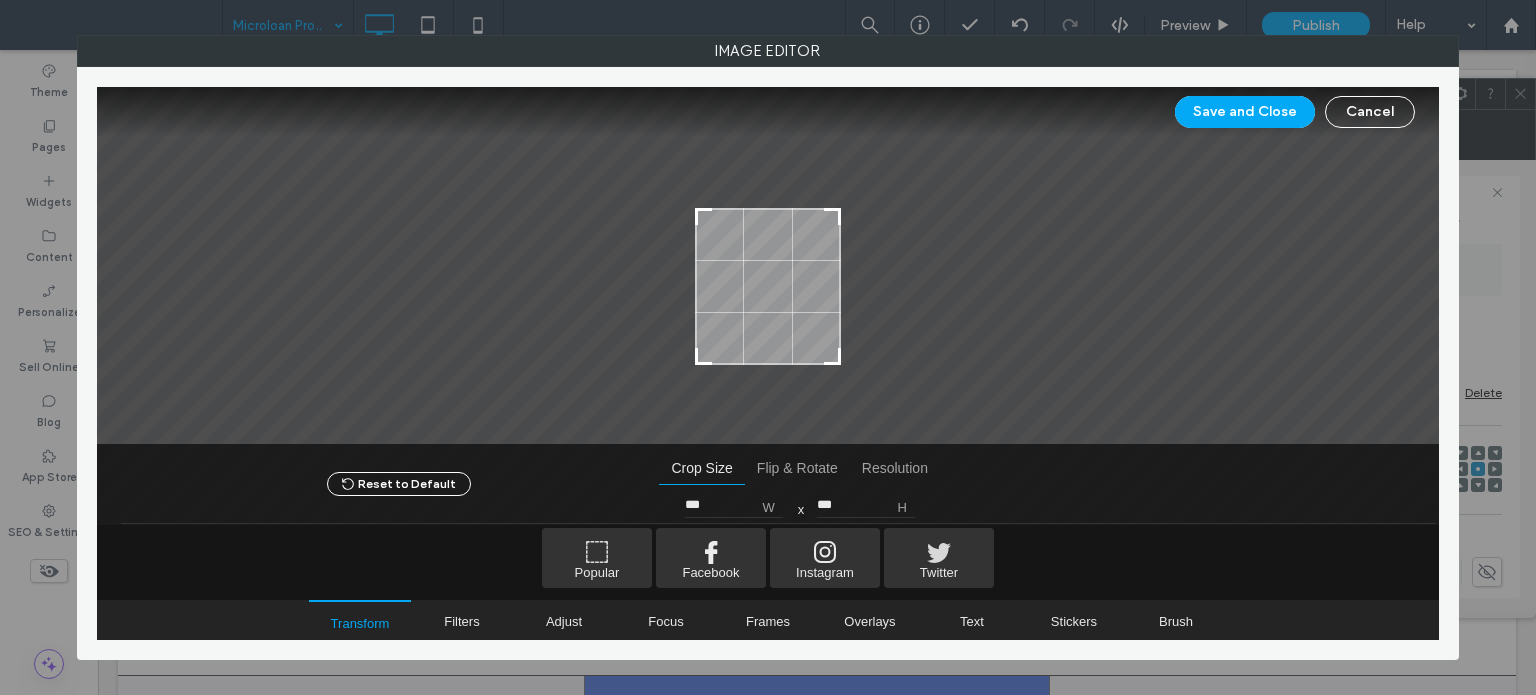 type on "***" 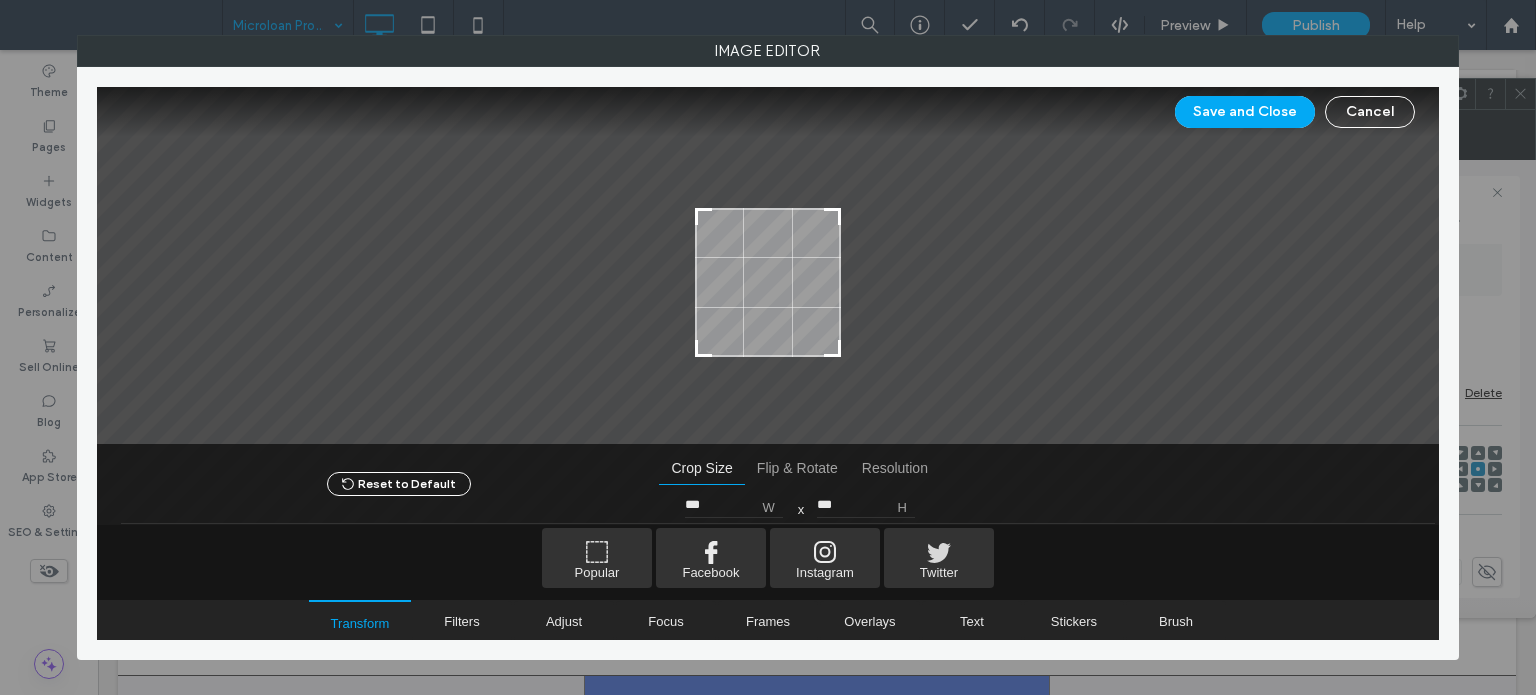 drag, startPoint x: 832, startPoint y: 387, endPoint x: 848, endPoint y: 349, distance: 41.231056 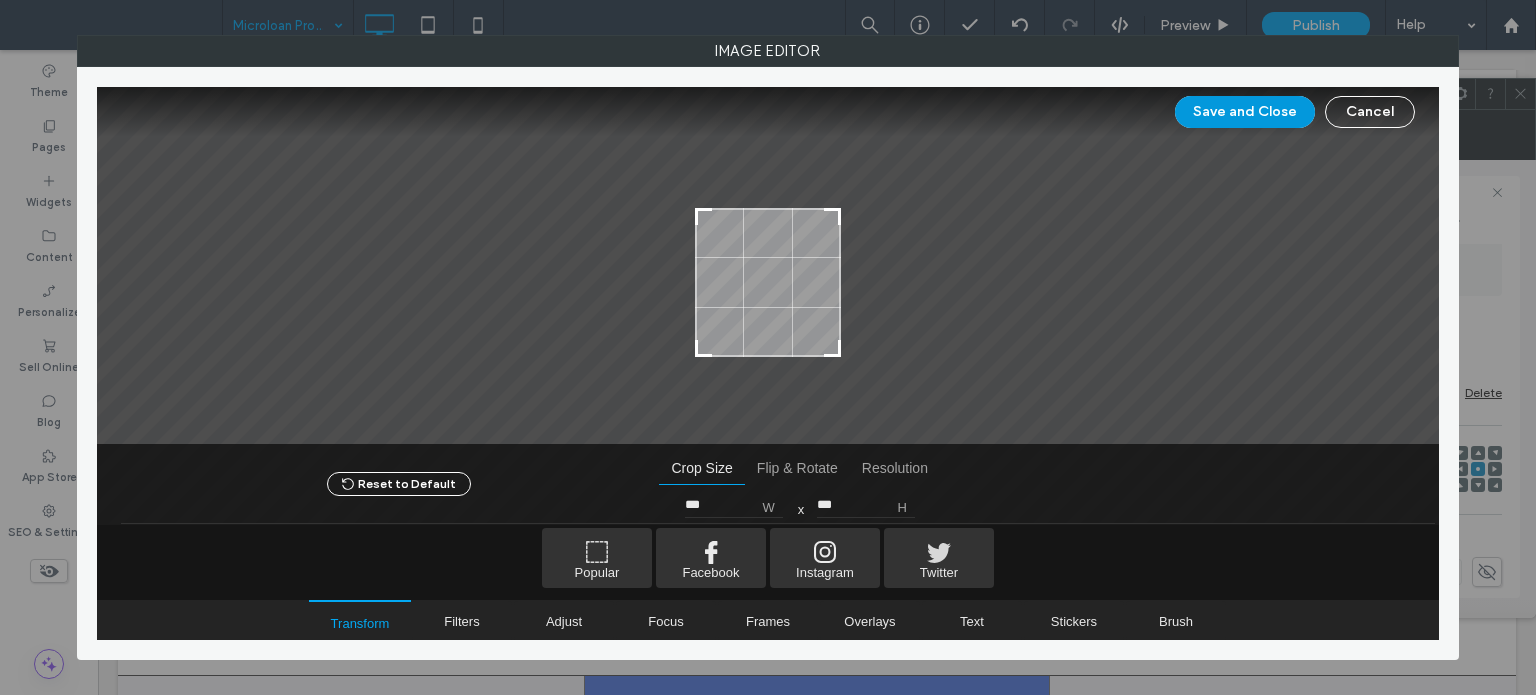 click on "Save and Close" at bounding box center (1245, 112) 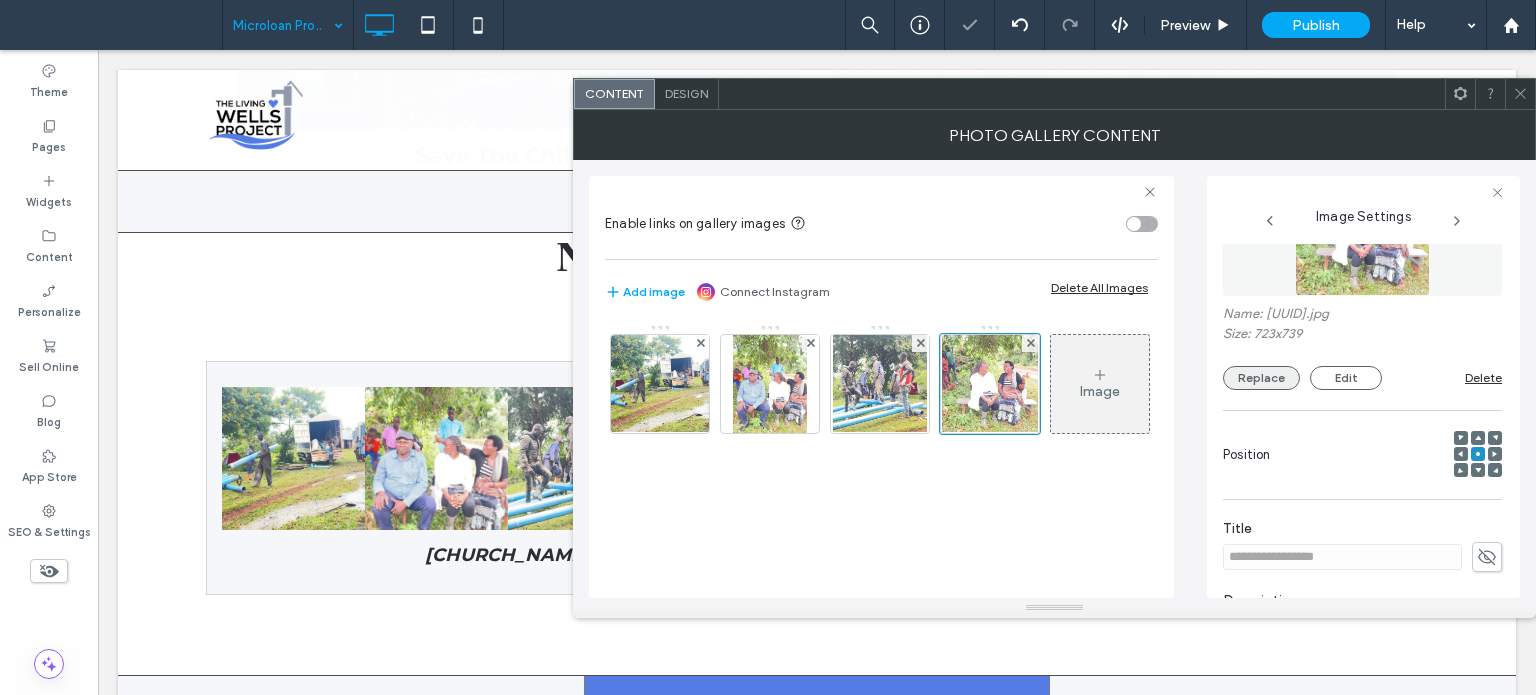 click on "Replace" at bounding box center [1261, 378] 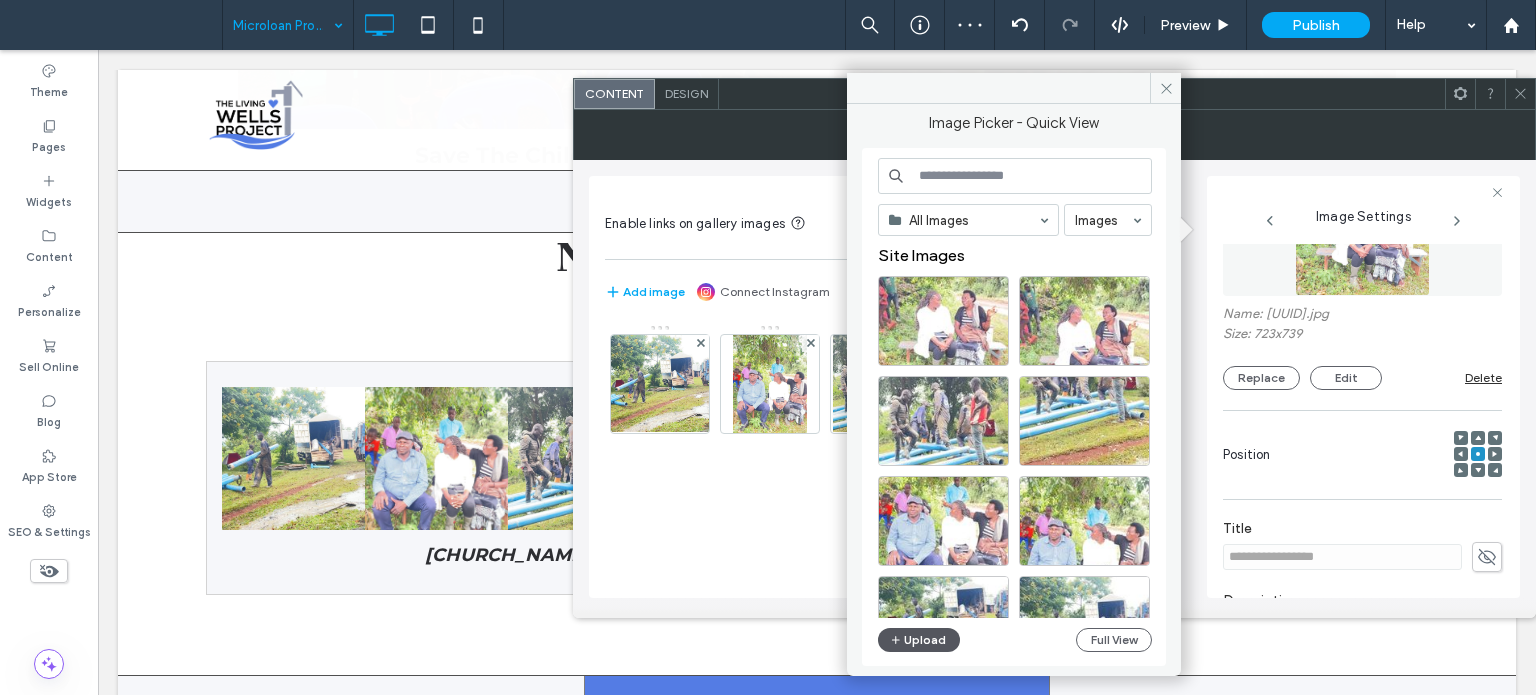 click on "Upload" at bounding box center (919, 640) 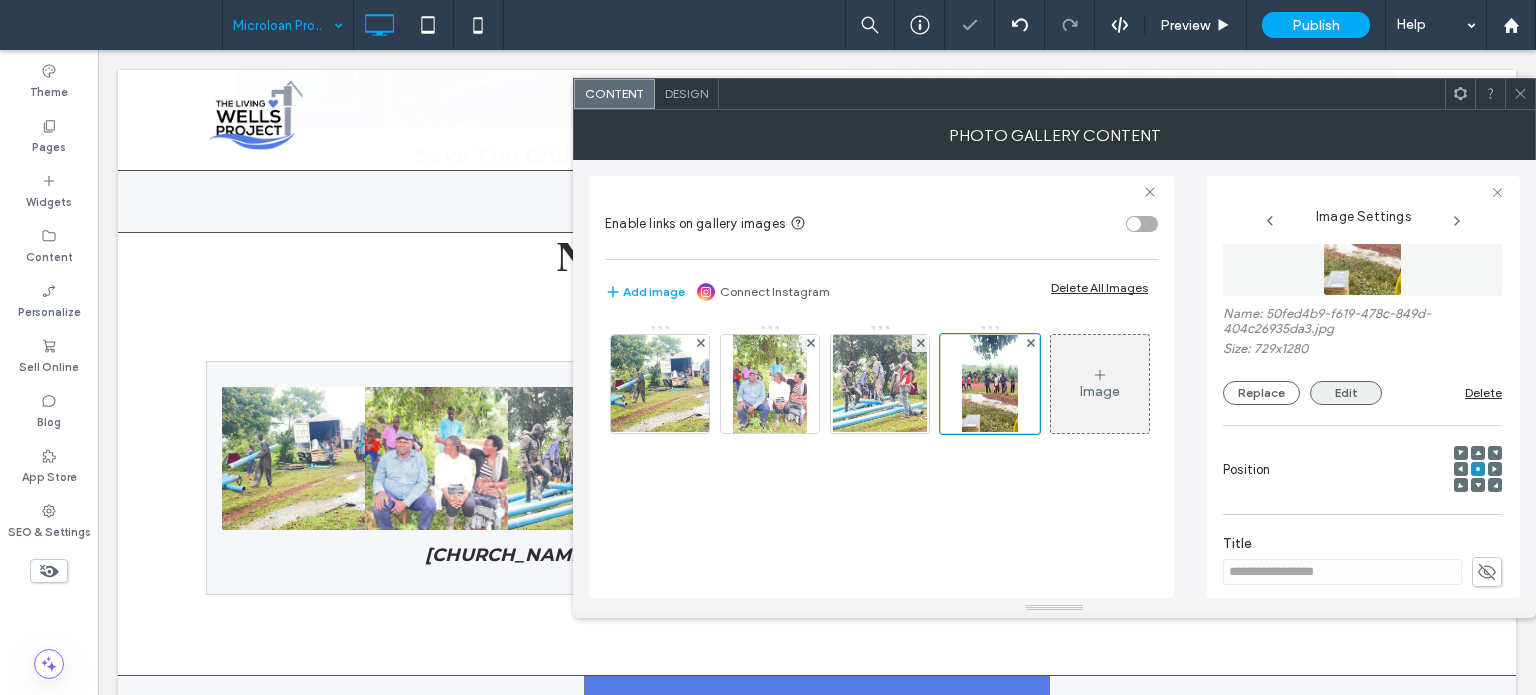 click on "Edit" at bounding box center (1346, 393) 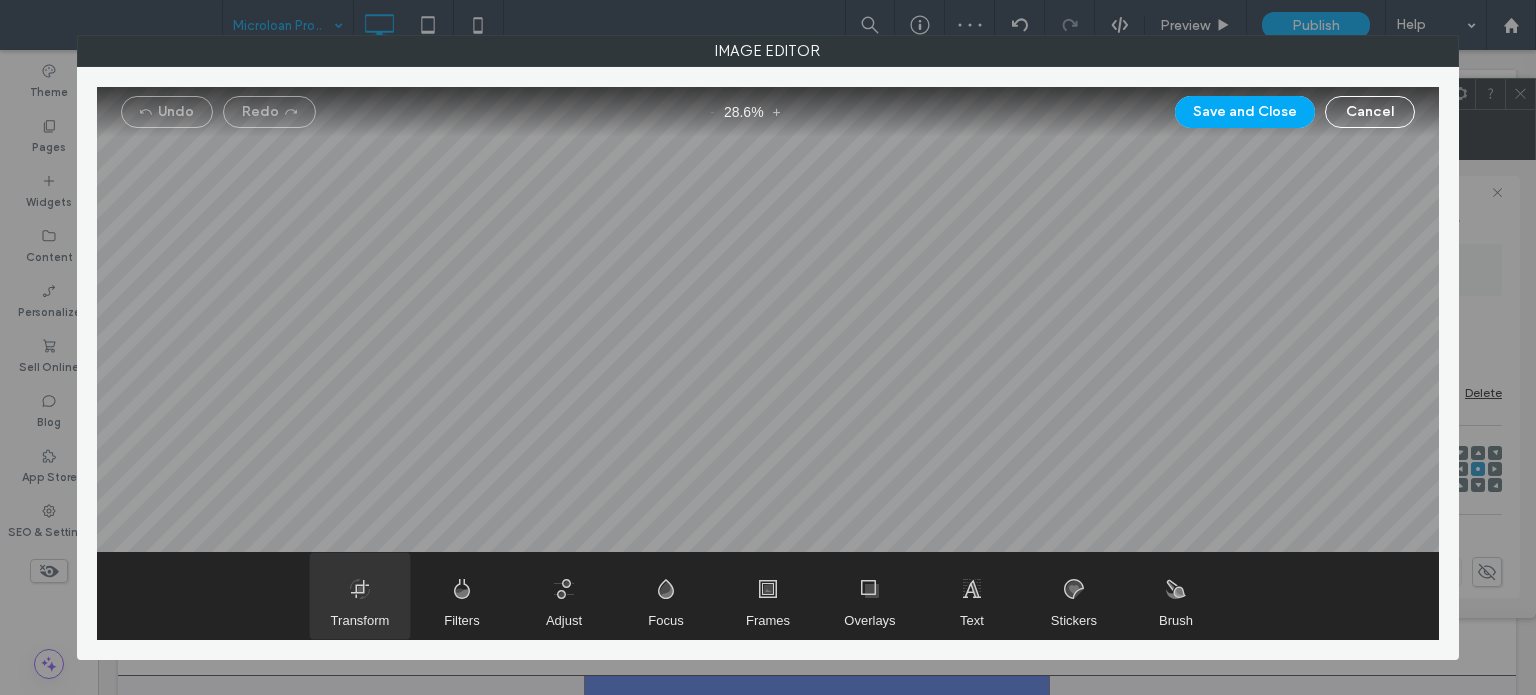 click at bounding box center [360, 596] 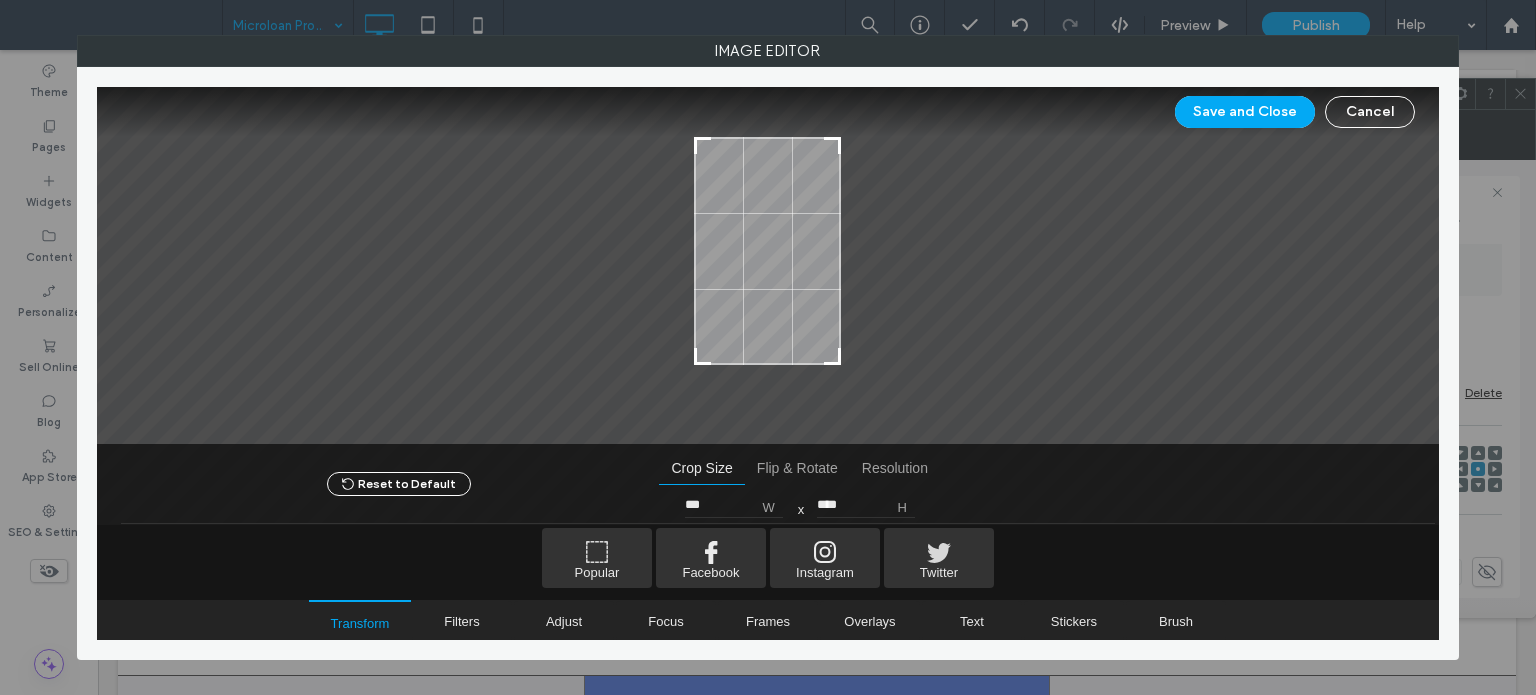 drag, startPoint x: 831, startPoint y: 387, endPoint x: 860, endPoint y: 291, distance: 100.28459 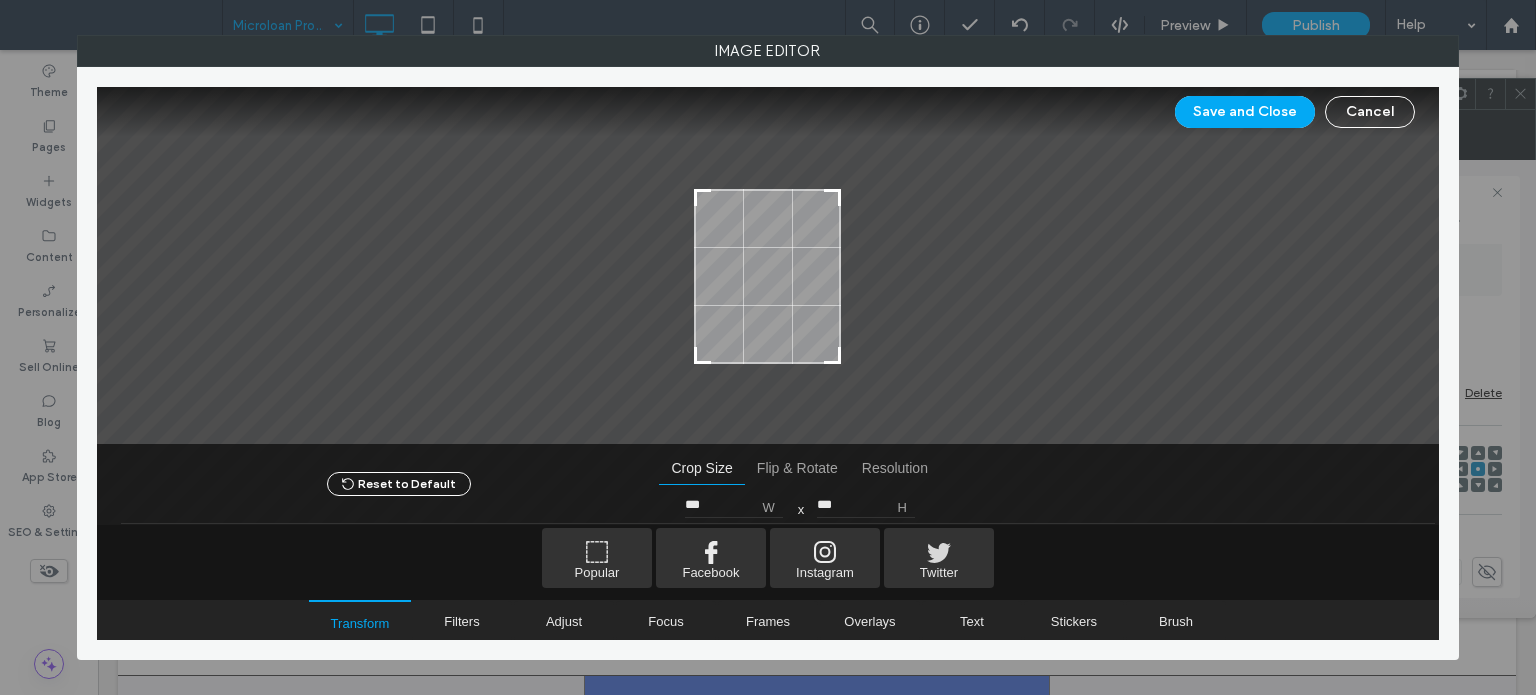 type on "***" 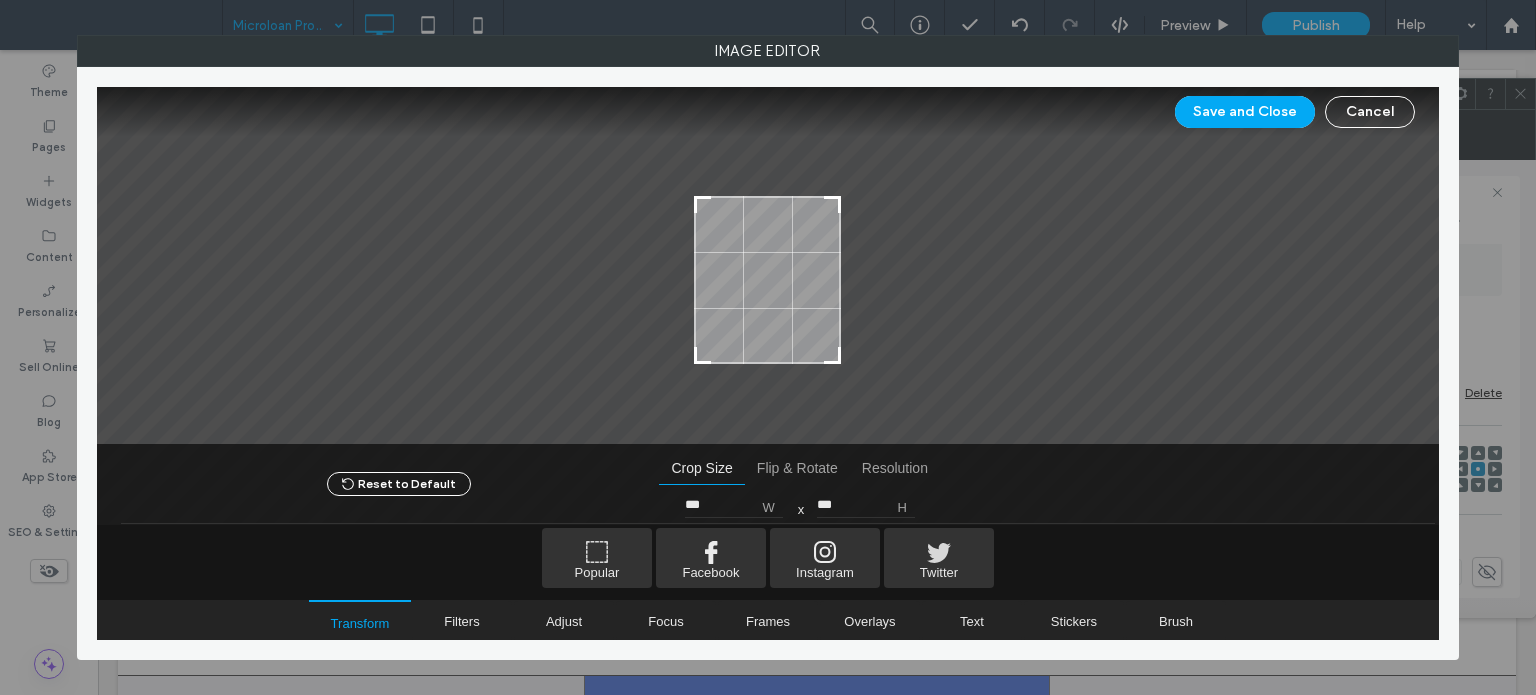 drag, startPoint x: 838, startPoint y: 142, endPoint x: 847, endPoint y: 201, distance: 59.682495 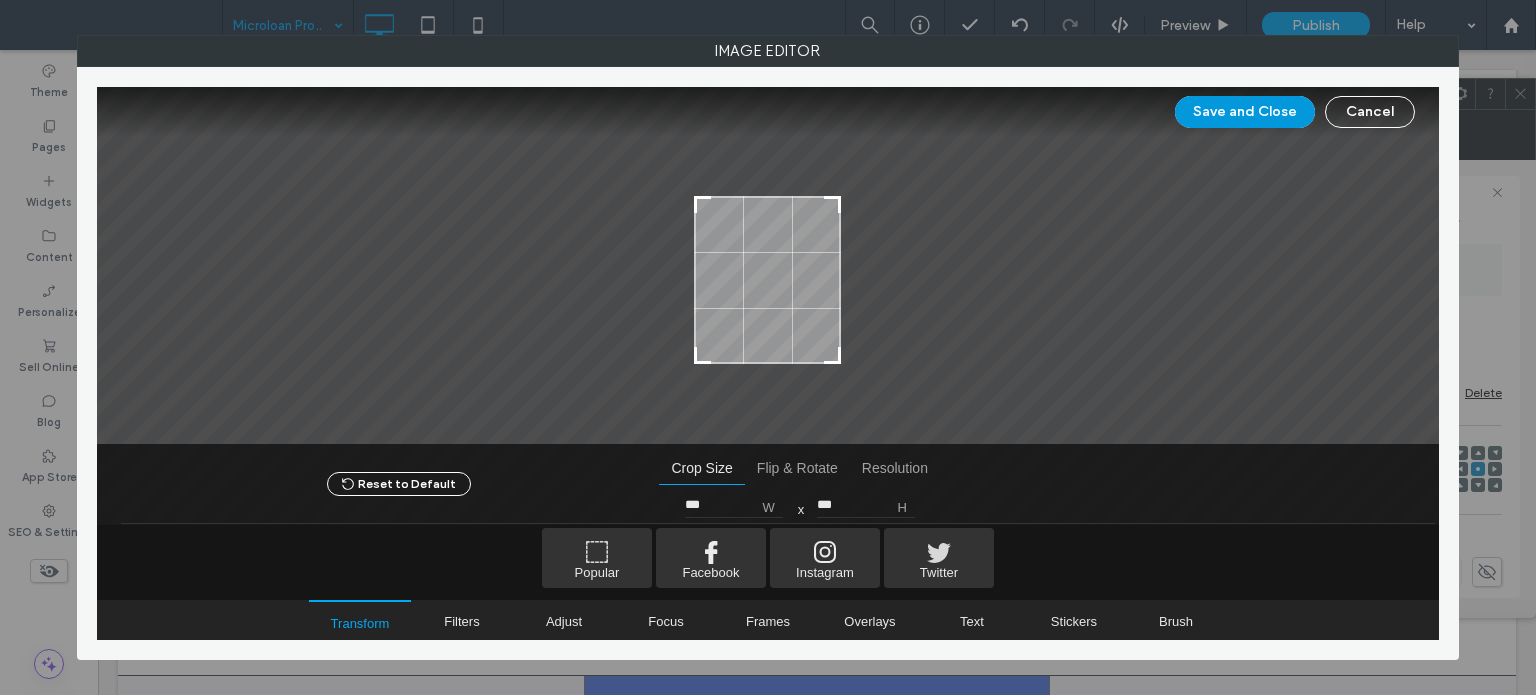 click on "Save and Close" at bounding box center (1245, 112) 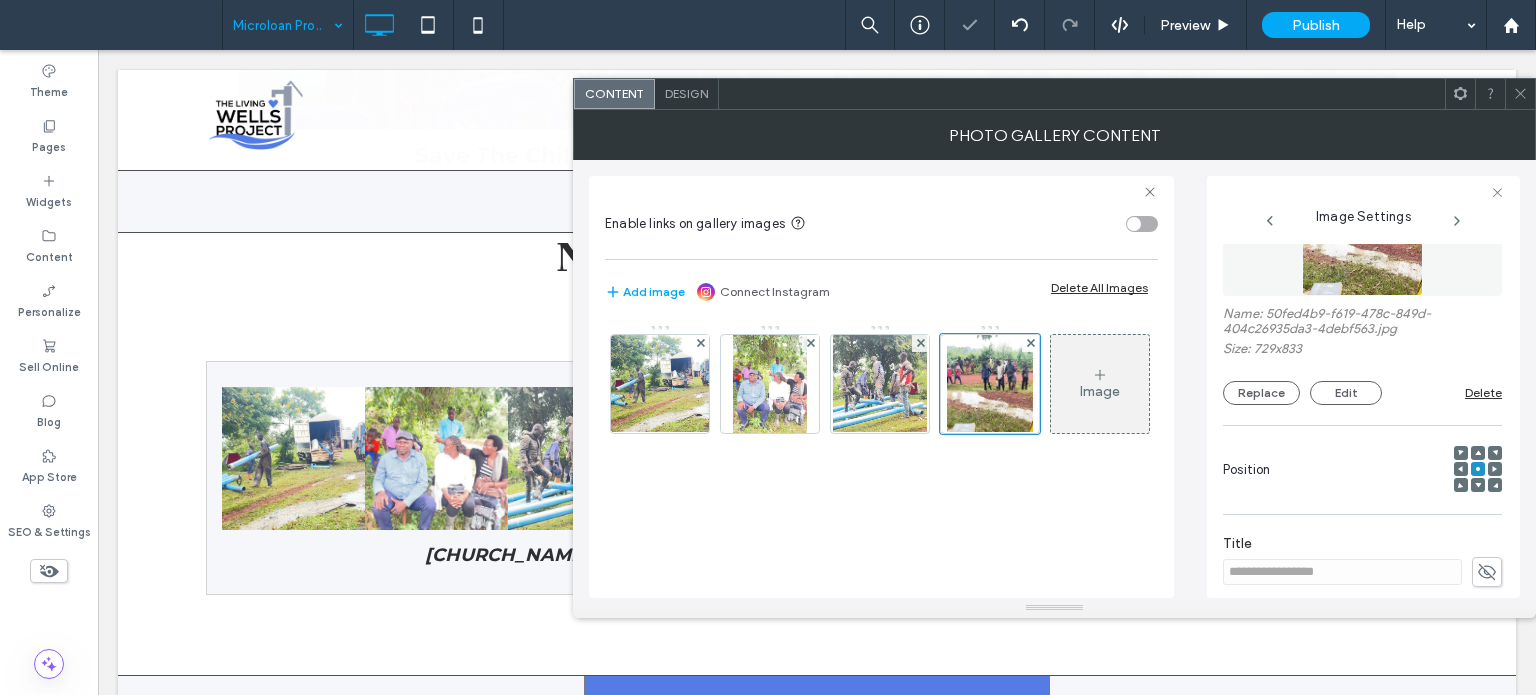 scroll, scrollTop: 0, scrollLeft: 0, axis: both 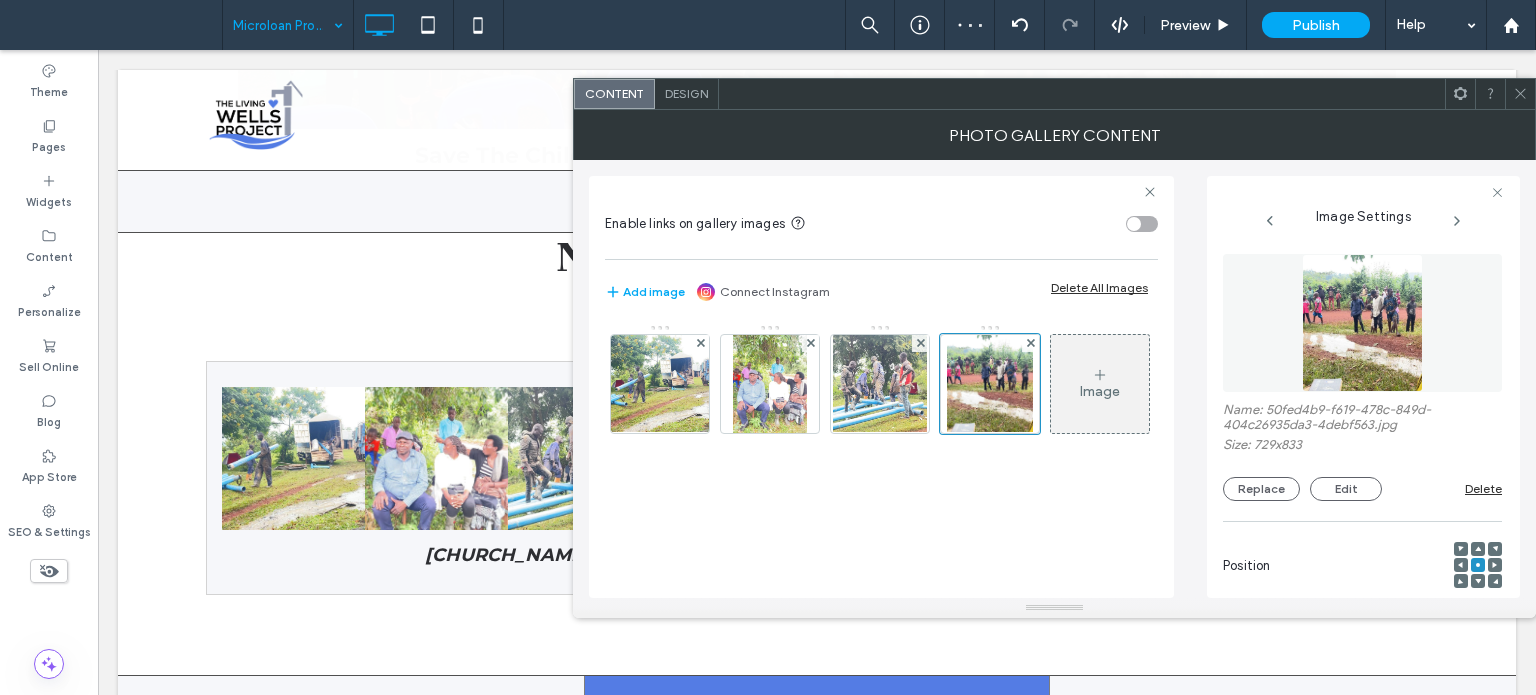 click at bounding box center [1362, 323] 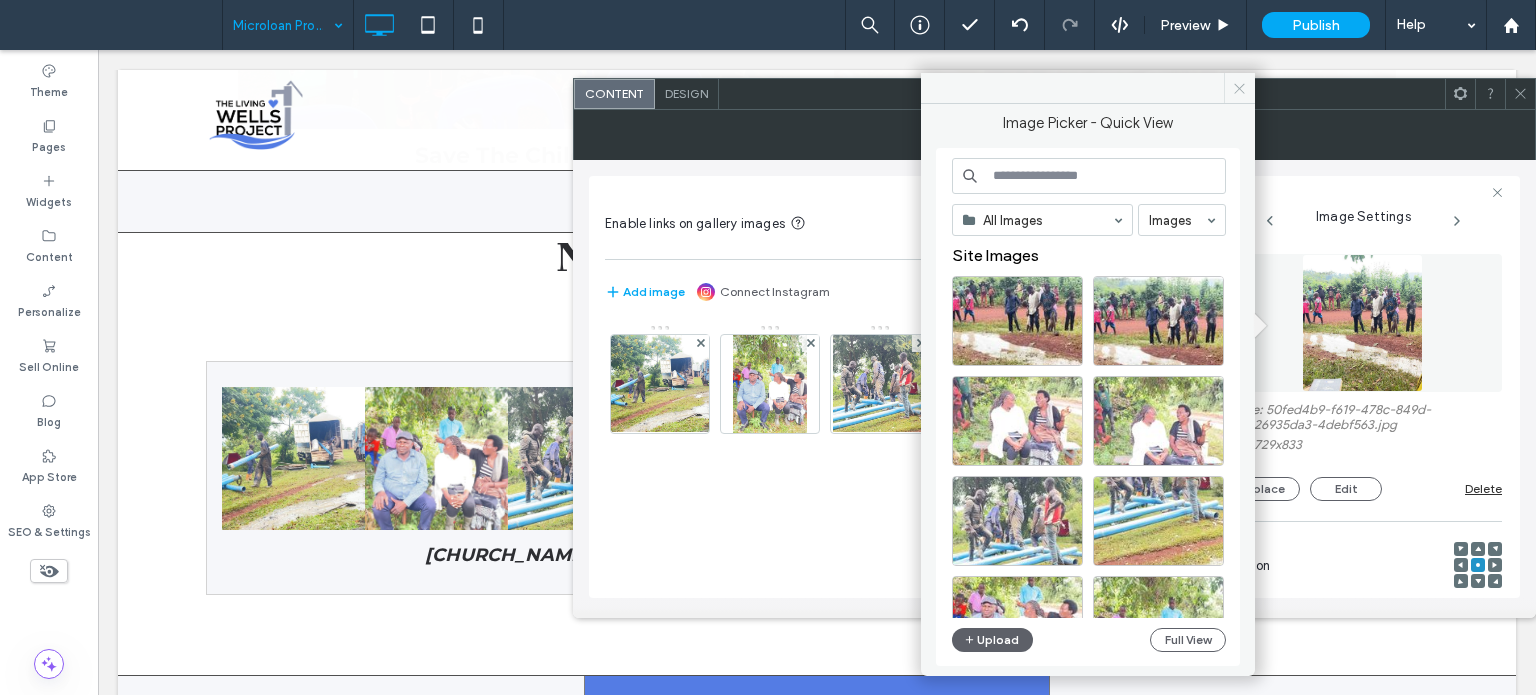 click 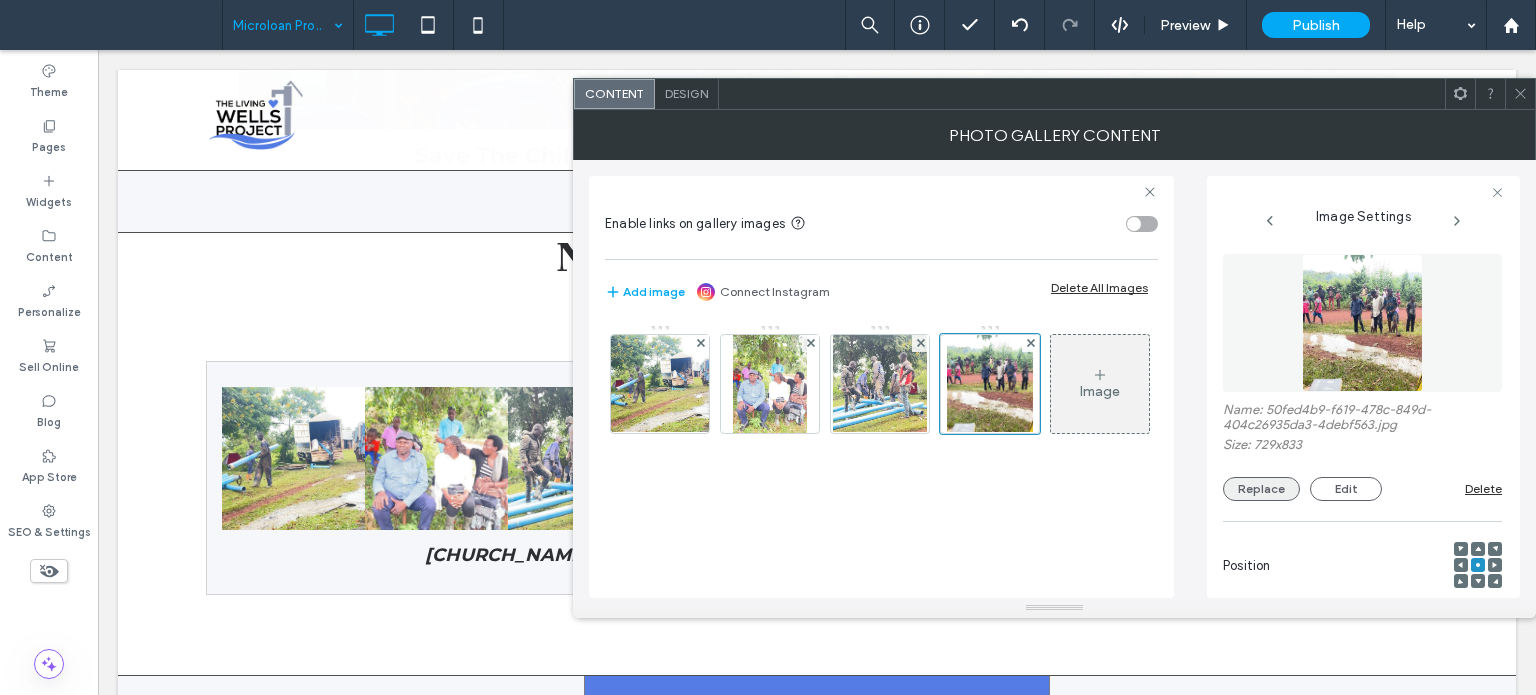 click on "Replace" at bounding box center (1261, 489) 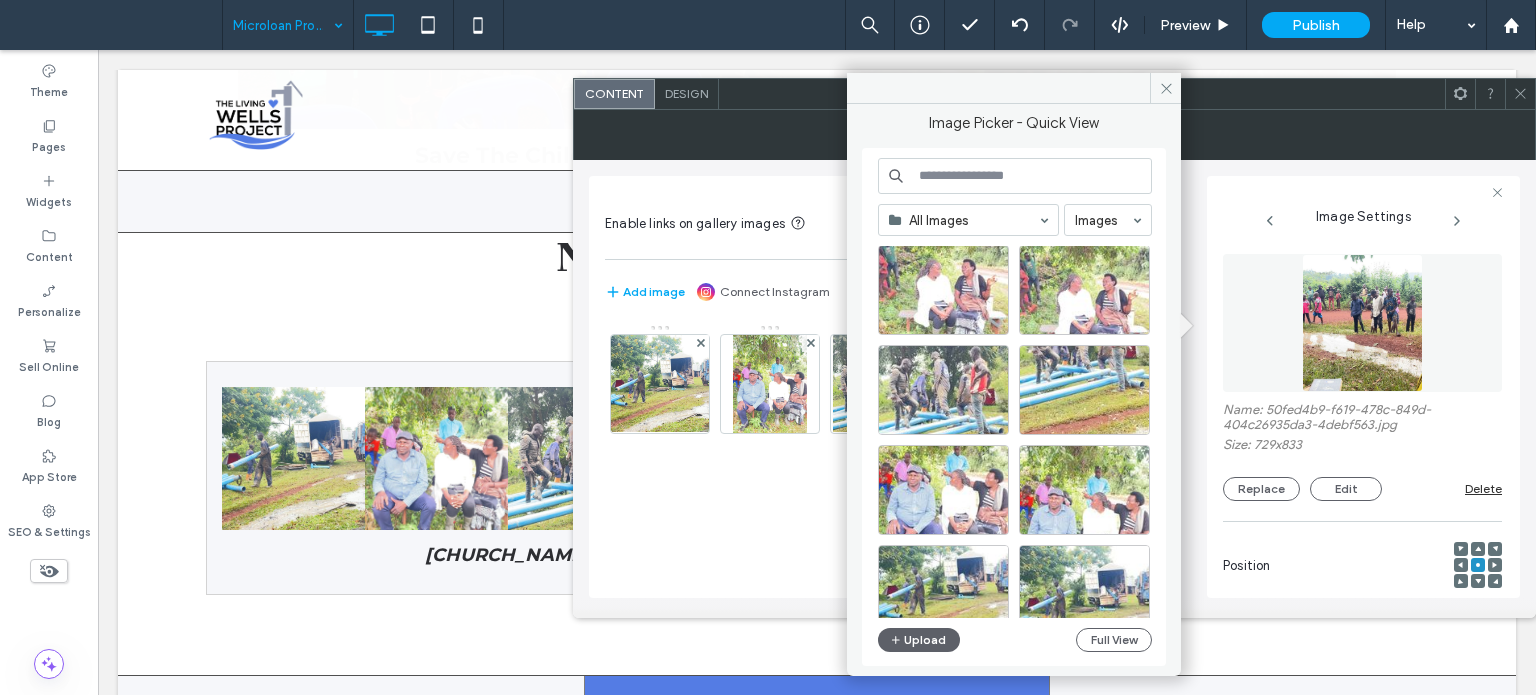 scroll, scrollTop: 100, scrollLeft: 0, axis: vertical 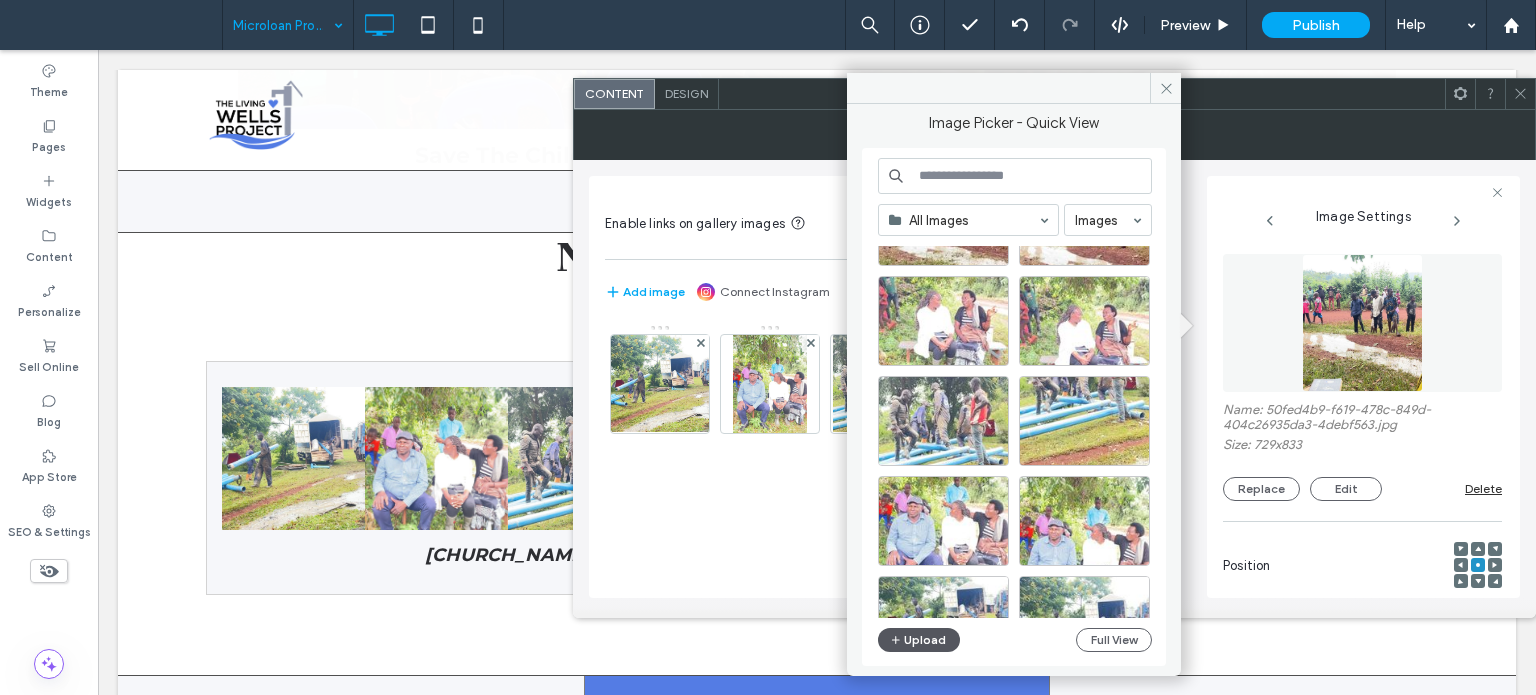 click on "Upload" at bounding box center [919, 640] 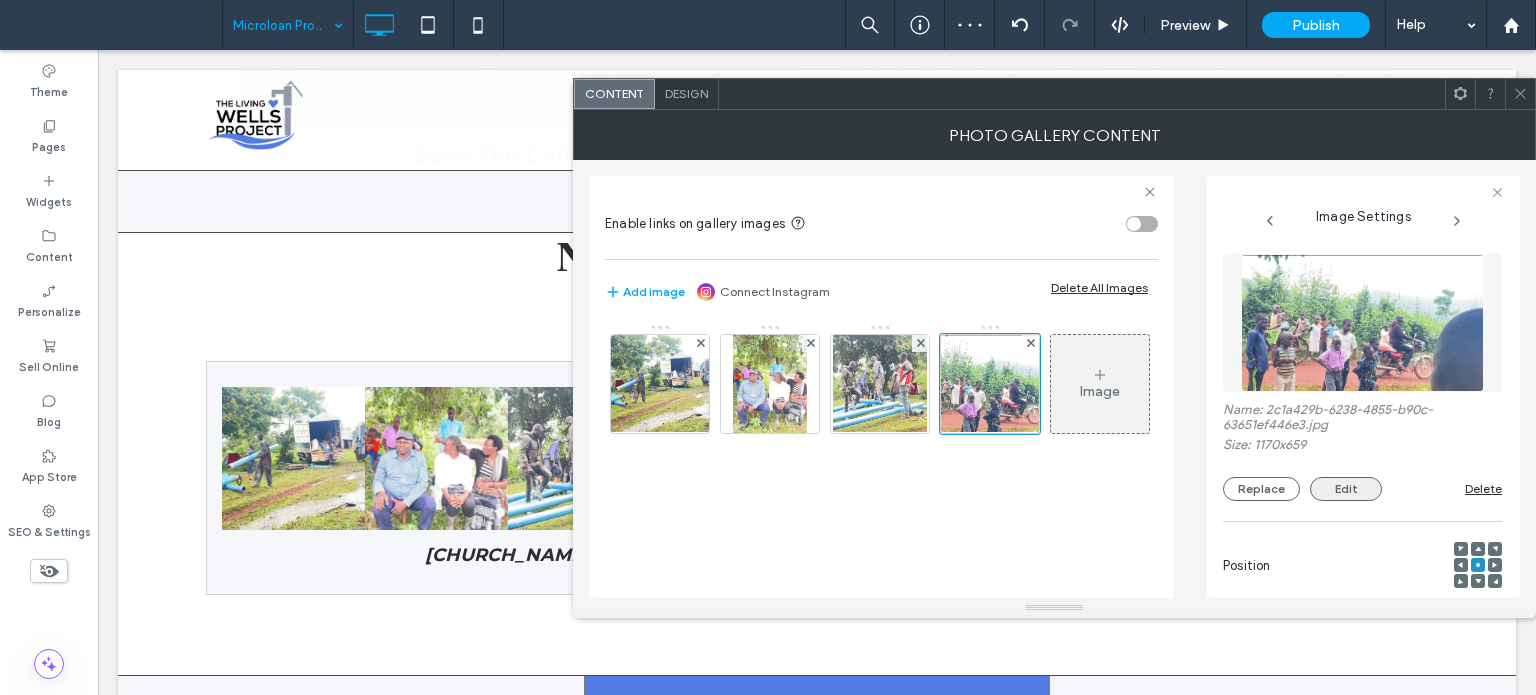 click on "Edit" at bounding box center [1346, 489] 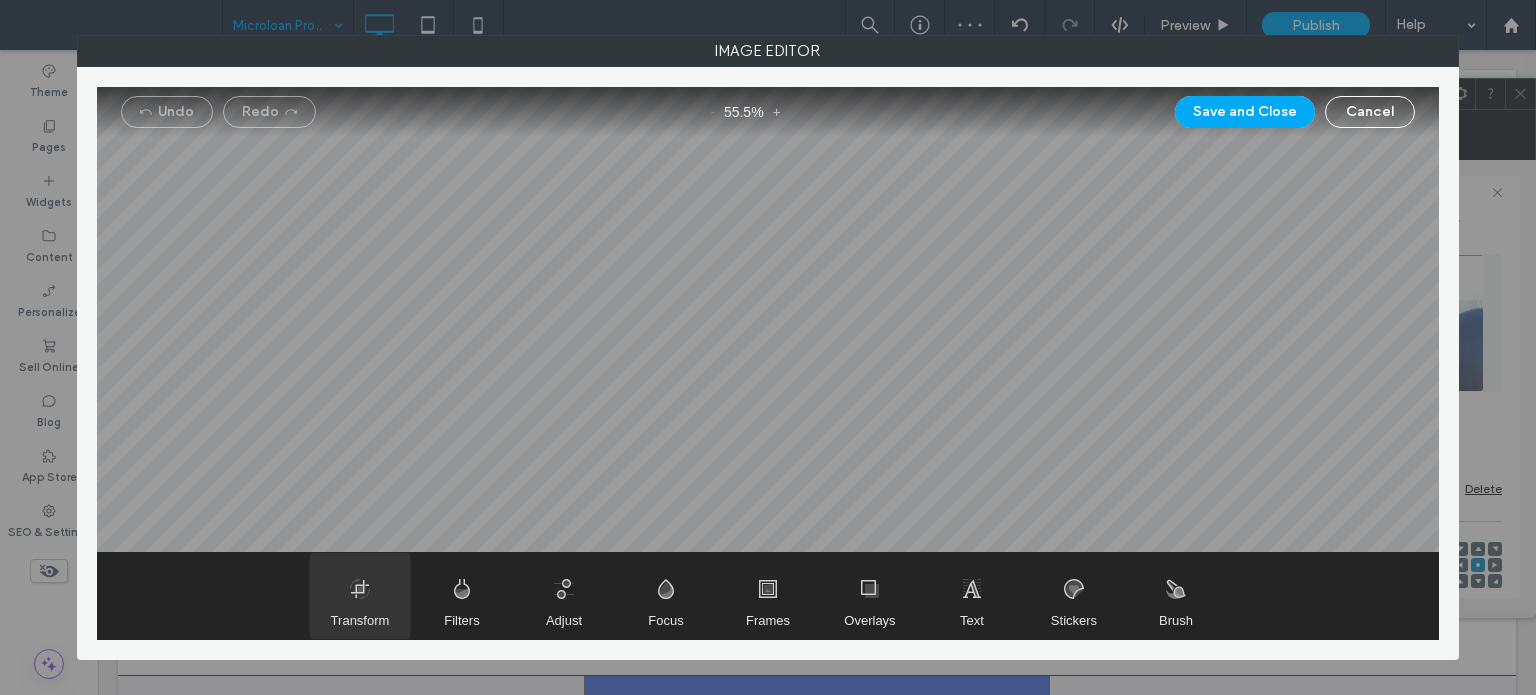click at bounding box center [360, 596] 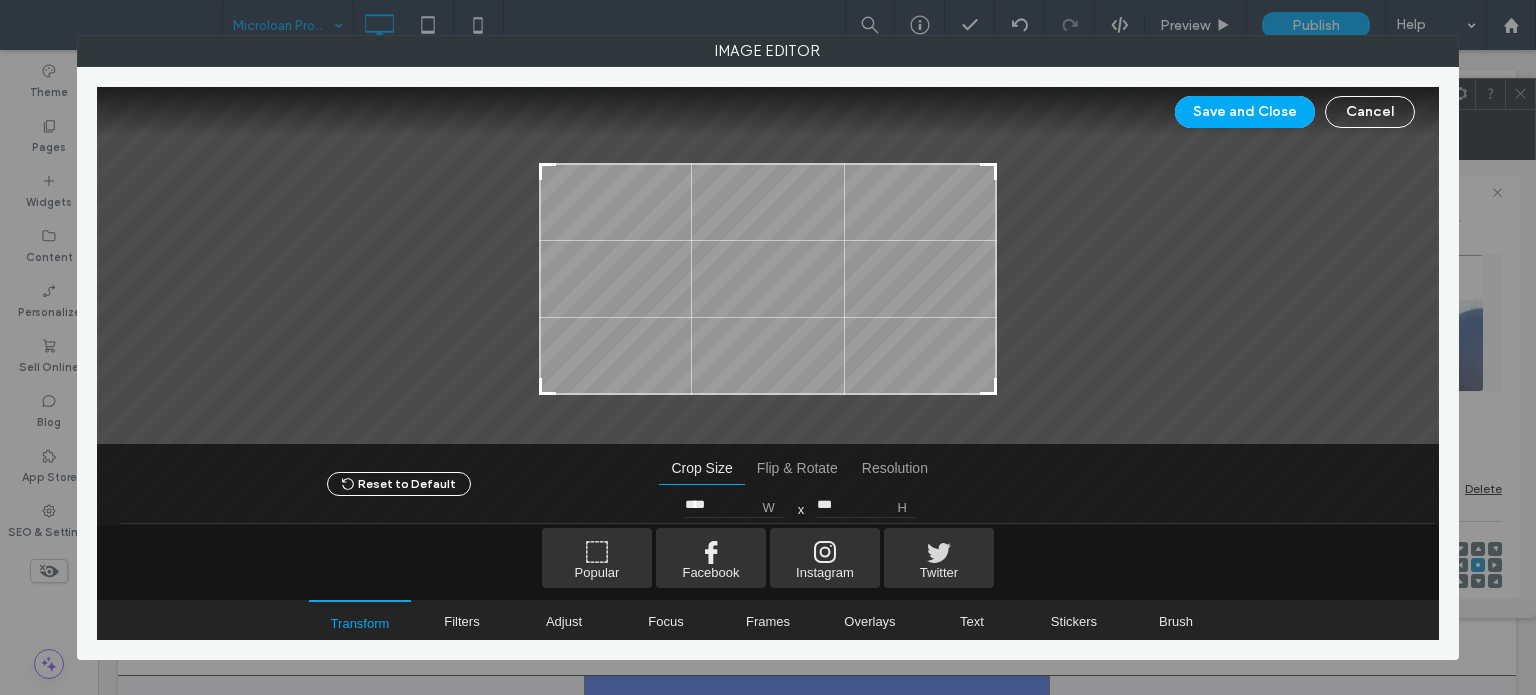 type on "***" 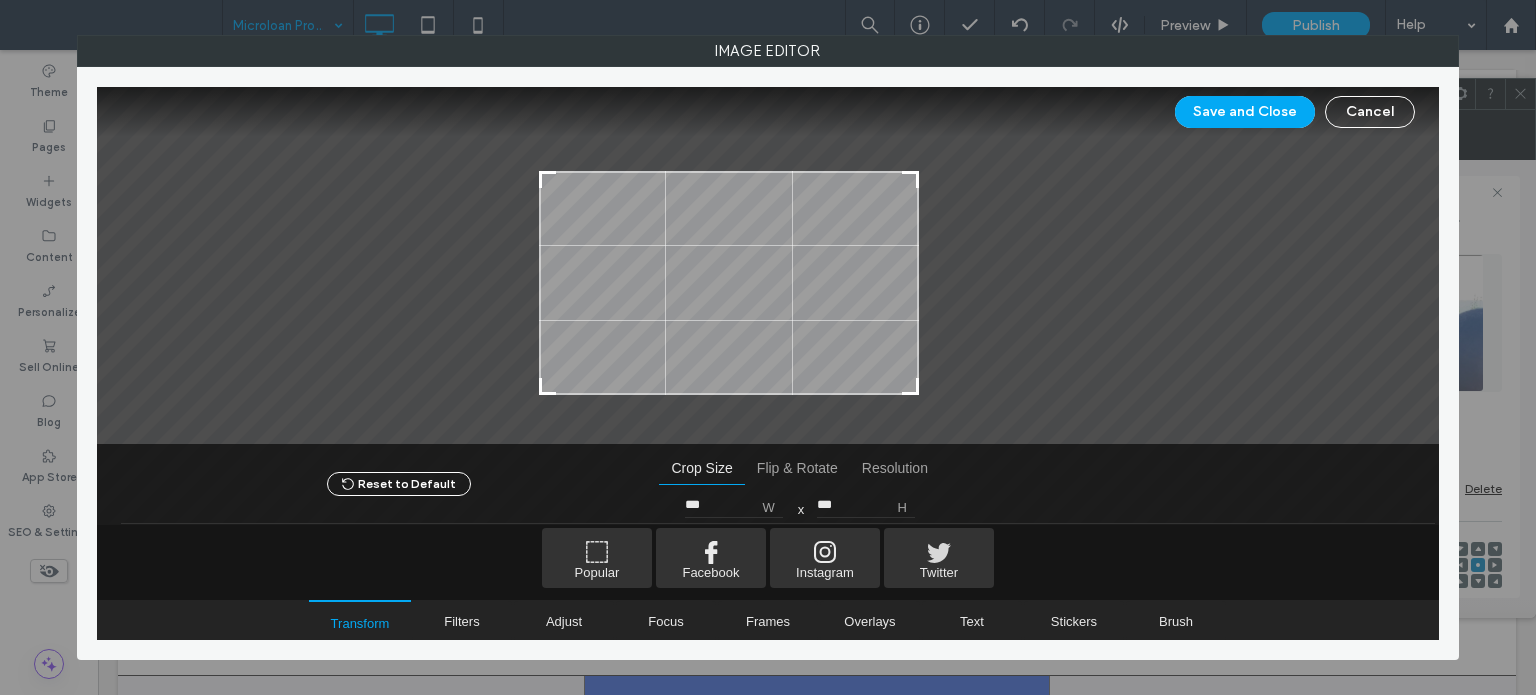type on "***" 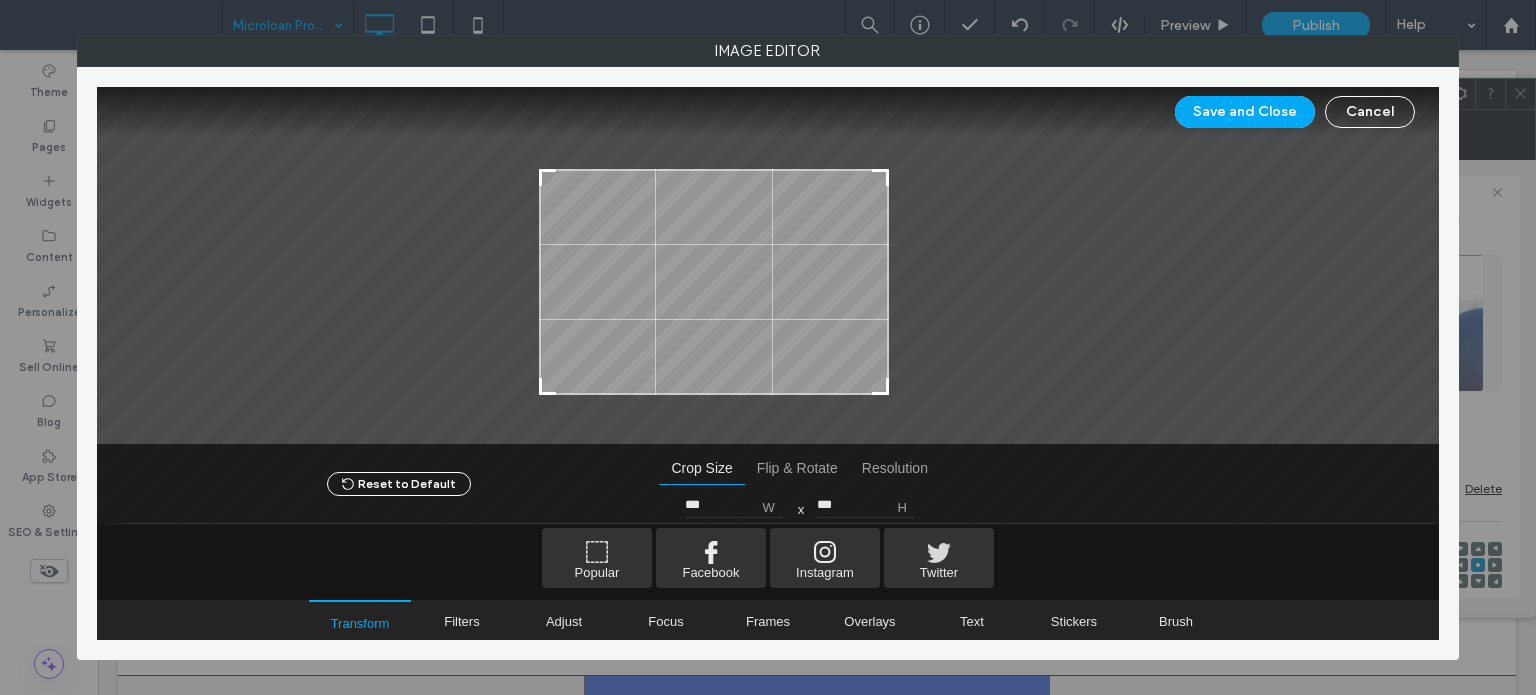 type on "***" 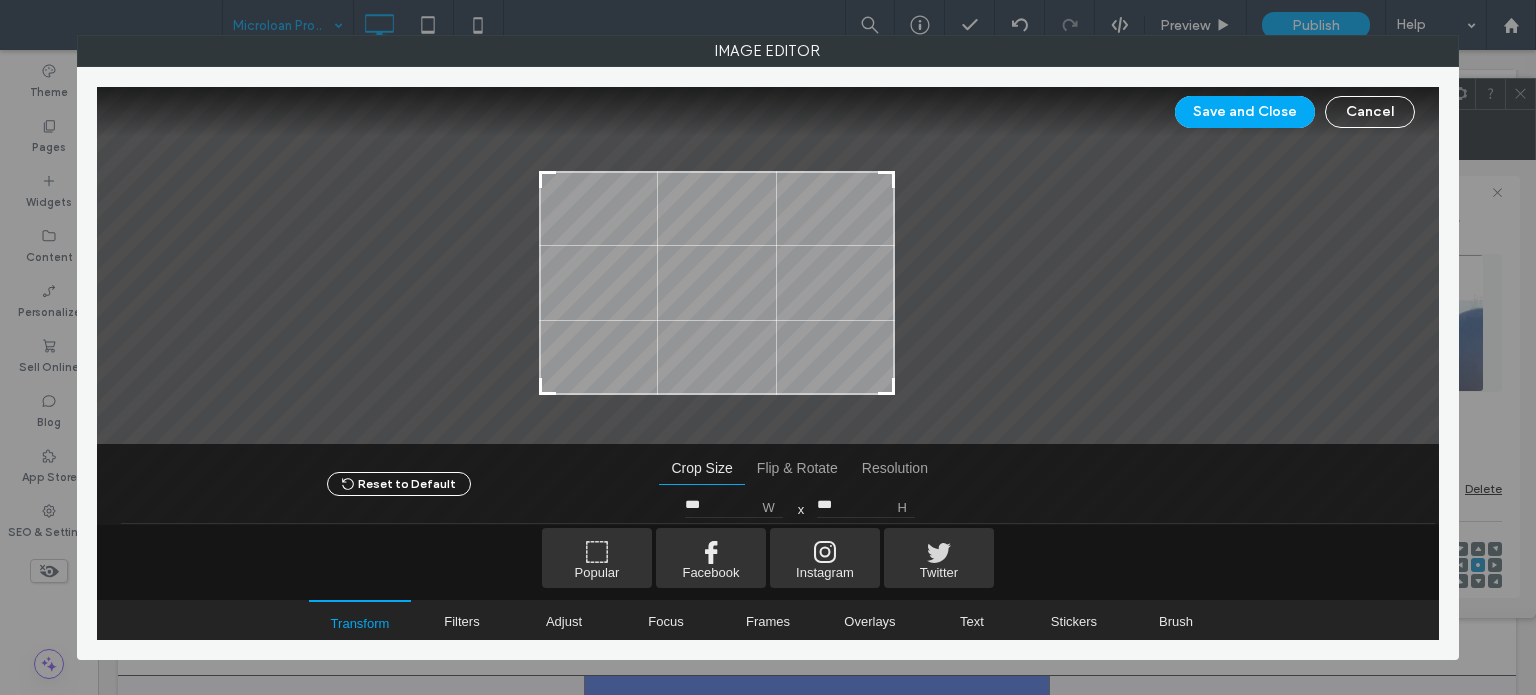 type on "***" 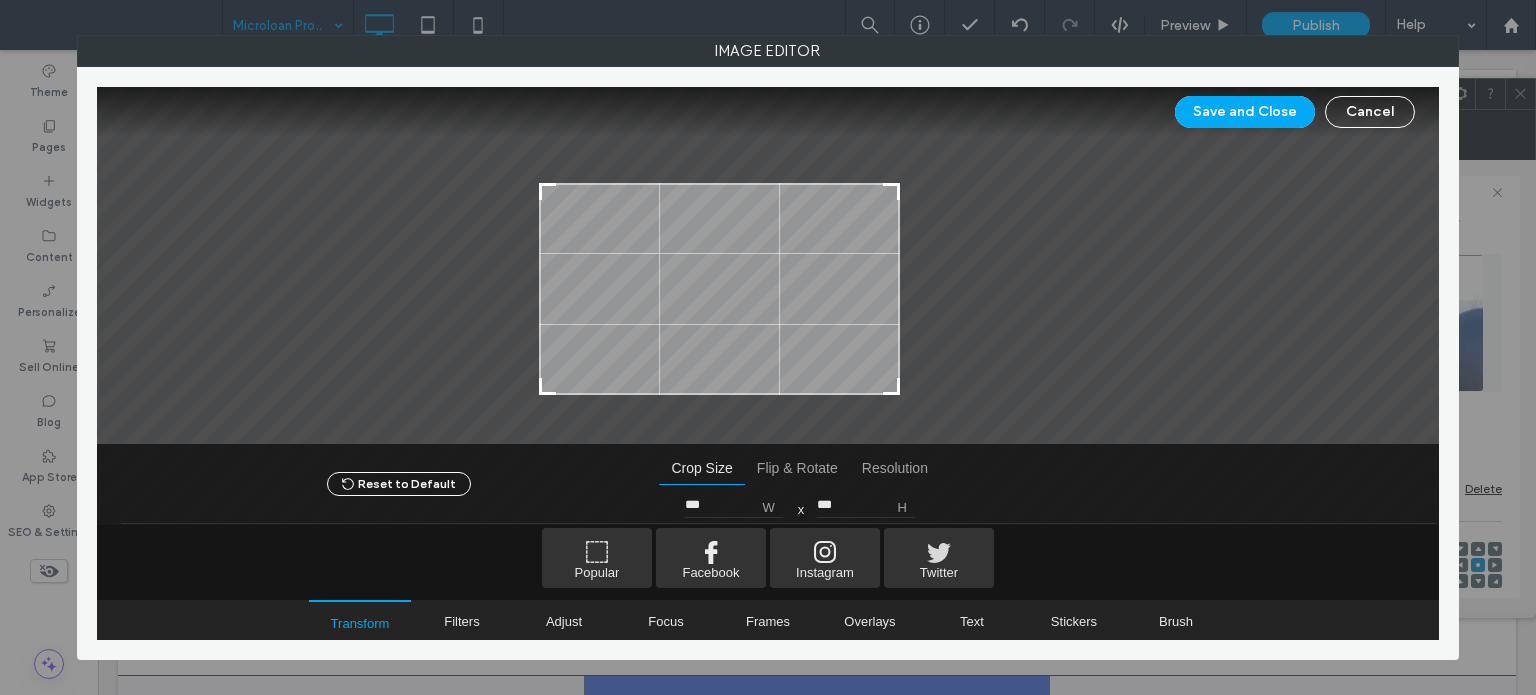 type on "***" 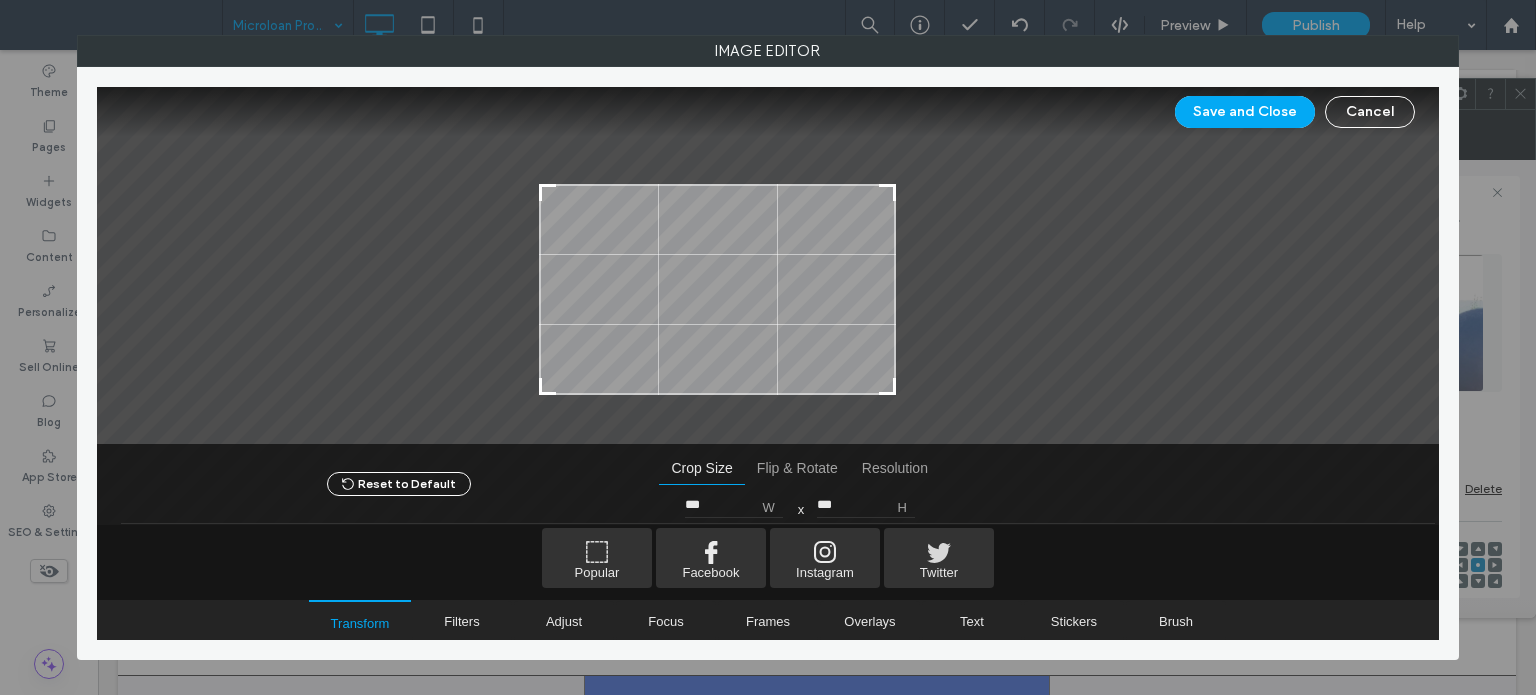 type on "***" 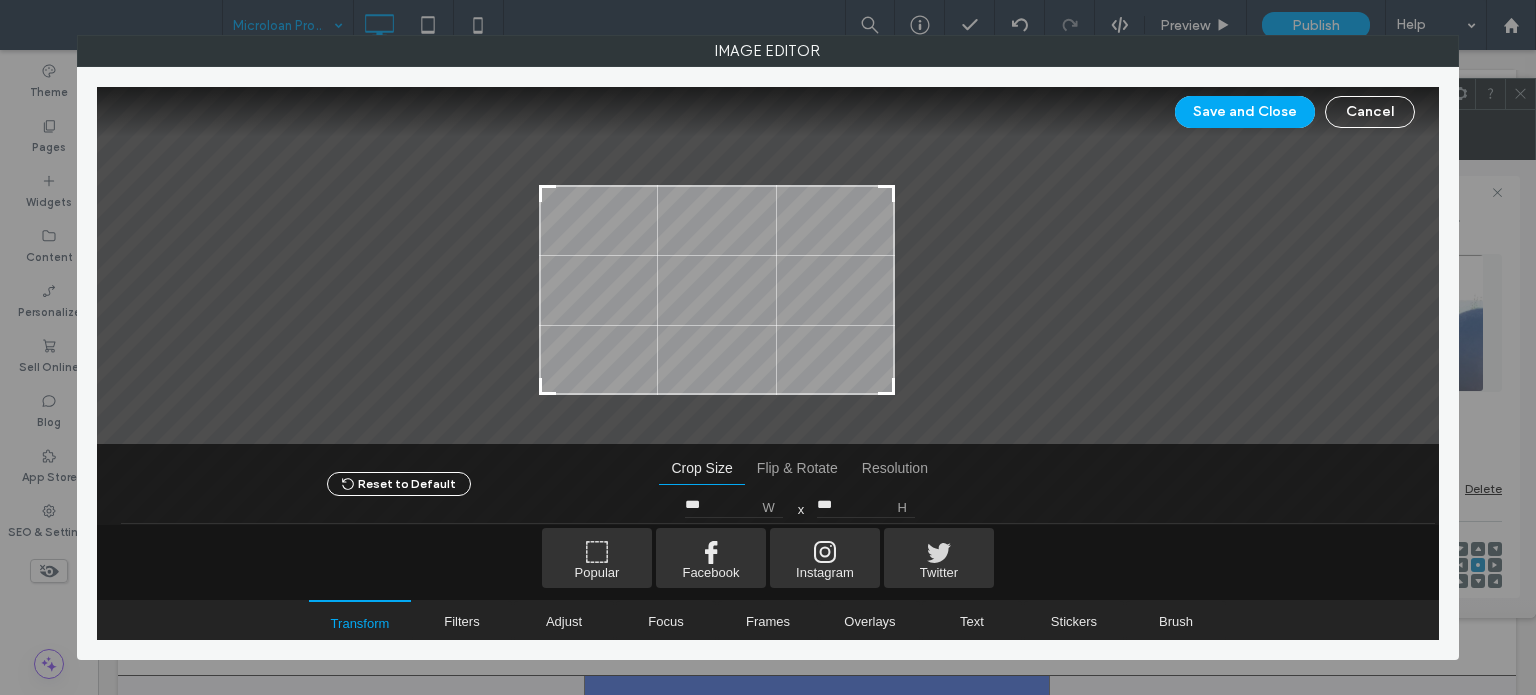drag, startPoint x: 982, startPoint y: 145, endPoint x: 884, endPoint y: 193, distance: 109.12378 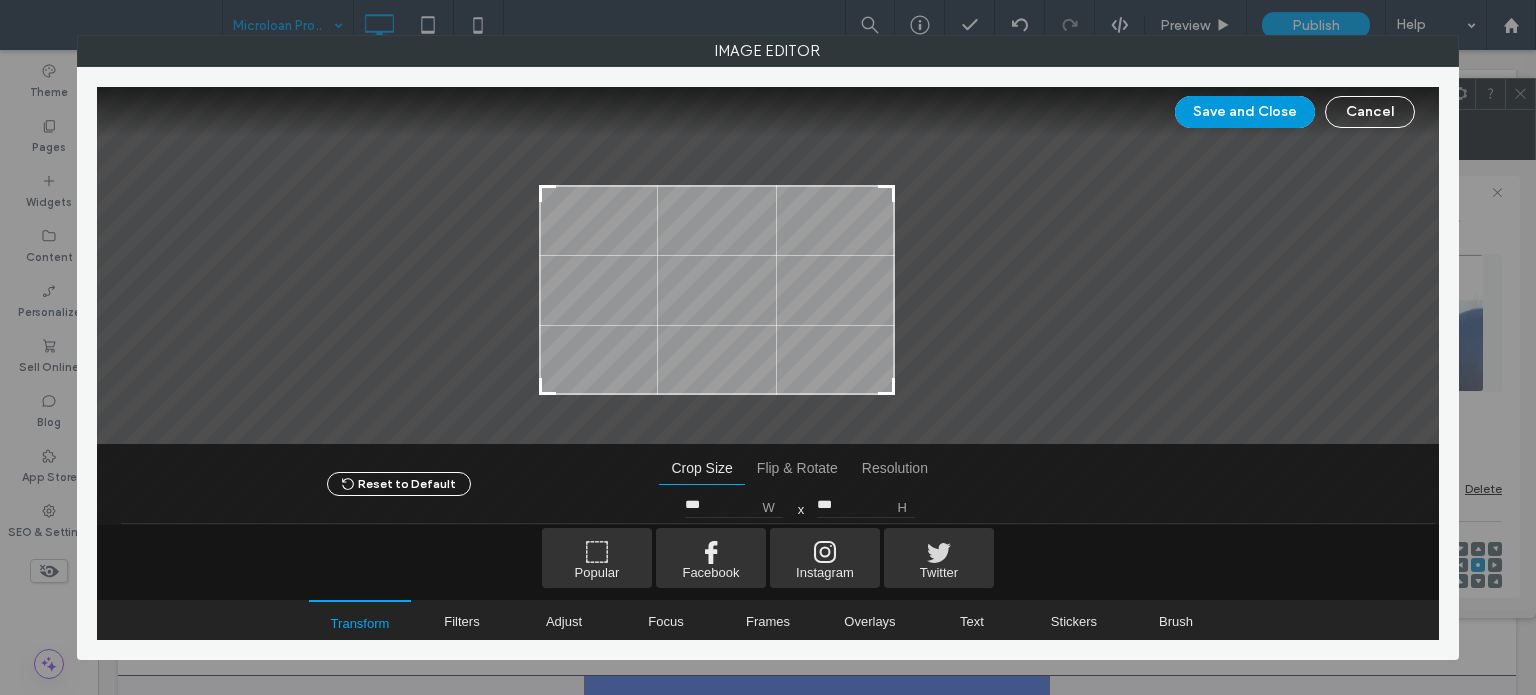 click on "Save and Close" at bounding box center [1245, 112] 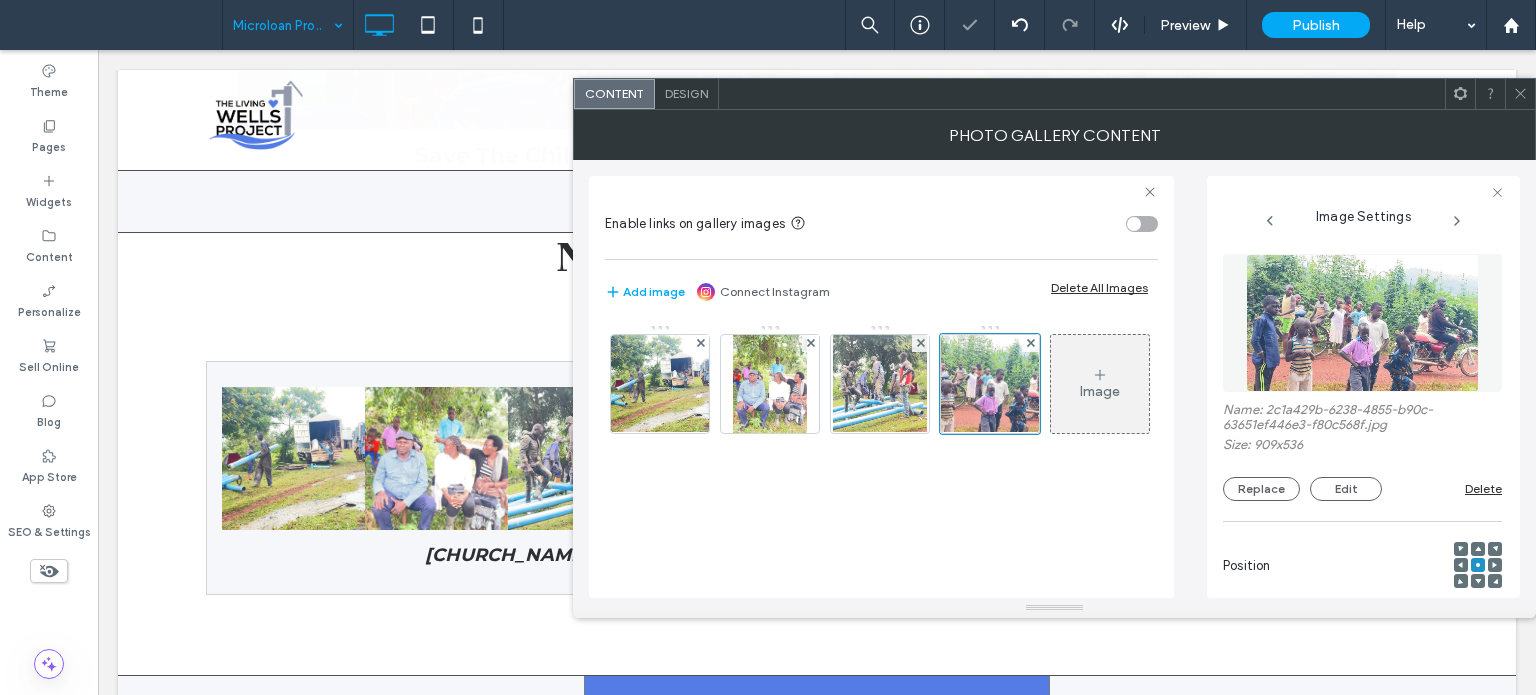 click at bounding box center (1520, 94) 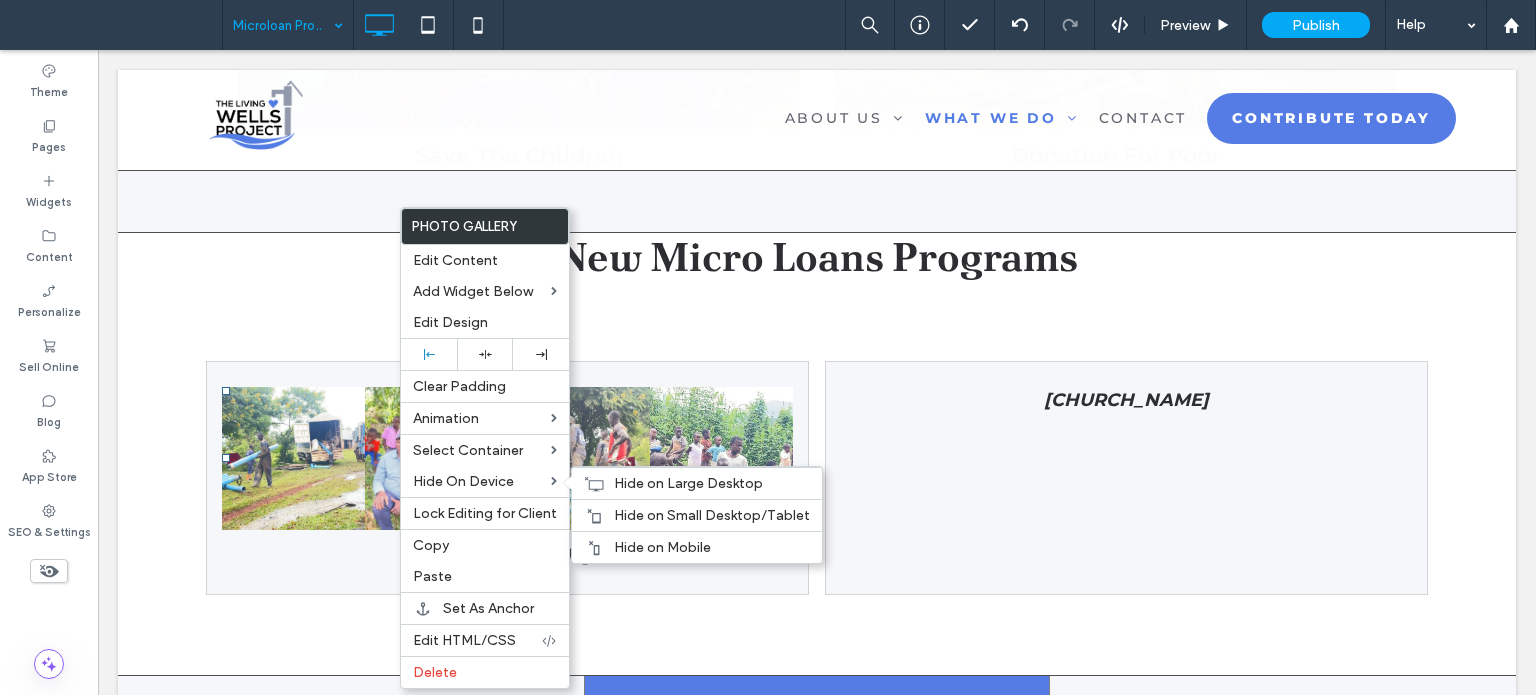 click at bounding box center (721, 458) 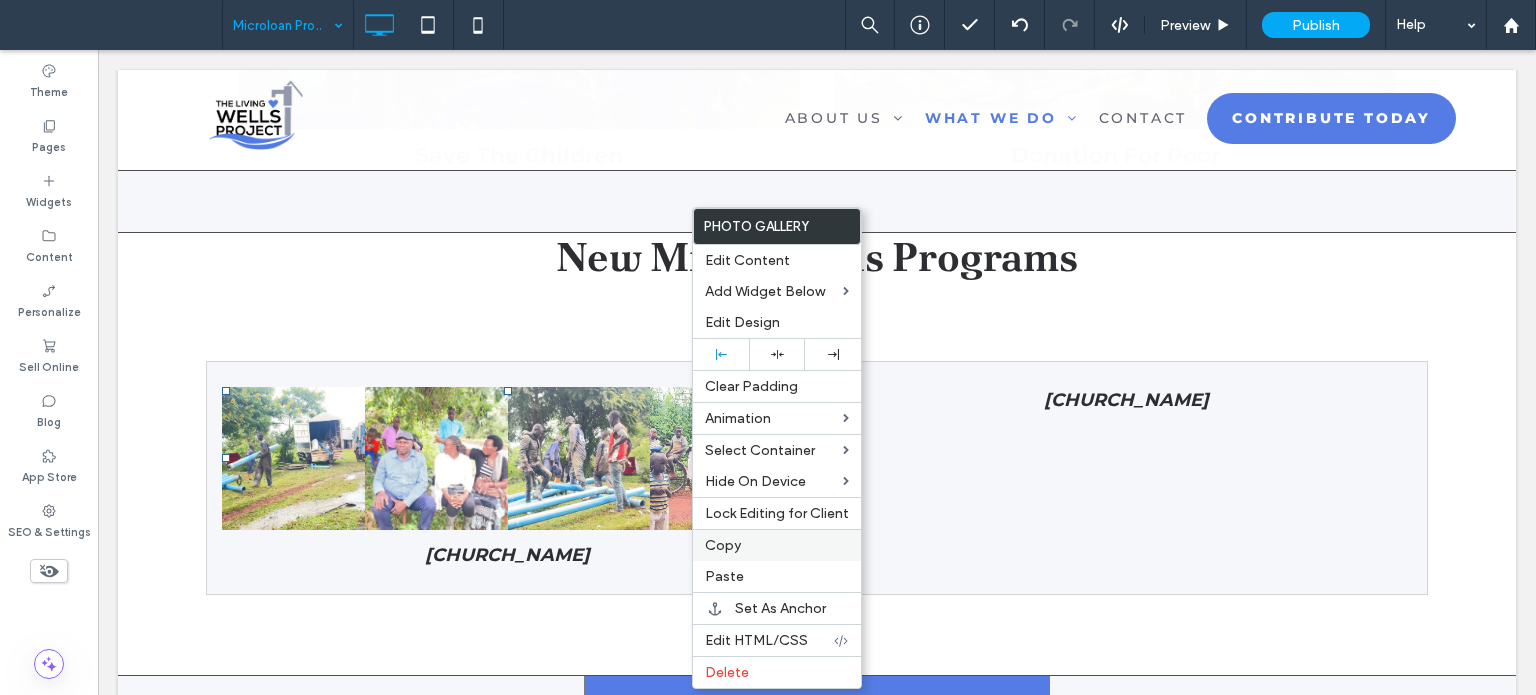 click on "Copy" at bounding box center (723, 545) 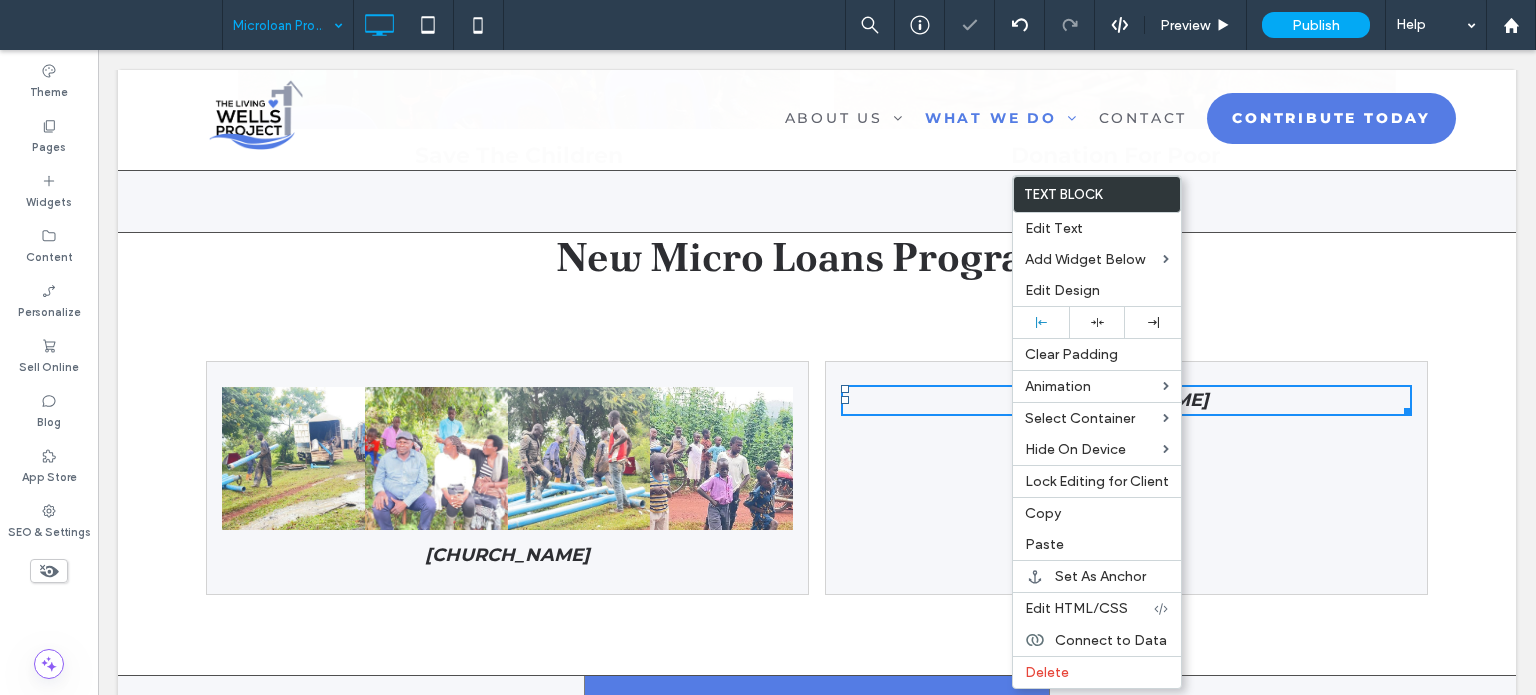 click on "Kyabigambire Full Gospel Church
Click To Paste" at bounding box center [1126, 478] 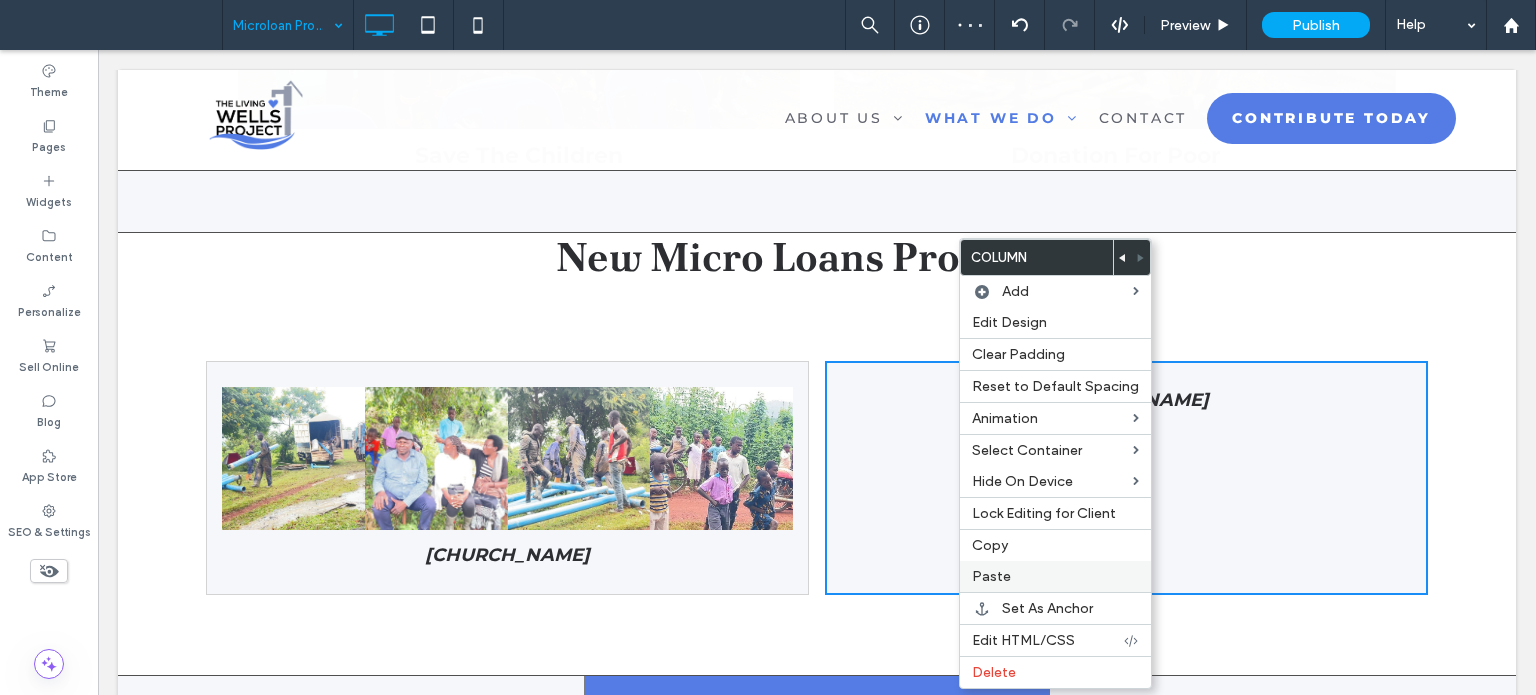 click on "Paste" at bounding box center [1055, 576] 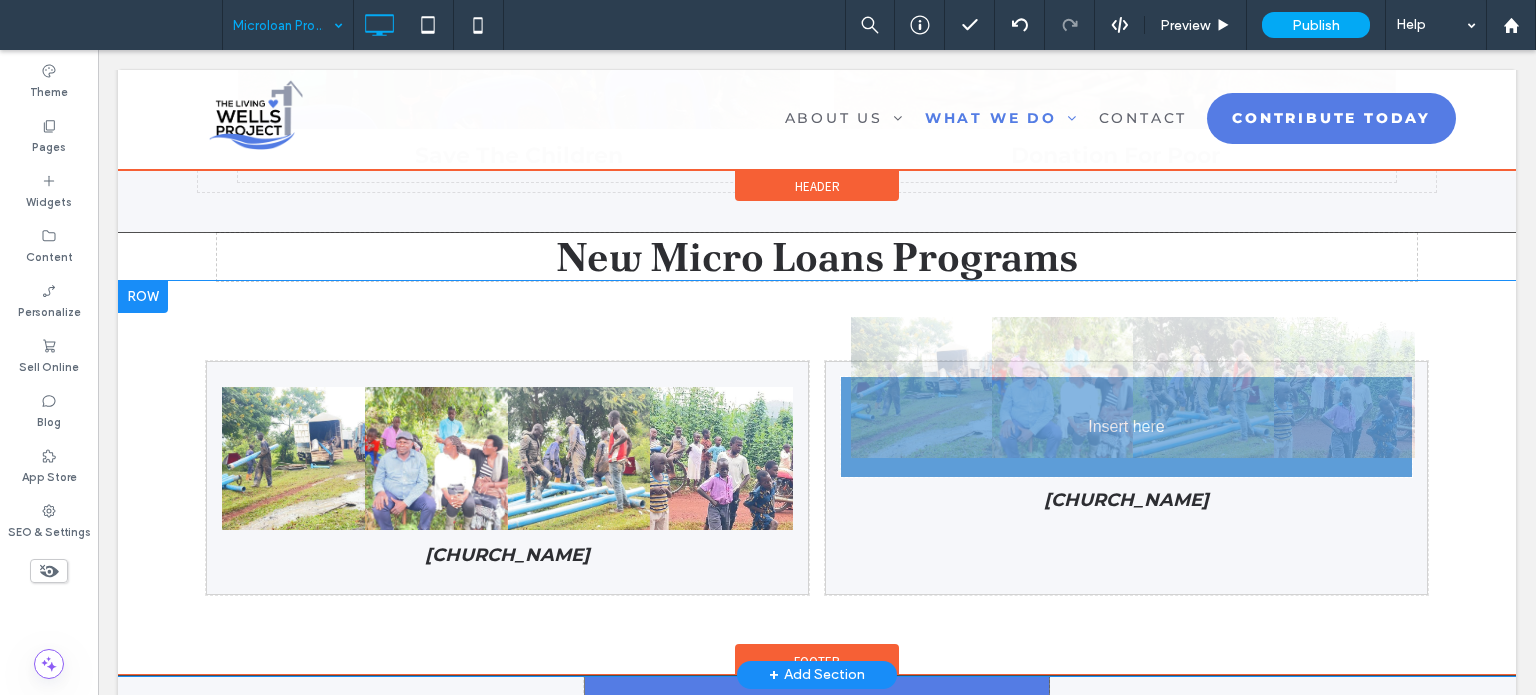 drag, startPoint x: 1091, startPoint y: 478, endPoint x: 1089, endPoint y: 460, distance: 18.110771 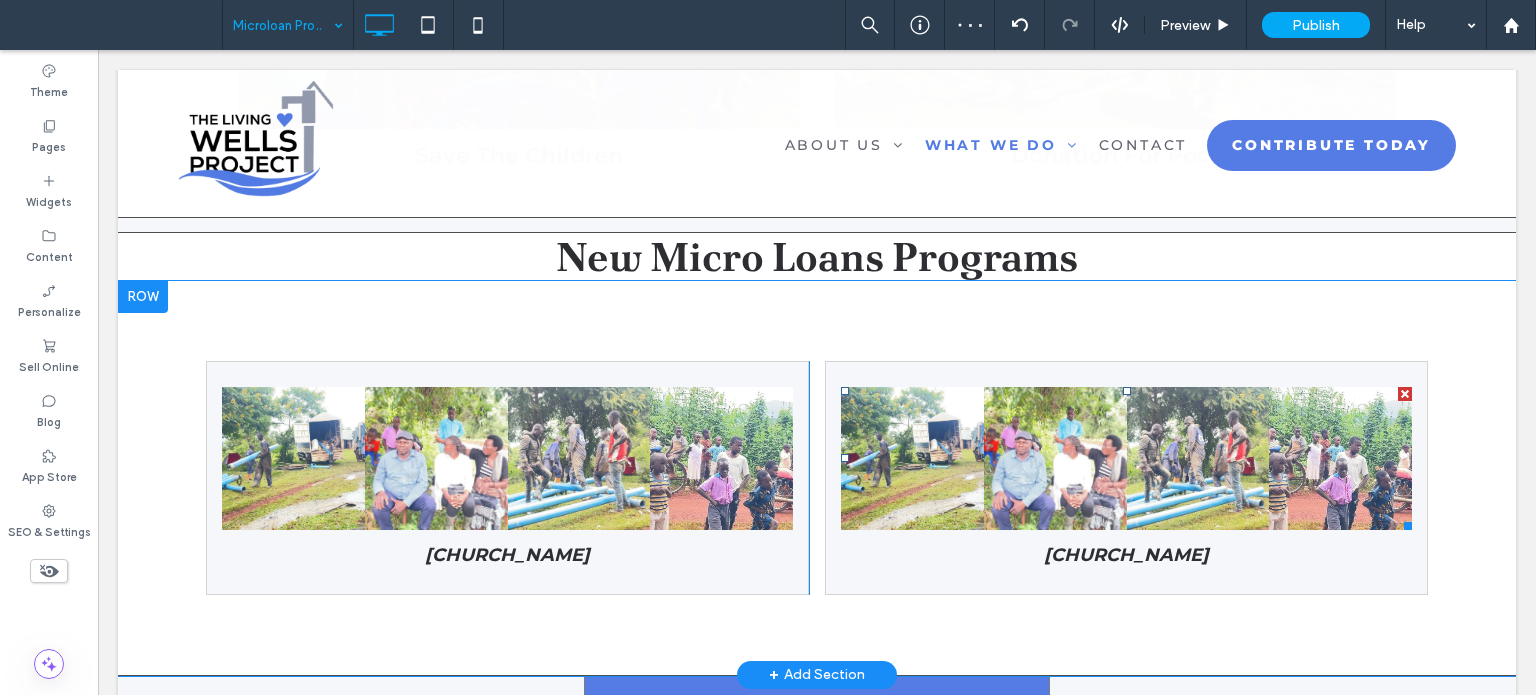 click at bounding box center [1055, 458] 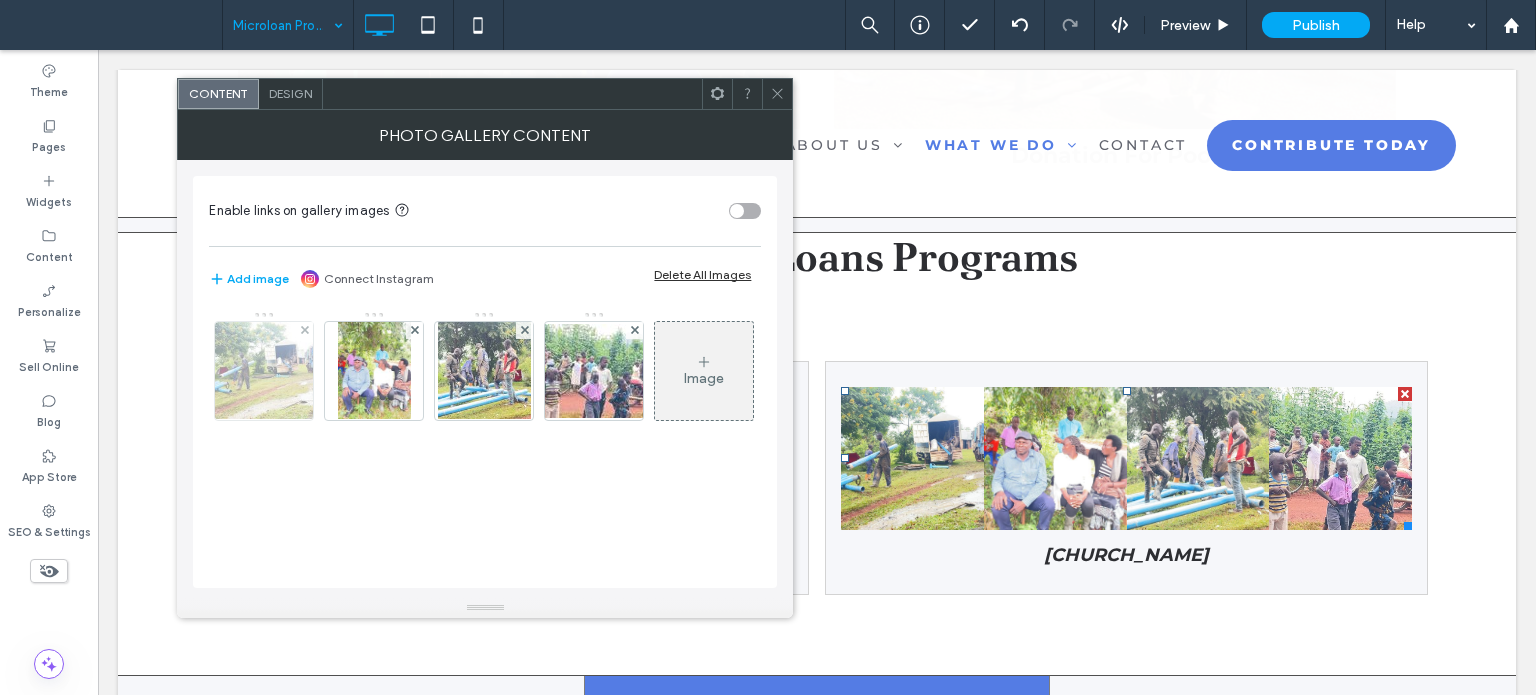 click at bounding box center [264, 371] 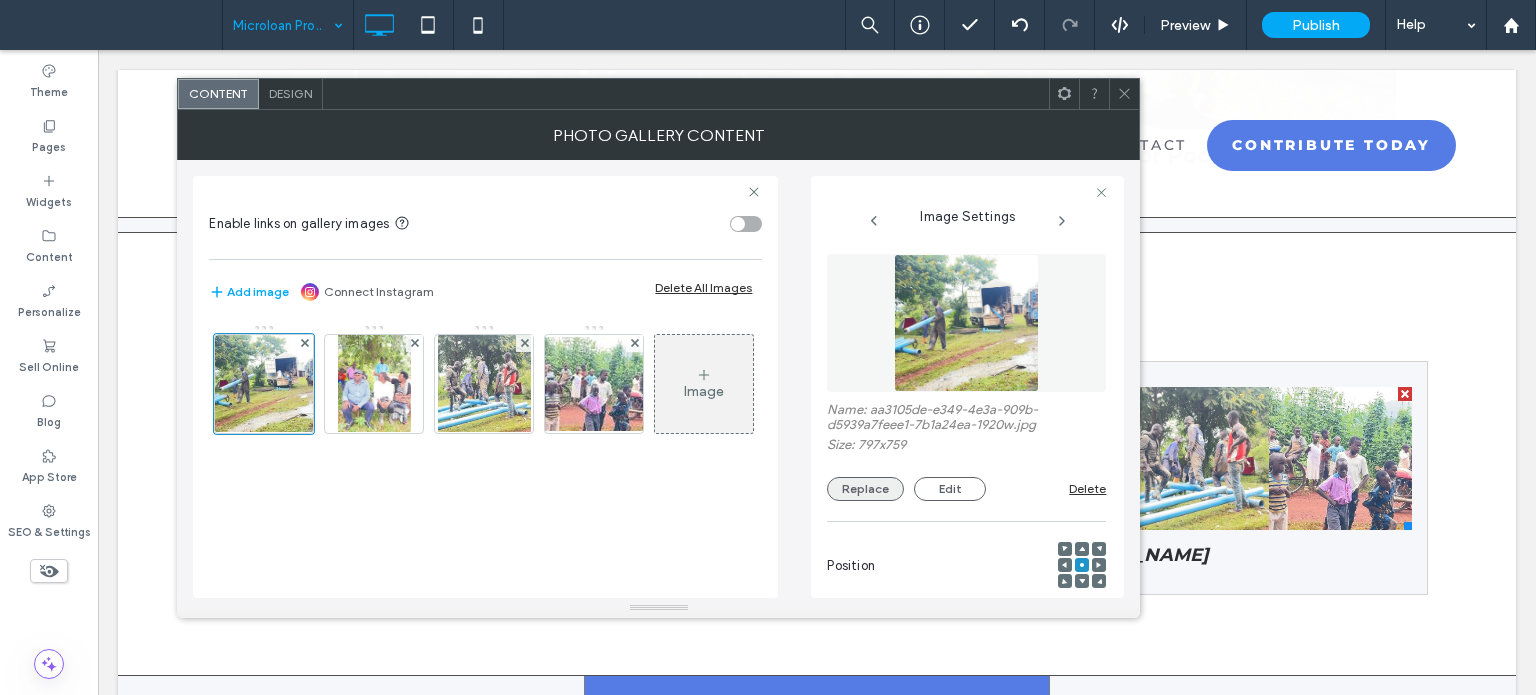 click on "Replace" at bounding box center (865, 489) 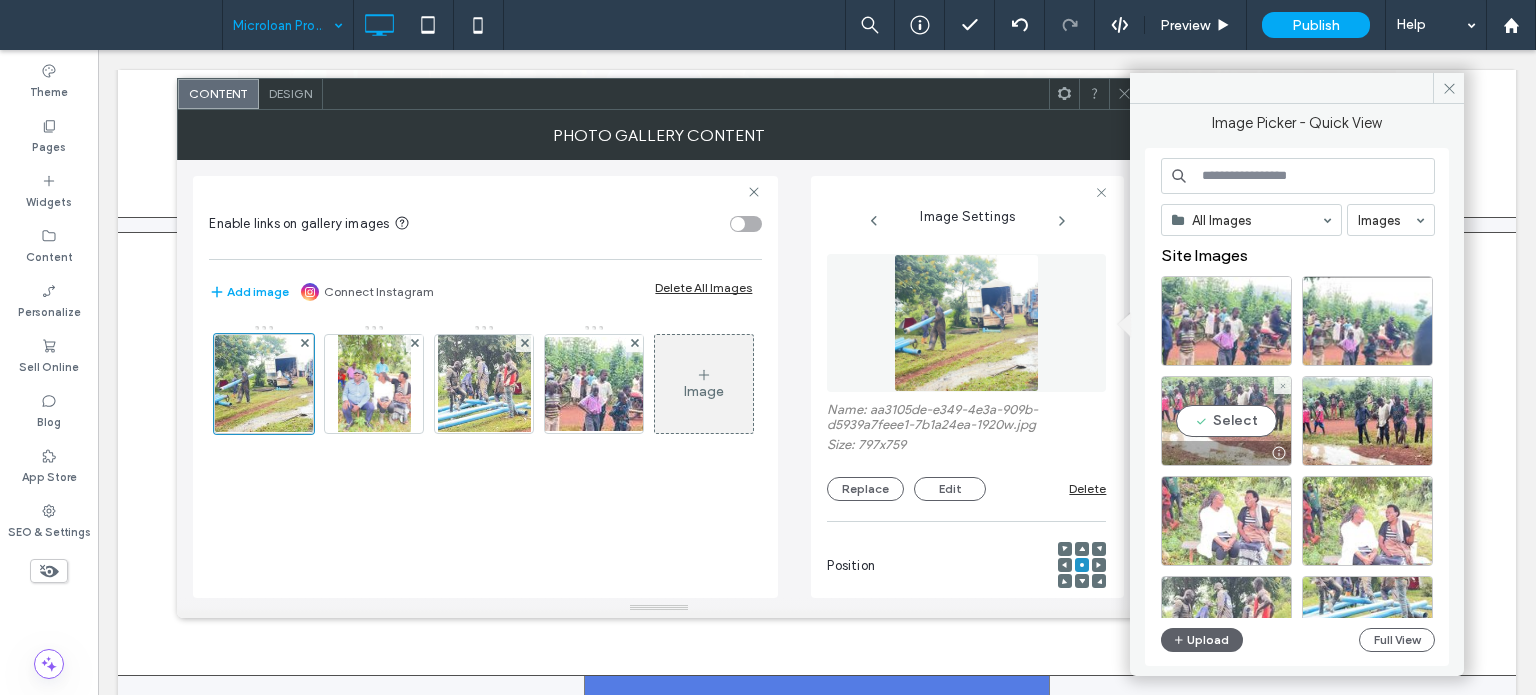 click on "Select" at bounding box center (1226, 421) 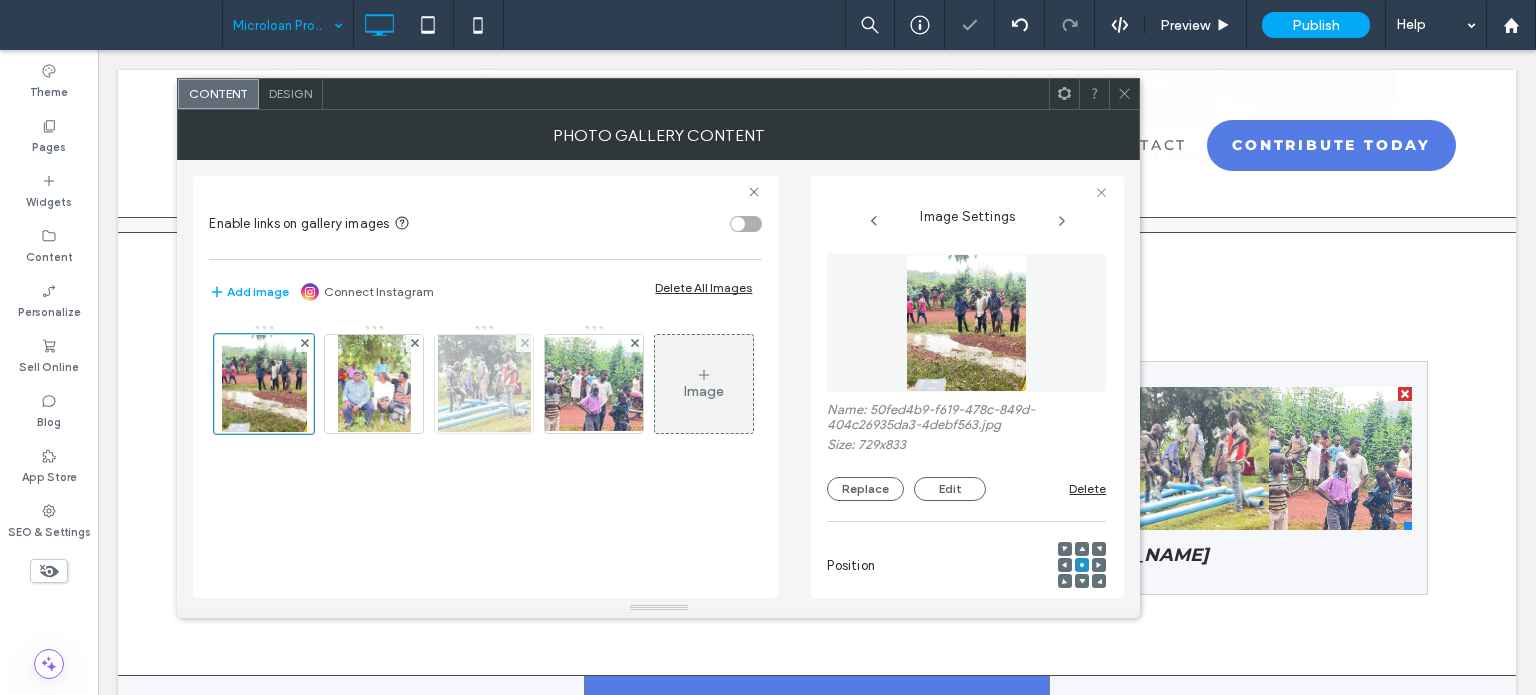 click at bounding box center [484, 384] 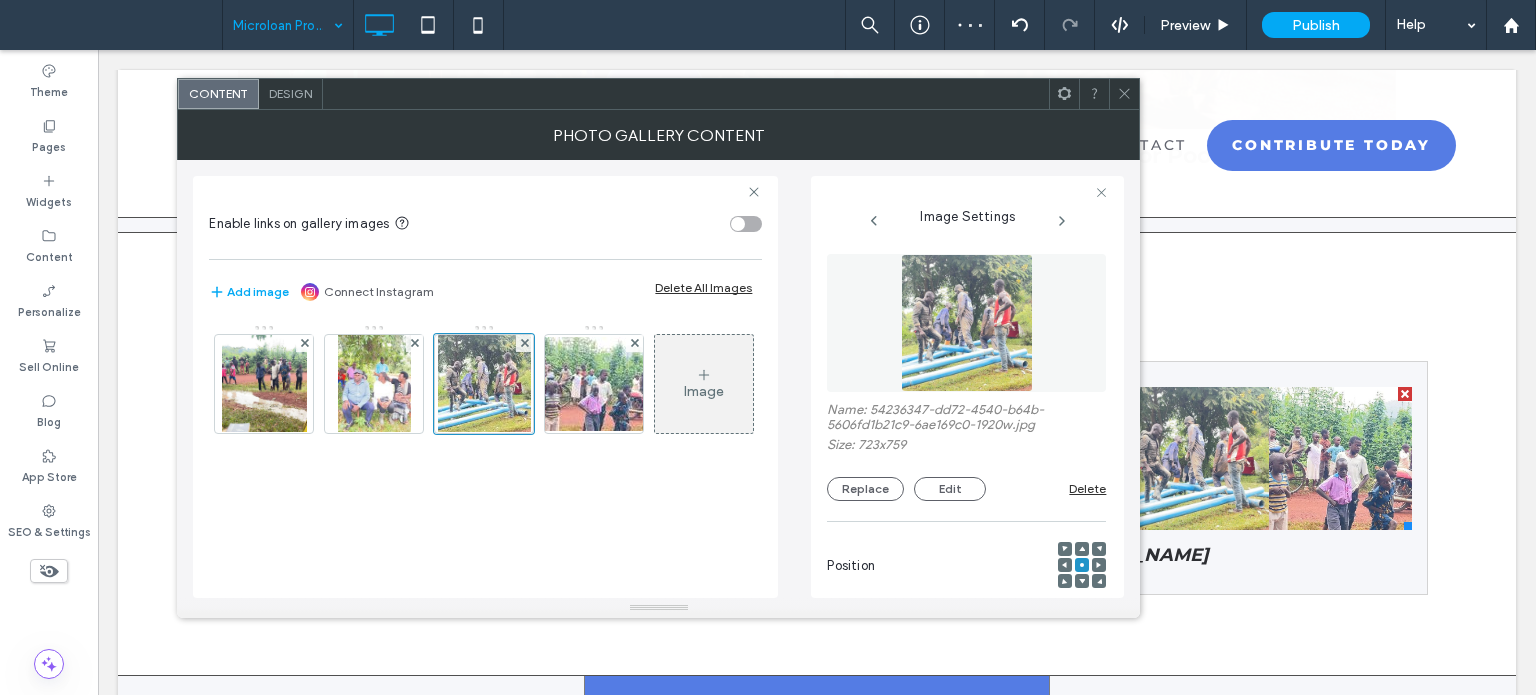 click on "Name: 54236347-dd72-4540-b64b-5606fd1b21c9-6ae169c0-1920w.jpg Size: 723x759 Replace Edit Delete" at bounding box center [966, 377] 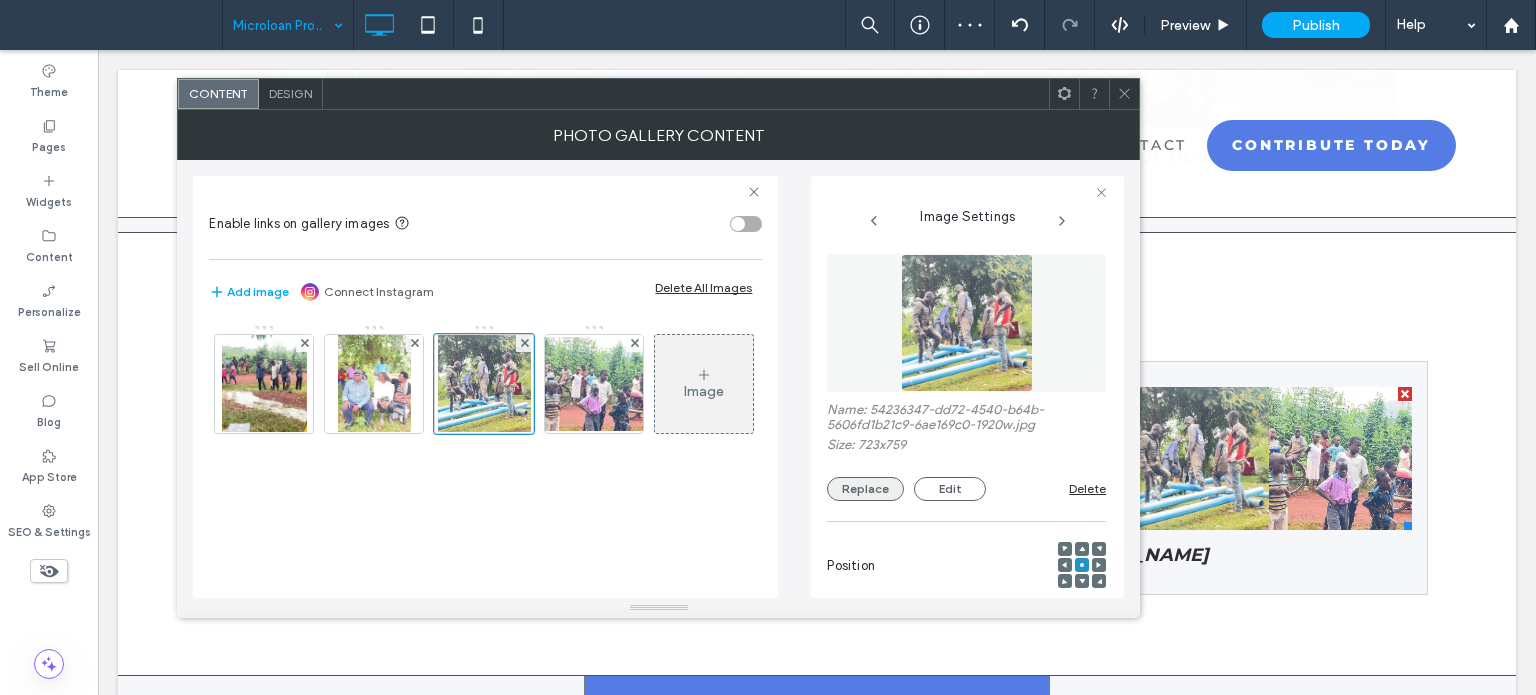 click on "Replace" at bounding box center (865, 489) 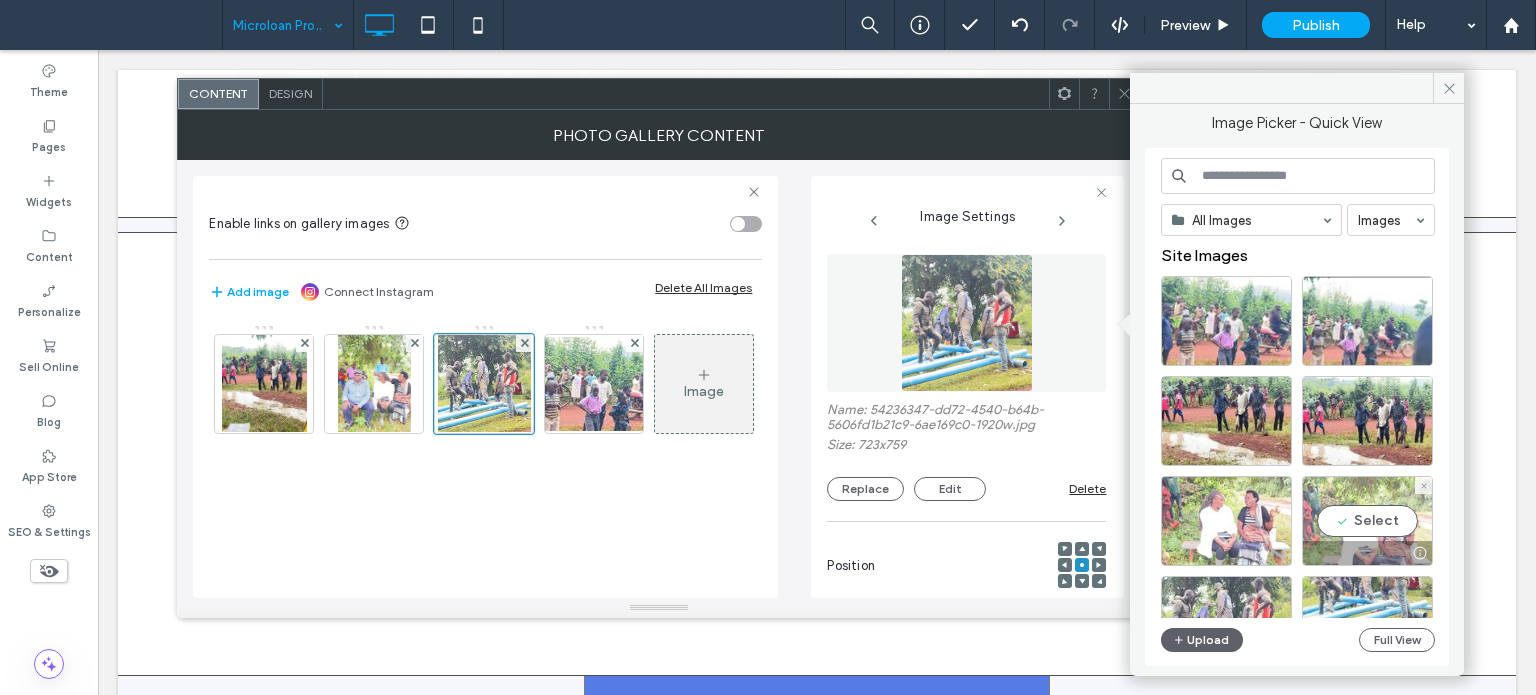 click on "Select" at bounding box center [1367, 521] 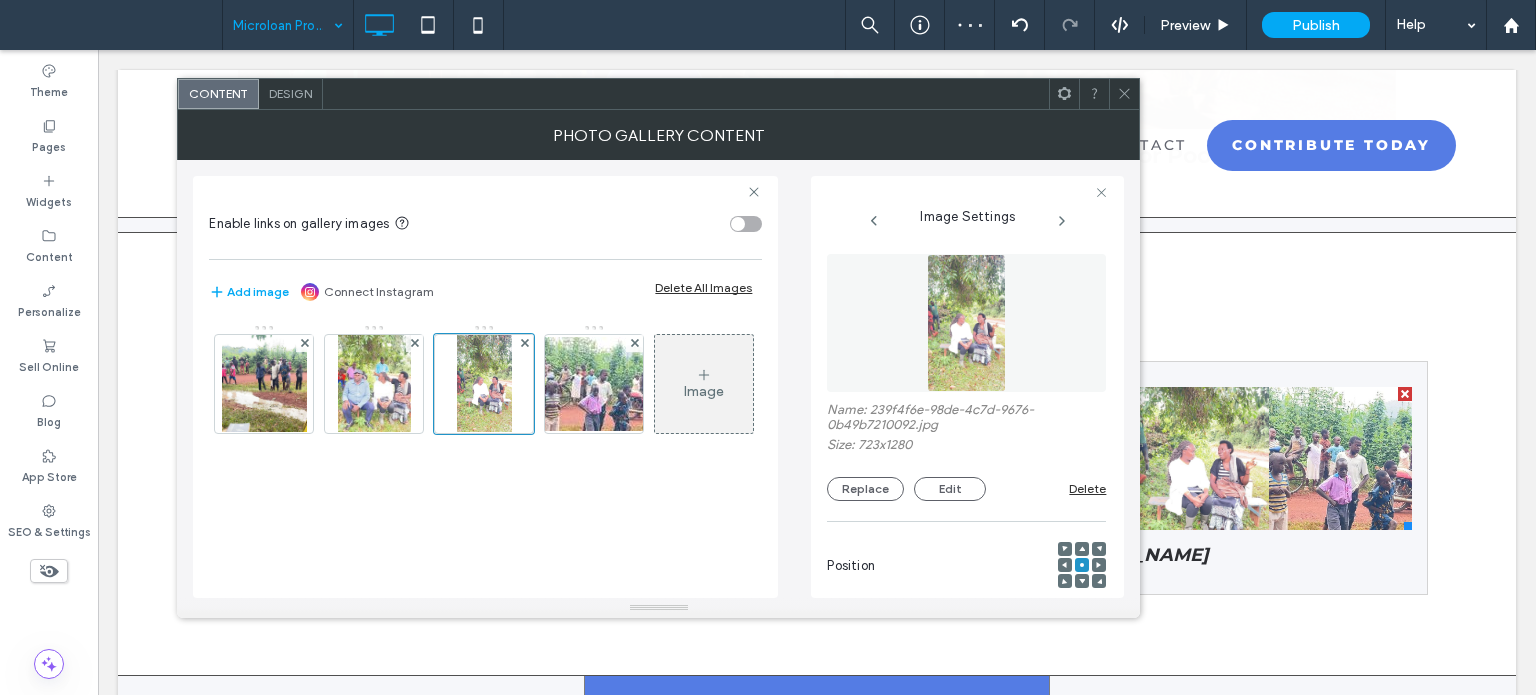 click on "Name: 239f4f6e-98de-4c7d-9676-0b49b7210092.jpg Size: 723x1280 Replace Edit Delete" at bounding box center [966, 451] 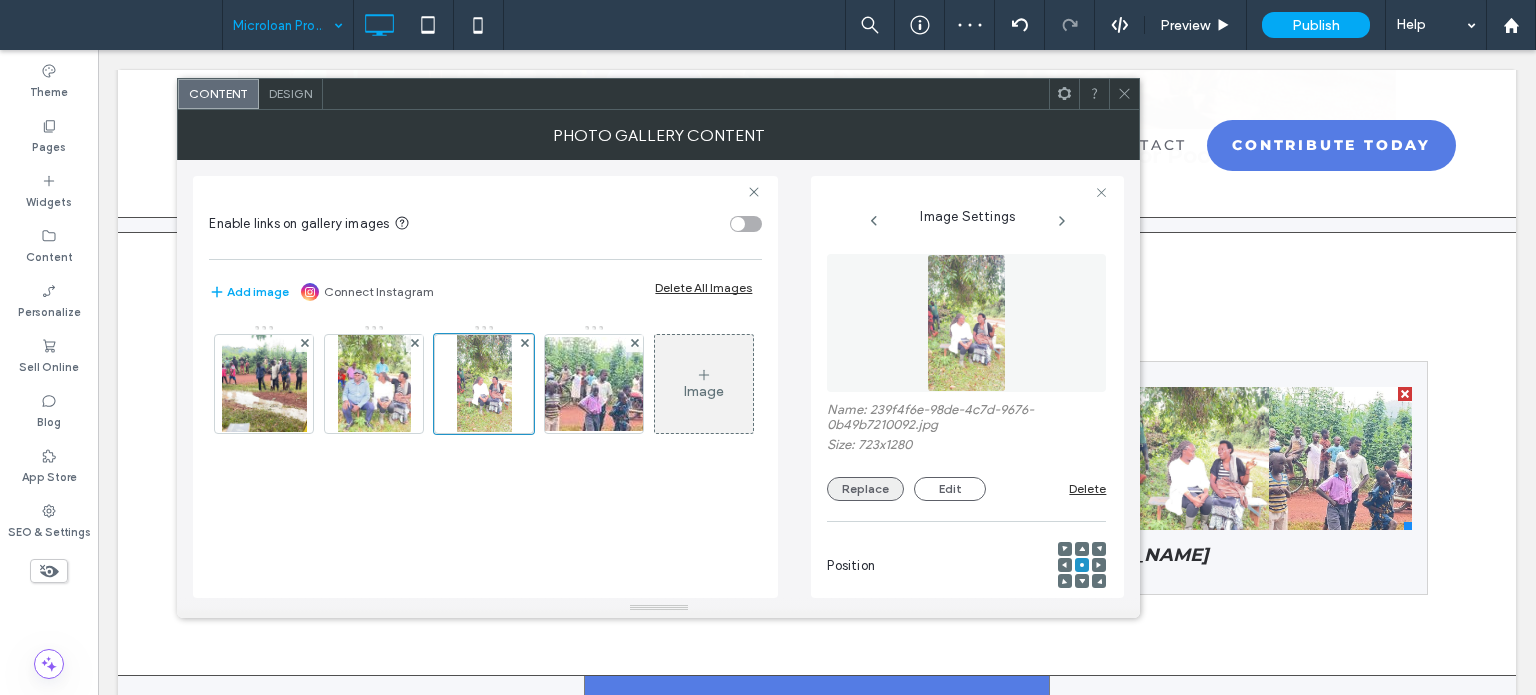 click on "Replace" at bounding box center (865, 489) 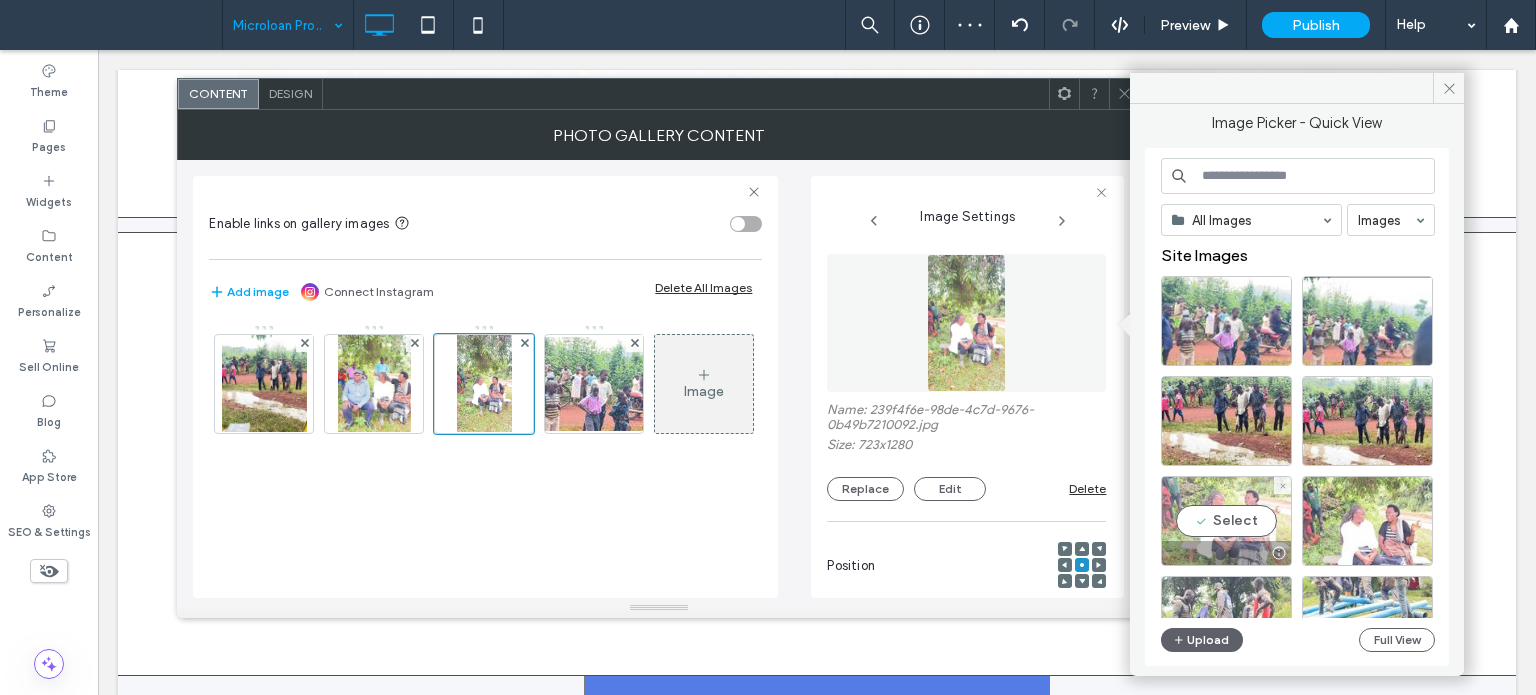 click on "Select" at bounding box center (1226, 521) 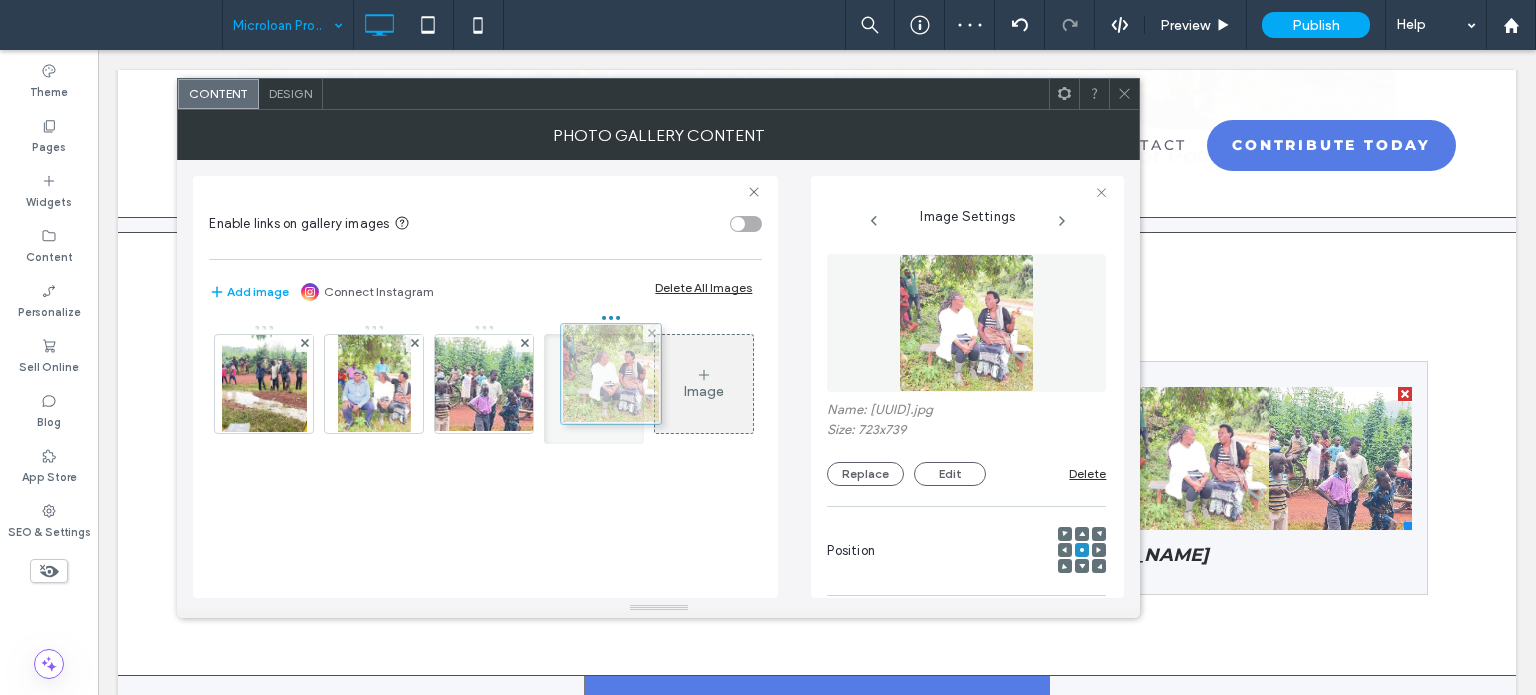 drag, startPoint x: 504, startPoint y: 389, endPoint x: 624, endPoint y: 381, distance: 120.26637 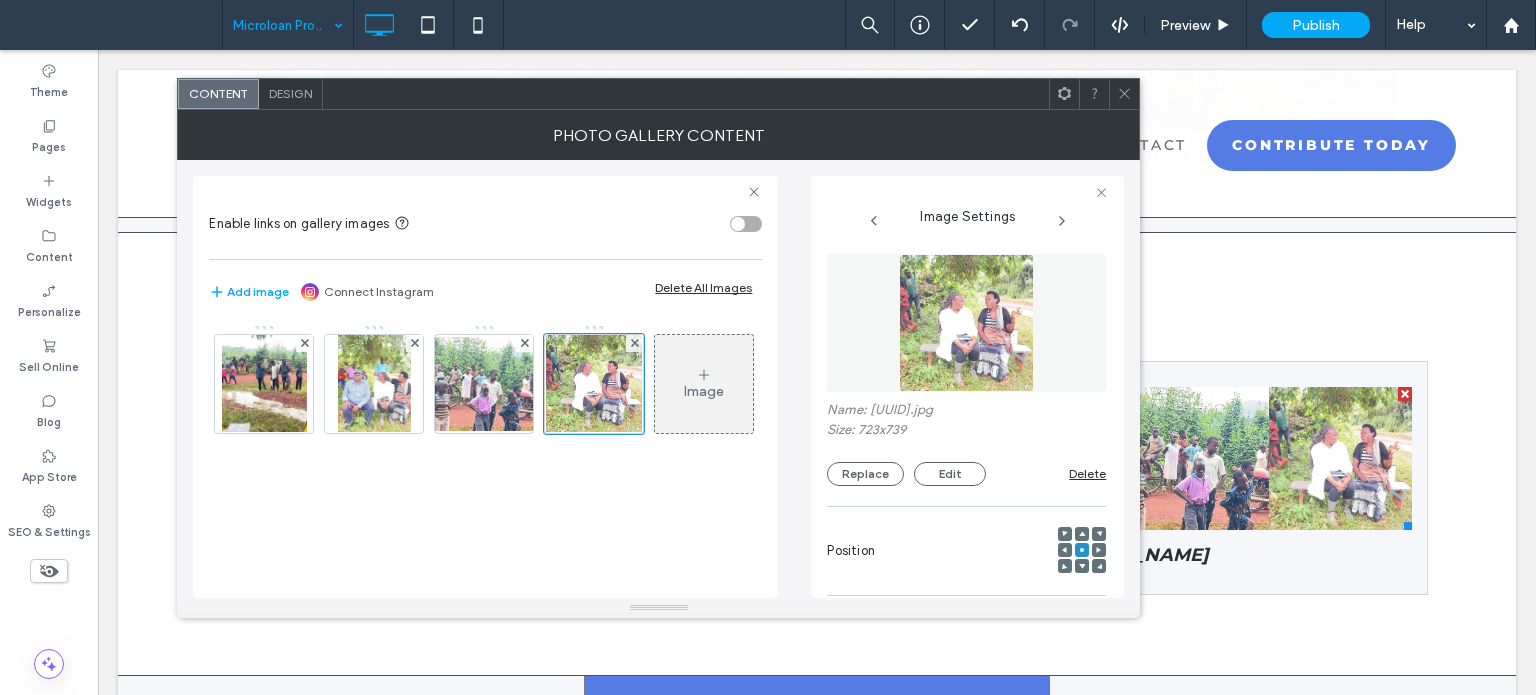 click 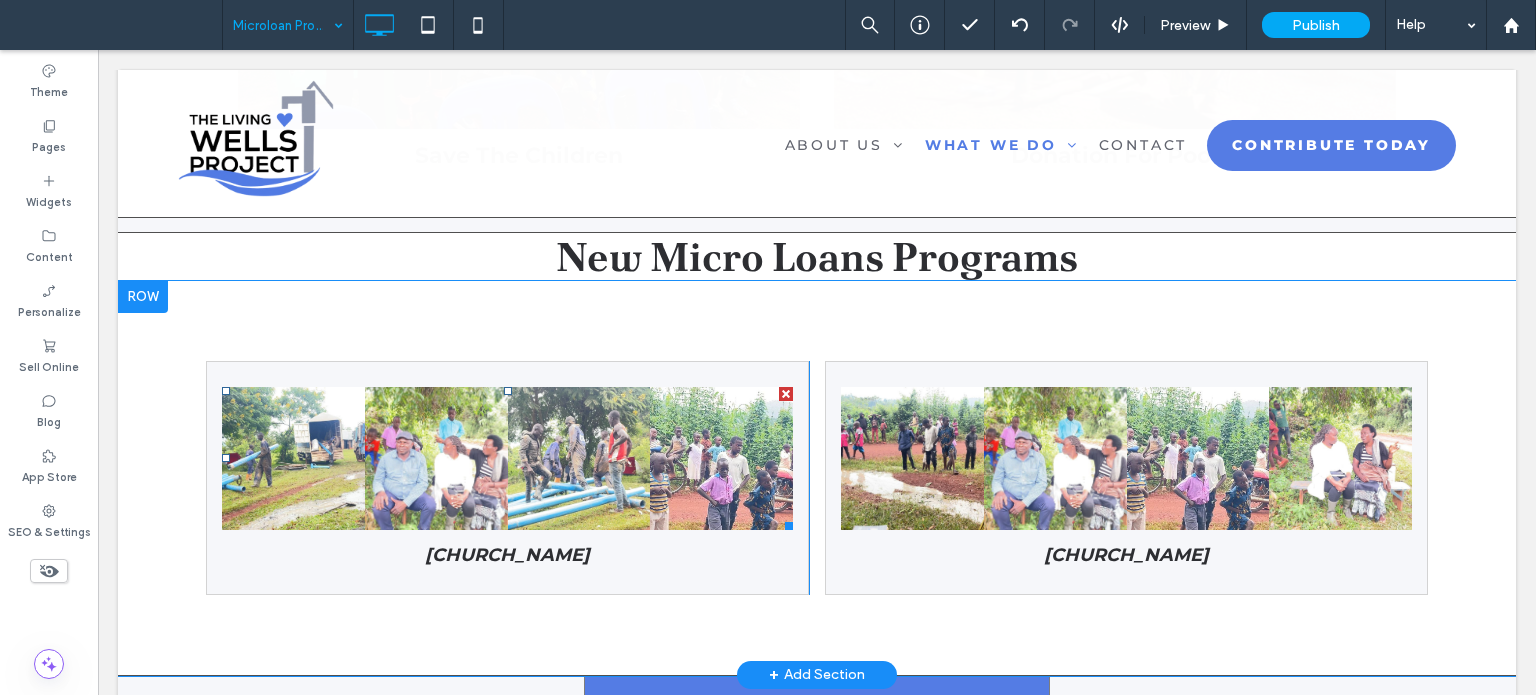 click at bounding box center [721, 458] 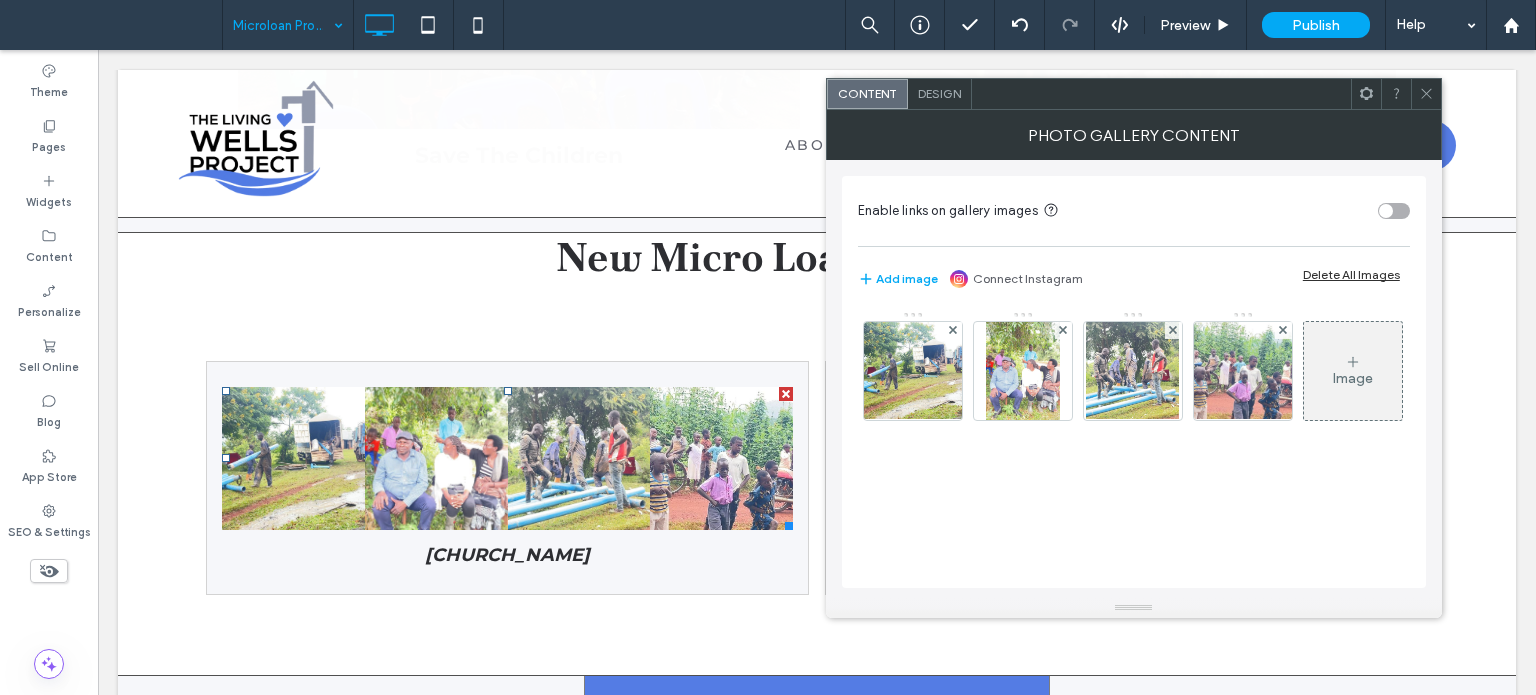 click on "Image" at bounding box center [1353, 378] 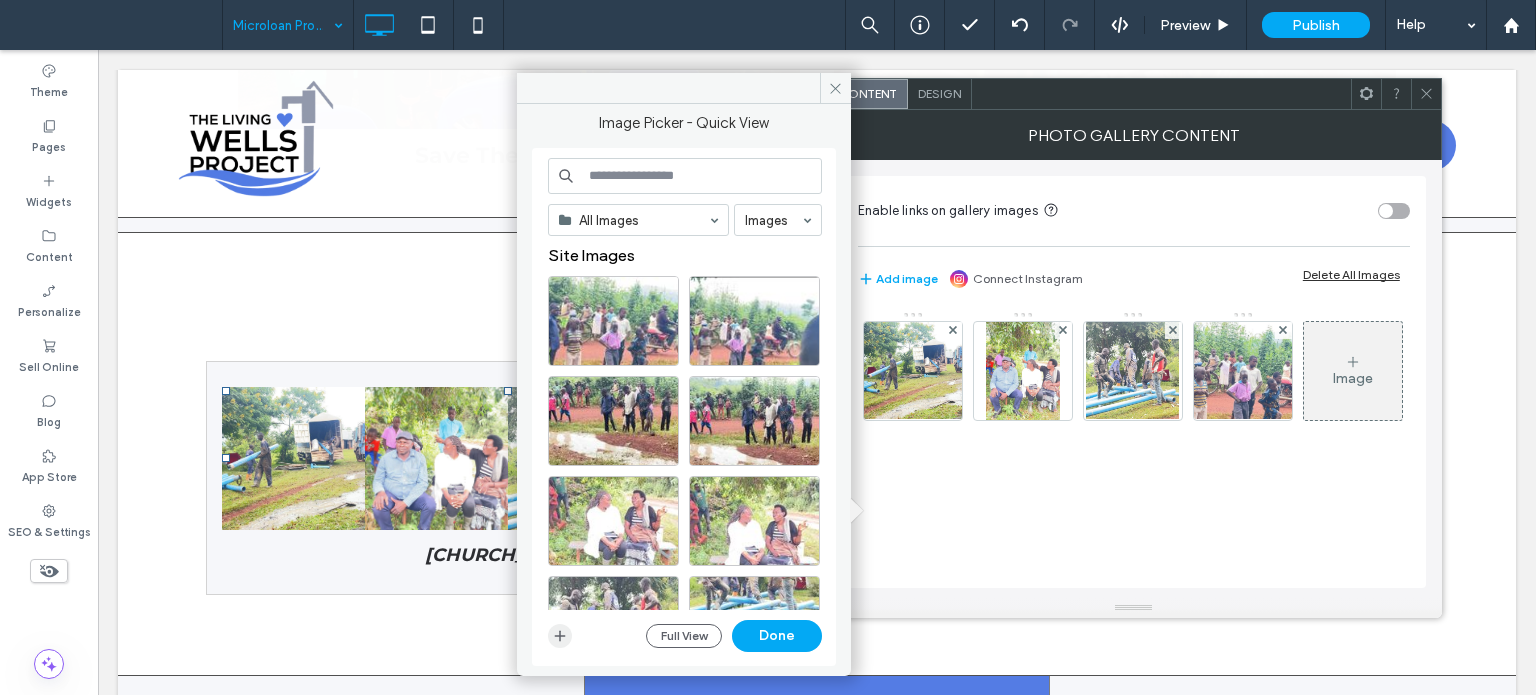 click at bounding box center [560, 636] 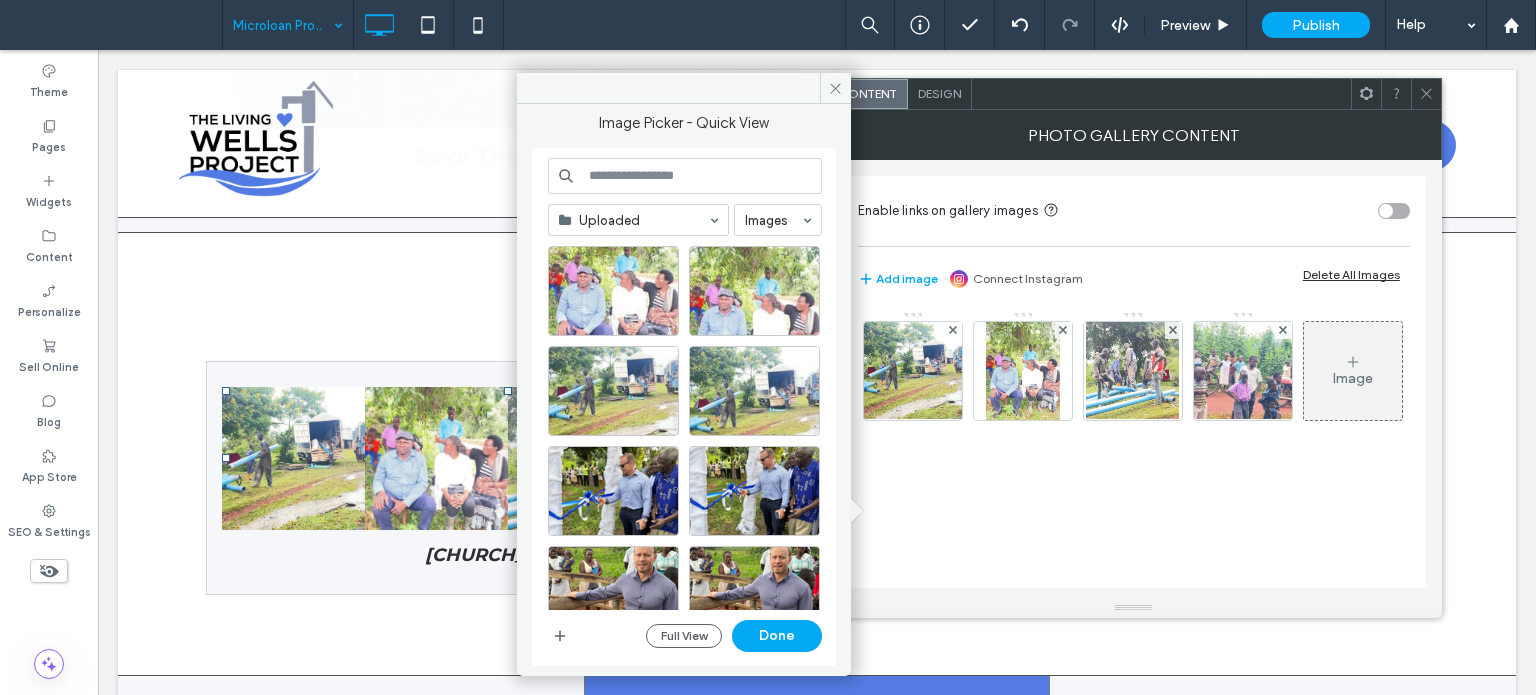 scroll, scrollTop: 0, scrollLeft: 0, axis: both 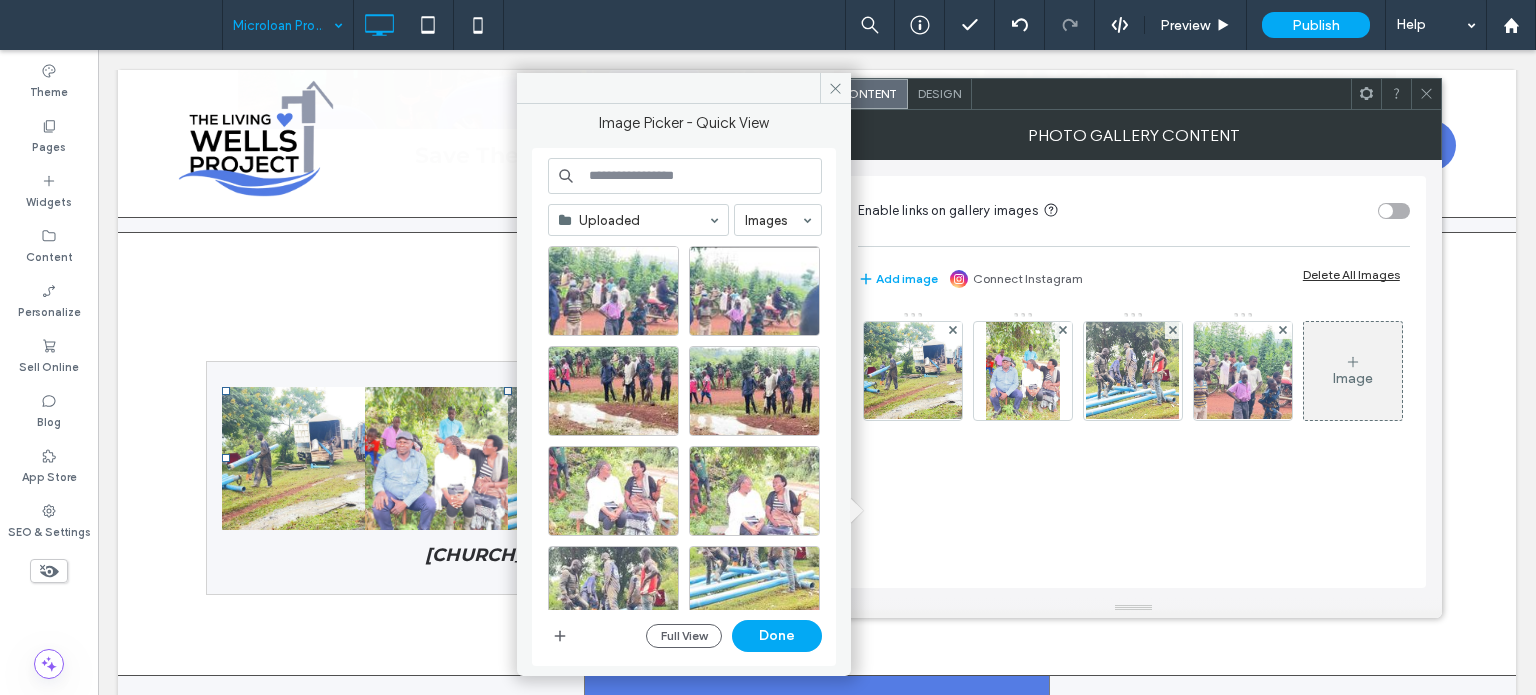 click 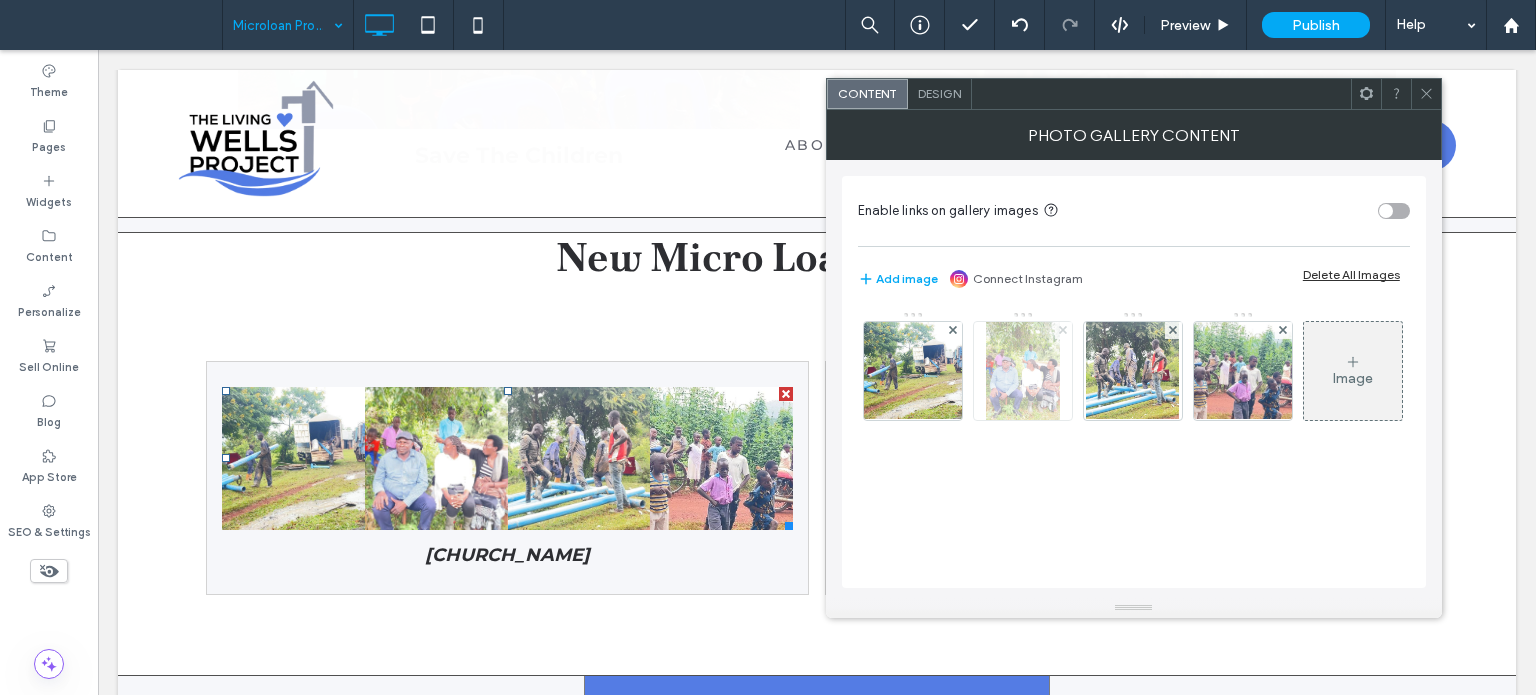 click 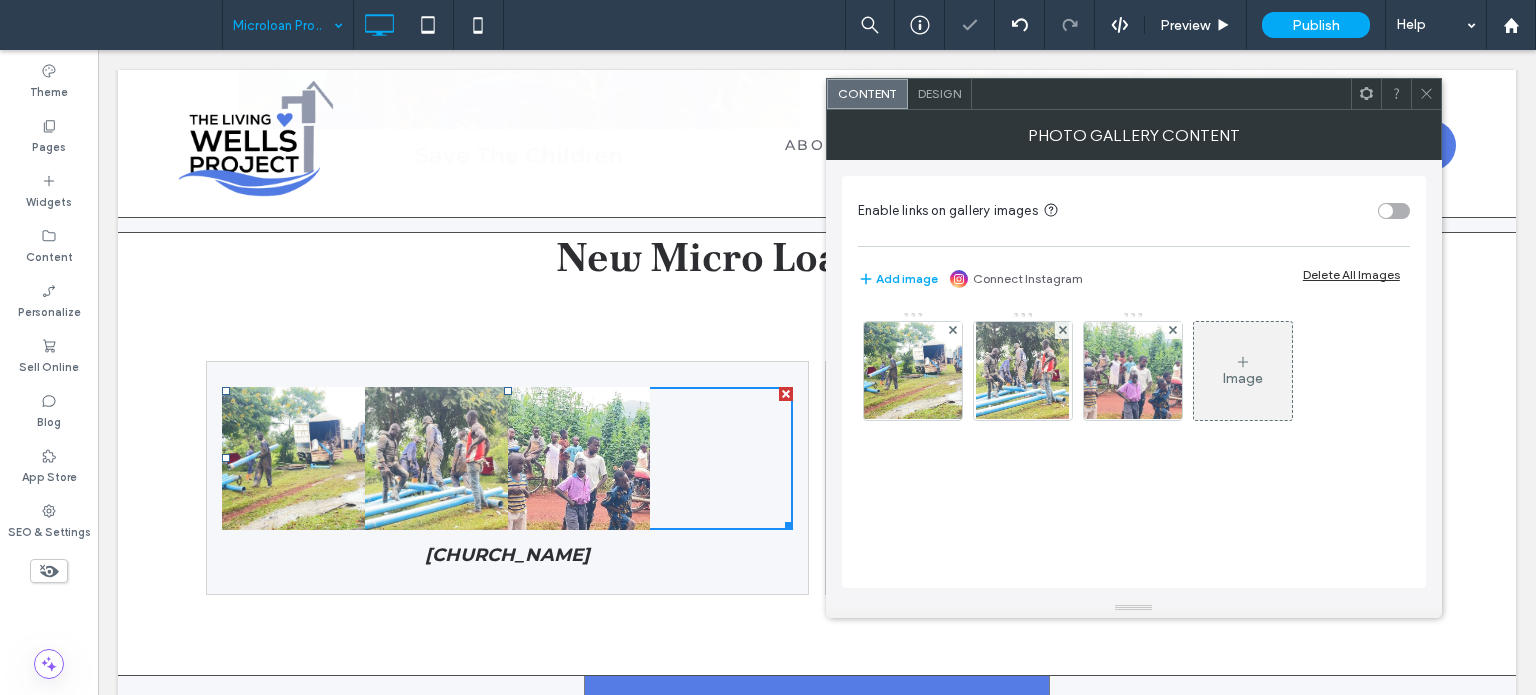 drag, startPoint x: 1159, startPoint y: 327, endPoint x: 1172, endPoint y: 328, distance: 13.038404 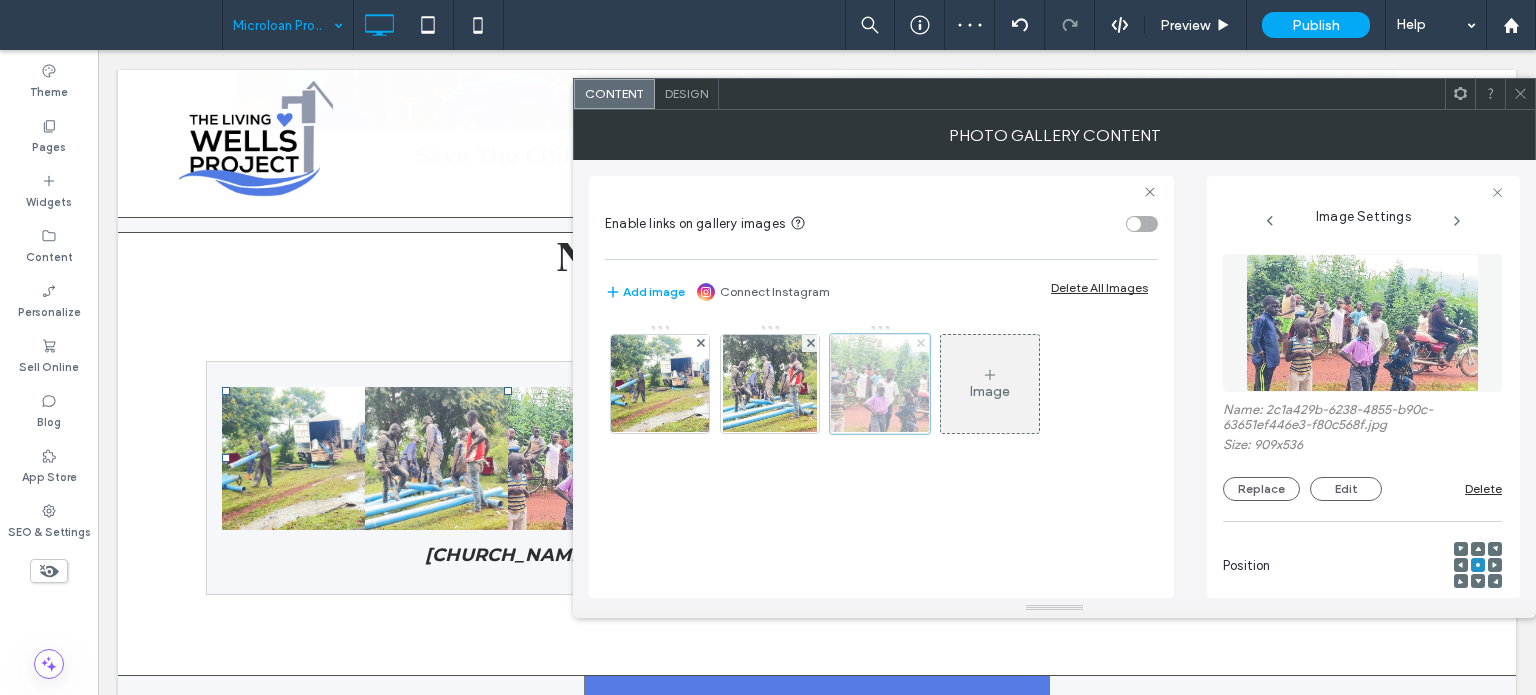 click 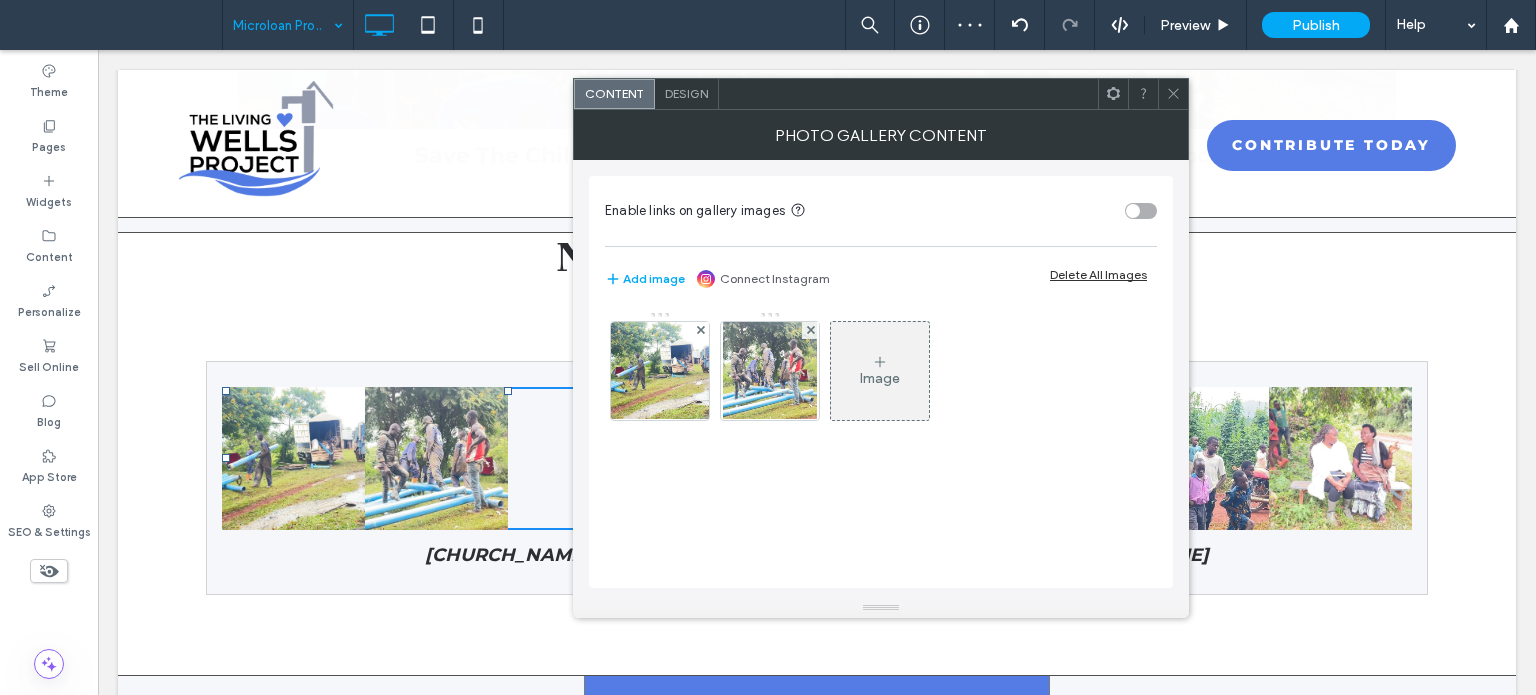 click on "Design" at bounding box center [686, 93] 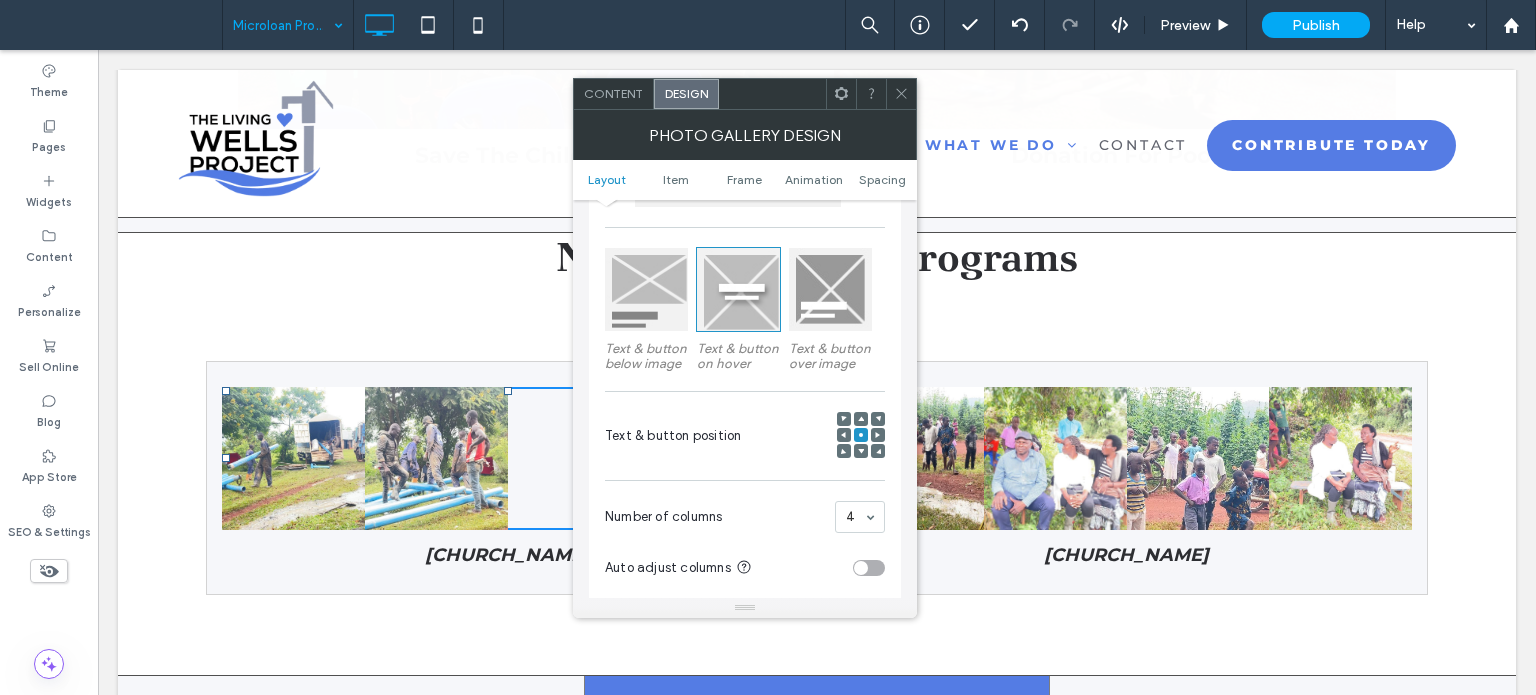 scroll, scrollTop: 300, scrollLeft: 0, axis: vertical 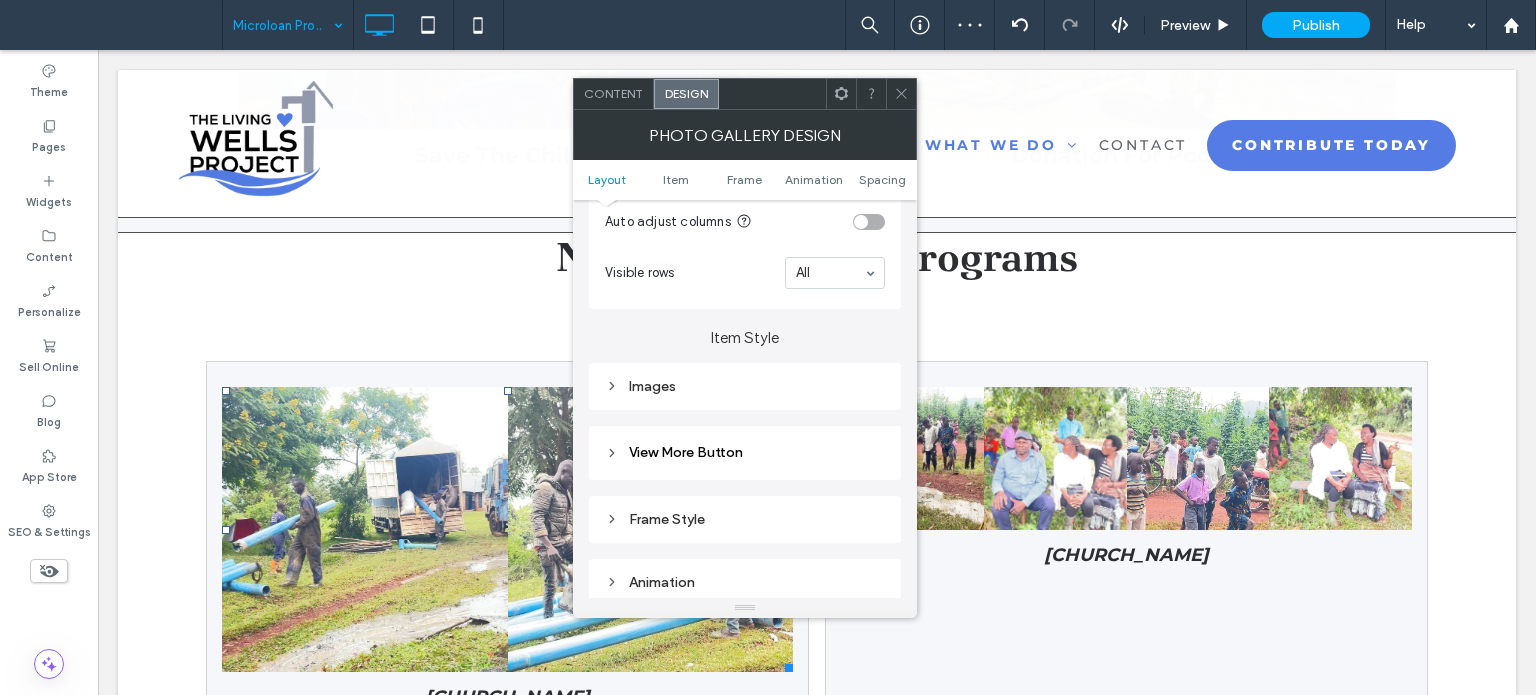 click on "Images" at bounding box center (745, 386) 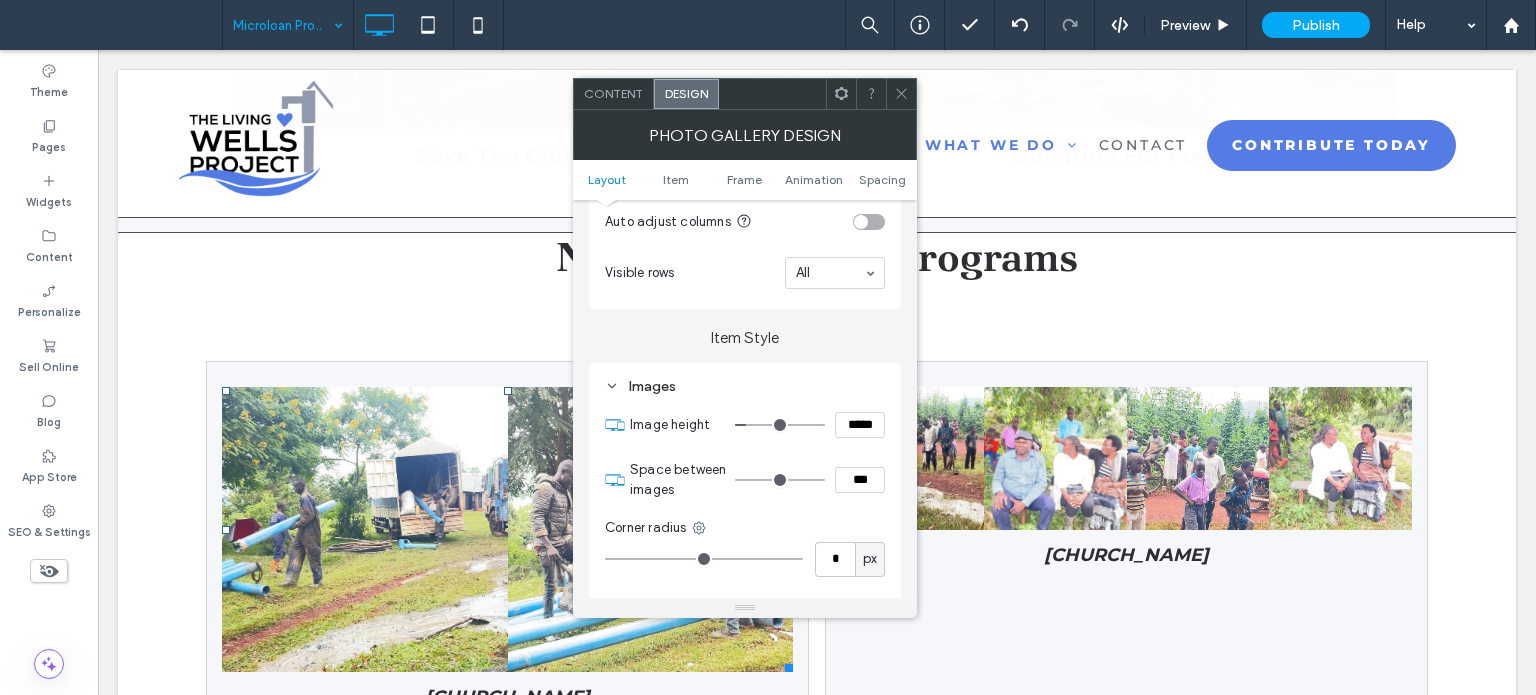 type on "*" 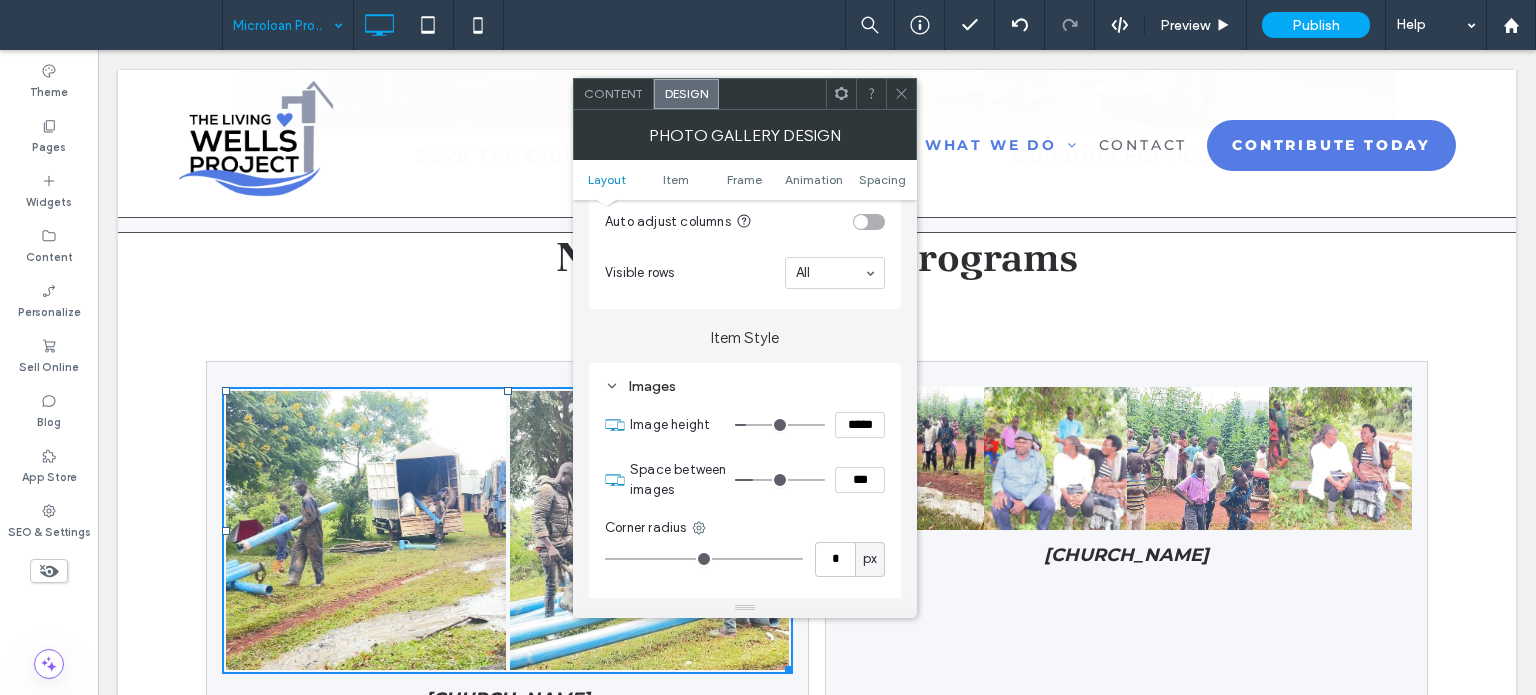 drag, startPoint x: 749, startPoint y: 479, endPoint x: 759, endPoint y: 480, distance: 10.049875 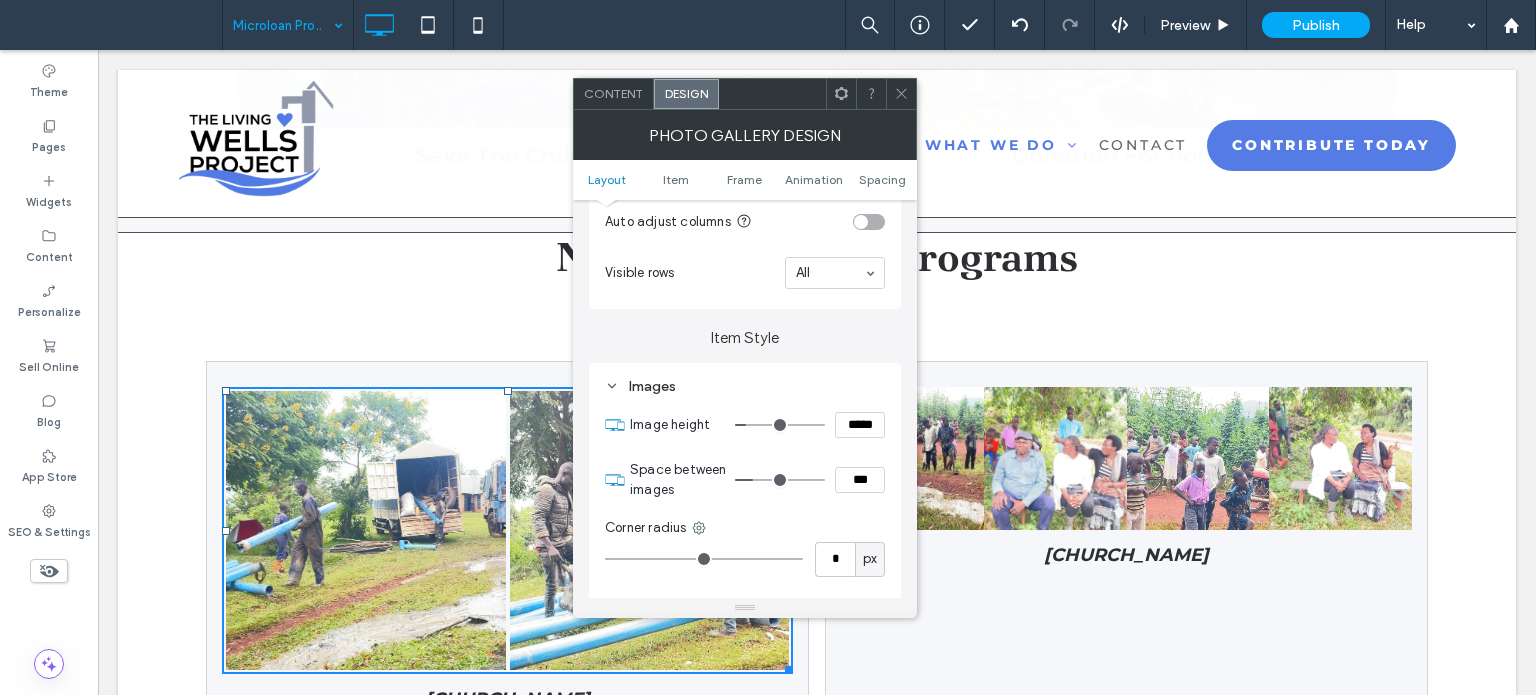 type on "*" 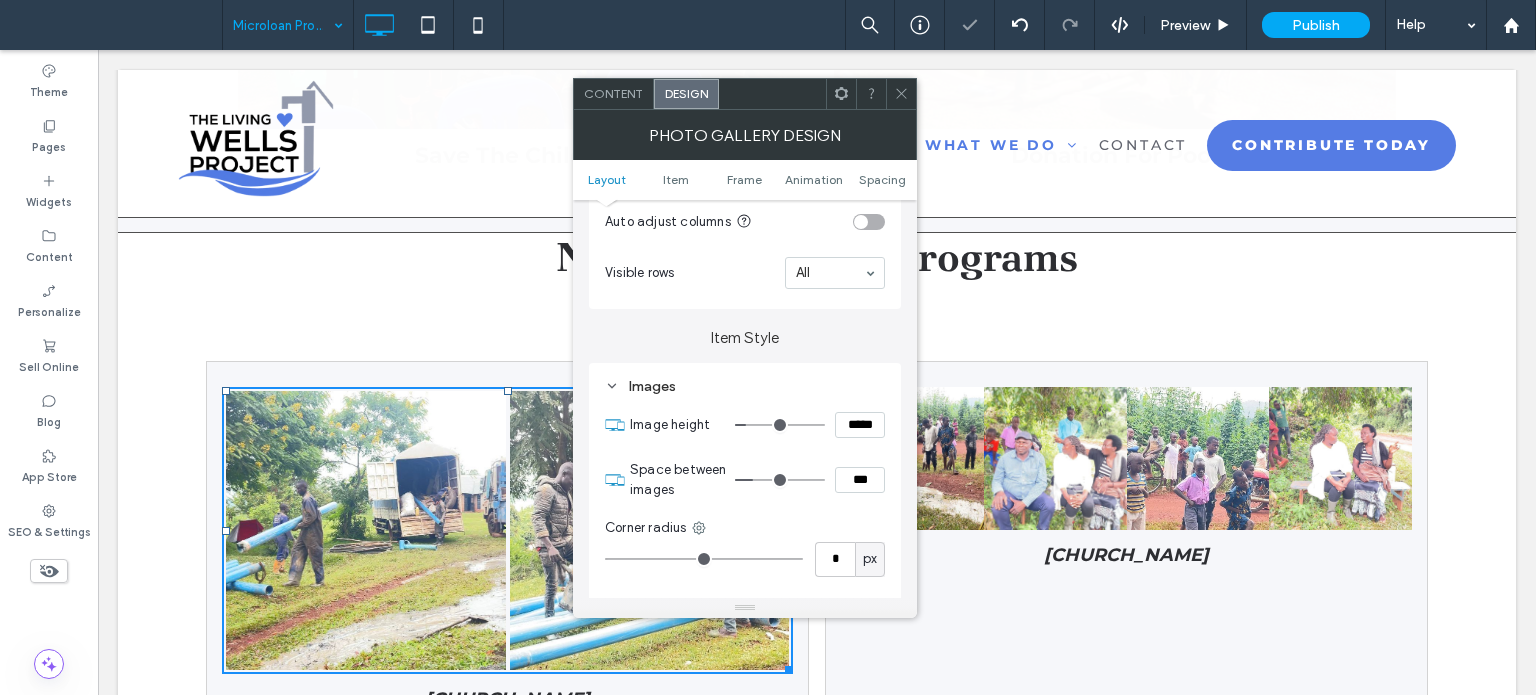 click at bounding box center (901, 94) 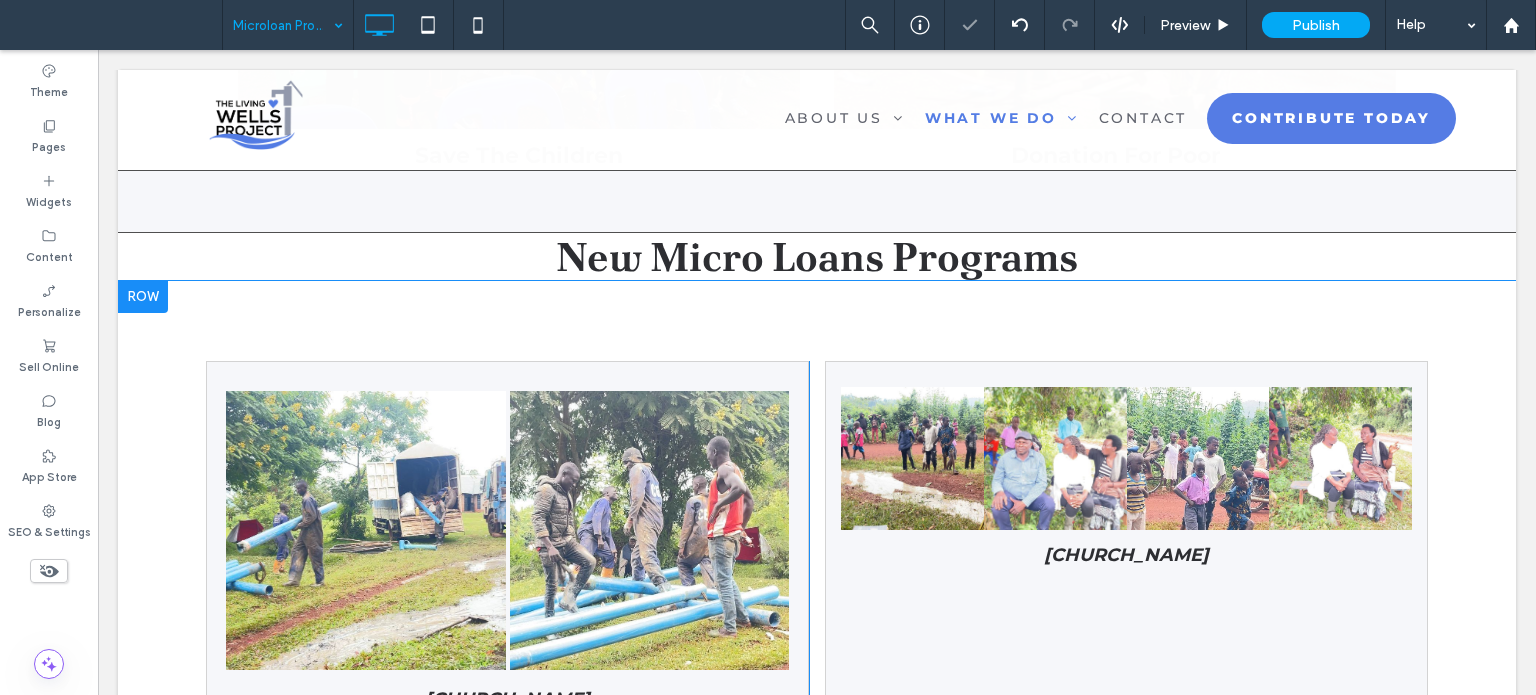 scroll, scrollTop: 1290, scrollLeft: 0, axis: vertical 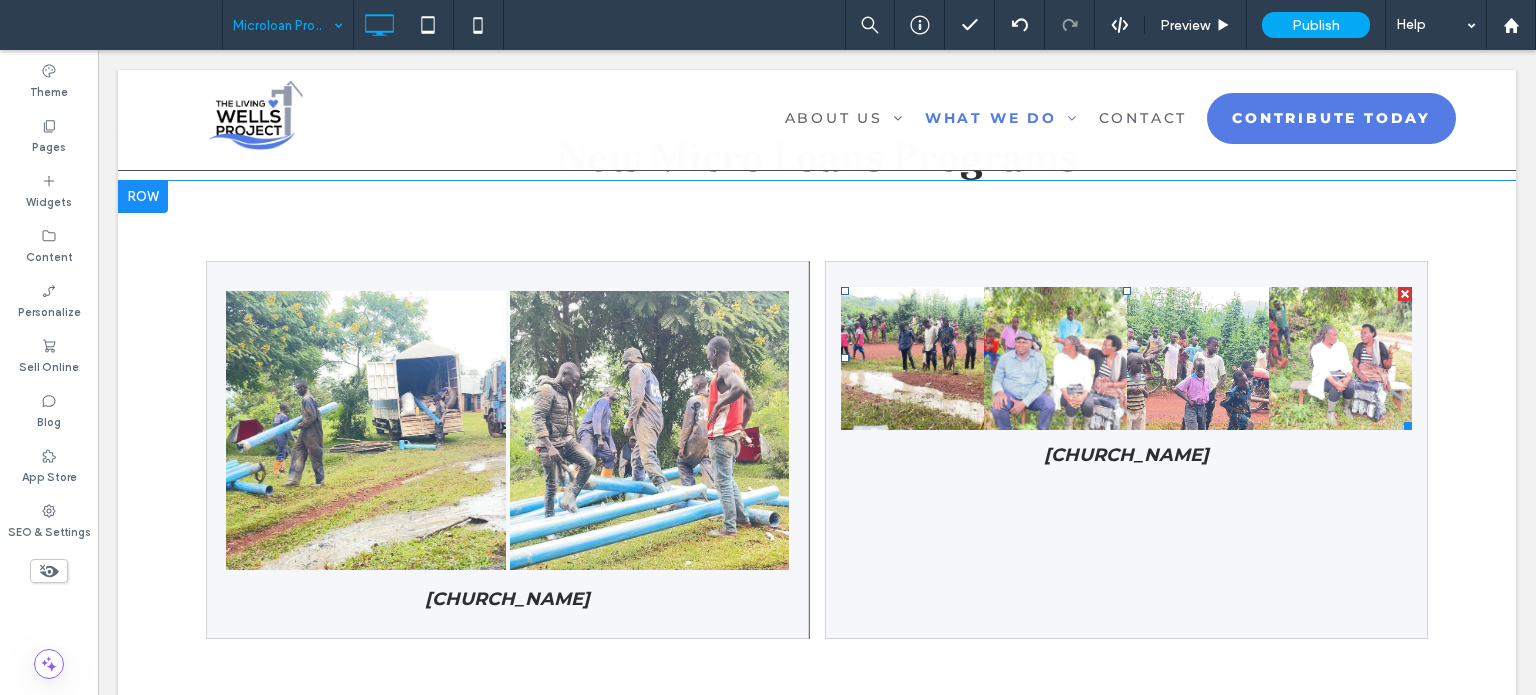 click at bounding box center [912, 358] 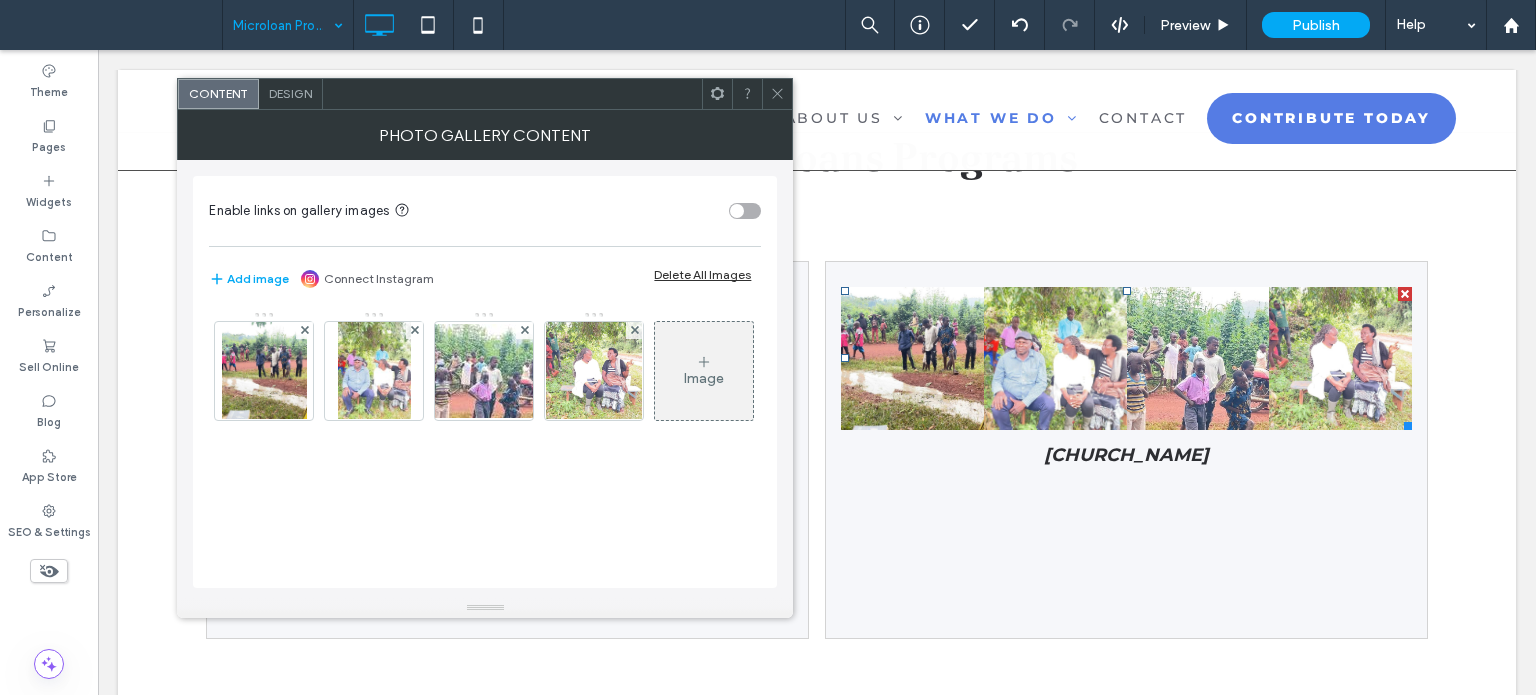 click 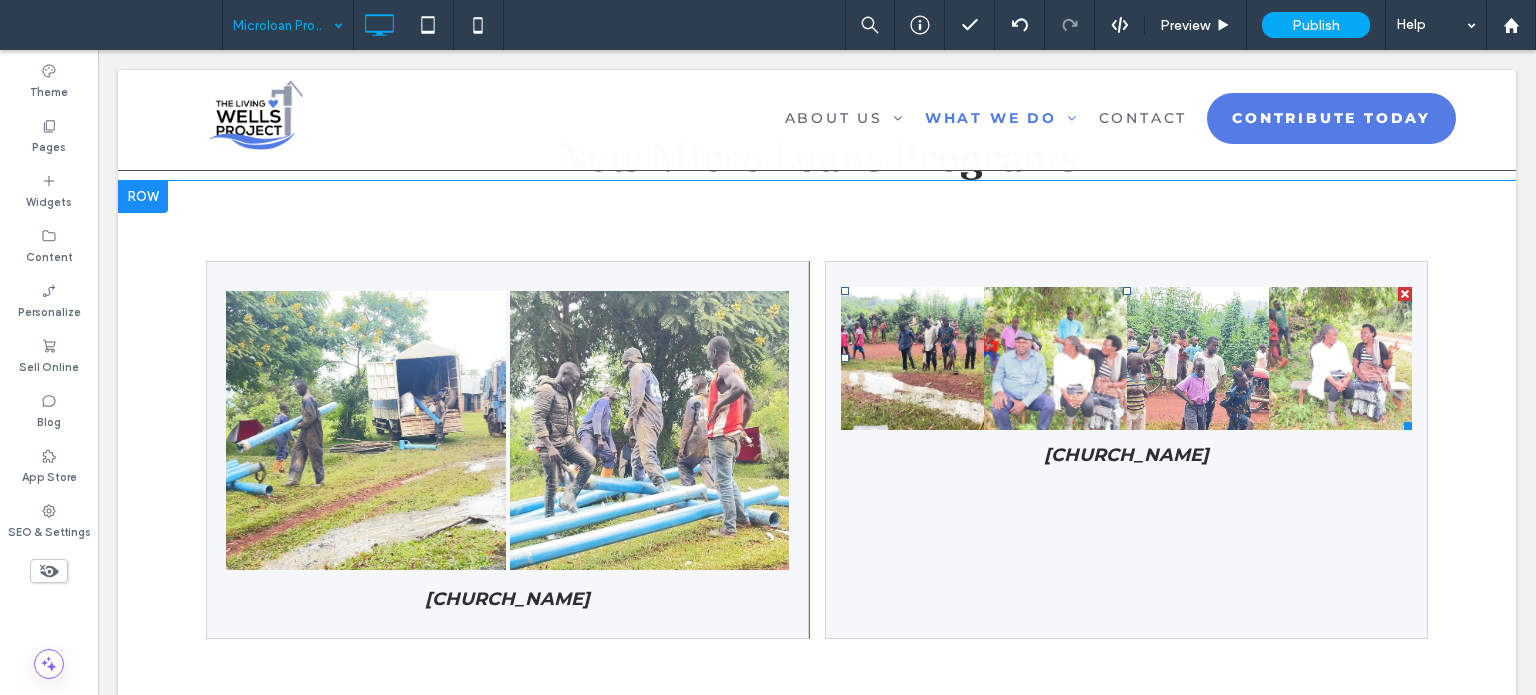 click at bounding box center (912, 358) 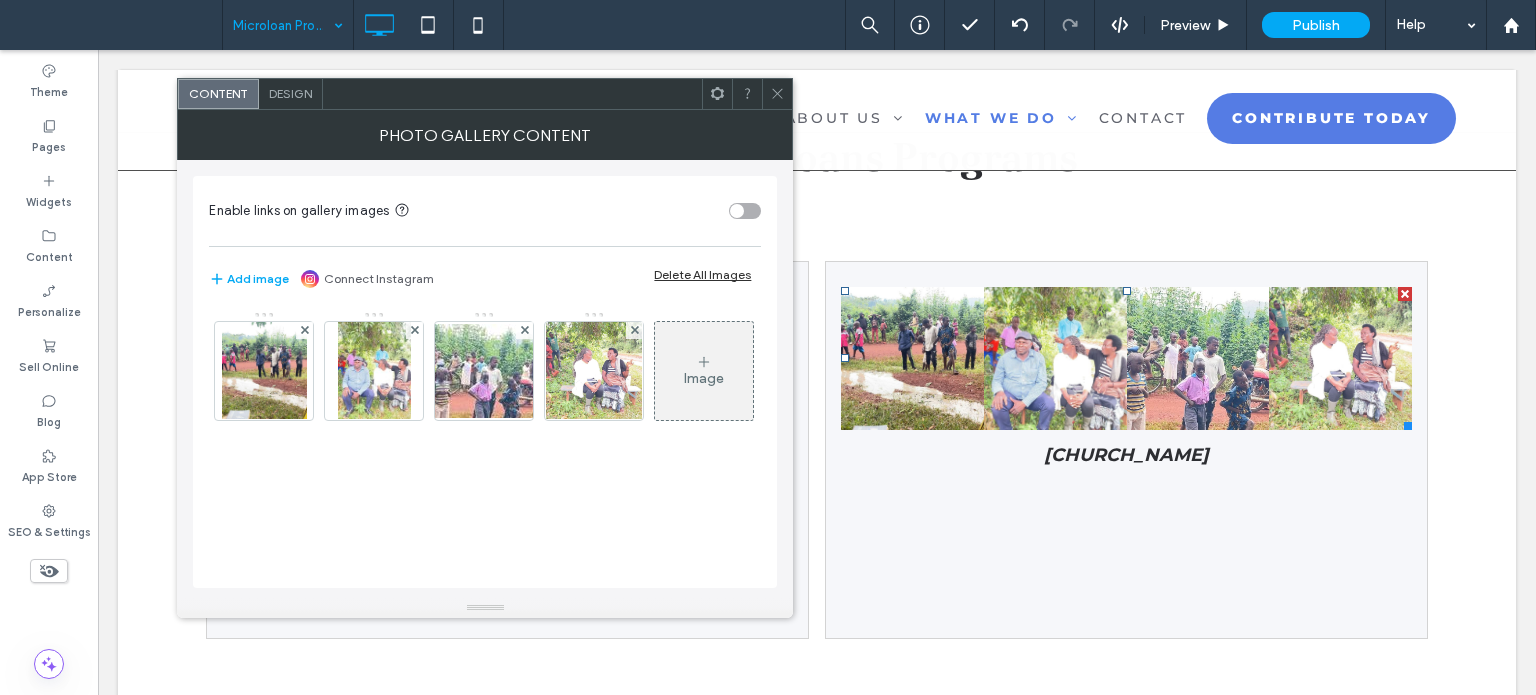 click on "Design" at bounding box center [290, 93] 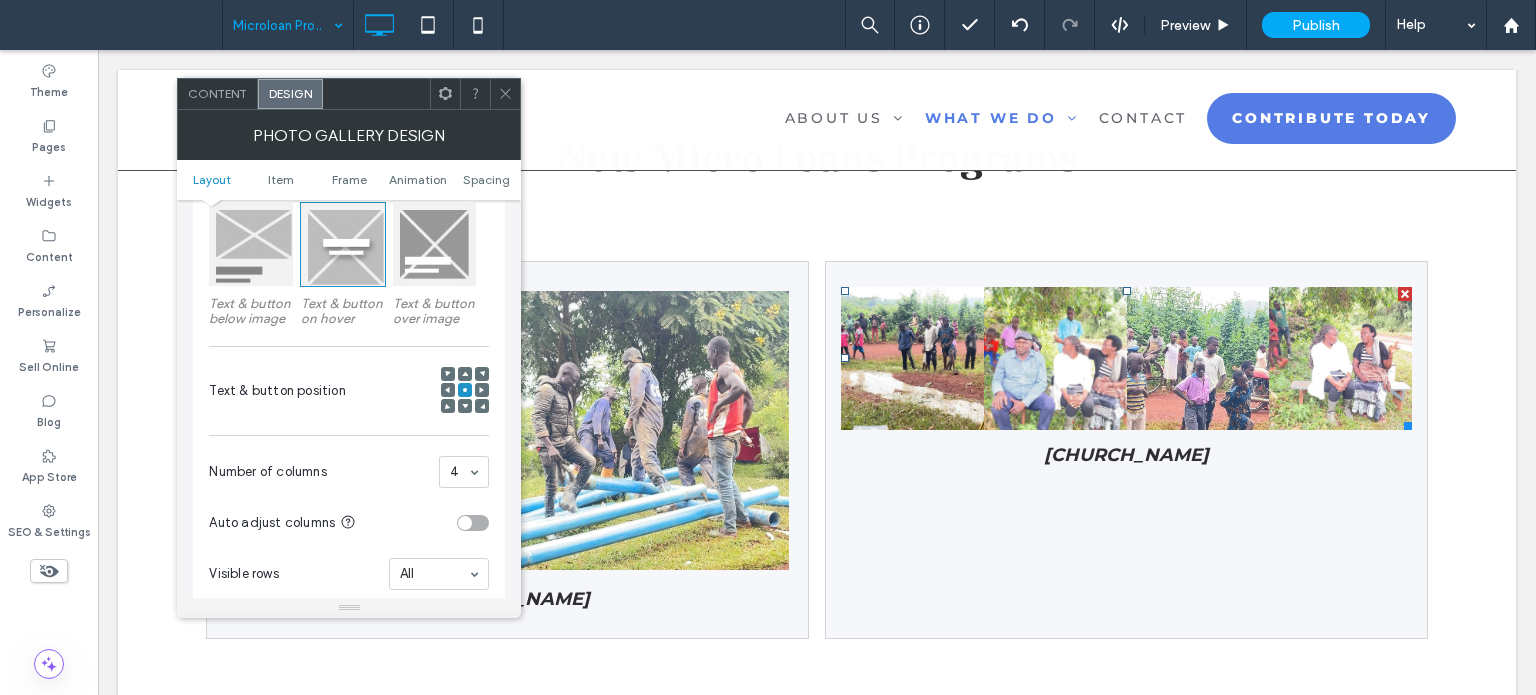 scroll, scrollTop: 300, scrollLeft: 0, axis: vertical 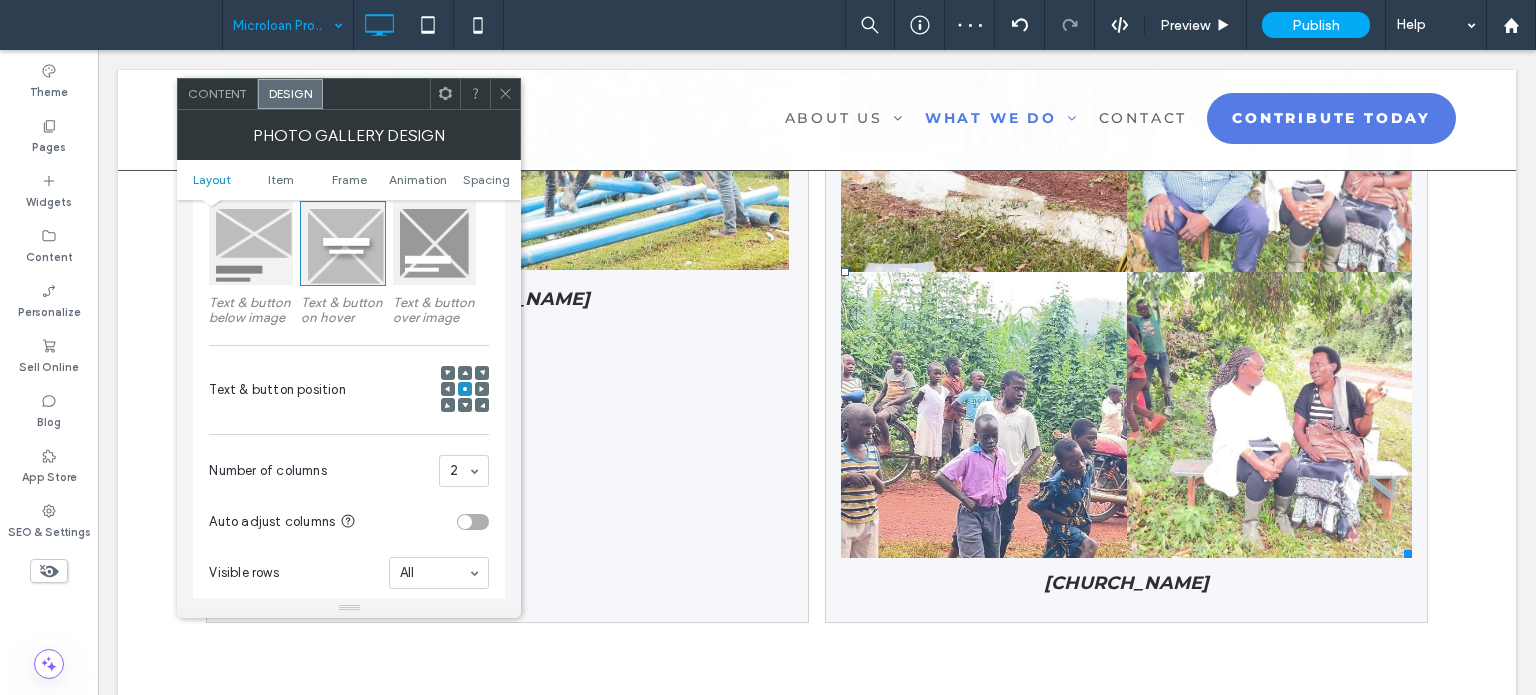click on "2" at bounding box center [464, 471] 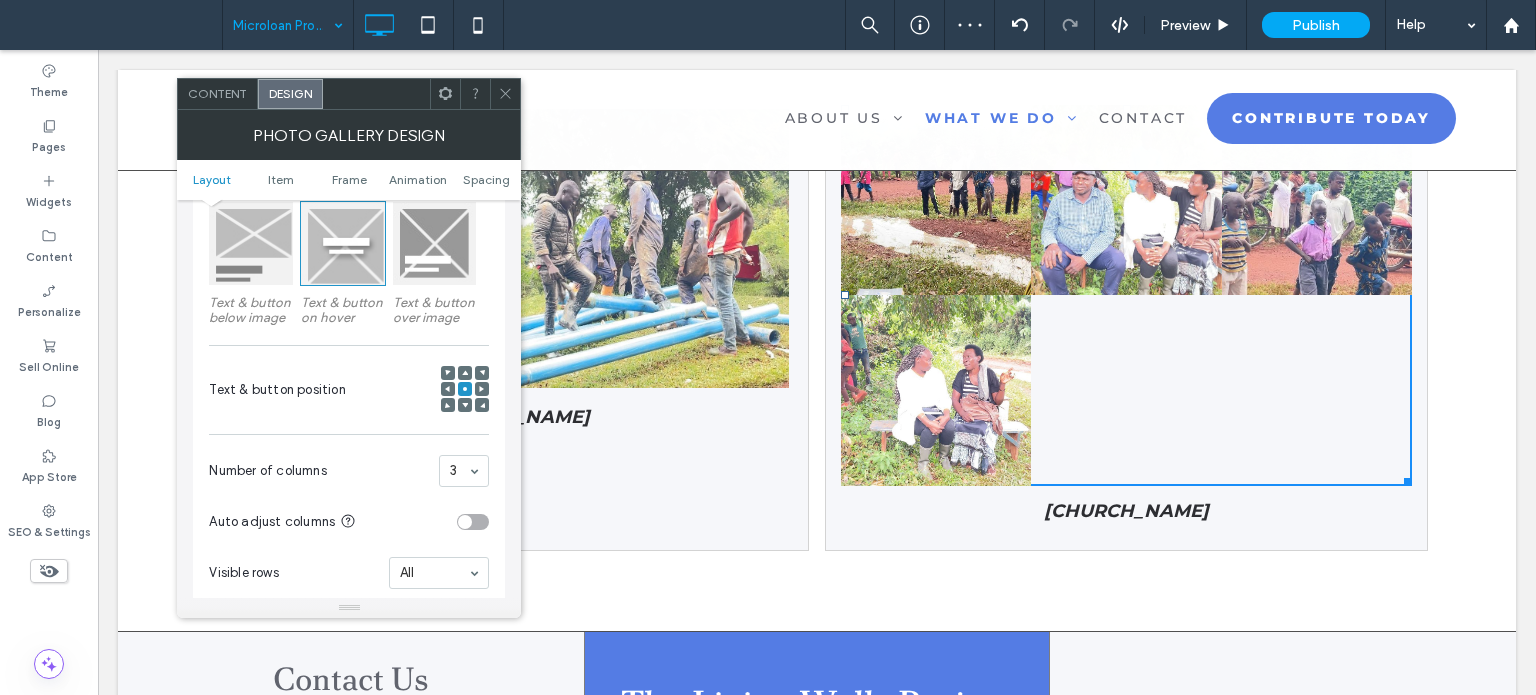 scroll, scrollTop: 1390, scrollLeft: 0, axis: vertical 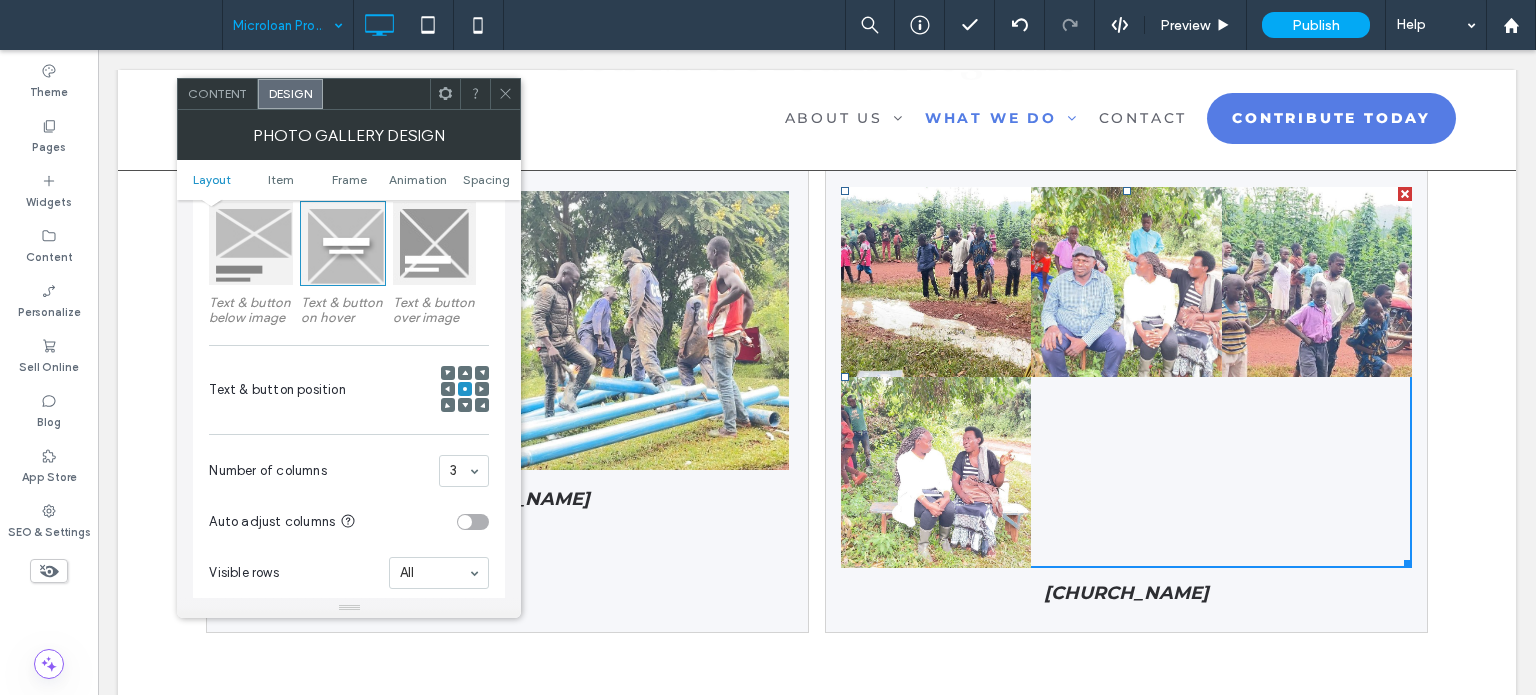 click on "3" at bounding box center (464, 471) 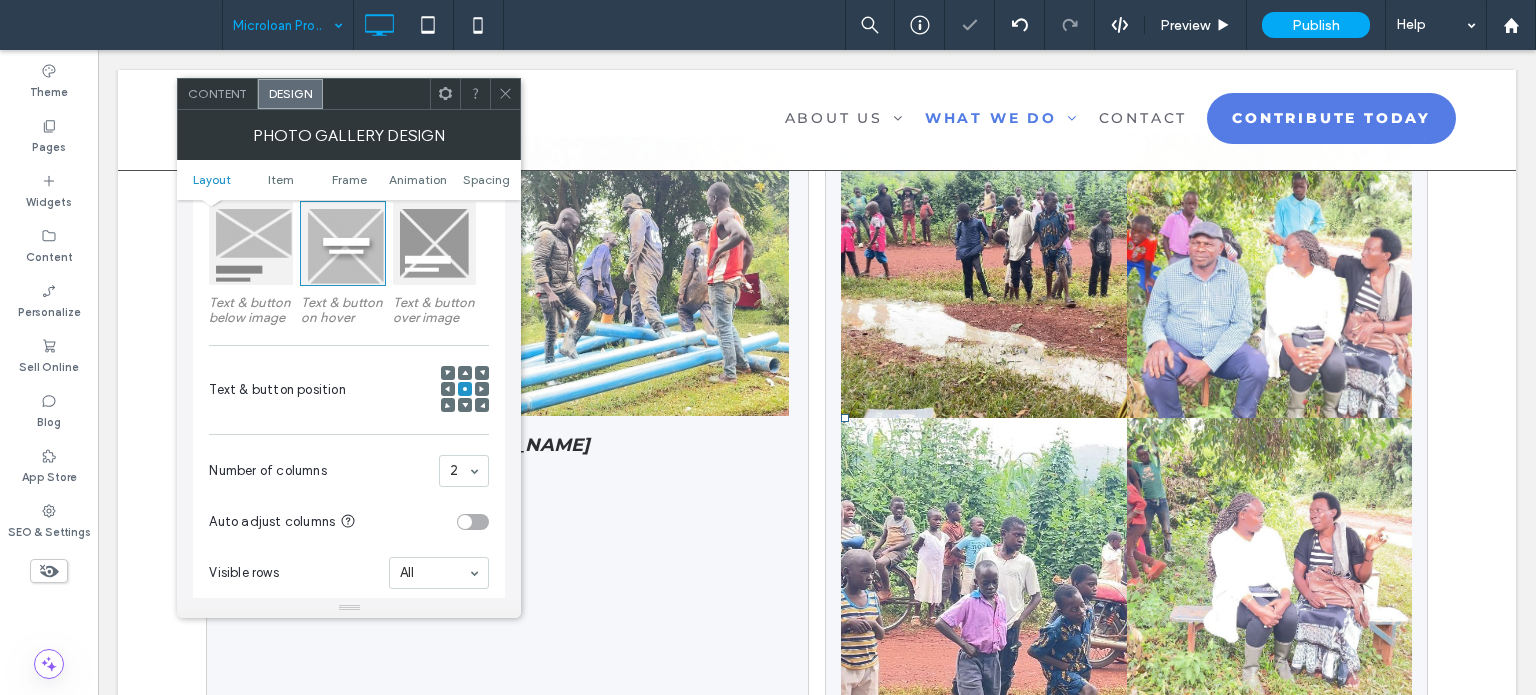 scroll, scrollTop: 1490, scrollLeft: 0, axis: vertical 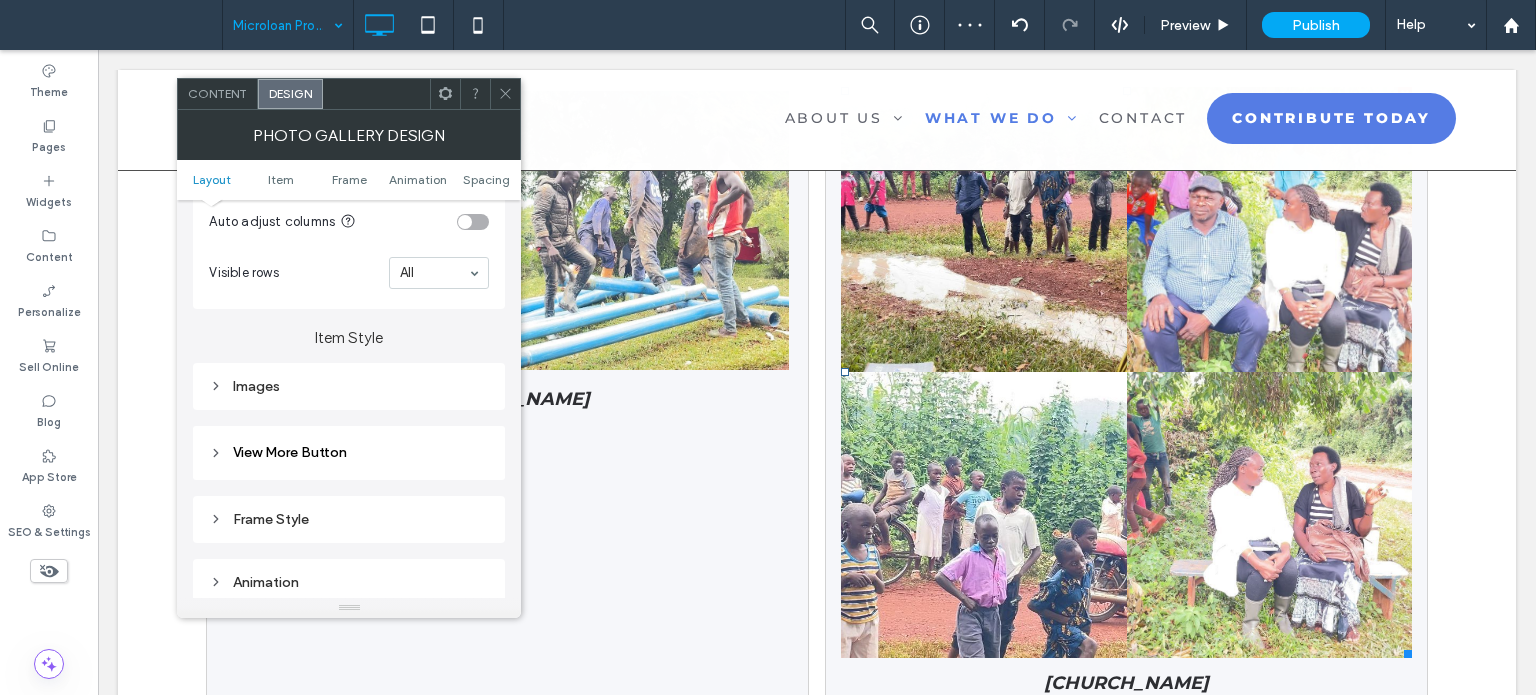 click on "Images" at bounding box center [349, 386] 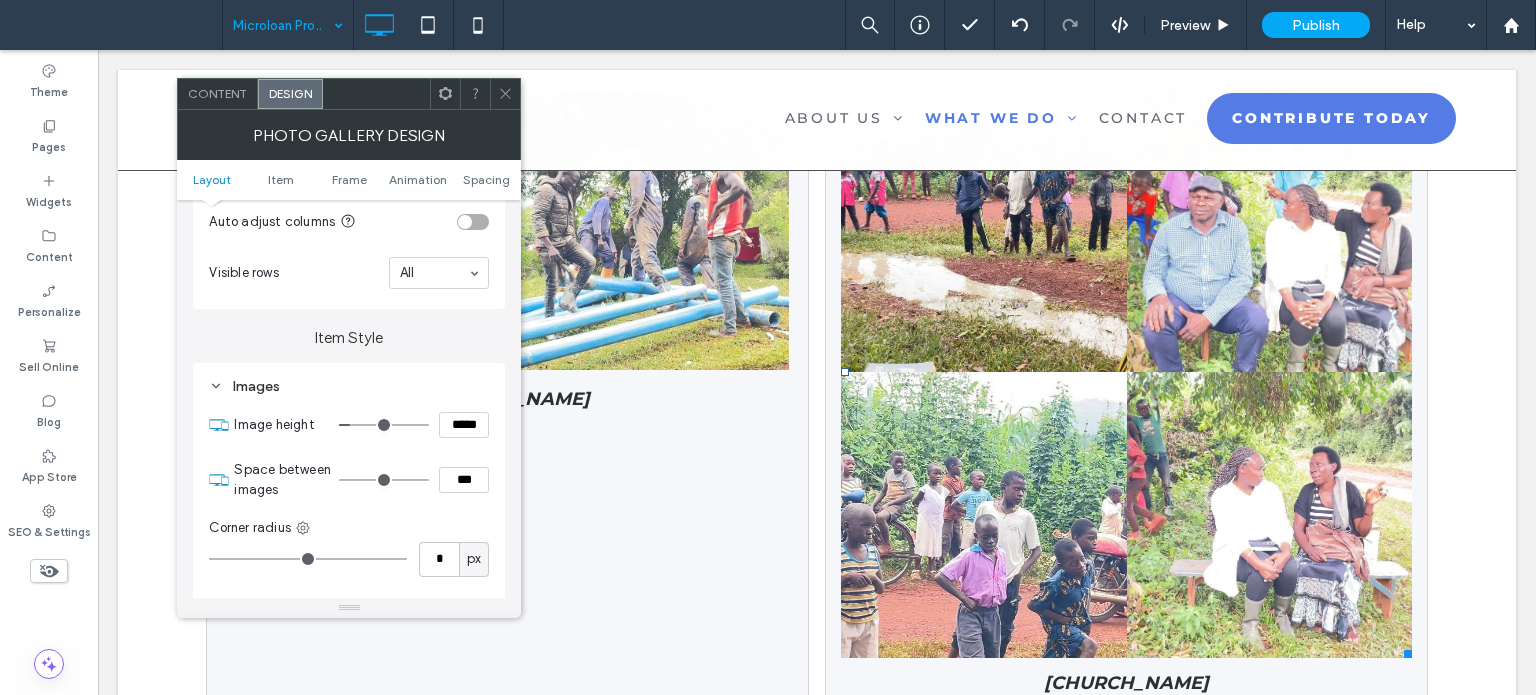 type on "*" 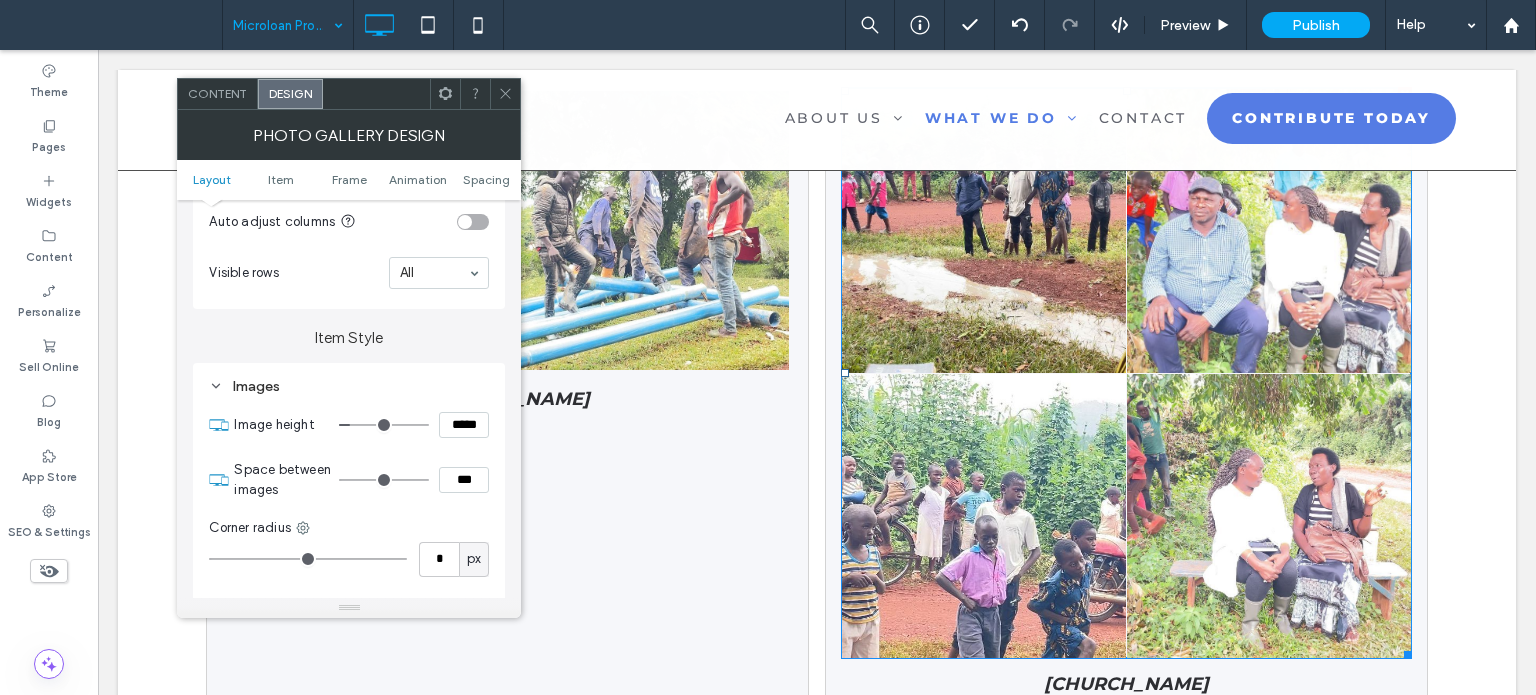 type on "*" 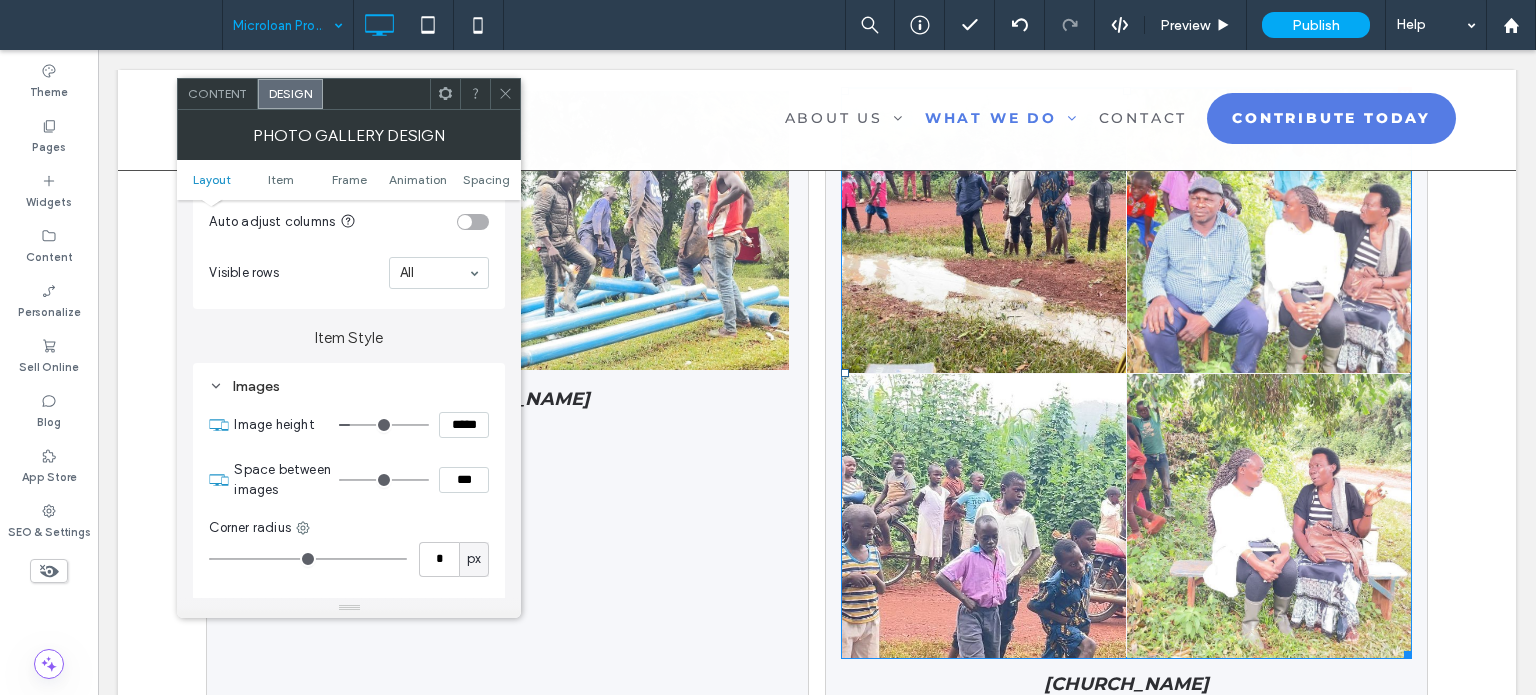type on "***" 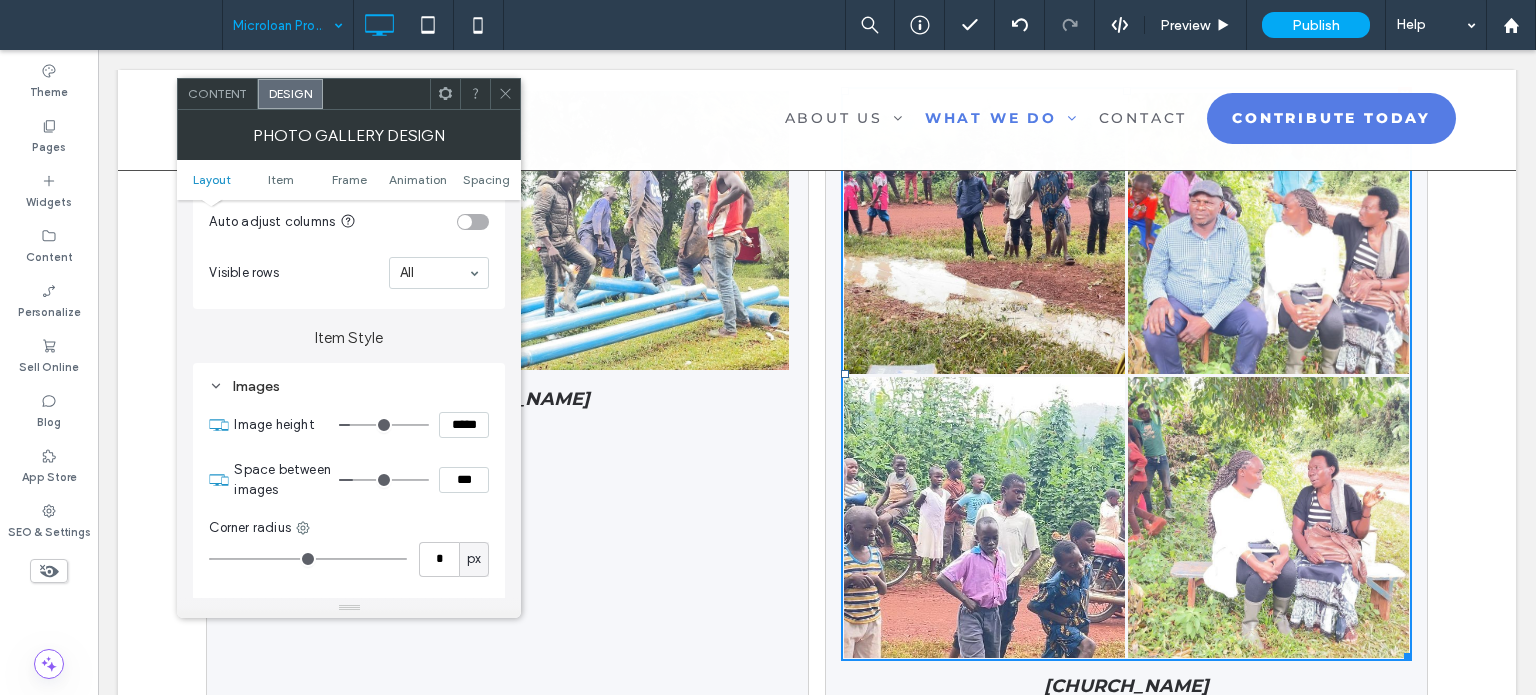 type on "*" 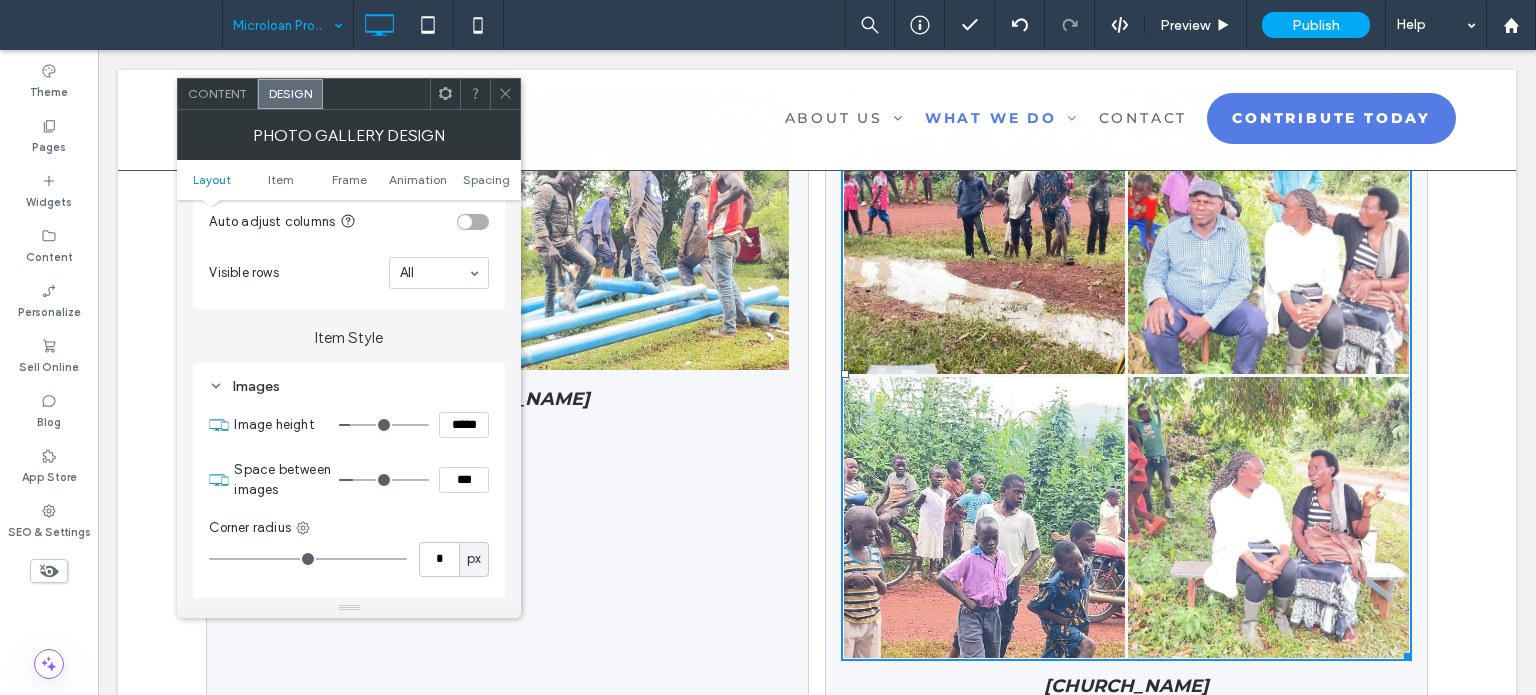 type on "***" 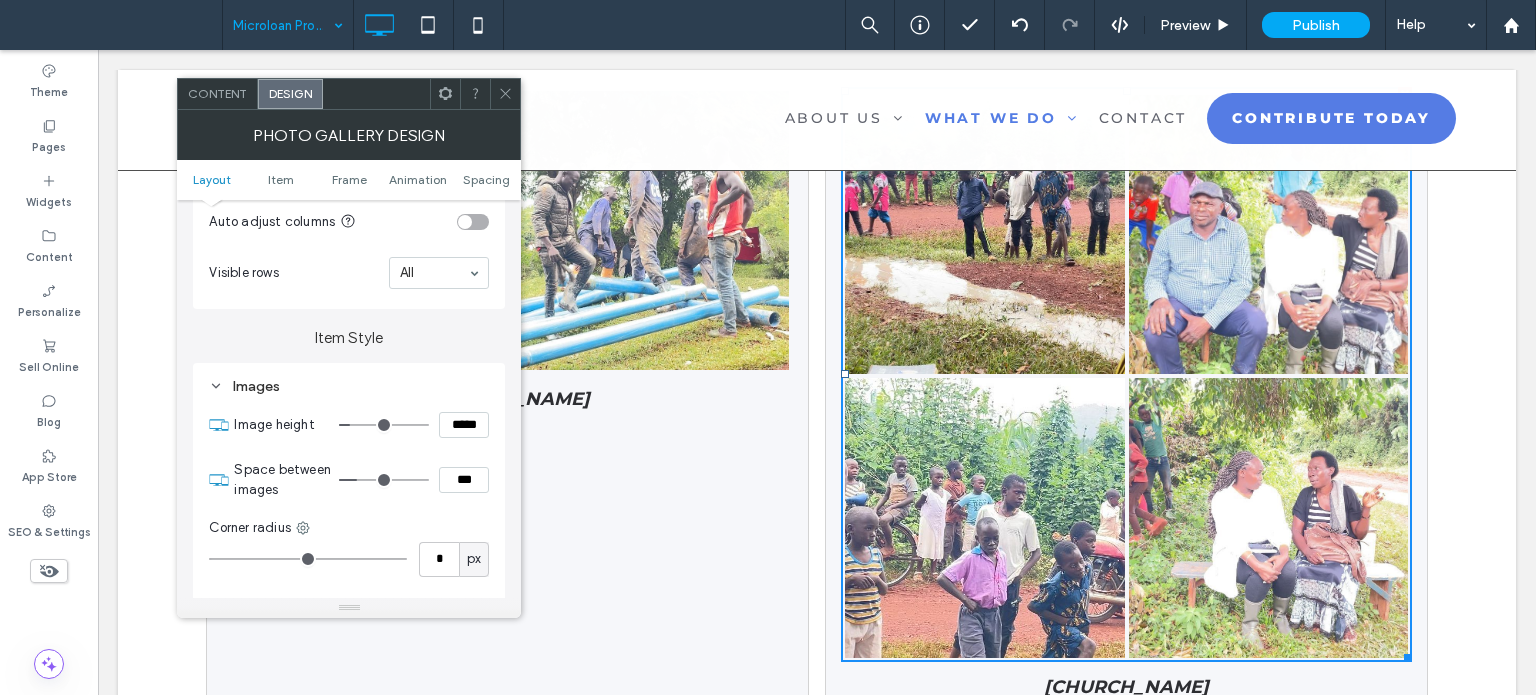 drag, startPoint x: 352, startPoint y: 477, endPoint x: 363, endPoint y: 479, distance: 11.18034 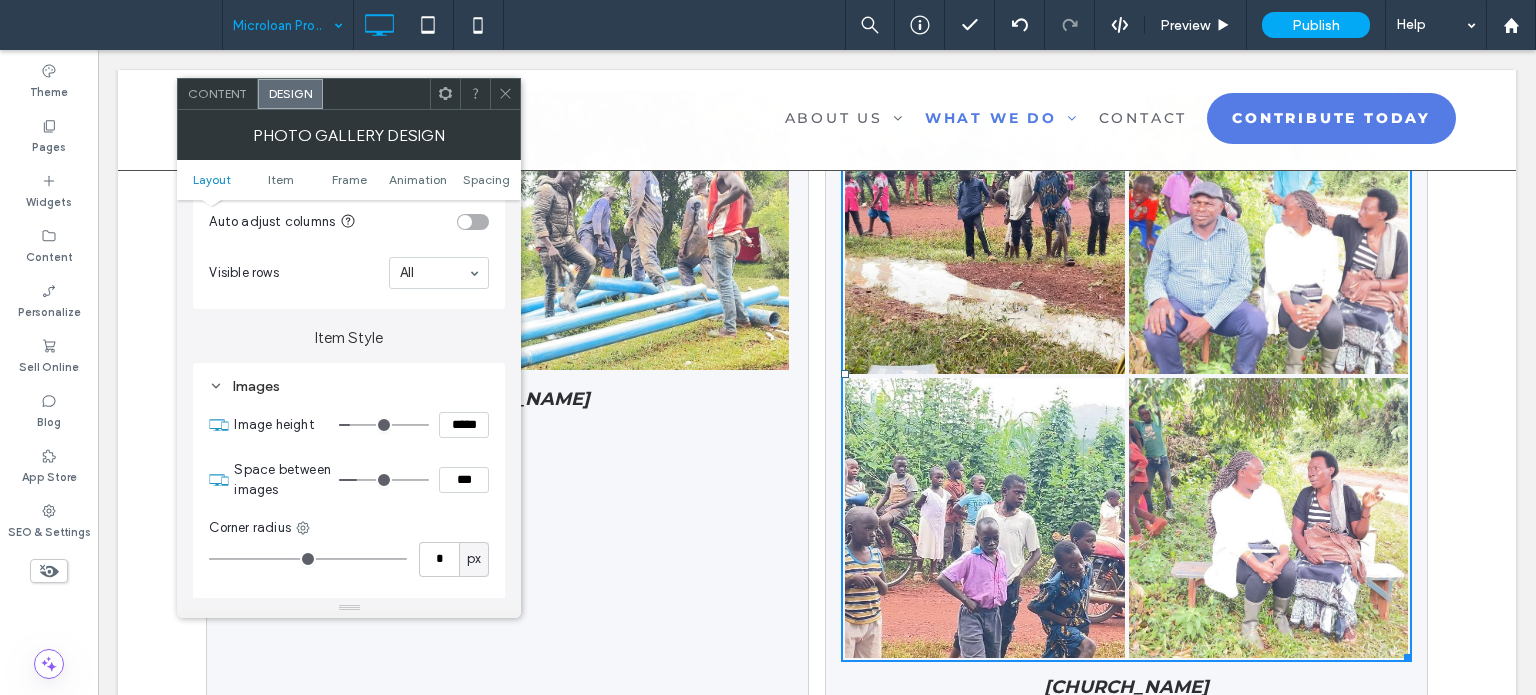type on "*" 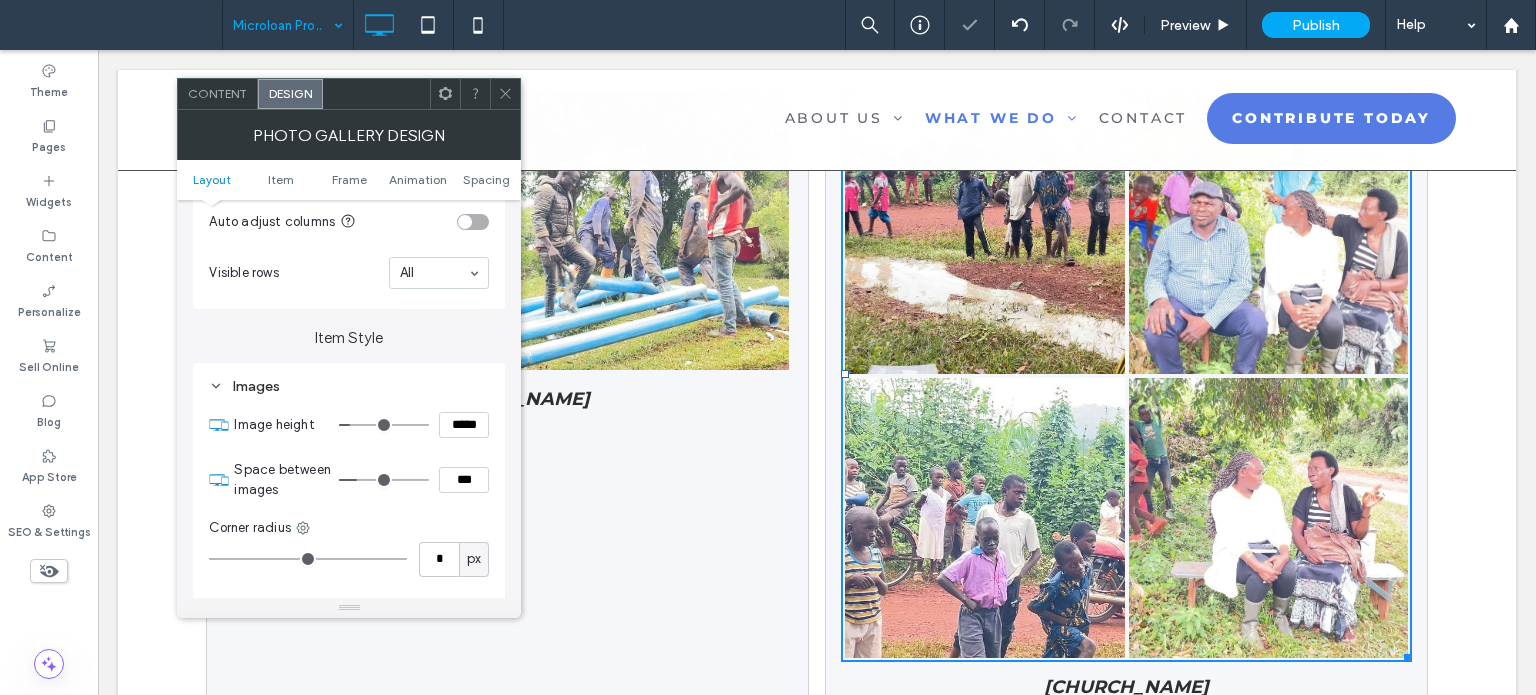 scroll, scrollTop: 400, scrollLeft: 0, axis: vertical 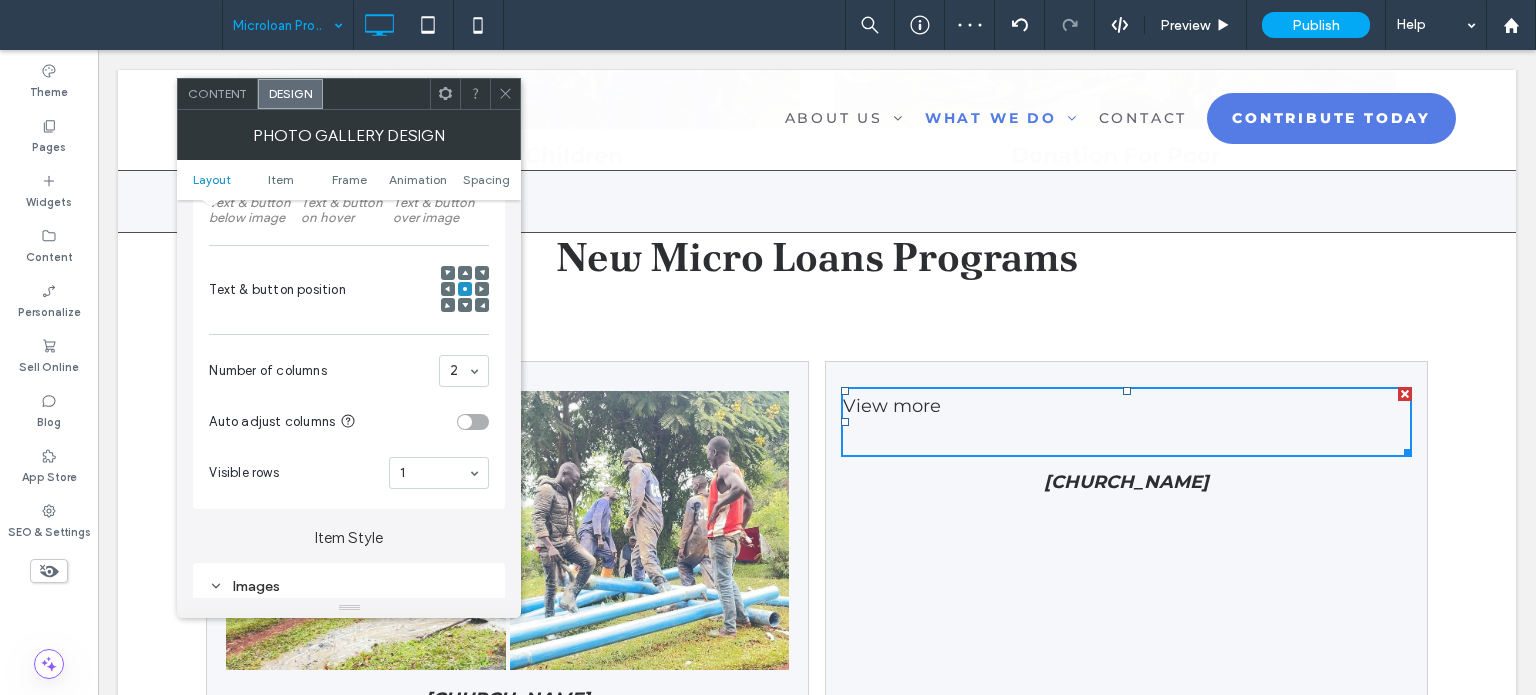 click on "1" at bounding box center [439, 473] 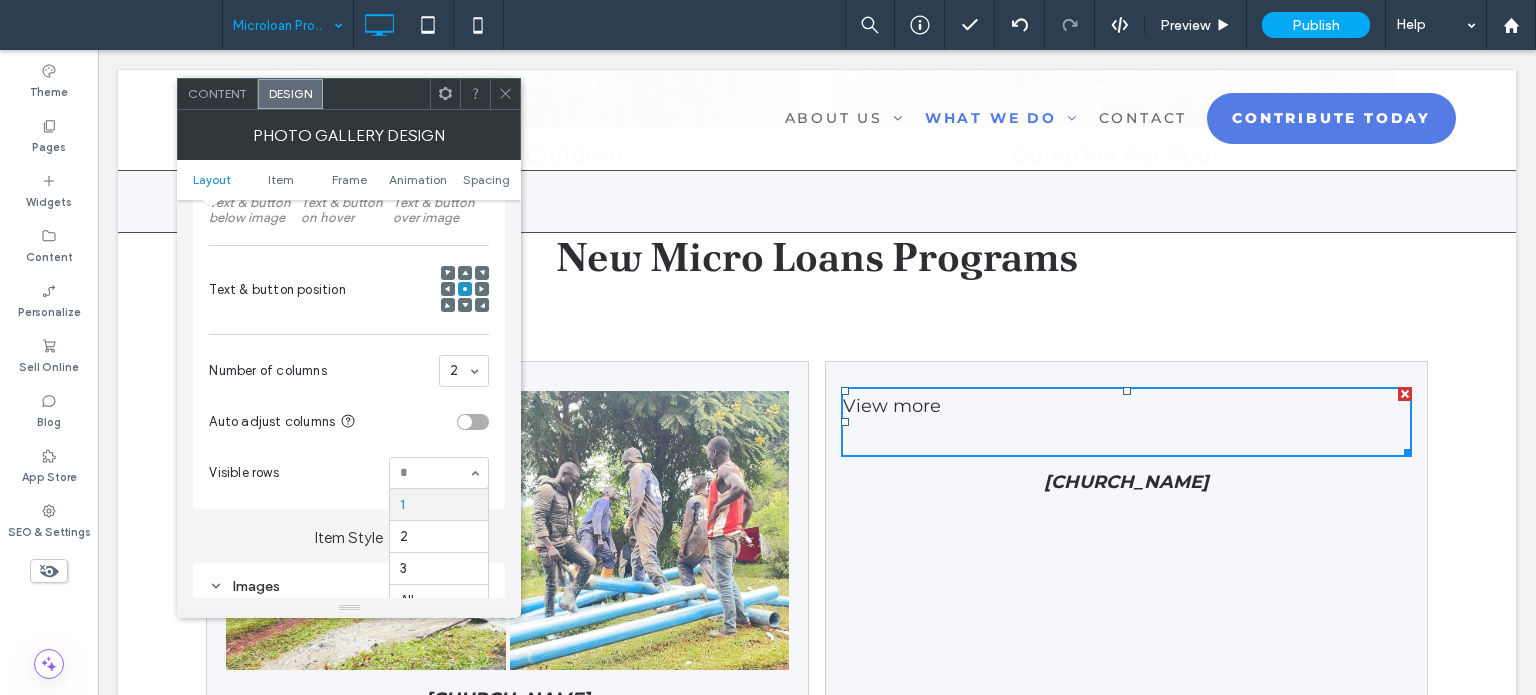 click at bounding box center (439, 520) 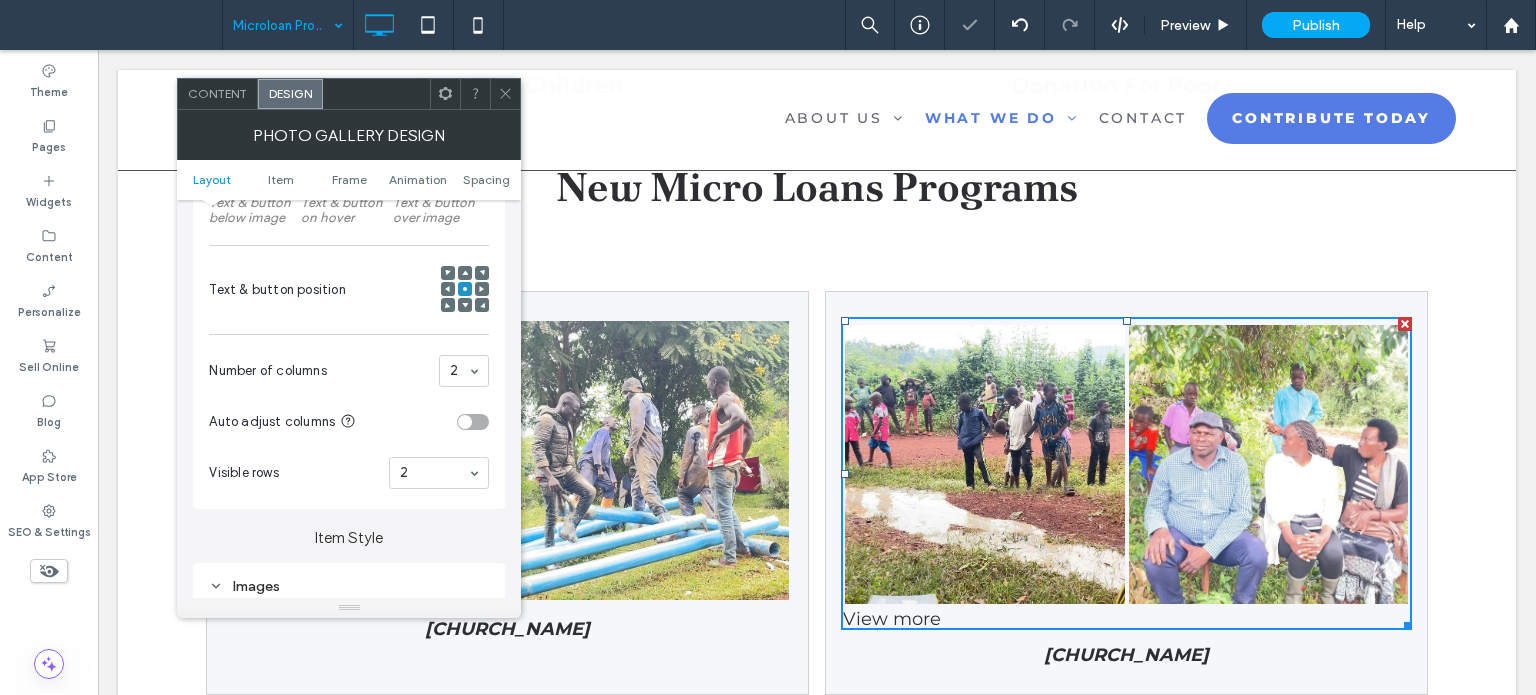 scroll, scrollTop: 1290, scrollLeft: 0, axis: vertical 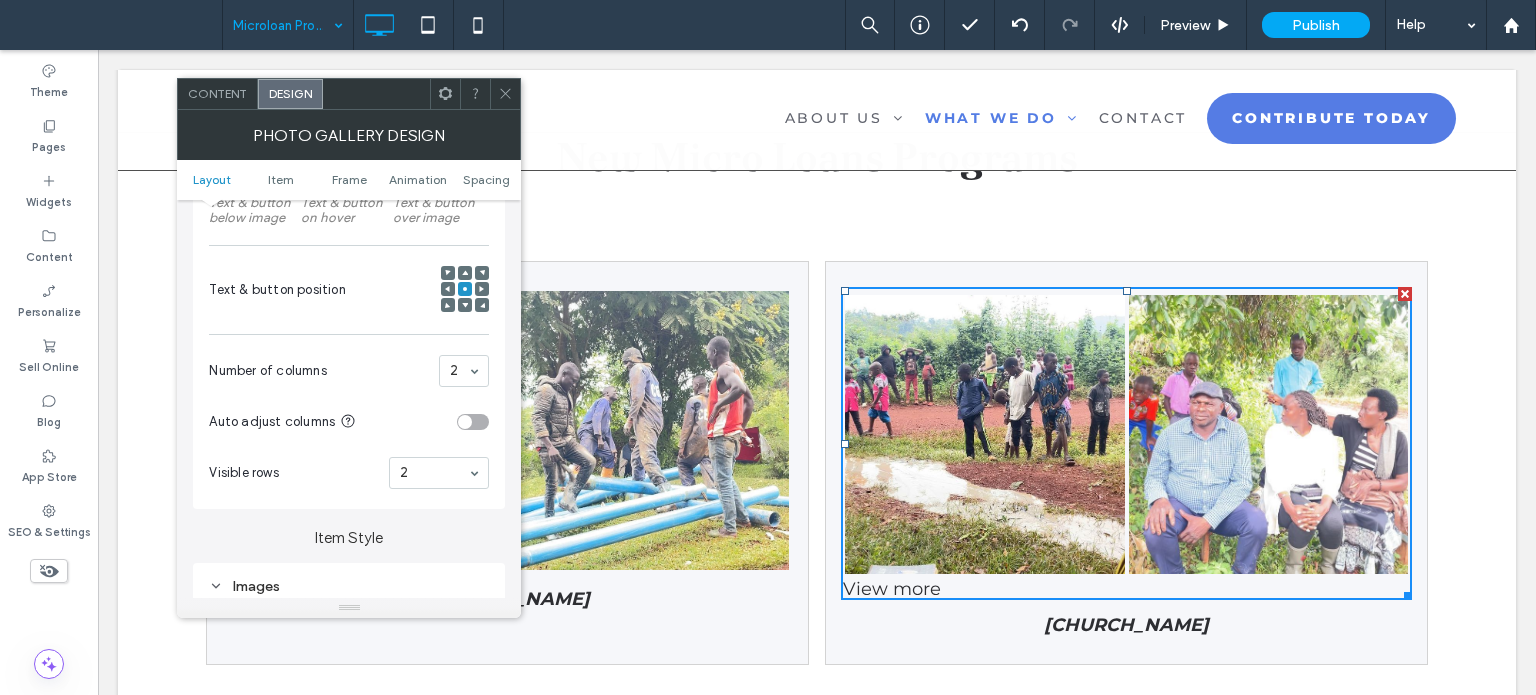 click 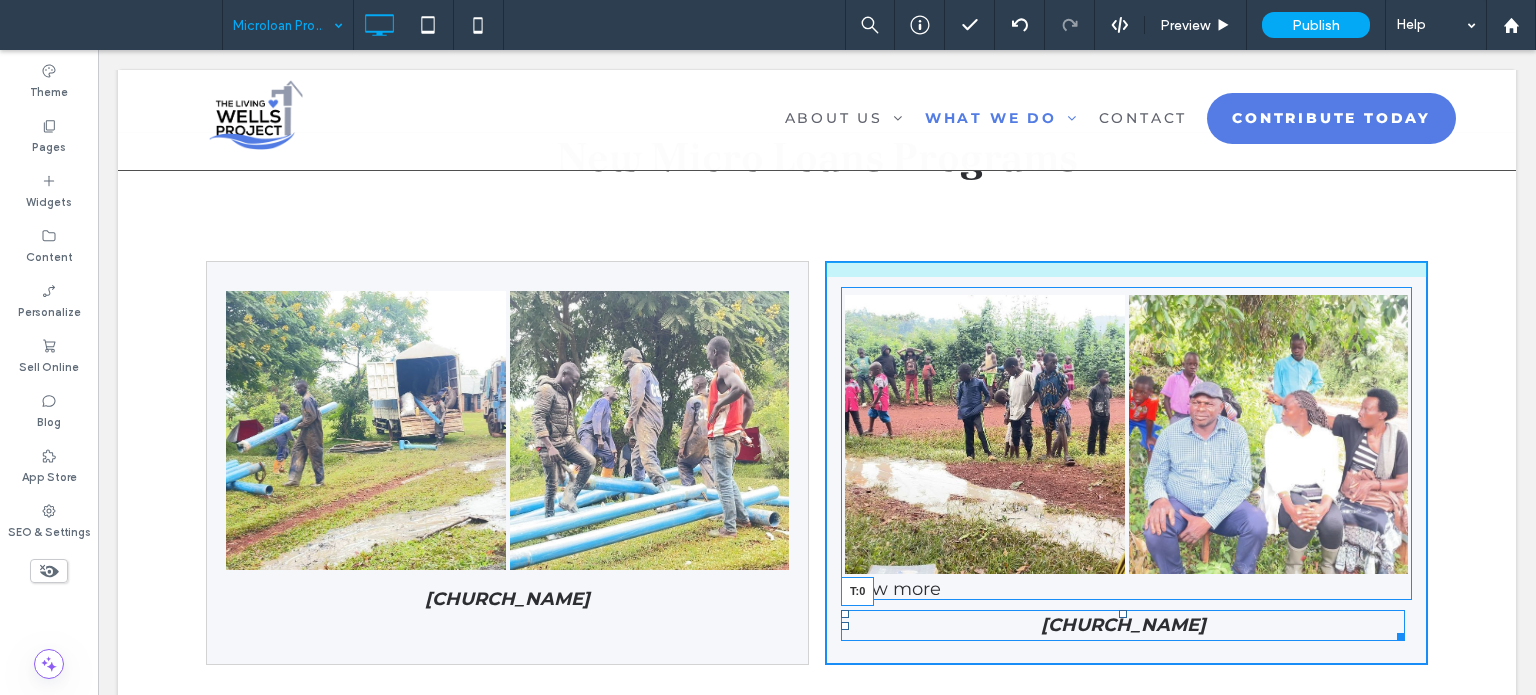 drag, startPoint x: 1113, startPoint y: 603, endPoint x: 1113, endPoint y: 591, distance: 12 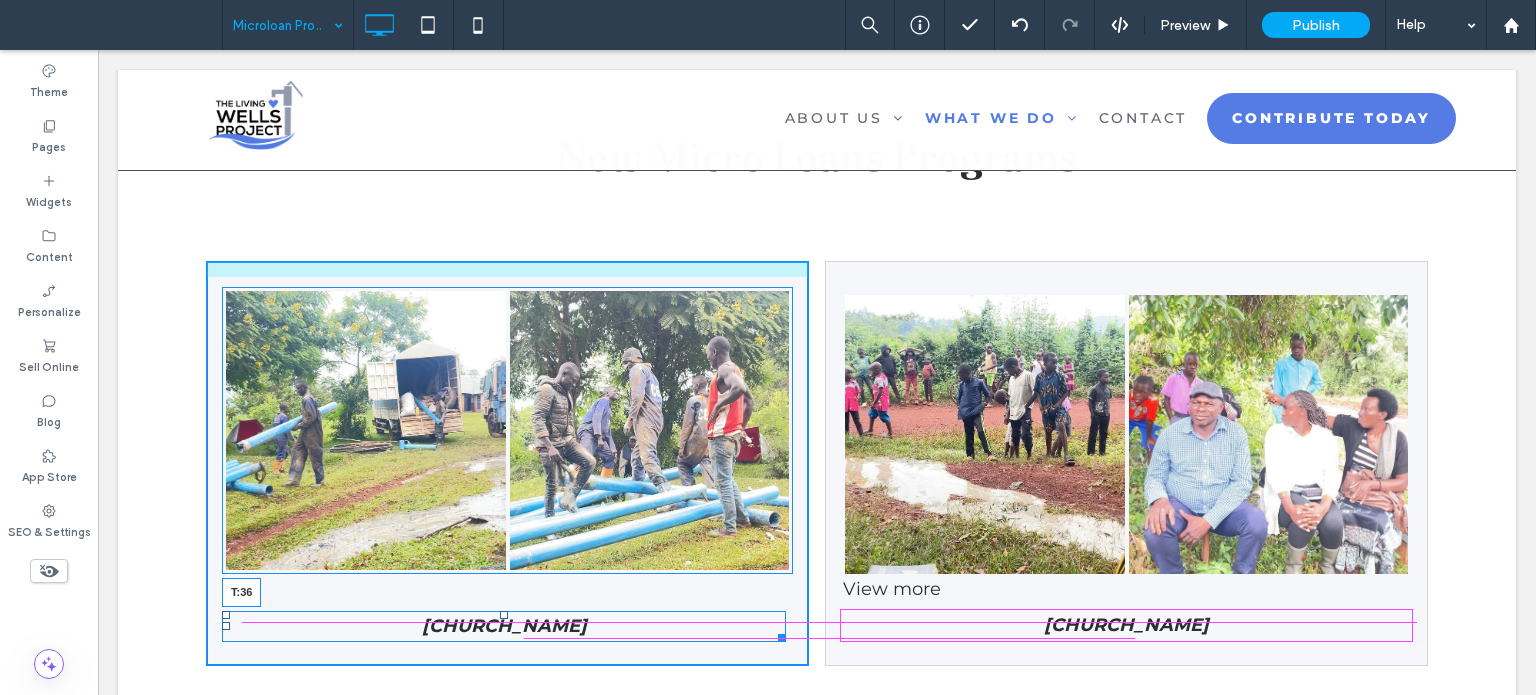 drag, startPoint x: 501, startPoint y: 576, endPoint x: 501, endPoint y: 599, distance: 23 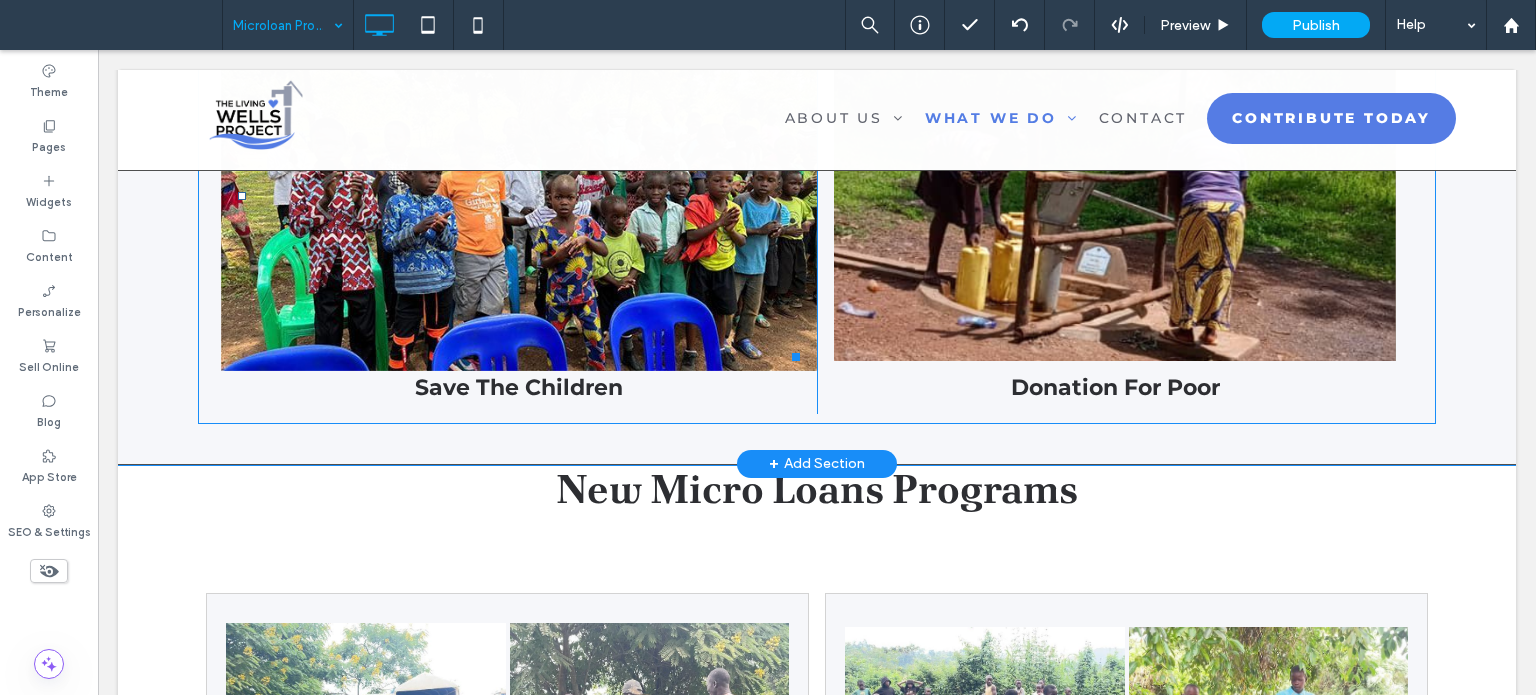 scroll, scrollTop: 990, scrollLeft: 0, axis: vertical 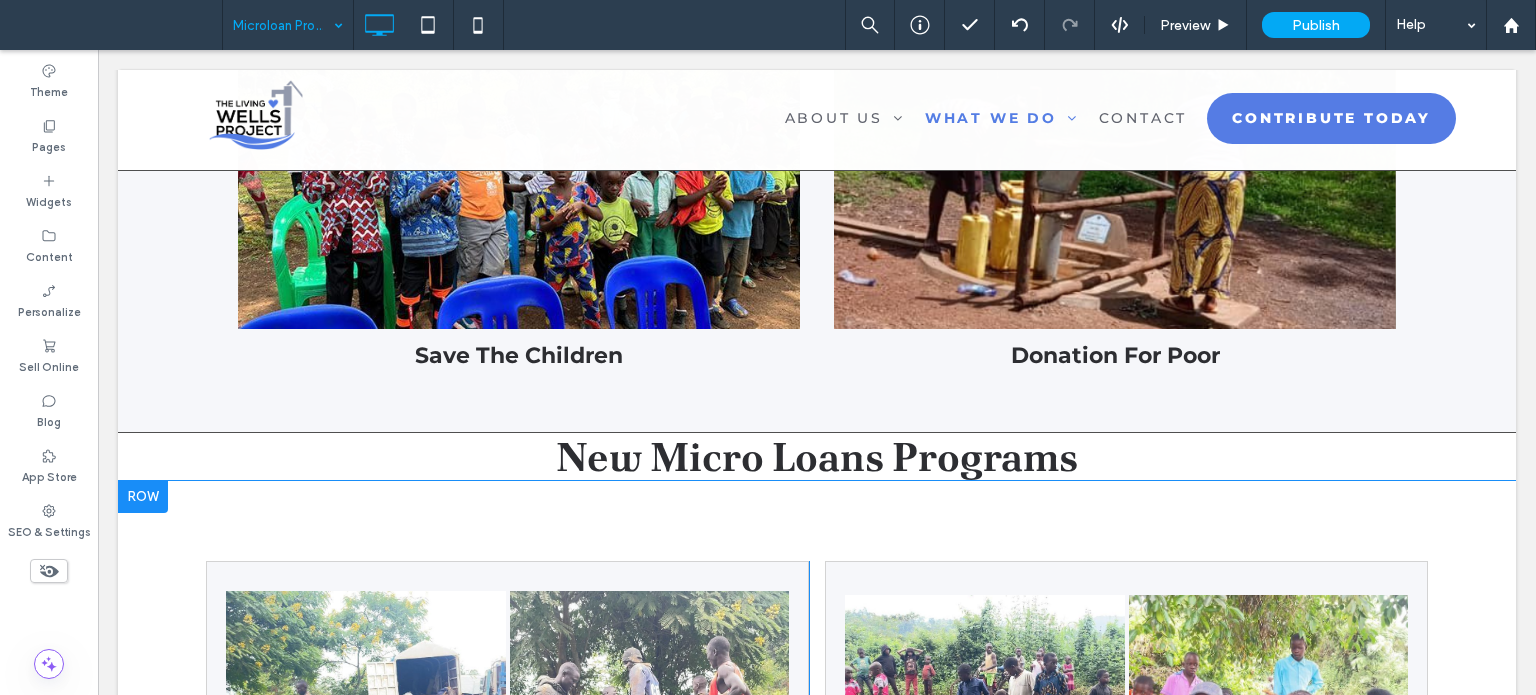click on "Nature's Symphony
Breathtaking colors of our planet
Button
Sands of Time
Stark beauty of desolate dunes
Button
Nyamisana Fishers of Men Church
Click To Paste
Nature's Symphony
Breathtaking colors of our planet
Button
Faces of Humanity
Portraits of people from around the globe
Button
Beyond Boundaries
Visual odyssey across continents
Button
Sands of Time
Stark beauty of desolate dunes
Button
View more
Kyabigambire Full Gospel Church
Click To Paste
Row + Add Section" at bounding box center [817, 764] 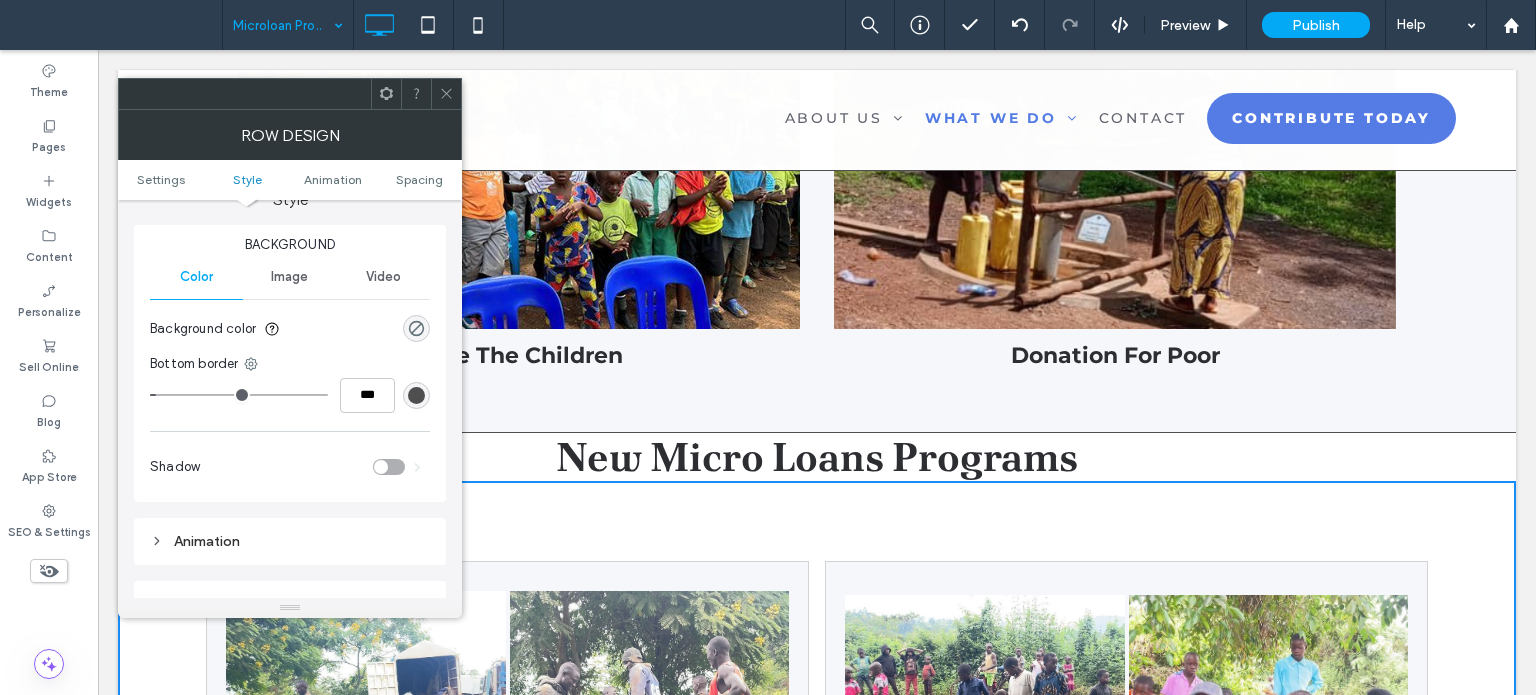 scroll, scrollTop: 300, scrollLeft: 0, axis: vertical 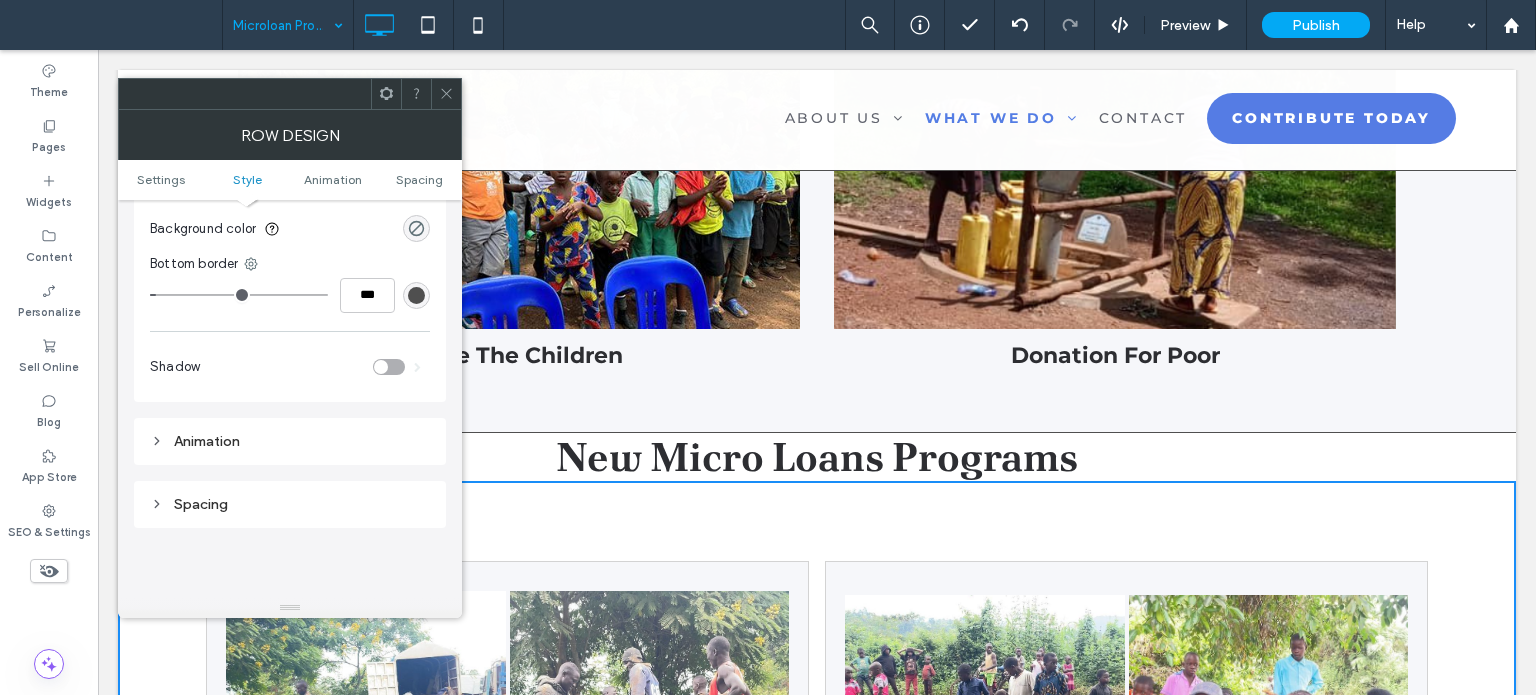 click on "Spacing" at bounding box center [290, 504] 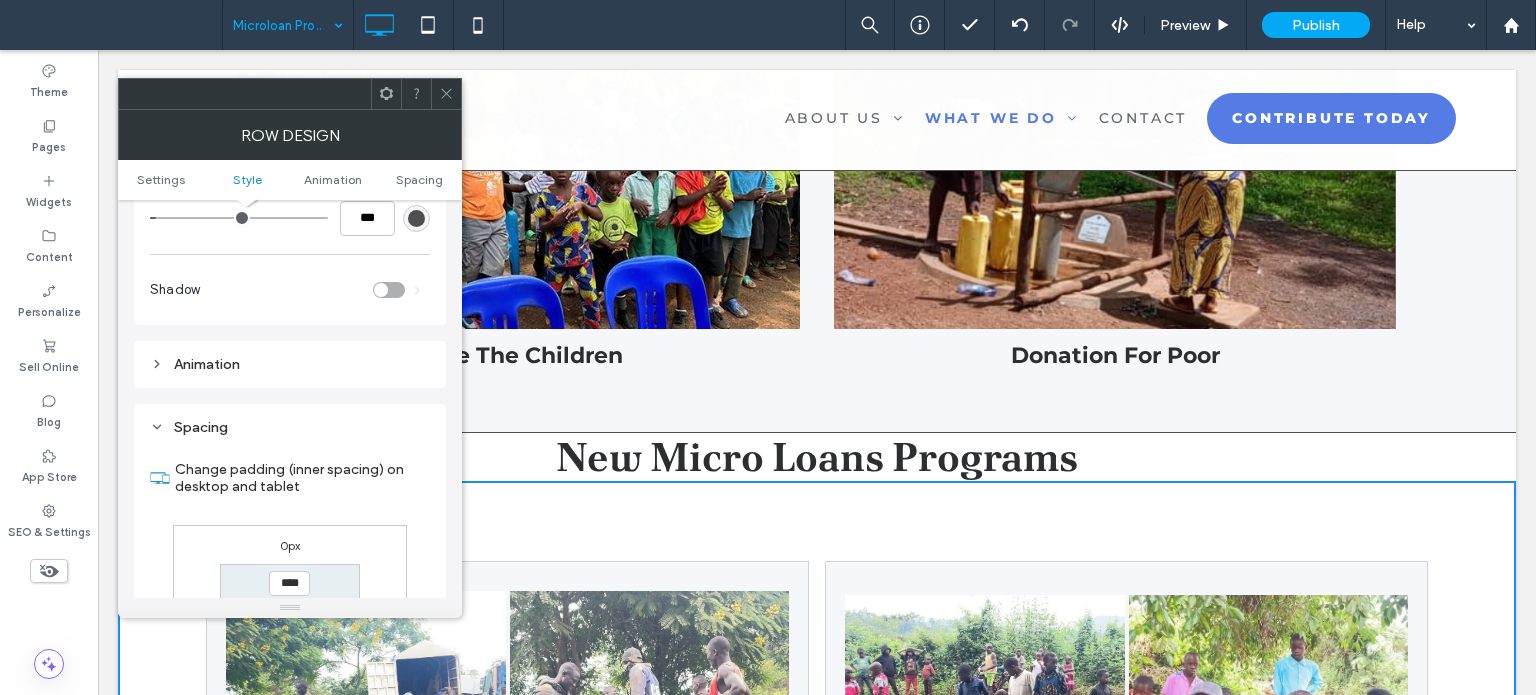 scroll, scrollTop: 500, scrollLeft: 0, axis: vertical 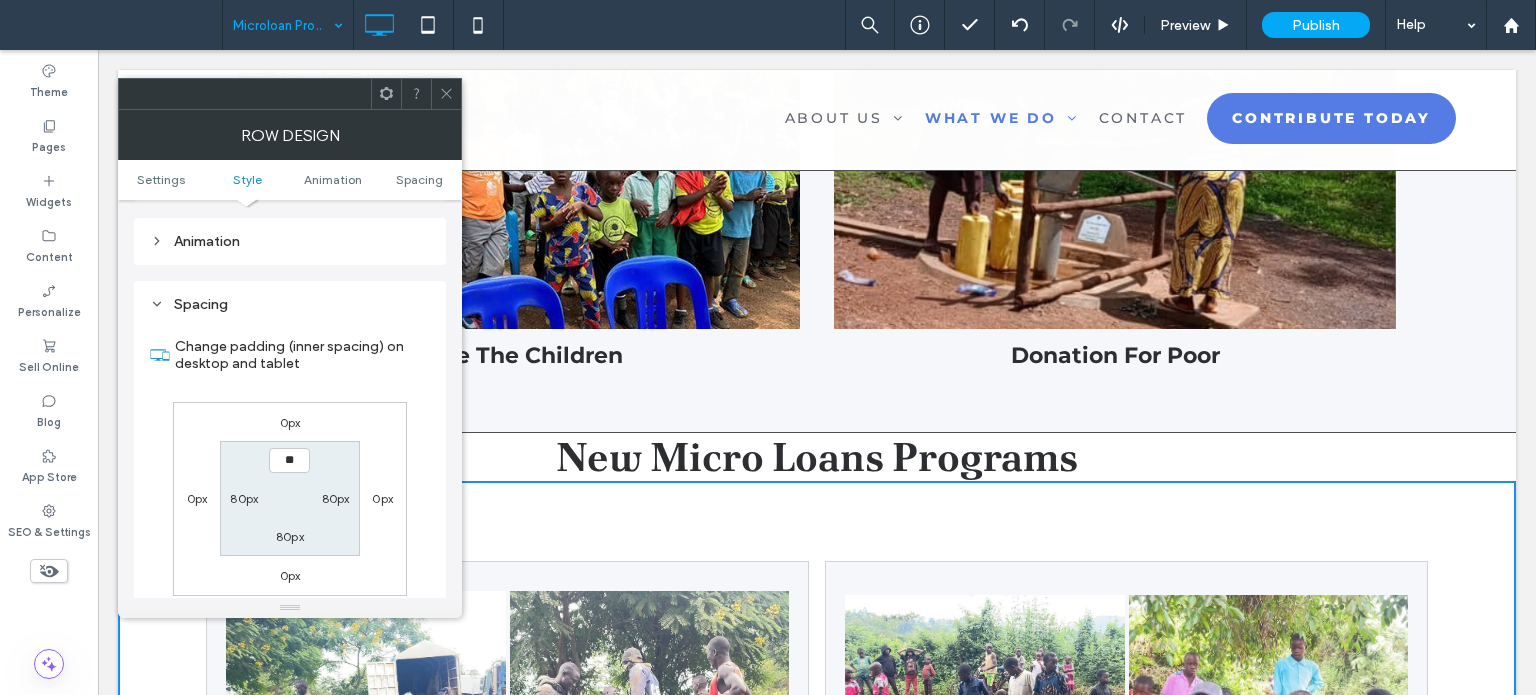 type on "****" 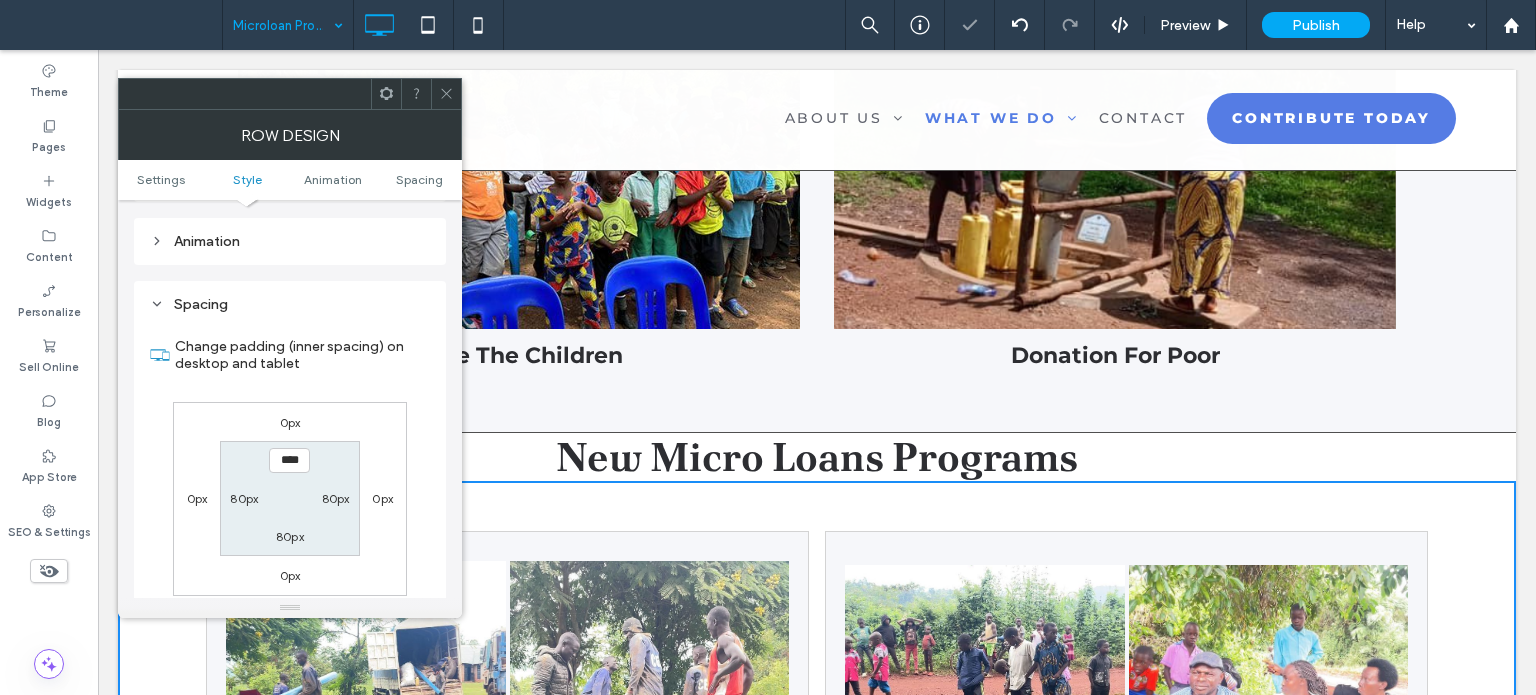 click at bounding box center (446, 94) 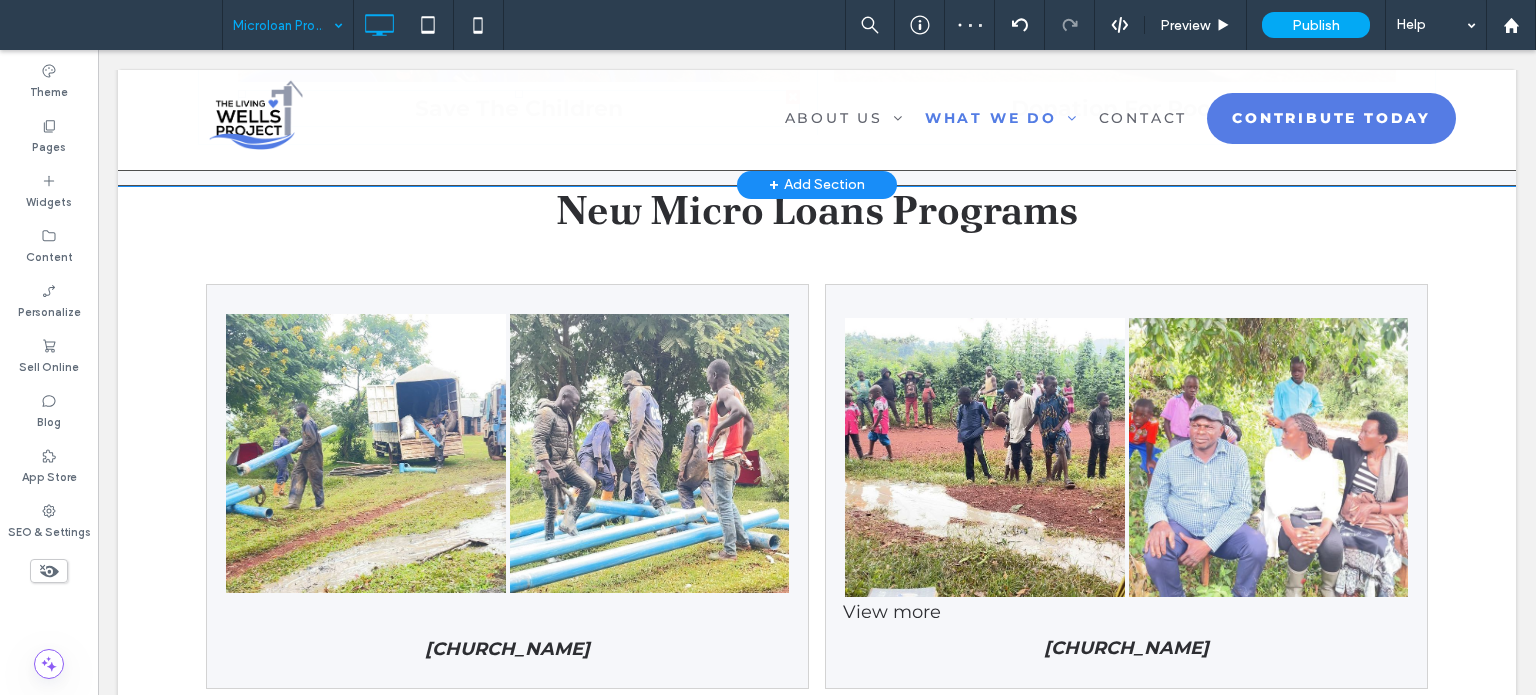 scroll, scrollTop: 1390, scrollLeft: 0, axis: vertical 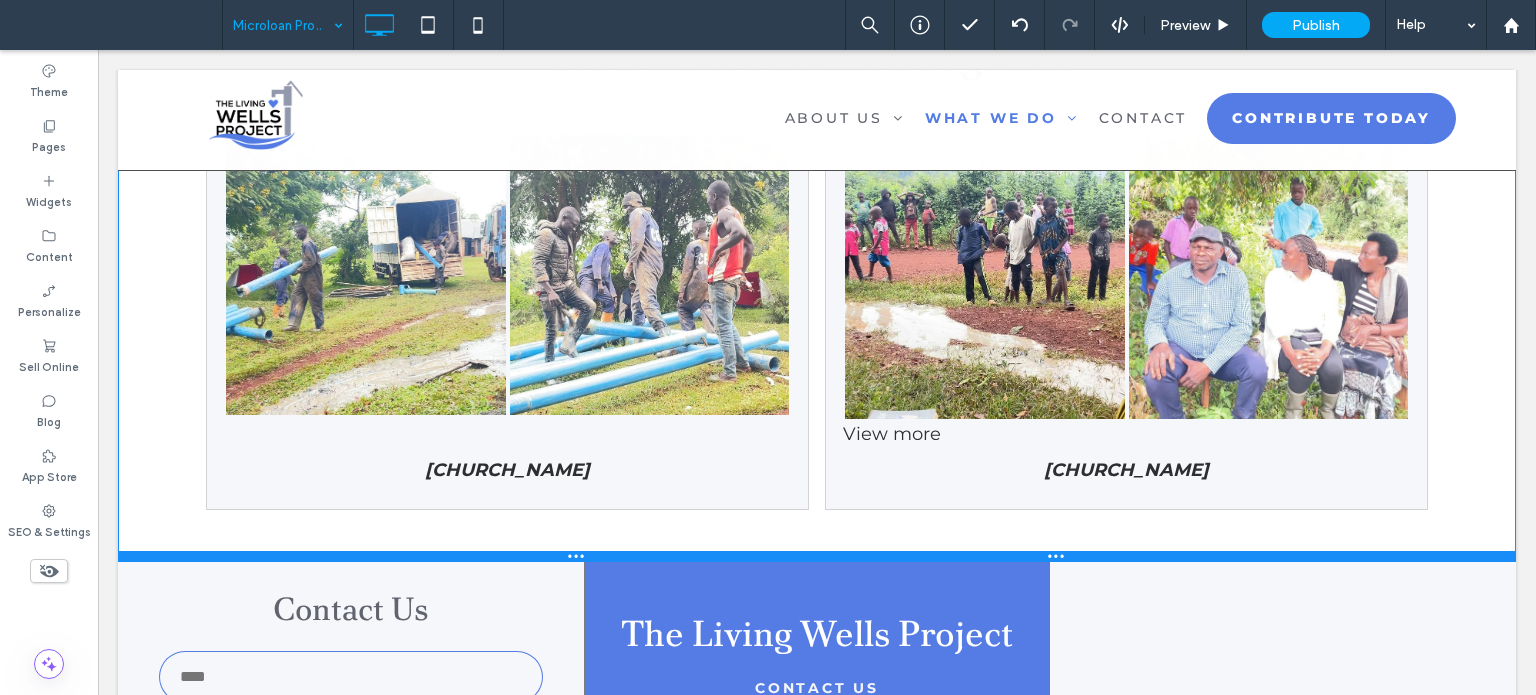 drag, startPoint x: 358, startPoint y: 603, endPoint x: 467, endPoint y: 600, distance: 109.041275 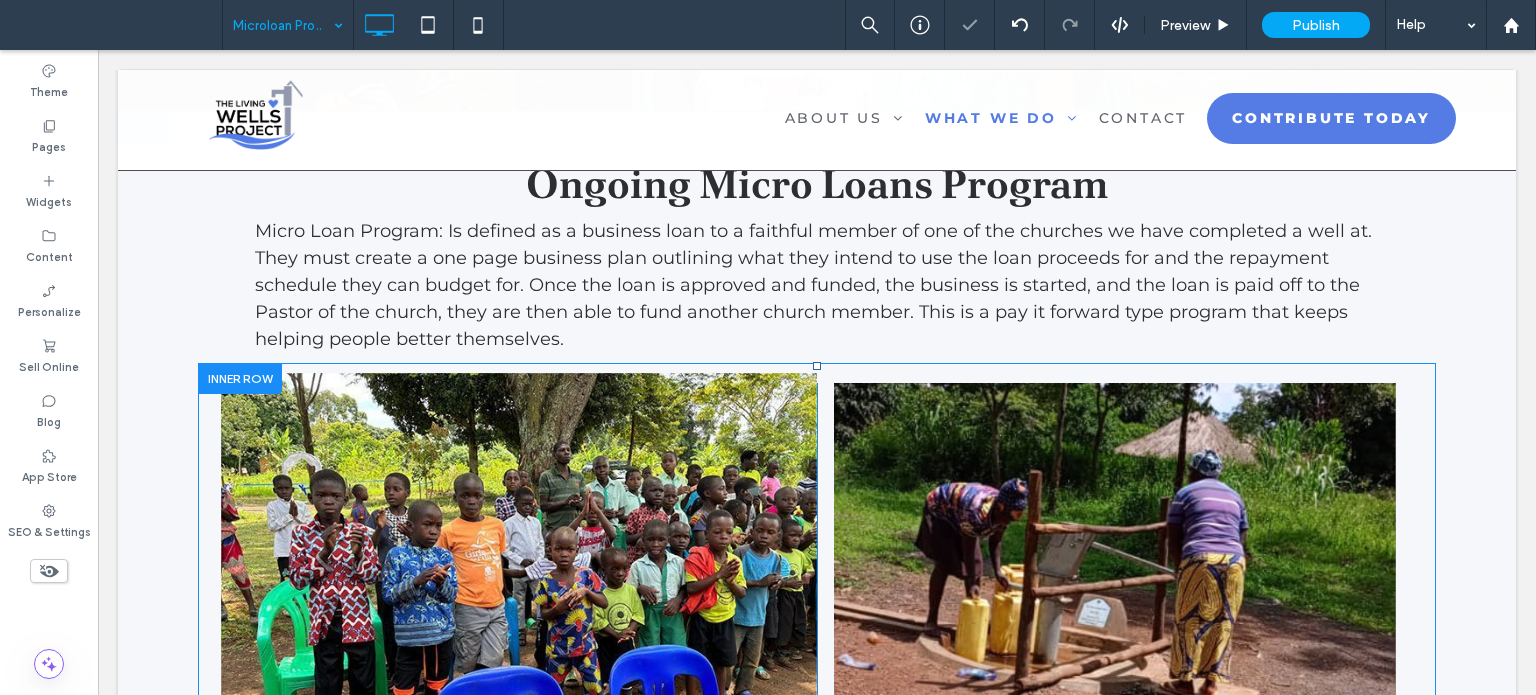 scroll, scrollTop: 590, scrollLeft: 0, axis: vertical 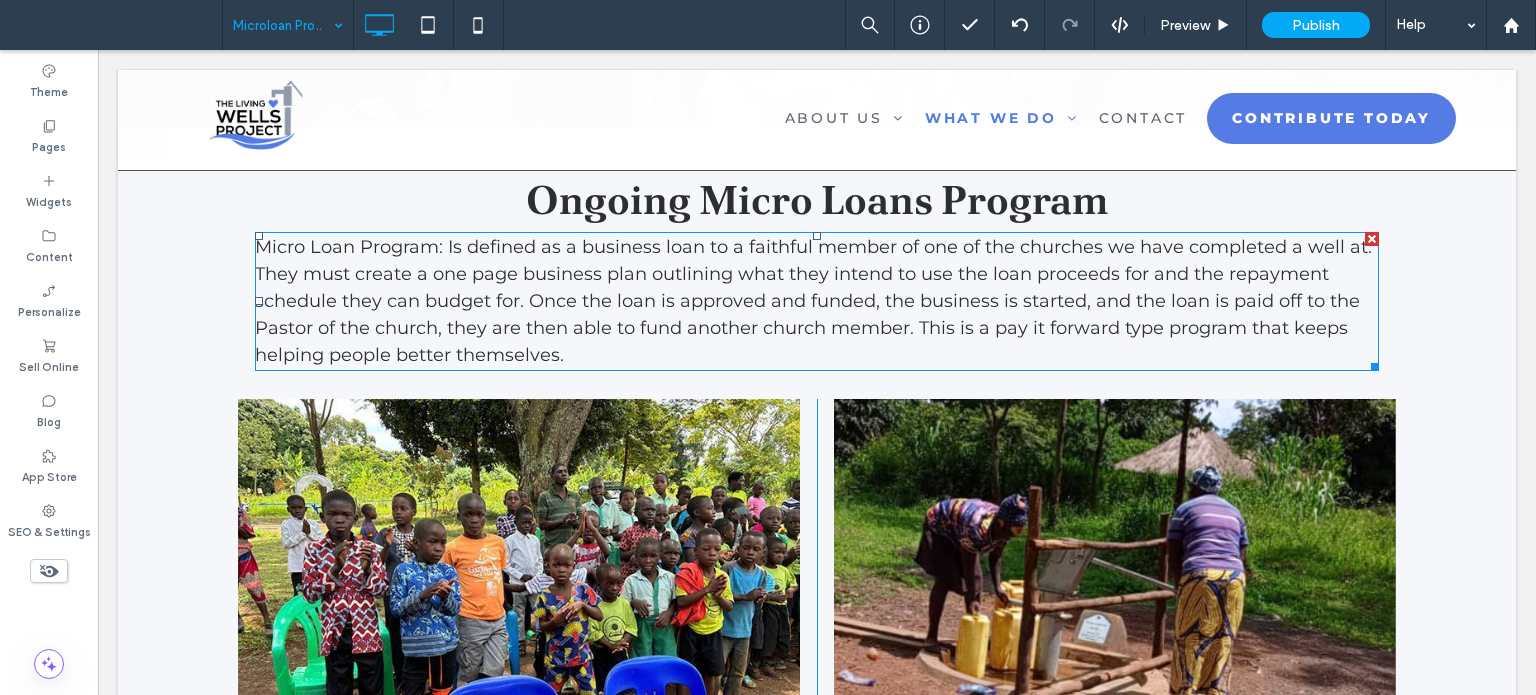 click on "Micro Loan Program: Is defined as a business loan to a faithful member of one of the churches we have completed a well at. They must create a one page business plan outlining what they intend to use the loan proceeds for and the repayment schedule they can budget for. Once the loan is approved and funded, the business is started, and the loan is paid off to the Pastor of the church, they are then able to fund another church member. This is a pay it forward type program that keeps helping people better themselves." at bounding box center [813, 301] 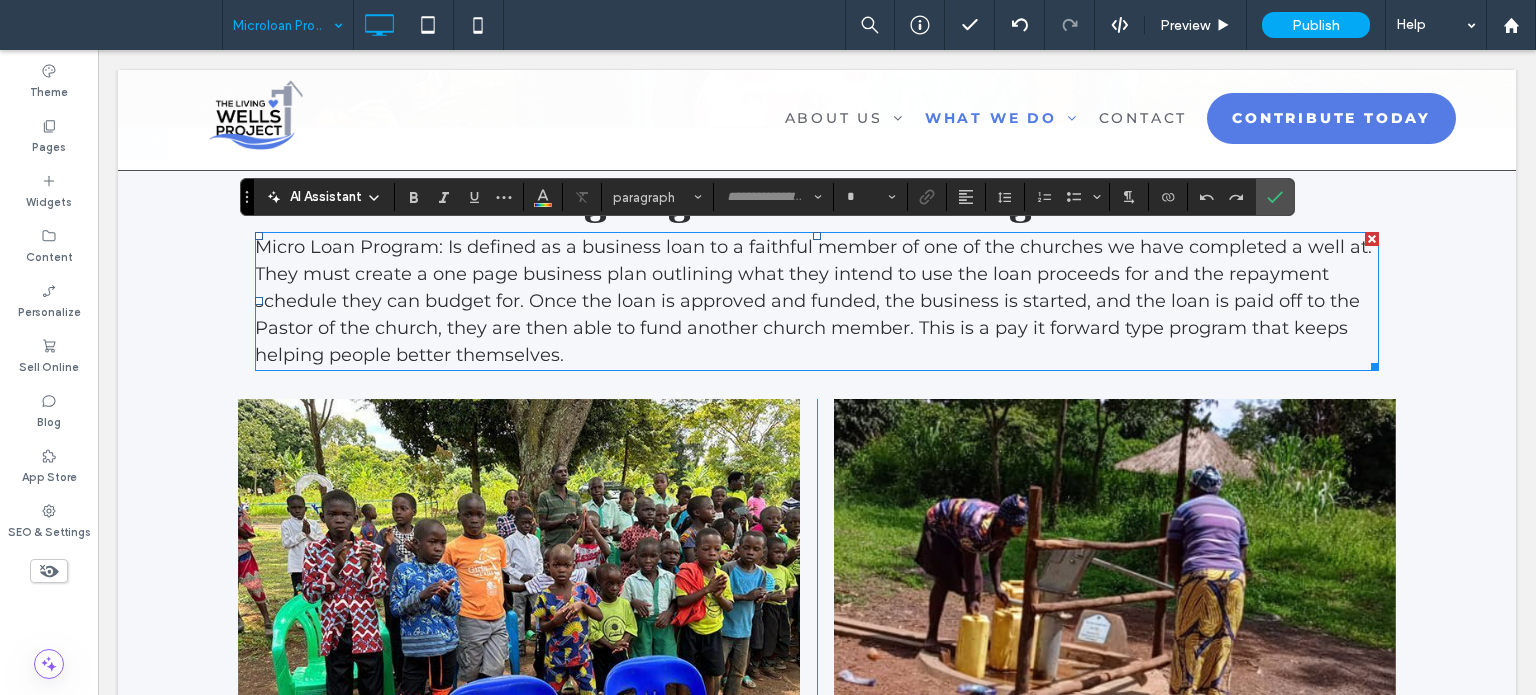 type on "**********" 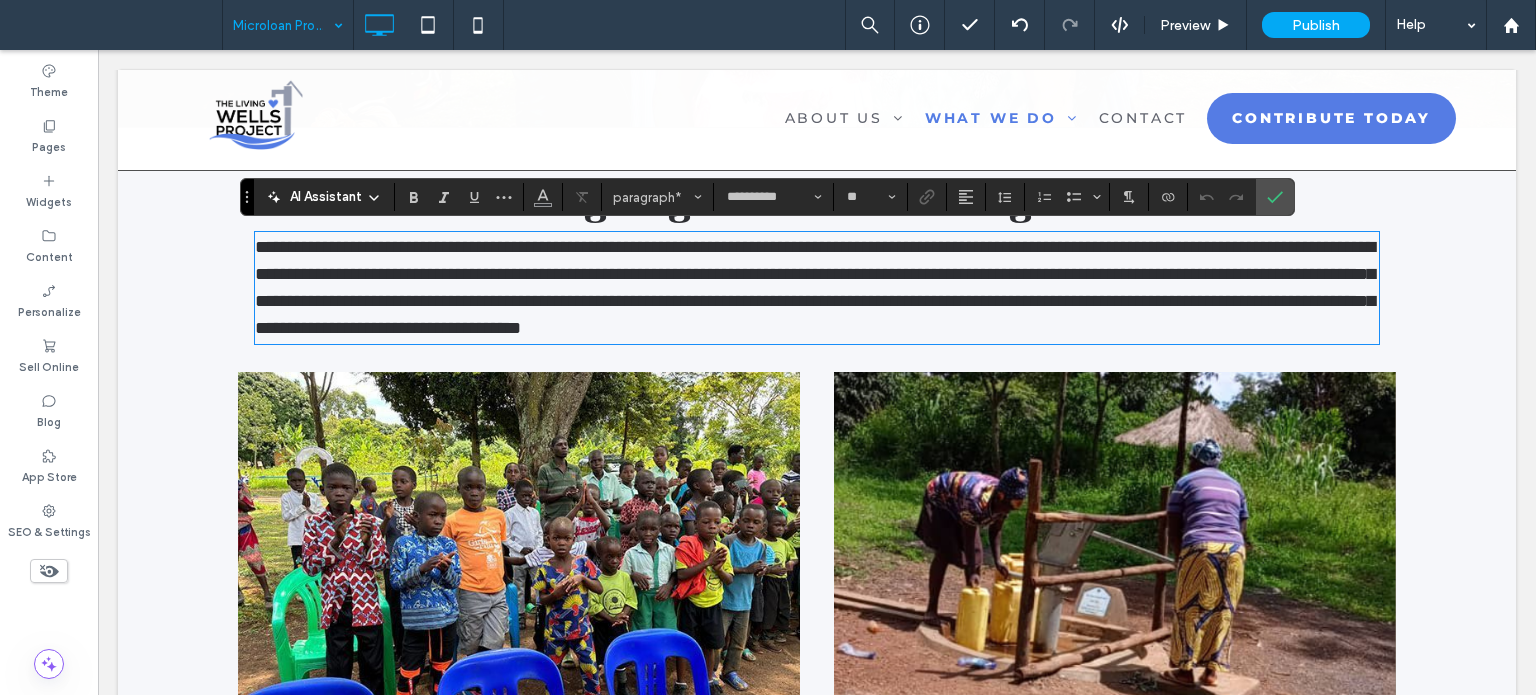 click on "**********" at bounding box center [815, 287] 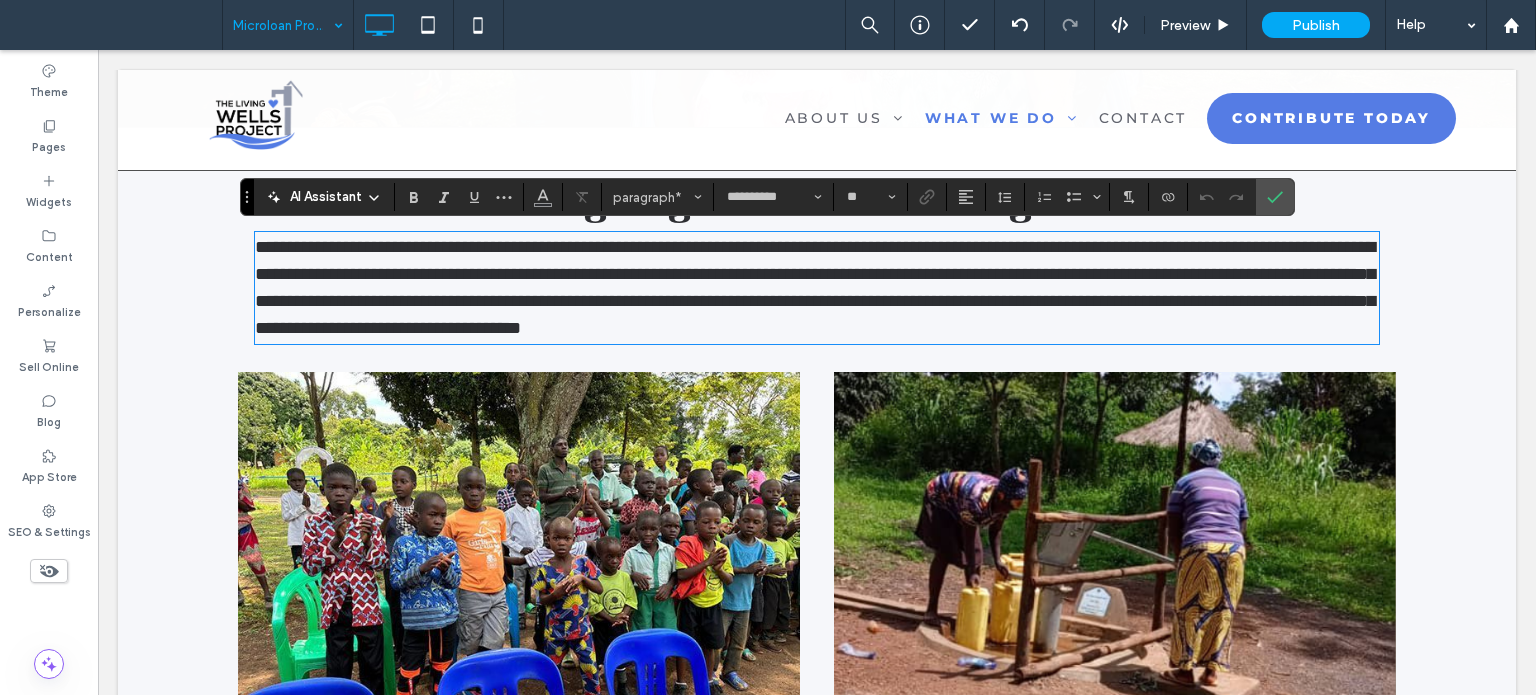 click on "**********" at bounding box center [815, 287] 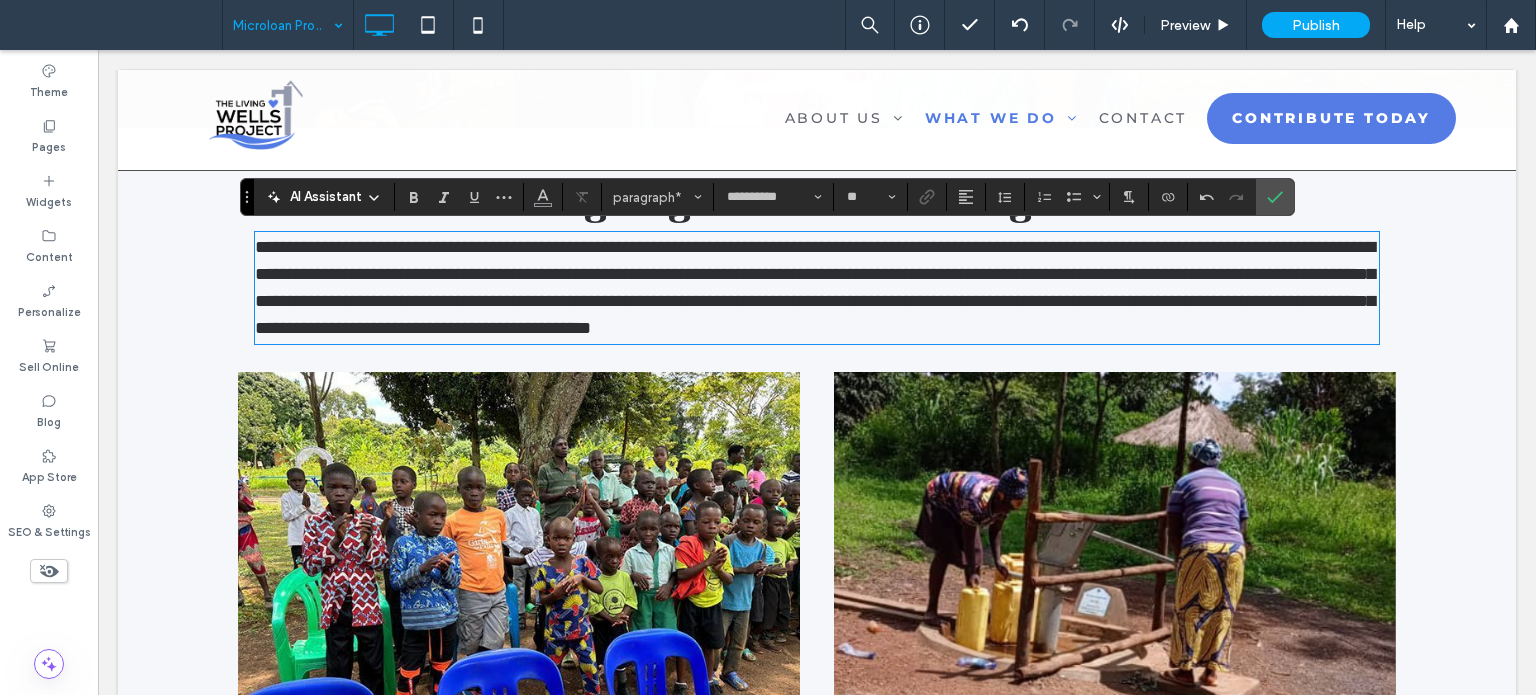 click on "**********" at bounding box center (815, 287) 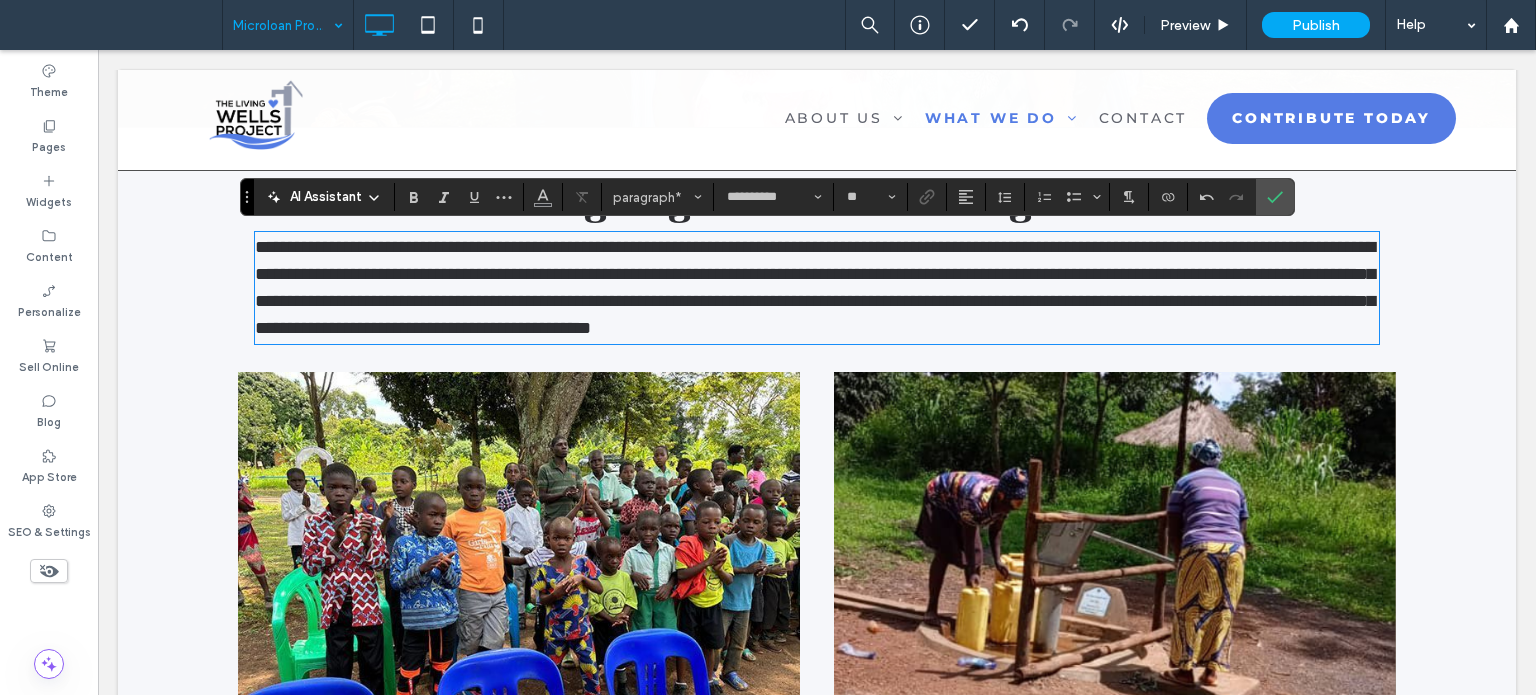 click on "**********" at bounding box center [815, 287] 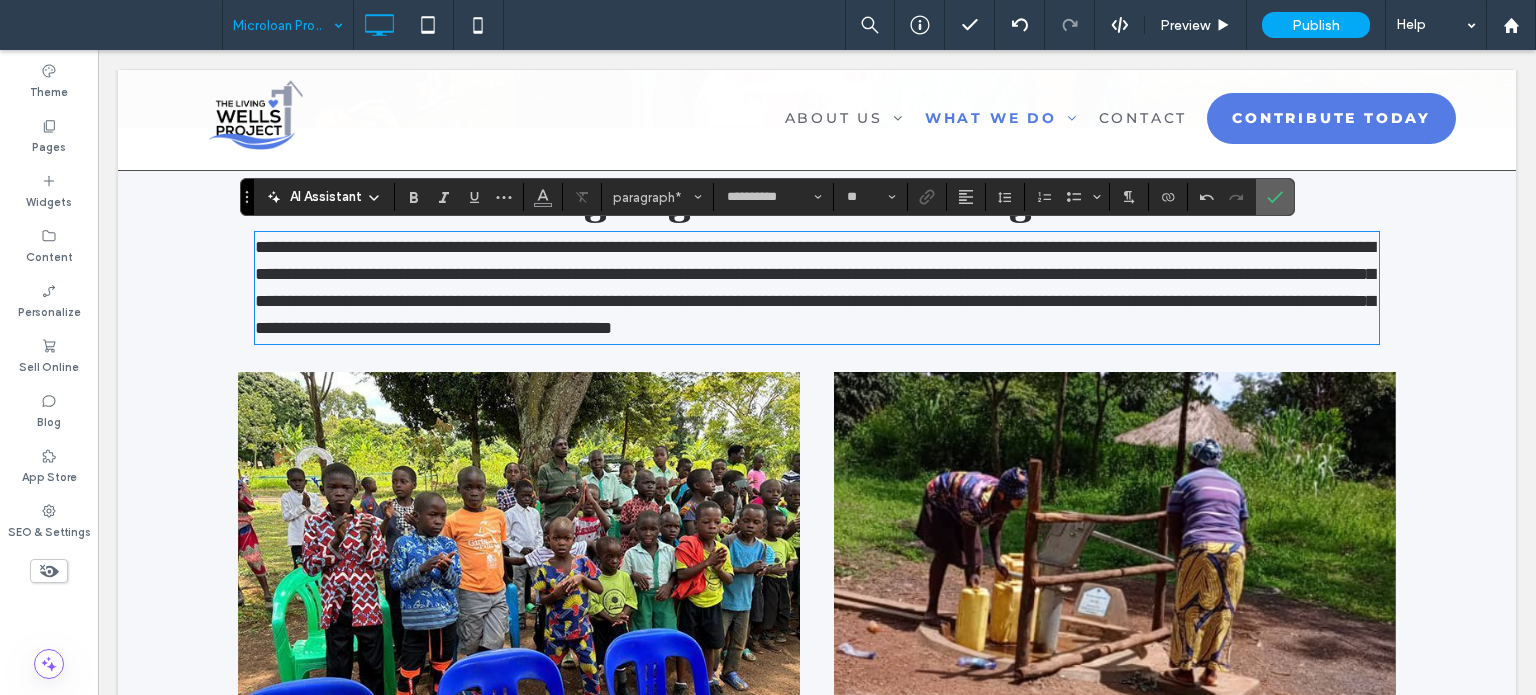 click 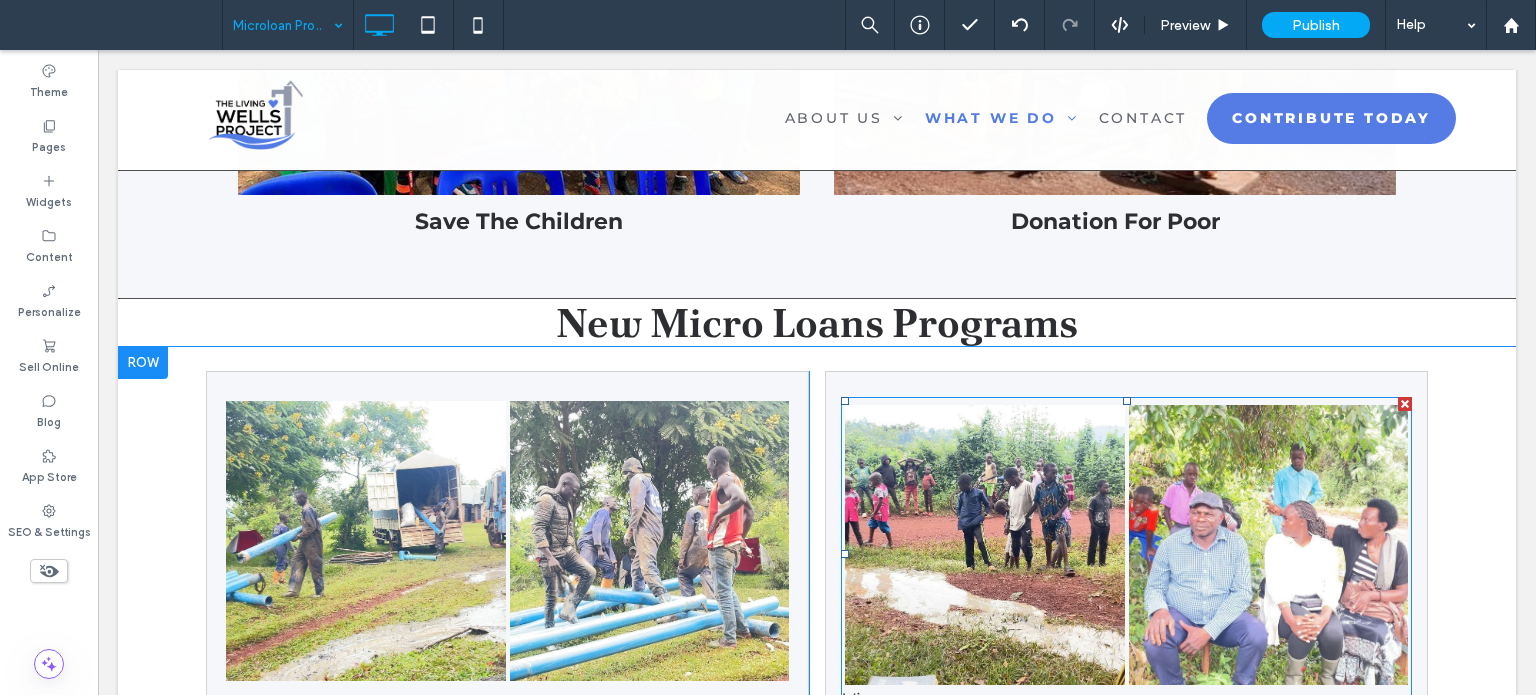 scroll, scrollTop: 1090, scrollLeft: 0, axis: vertical 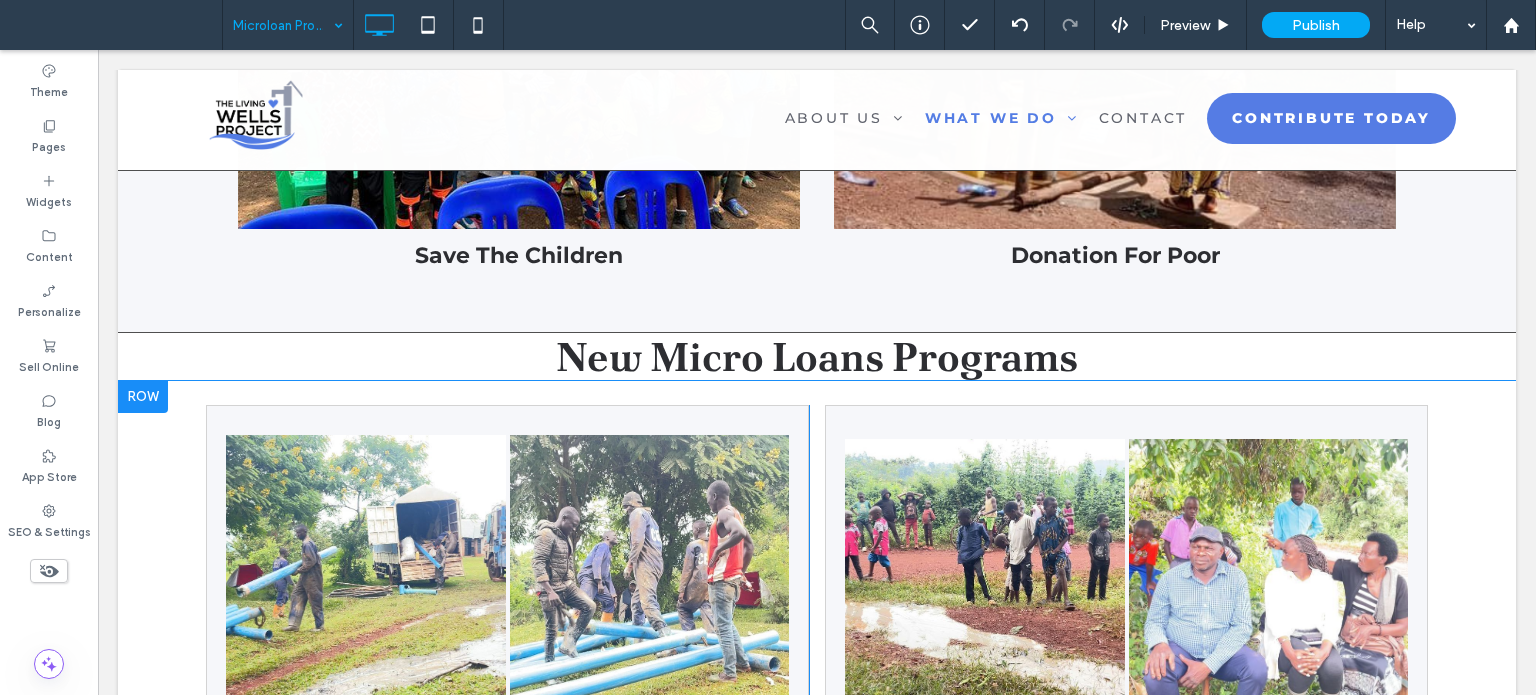click at bounding box center (143, 397) 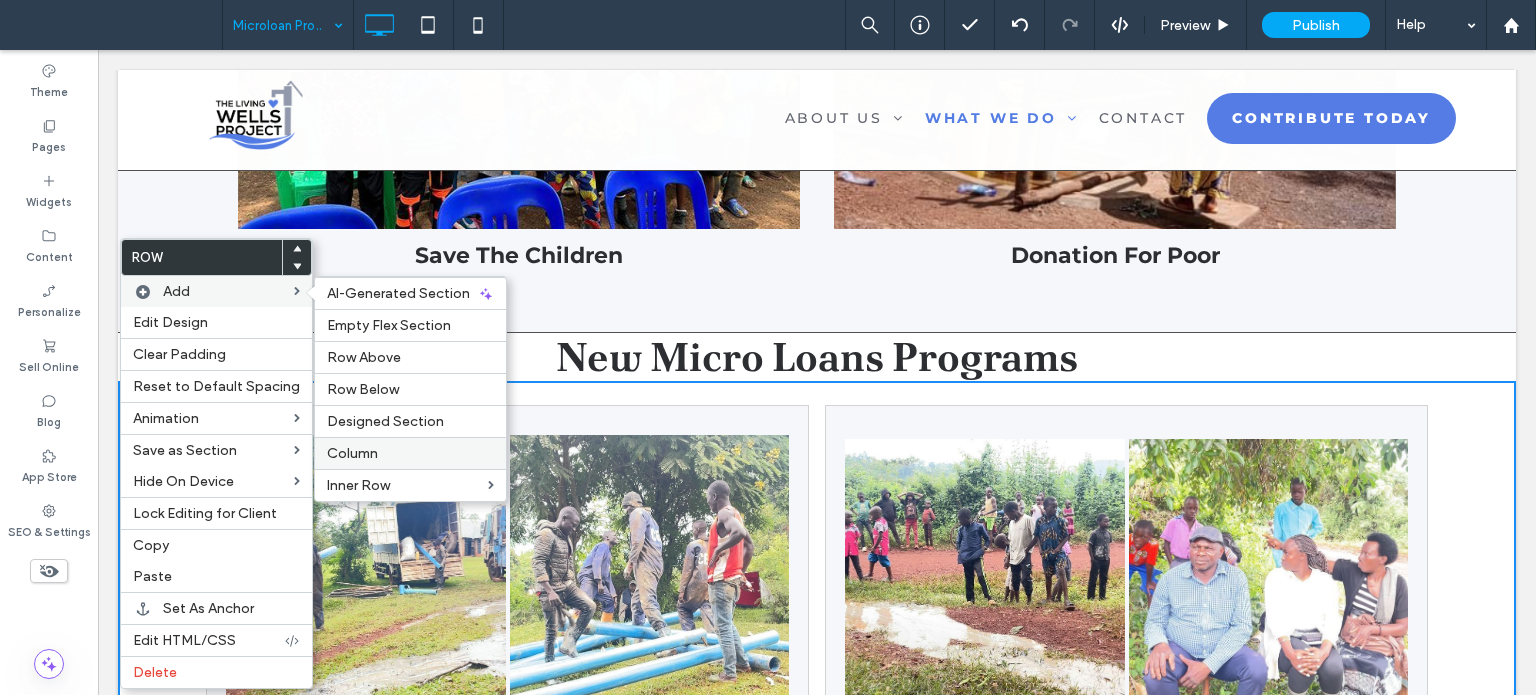 click on "Column" at bounding box center (410, 453) 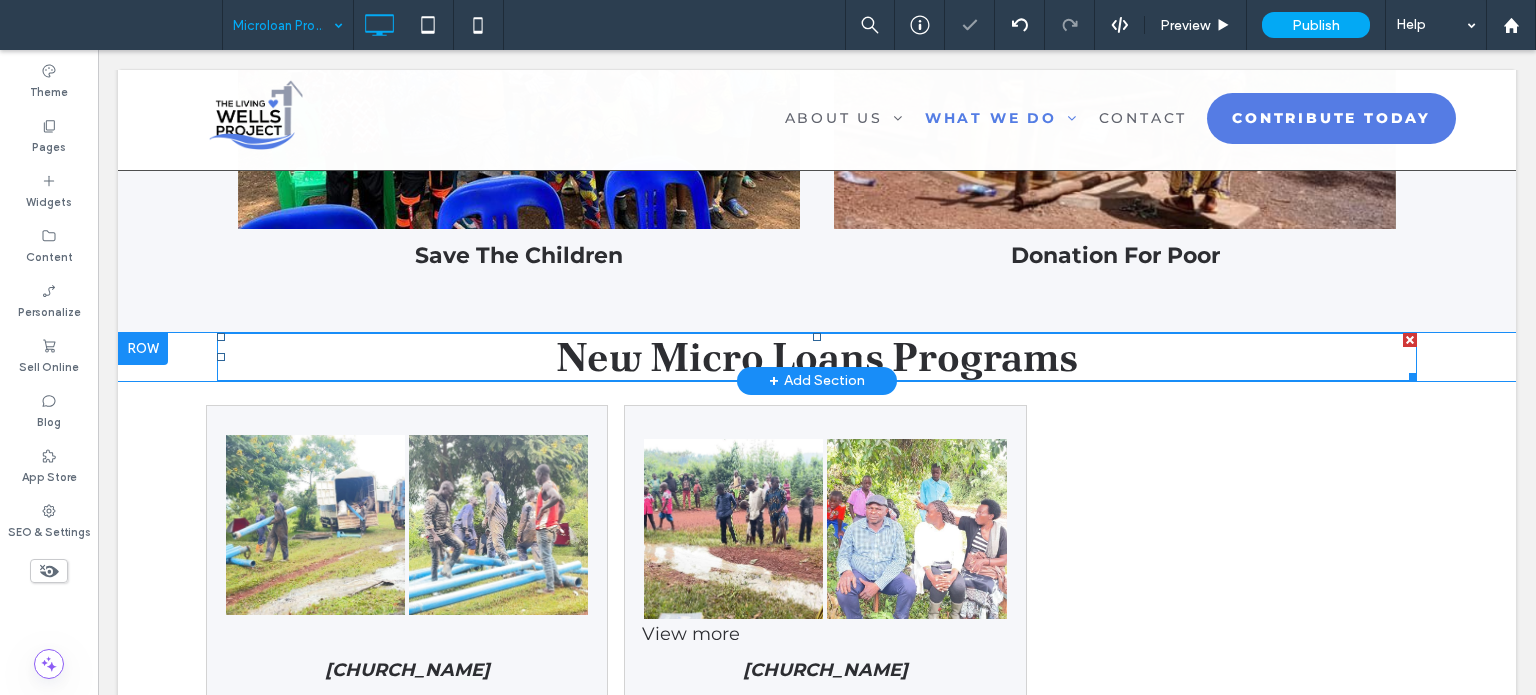 scroll, scrollTop: 1290, scrollLeft: 0, axis: vertical 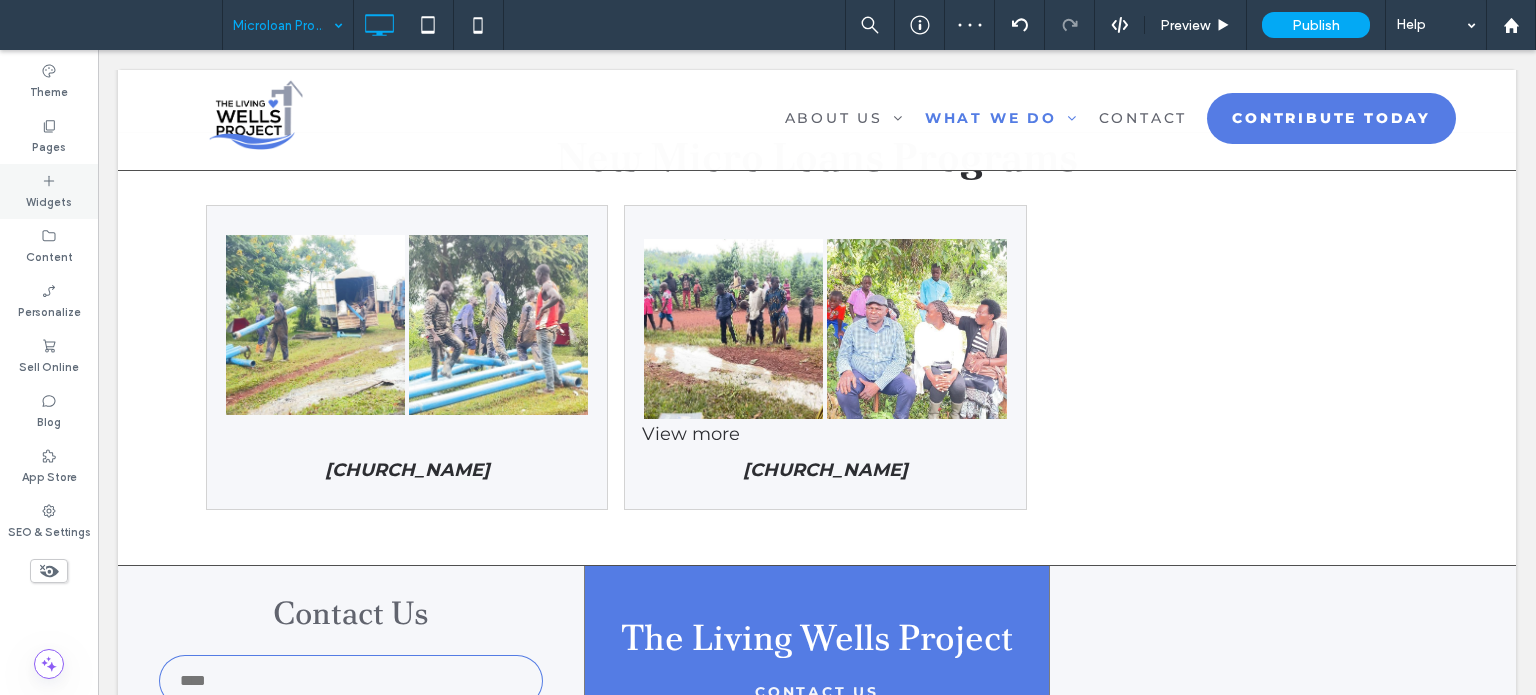 click on "Widgets" at bounding box center (49, 200) 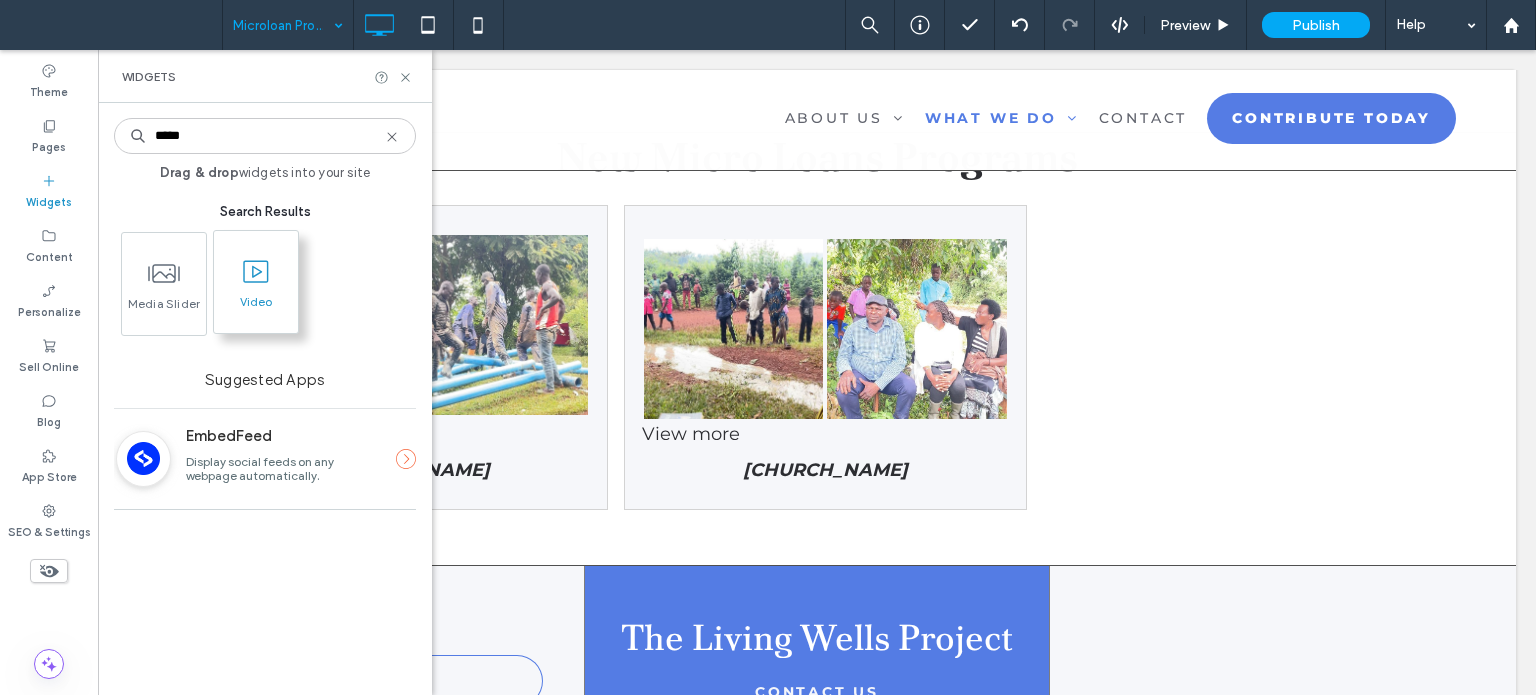 type on "*****" 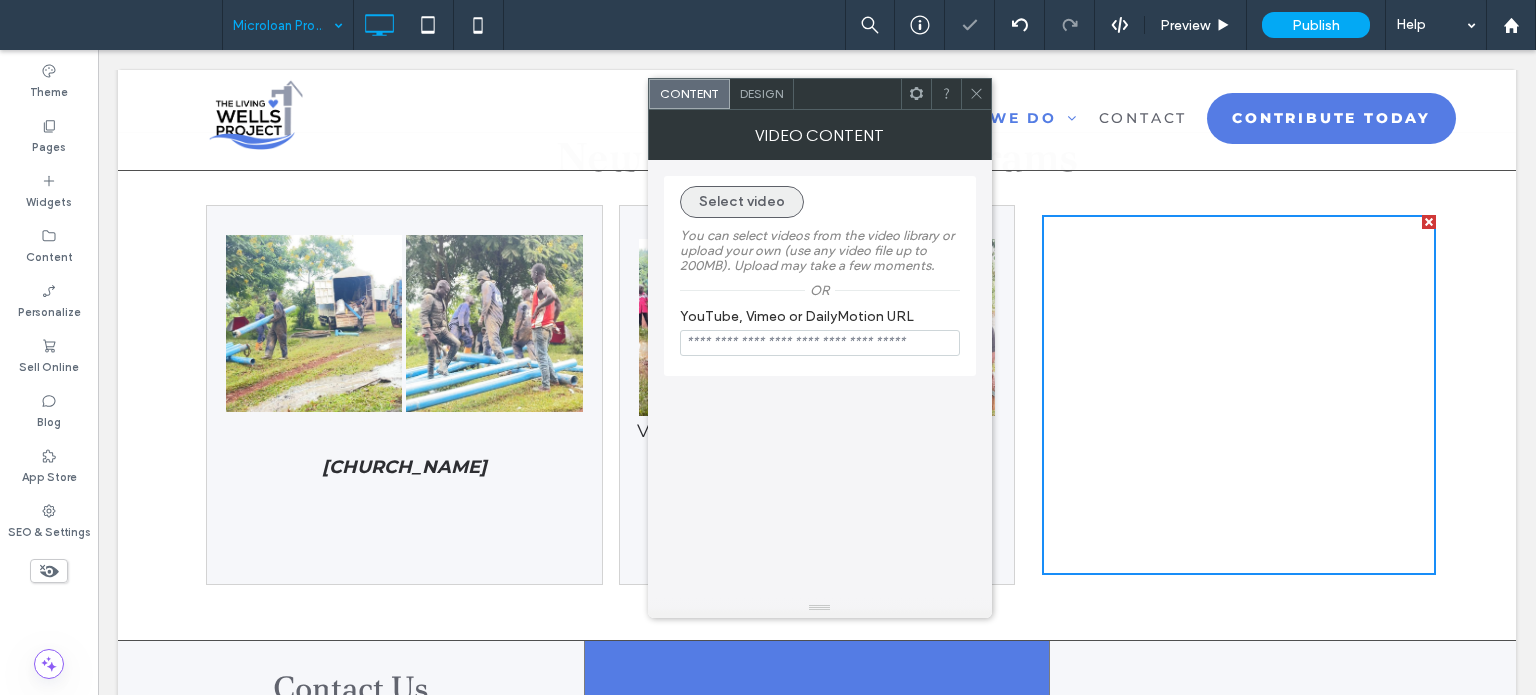 click on "Select video" at bounding box center [742, 202] 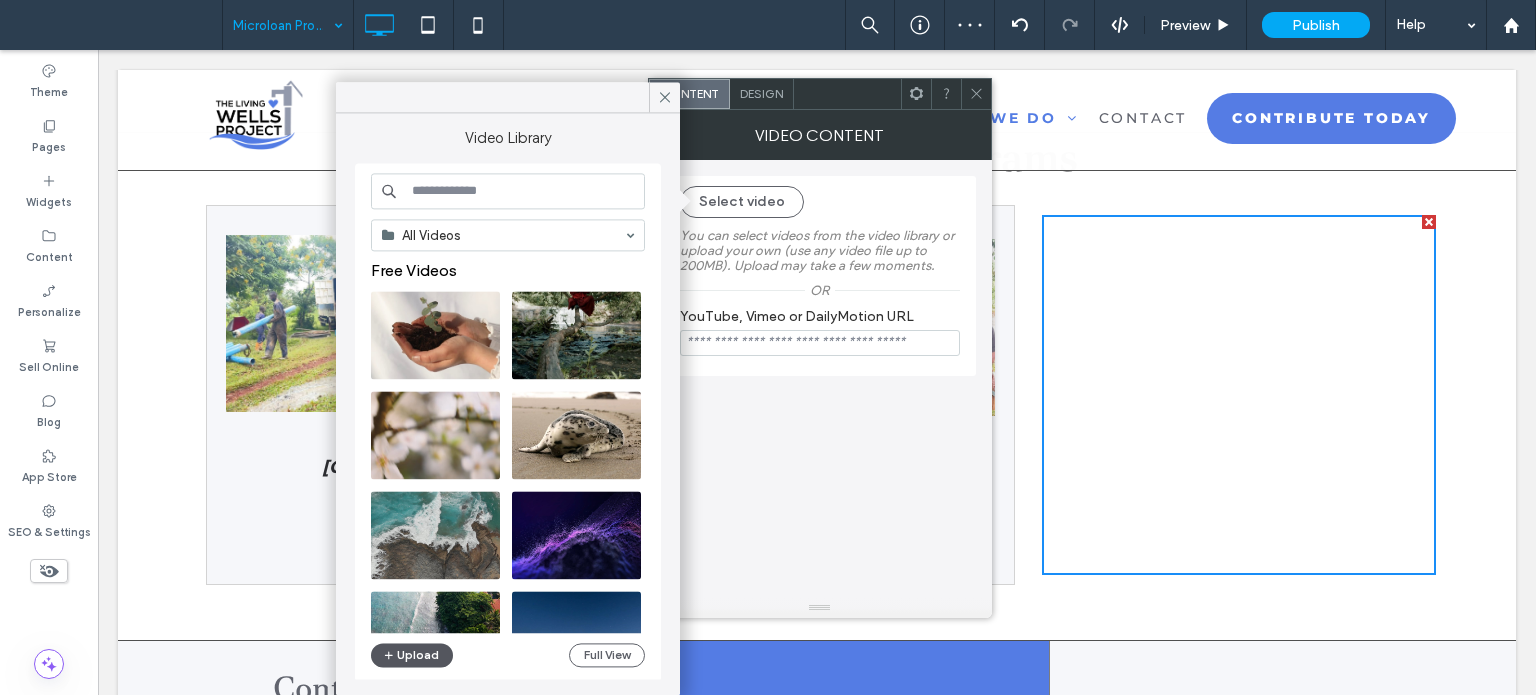 click on "Upload" at bounding box center (412, 655) 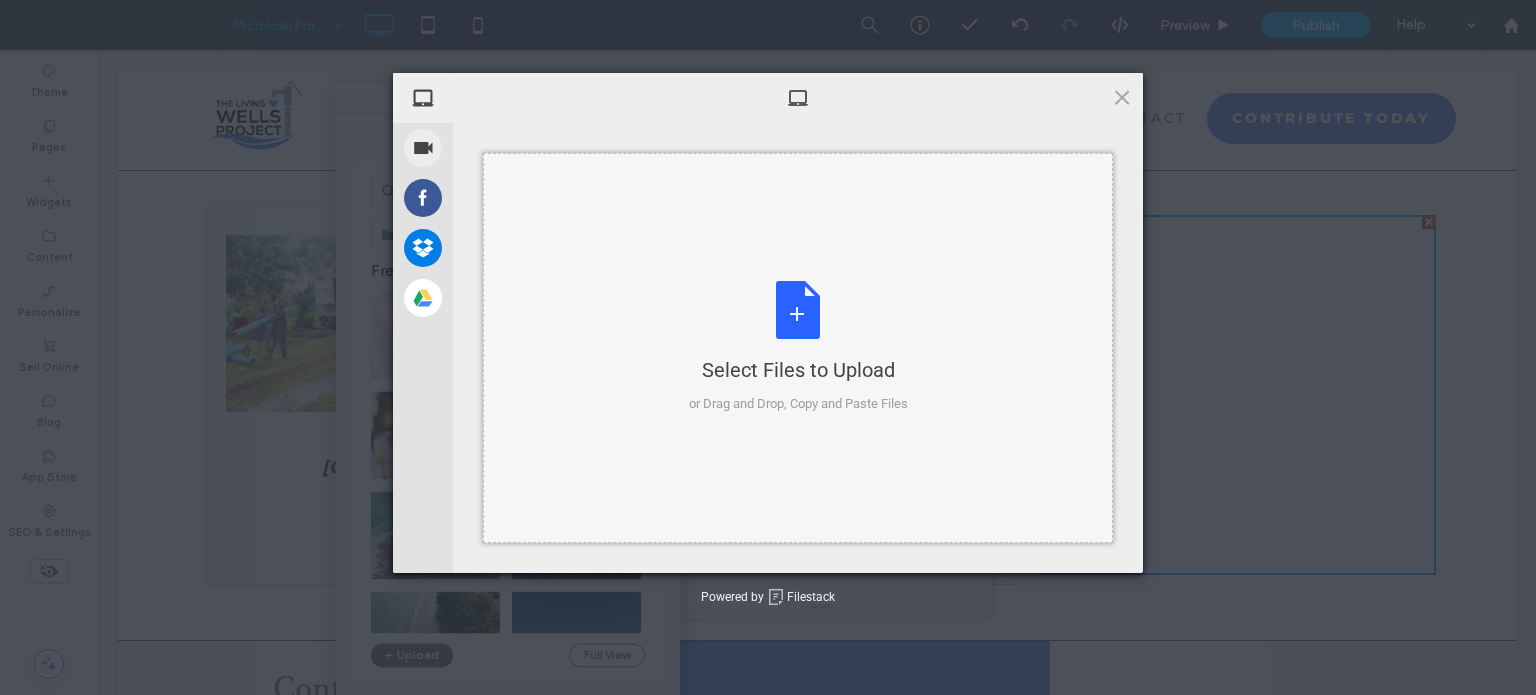 click on "Select Files to Upload
or Drag and Drop, Copy and Paste Files" at bounding box center [798, 348] 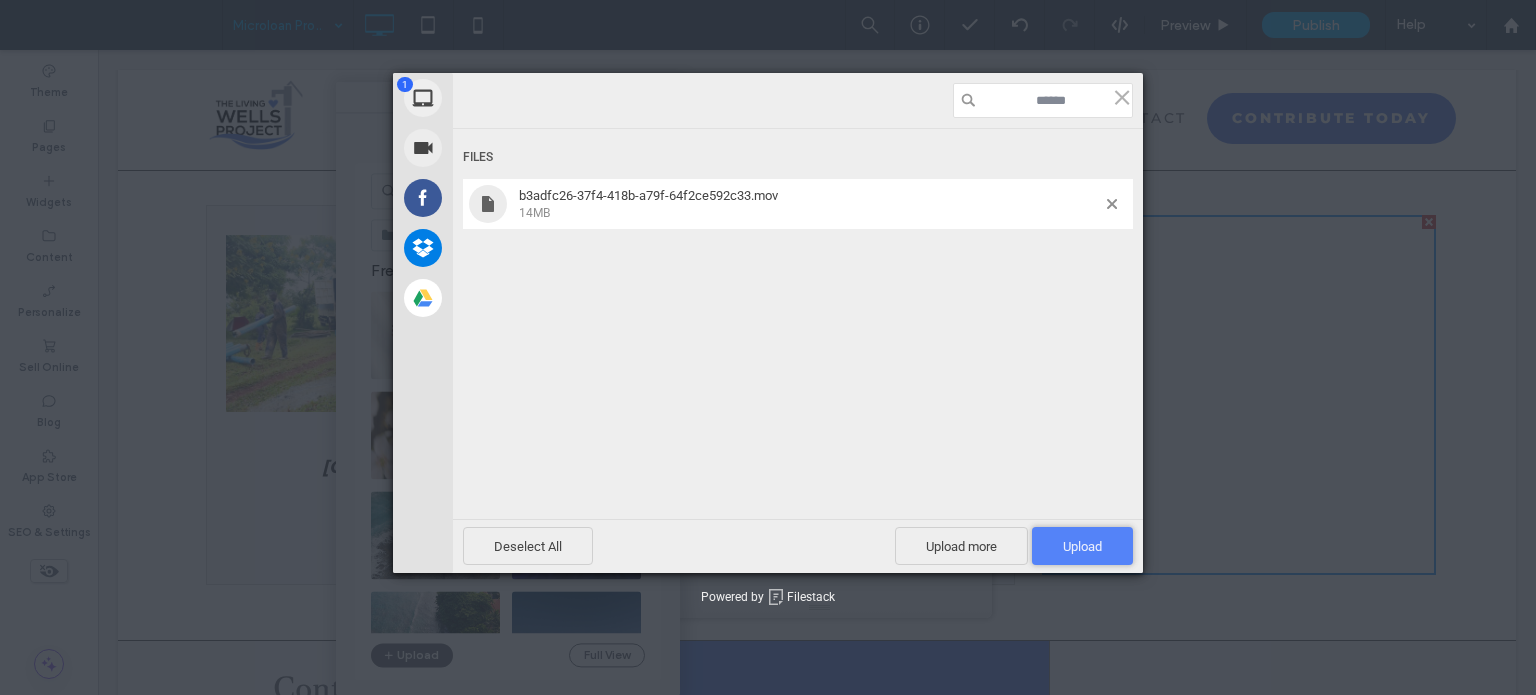click on "Upload
1" at bounding box center [1082, 546] 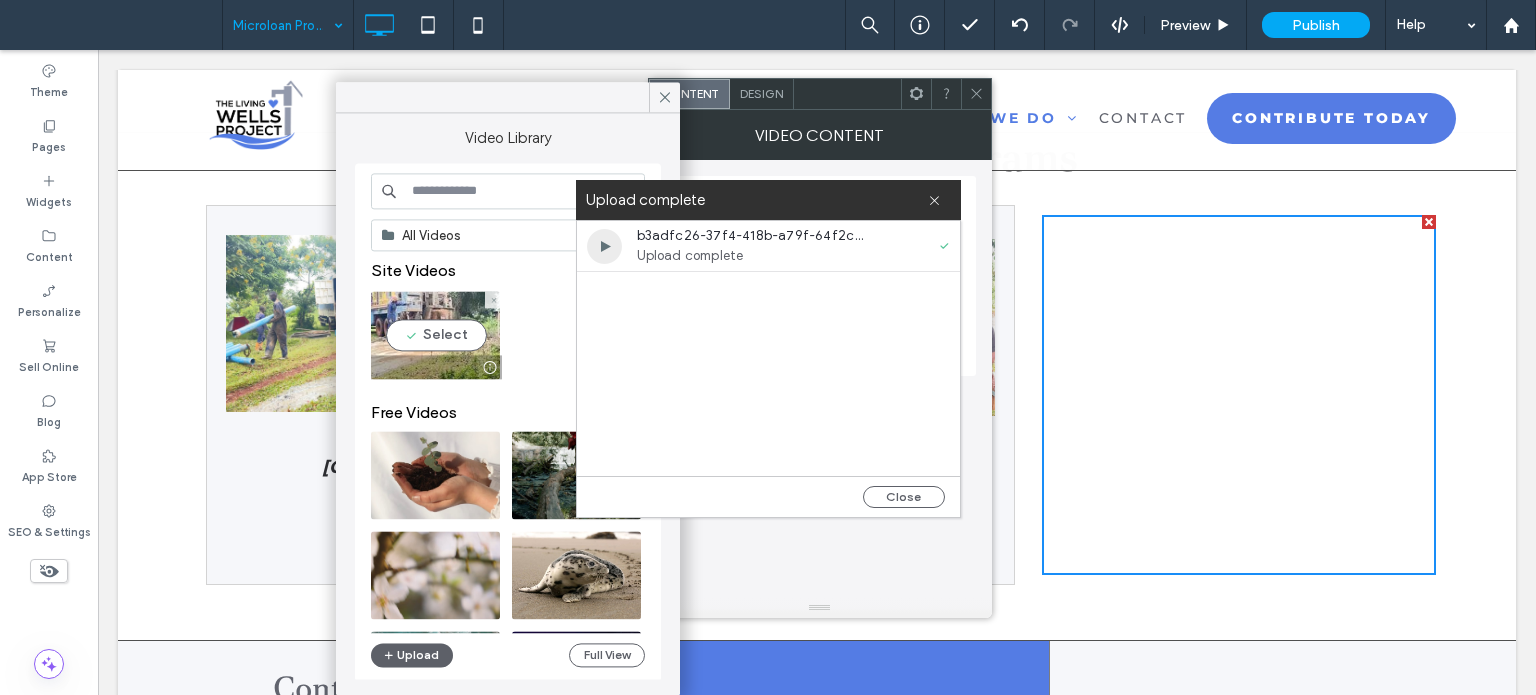 click at bounding box center [435, 335] 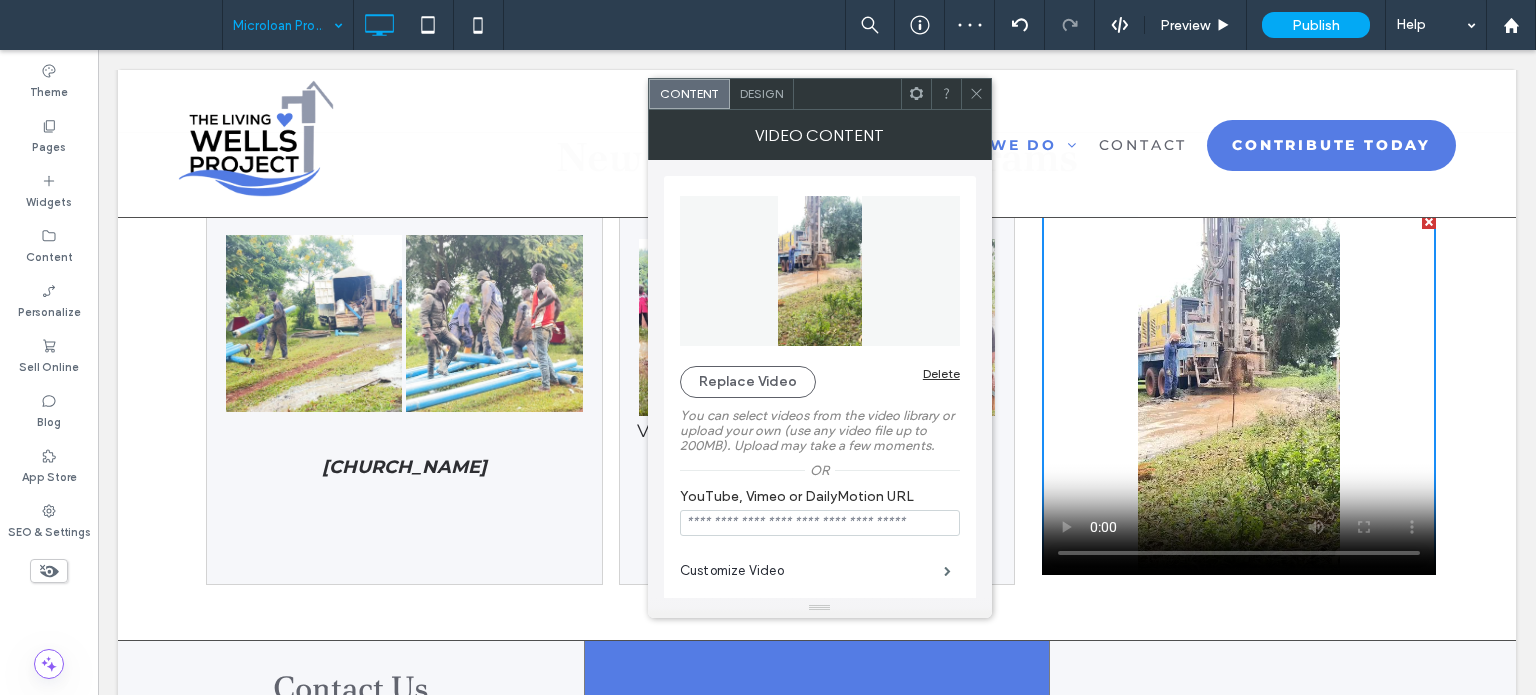 click 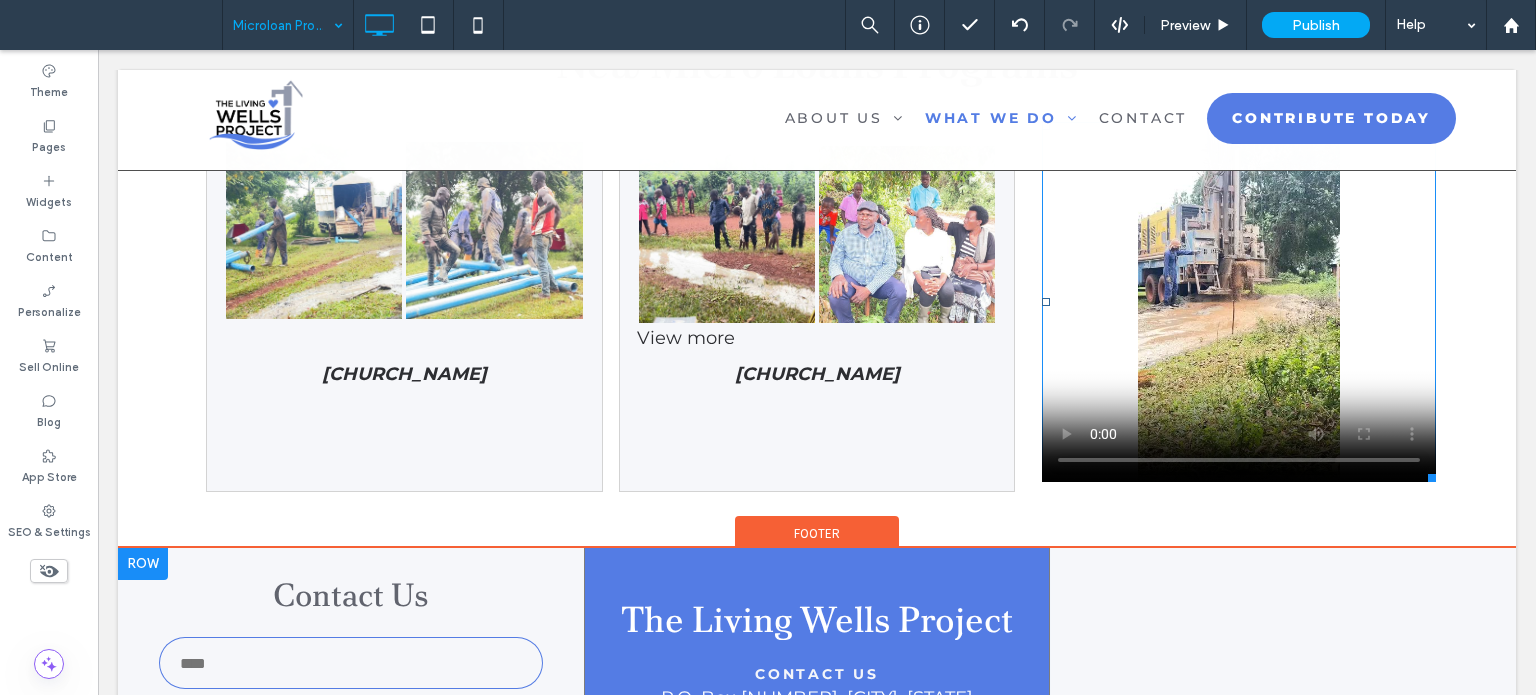 scroll, scrollTop: 1390, scrollLeft: 0, axis: vertical 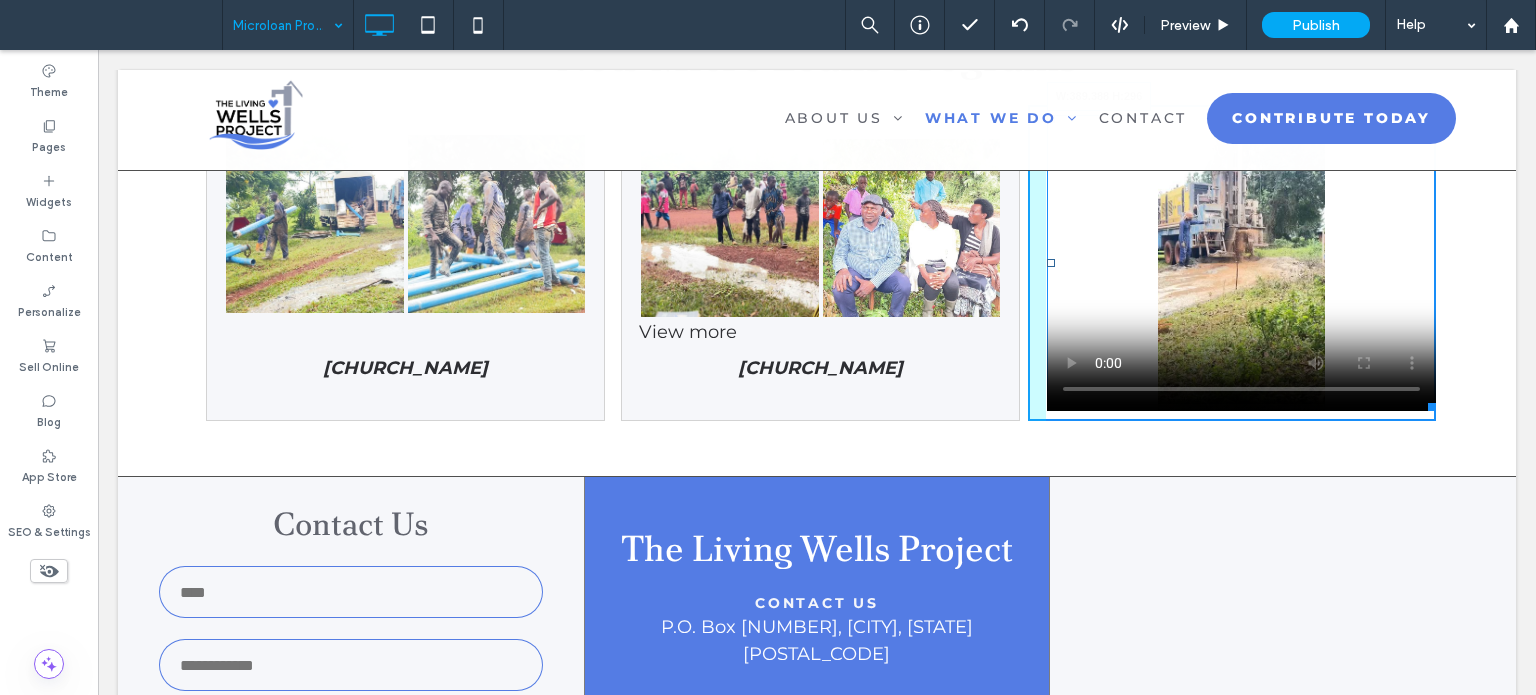 drag, startPoint x: 1414, startPoint y: 464, endPoint x: 1454, endPoint y: 401, distance: 74.62573 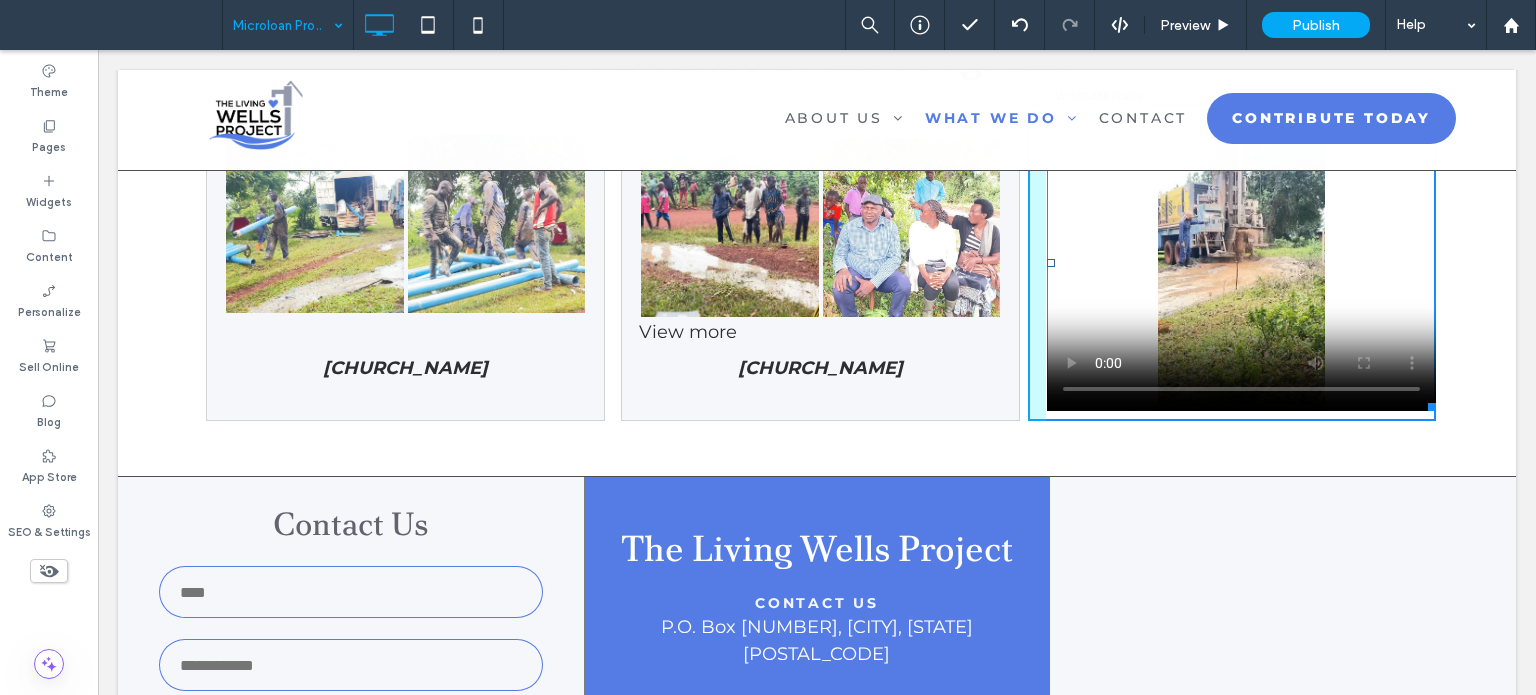 click on "Nature's Symphony
Breathtaking colors of our planet
Button
Sands of Time
Stark beauty of desolate dunes
Button
Nyamisana Fishers of Men Church
Click To Paste
Nature's Symphony
Breathtaking colors of our planet
Button
Faces of Humanity
Portraits of people from around the globe
Button
Beyond Boundaries
Visual odyssey across continents
Button
Sands of Time
Stark beauty of desolate dunes
Button
View more
Kyabigambire Full Gospel Church
Click To Paste
Click To Paste     Click To Paste
W:389.388 H:296
Row + Add Section" at bounding box center [817, 279] 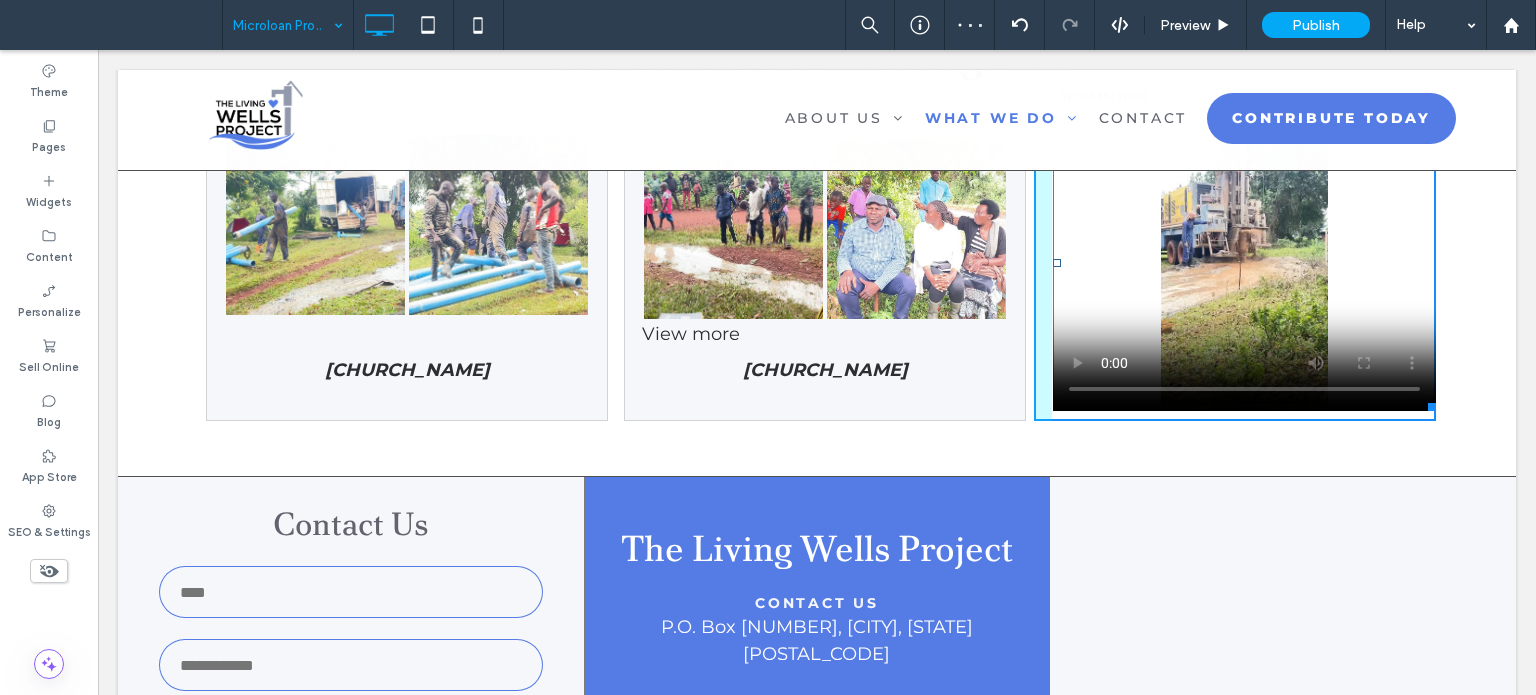 drag, startPoint x: 1416, startPoint y: 403, endPoint x: 1514, endPoint y: 467, distance: 117.047 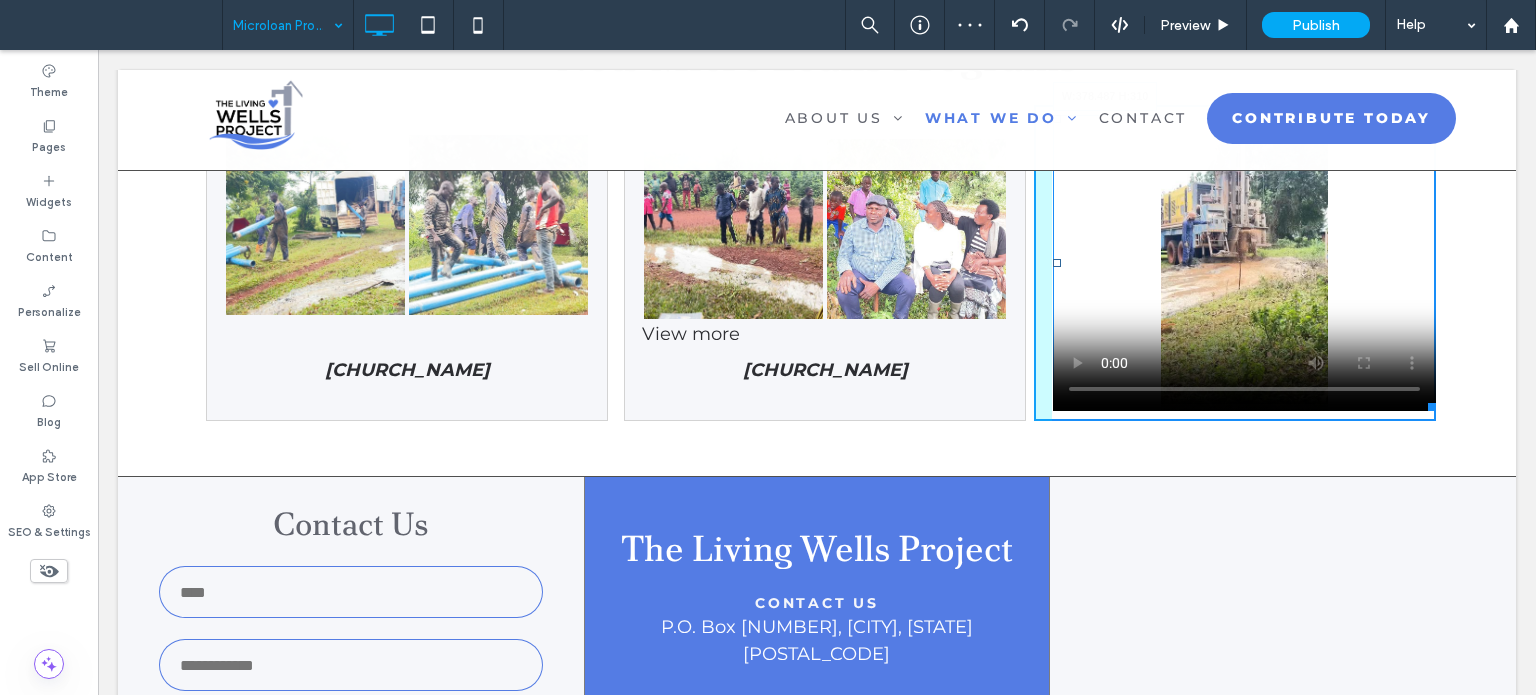 click at bounding box center [1428, 403] 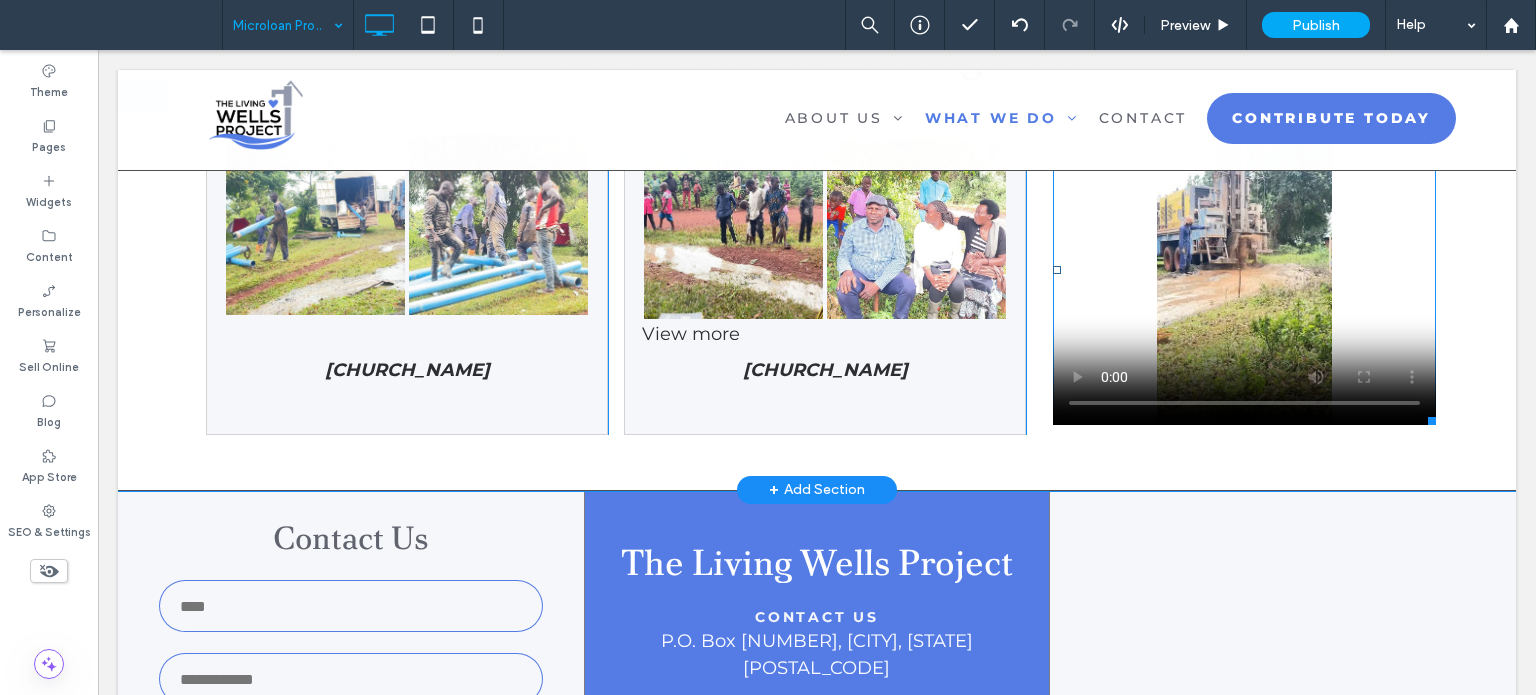 click at bounding box center [1244, 270] 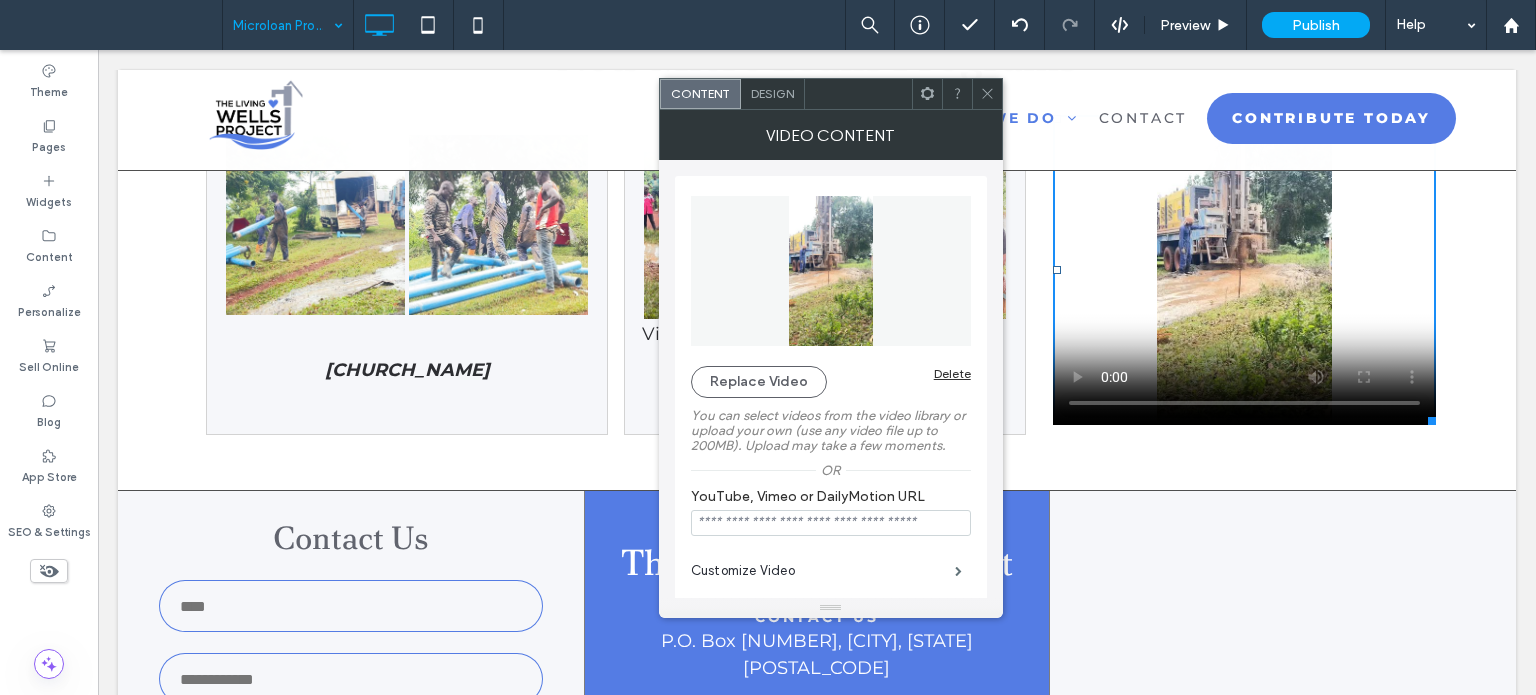 click at bounding box center (987, 94) 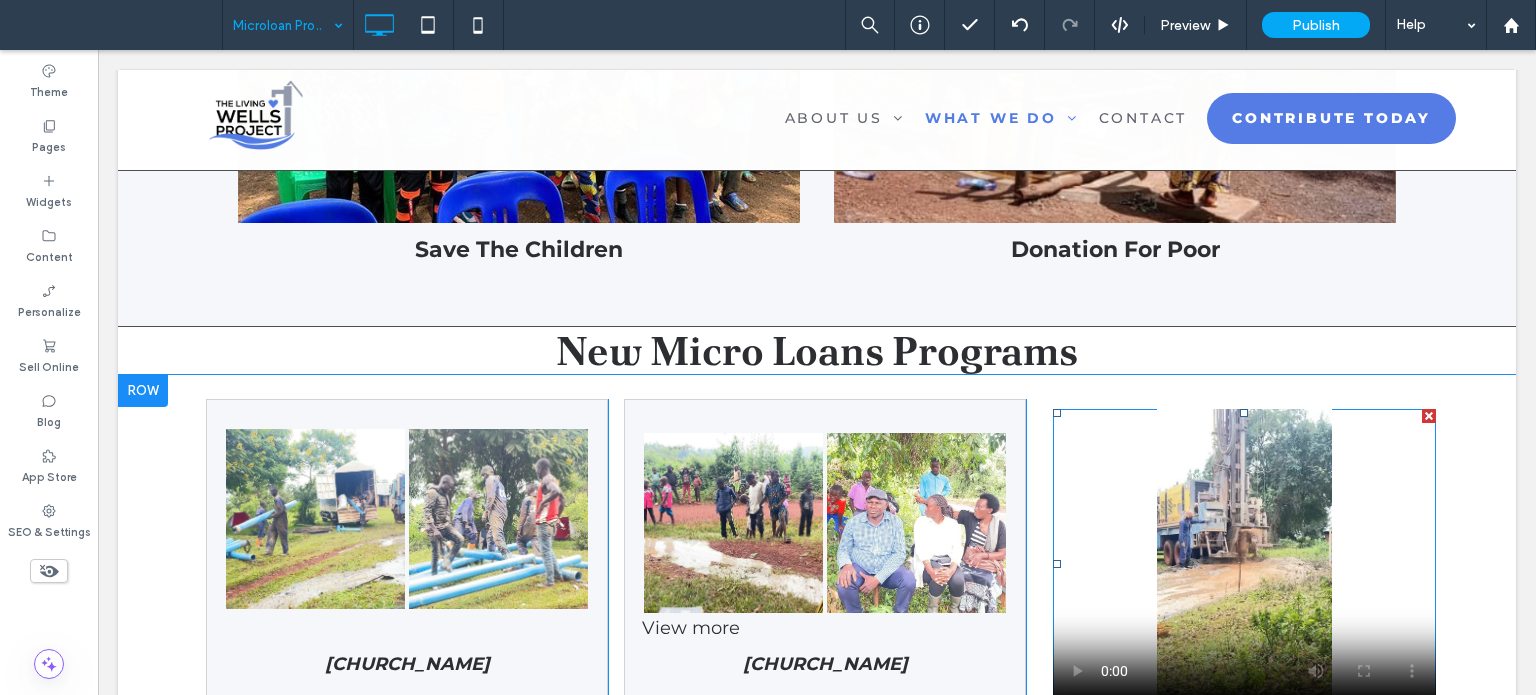 scroll, scrollTop: 1190, scrollLeft: 0, axis: vertical 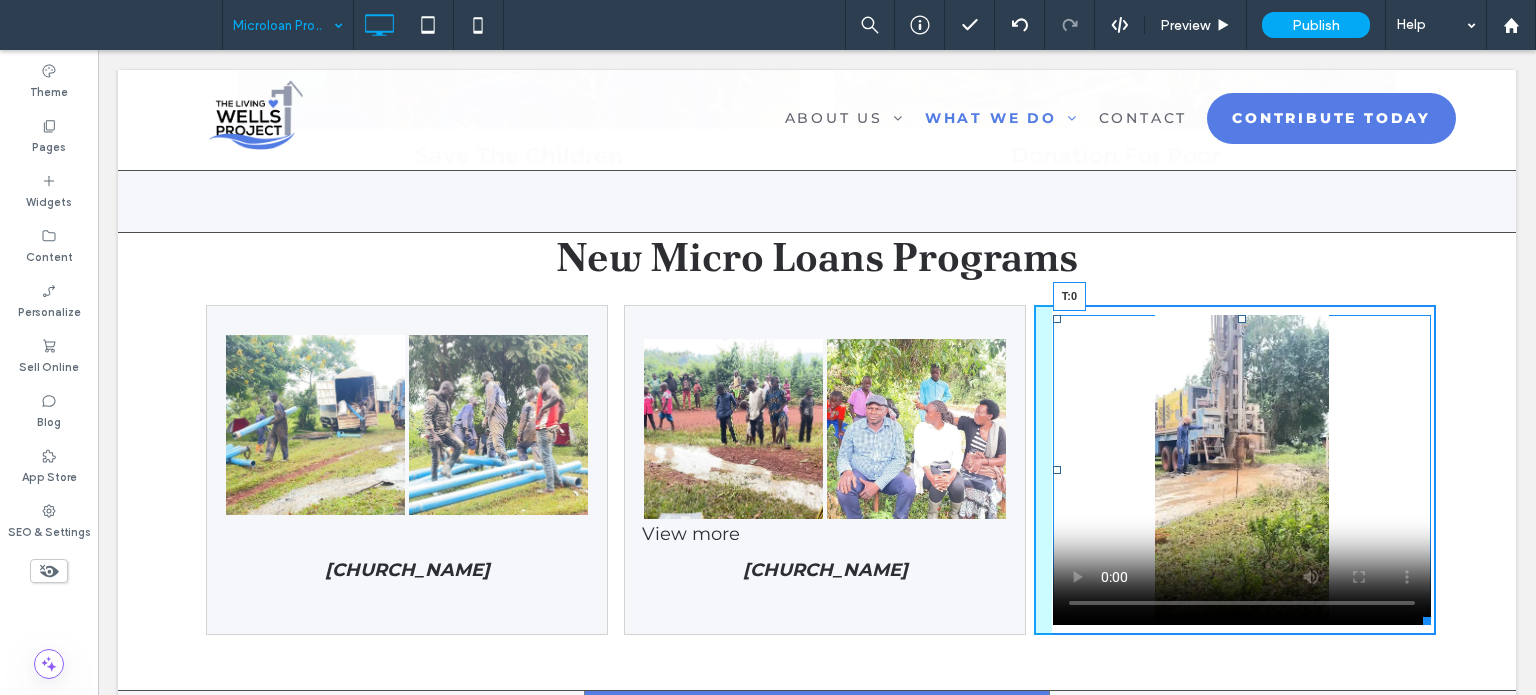 drag, startPoint x: 1228, startPoint y: 313, endPoint x: 1229, endPoint y: 302, distance: 11.045361 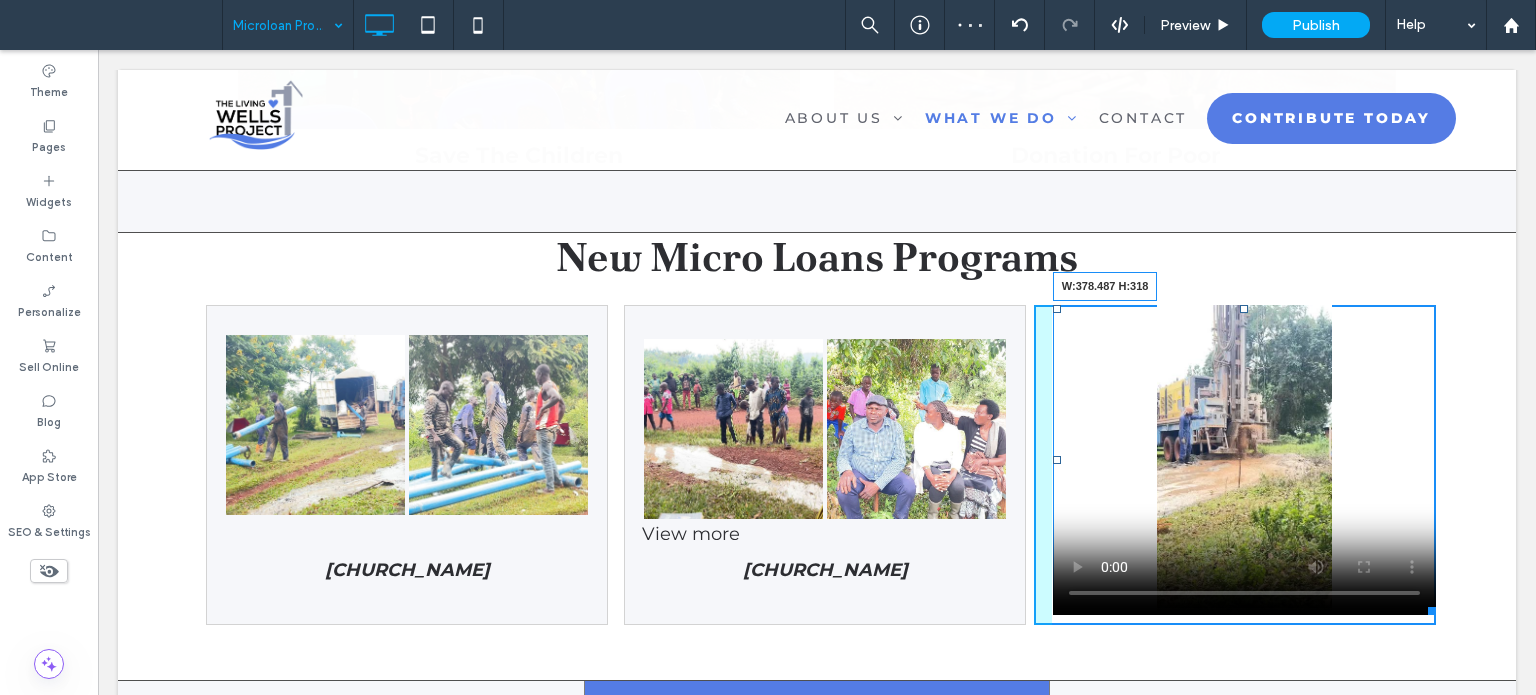 drag, startPoint x: 1416, startPoint y: 604, endPoint x: 1521, endPoint y: 662, distance: 119.954155 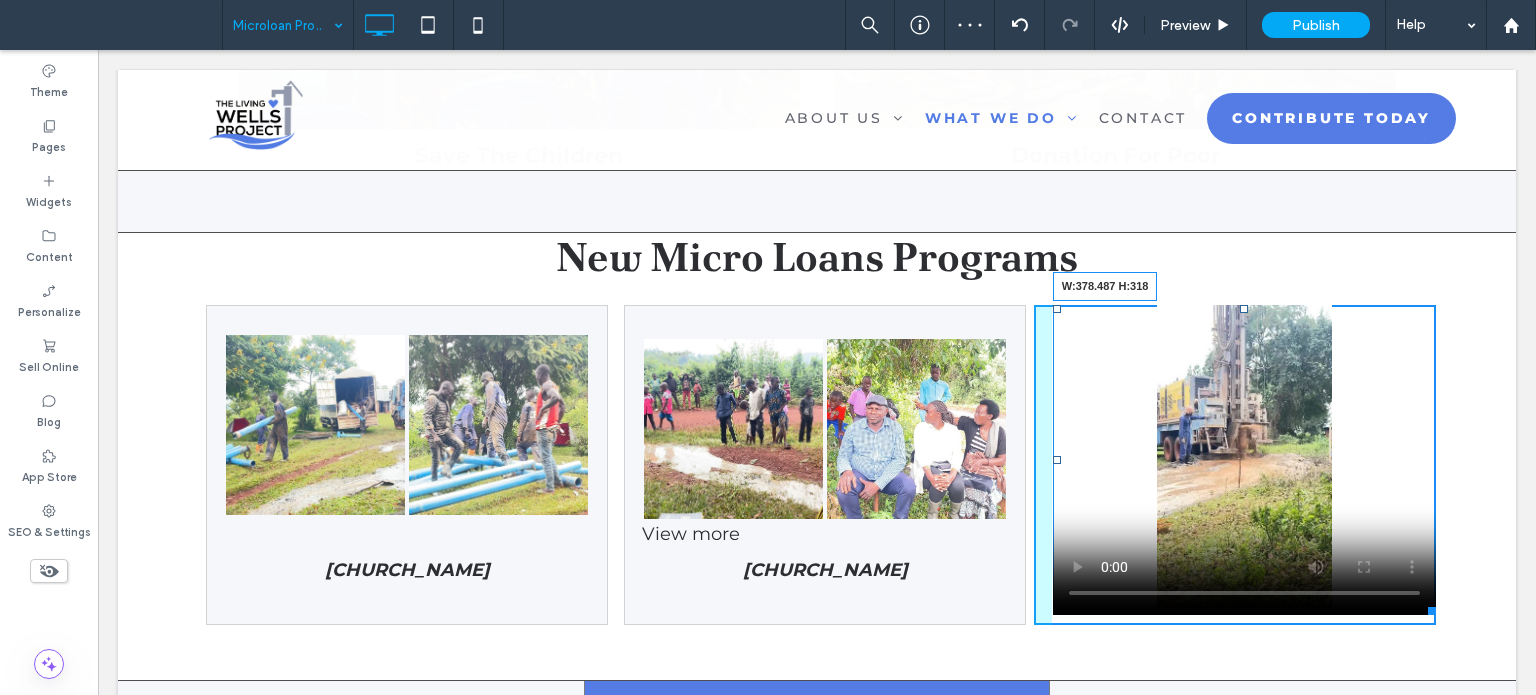 click on "Nature's Symphony
Breathtaking colors of our planet
Button
Sands of Time
Stark beauty of desolate dunes
Button
Nyamisana Fishers of Men Church
Click To Paste
Nature's Symphony
Breathtaking colors of our planet
Button
Faces of Humanity
Portraits of people from around the globe
Button
Beyond Boundaries
Visual odyssey across continents
Button
Sands of Time
Stark beauty of desolate dunes
Button
View more
Kyabigambire Full Gospel Church
Click To Paste
Click To Paste     Click To Paste
W:378.487 H:318
Row + Add Section" at bounding box center [817, 481] 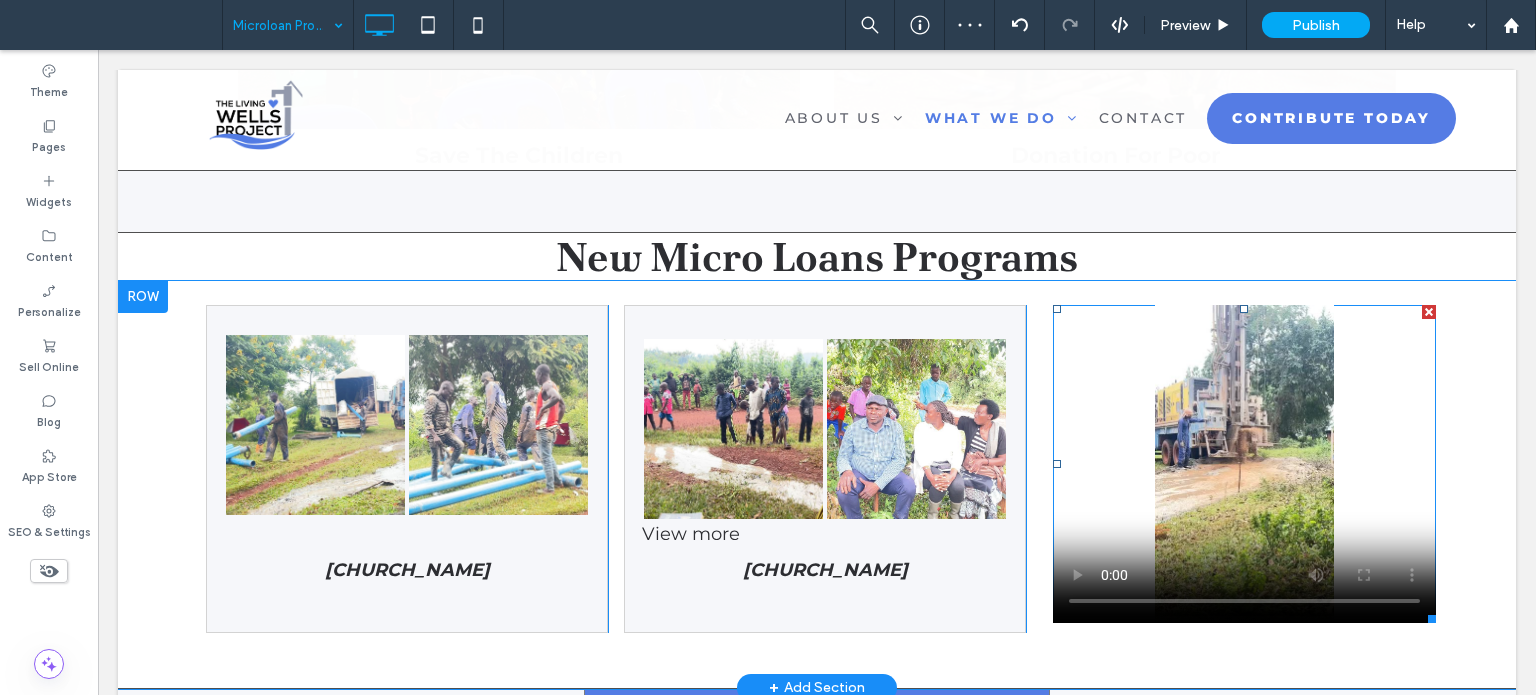 click at bounding box center (1244, 464) 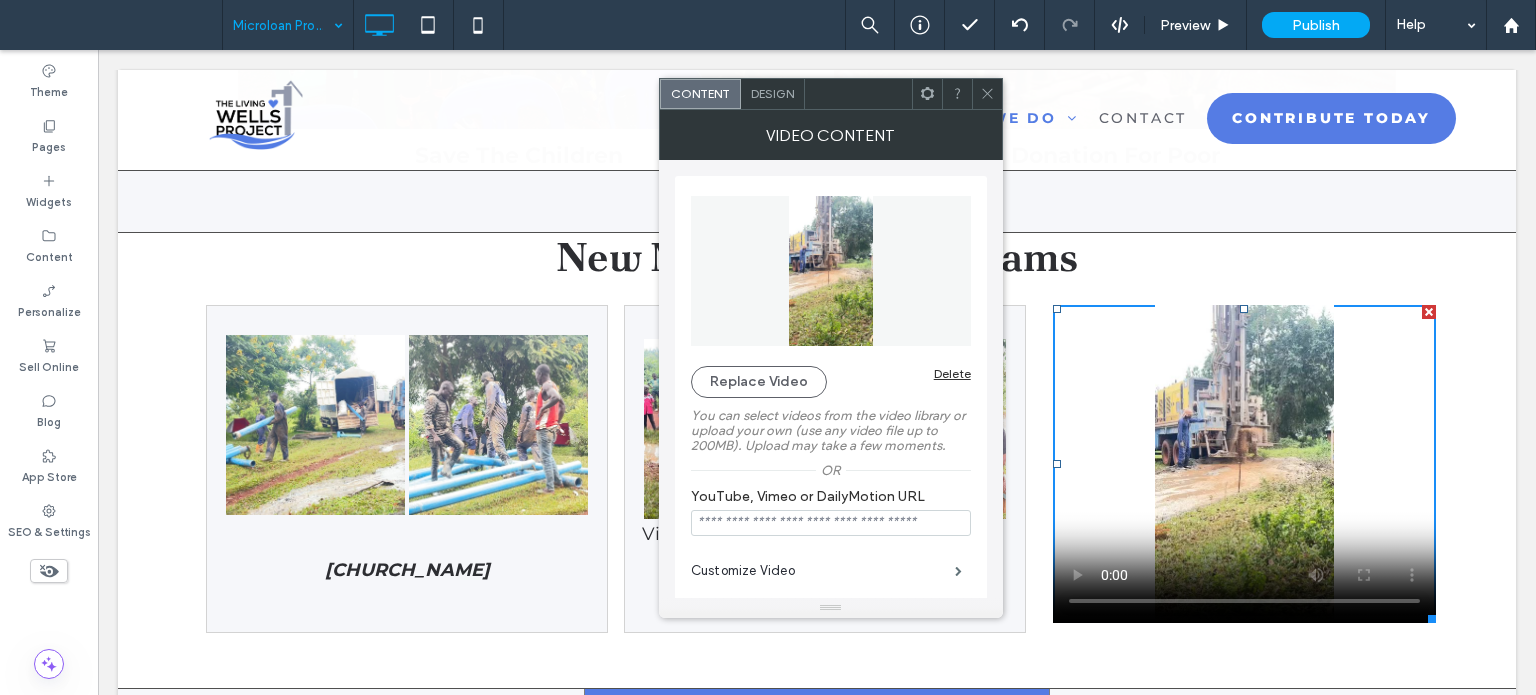 click on "Design" at bounding box center [772, 93] 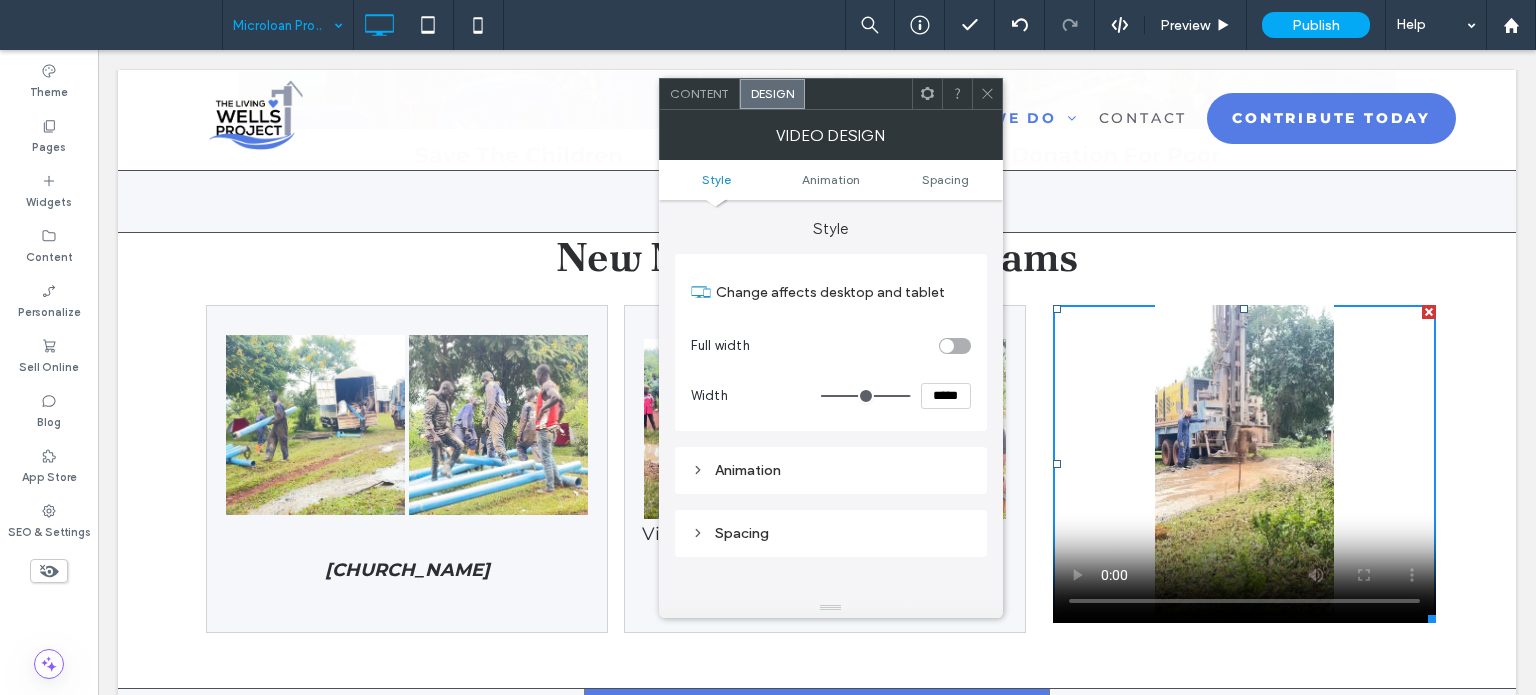 type on "***" 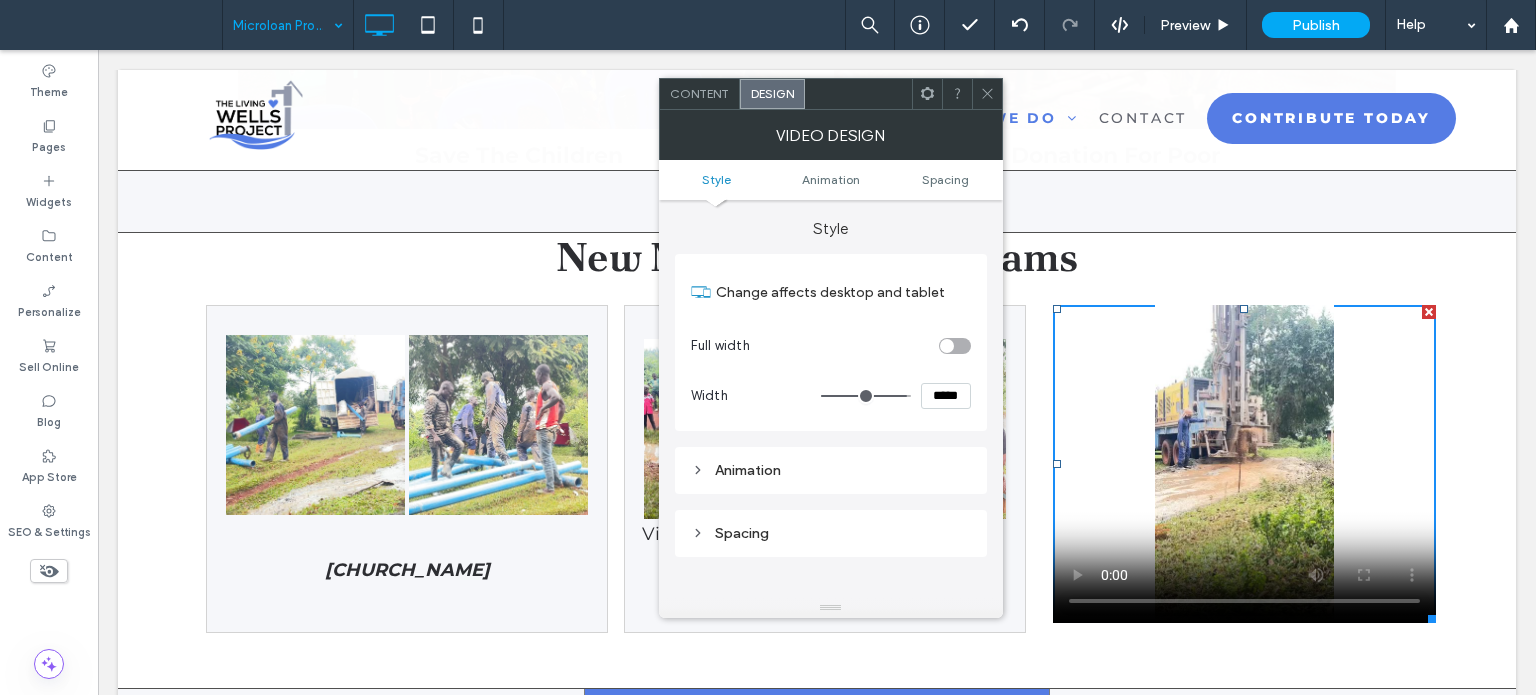 type on "***" 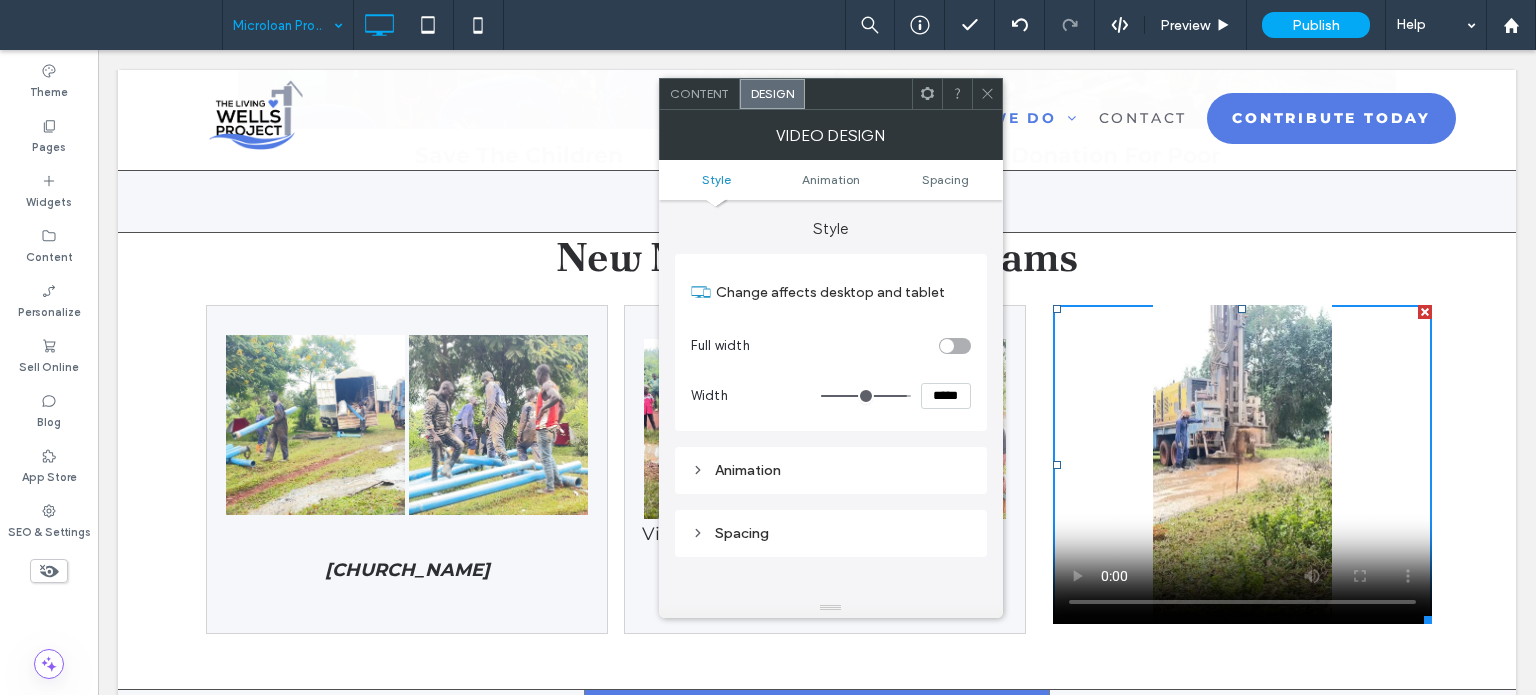 drag, startPoint x: 898, startPoint y: 393, endPoint x: 944, endPoint y: 381, distance: 47.539455 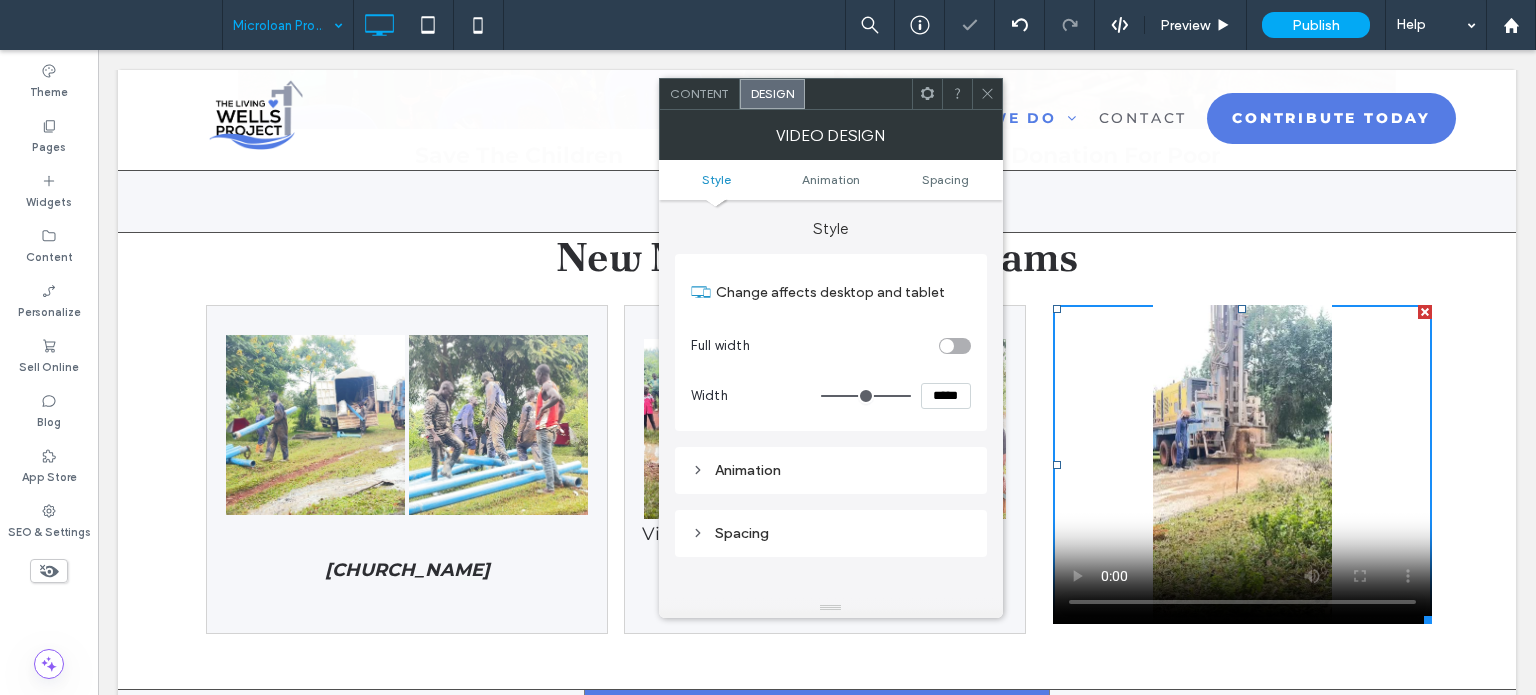 click at bounding box center (947, 346) 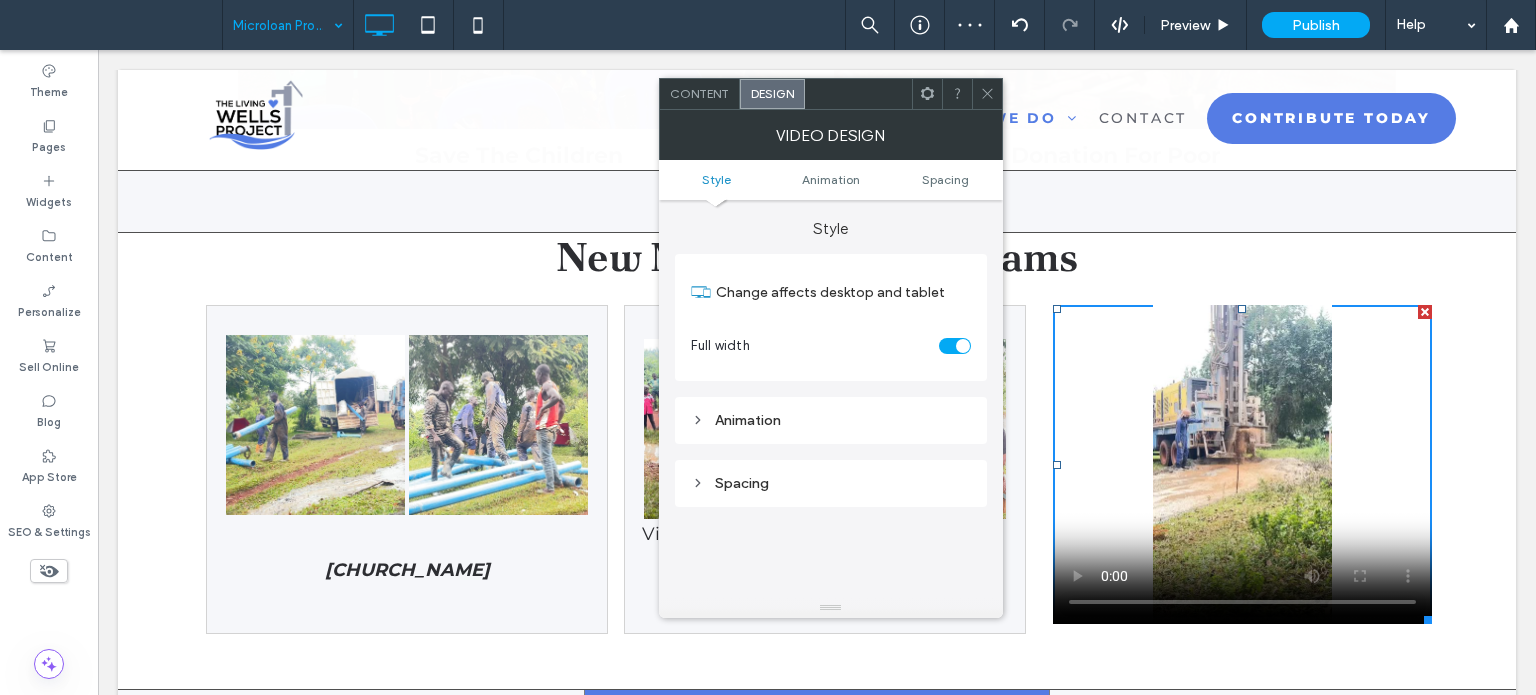 click 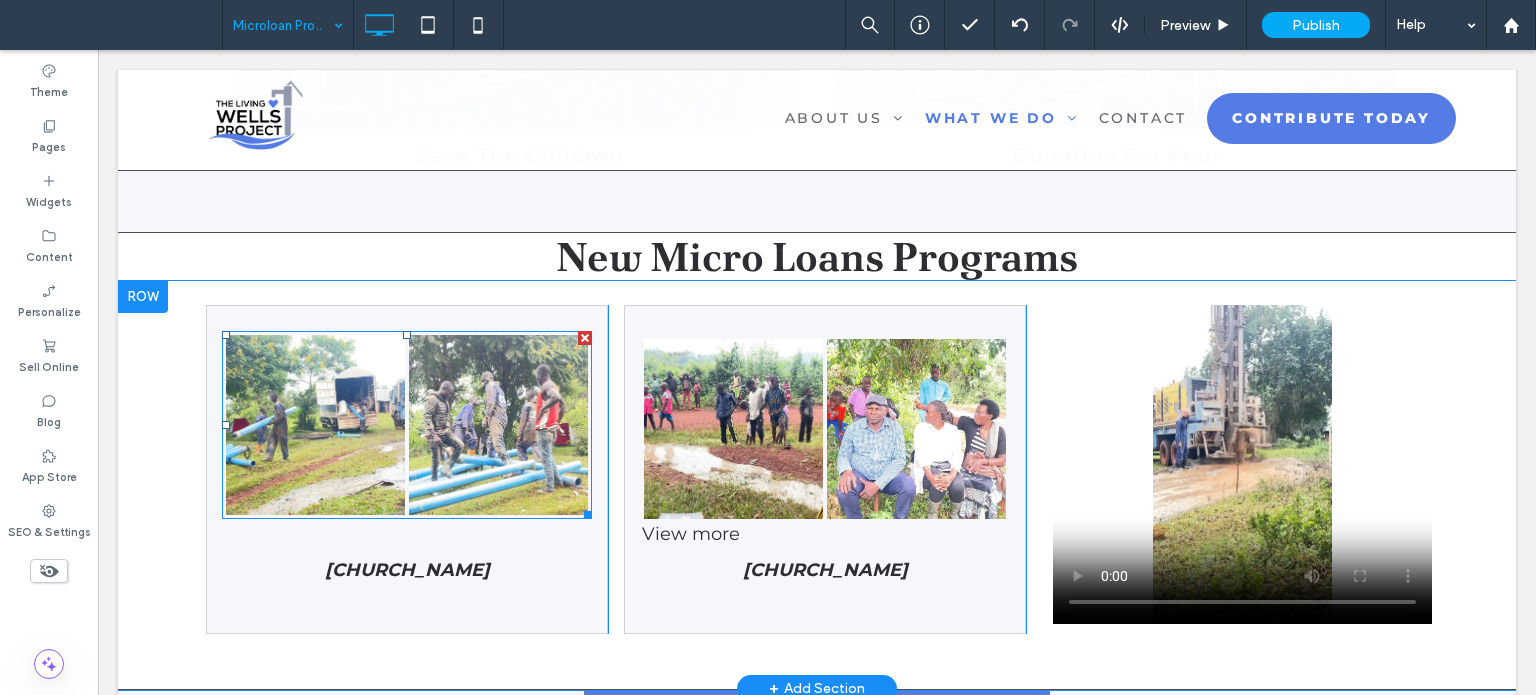 scroll, scrollTop: 1390, scrollLeft: 0, axis: vertical 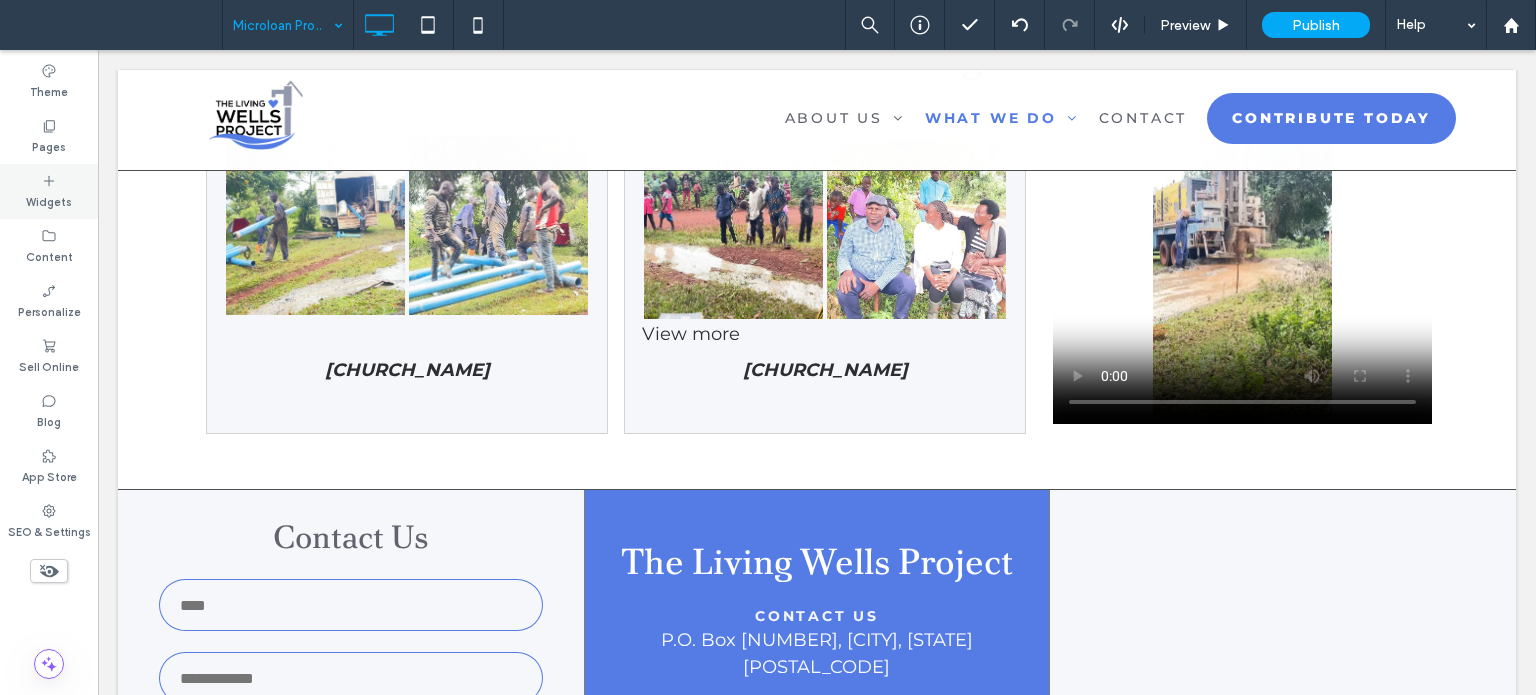 click on "Widgets" at bounding box center (49, 191) 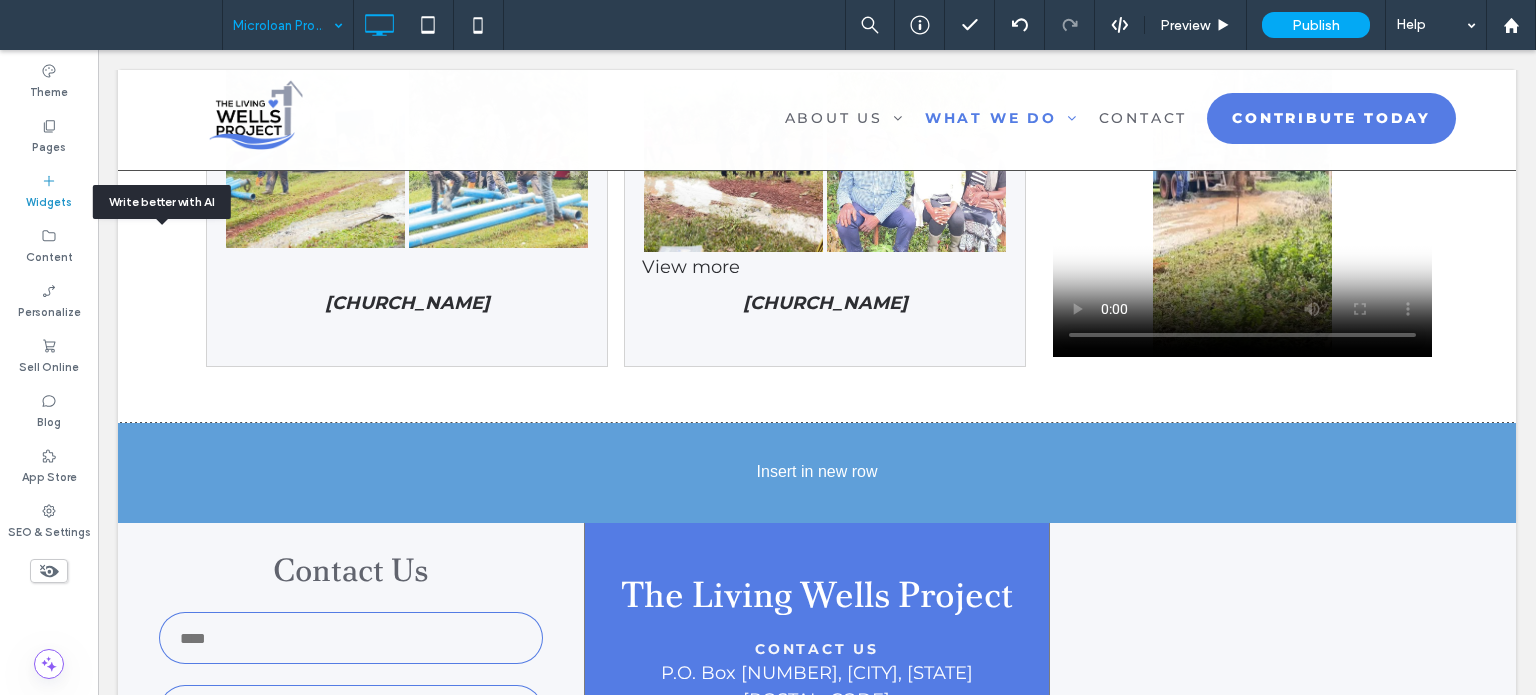scroll, scrollTop: 1481, scrollLeft: 0, axis: vertical 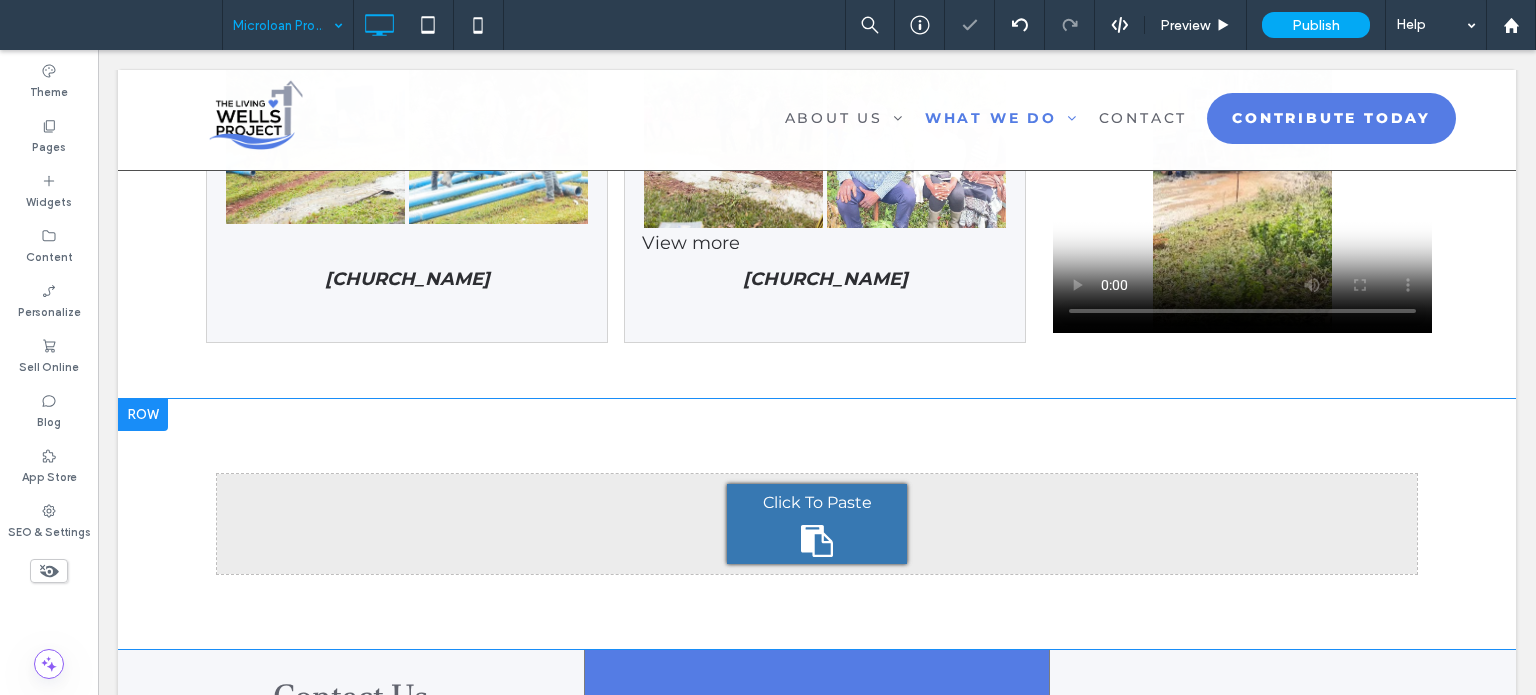 type on "**********" 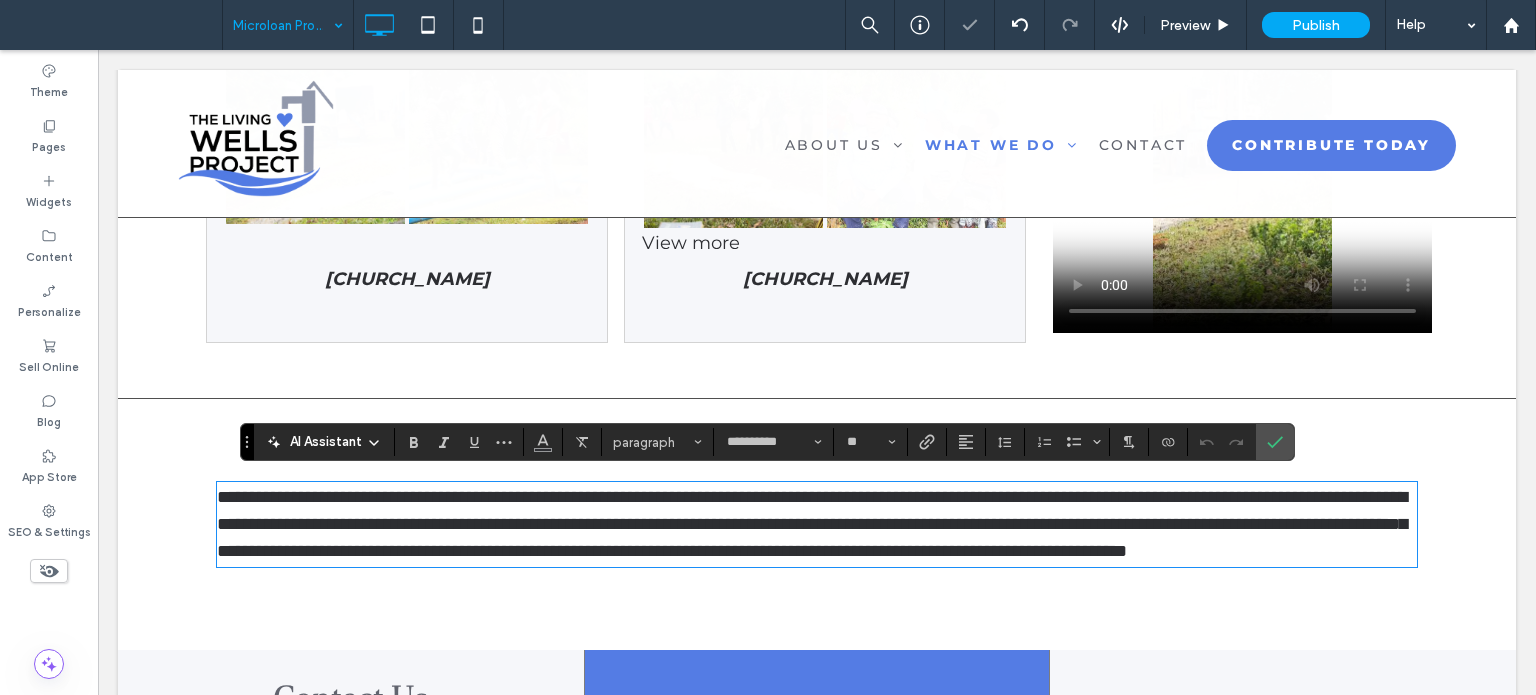 scroll, scrollTop: 0, scrollLeft: 0, axis: both 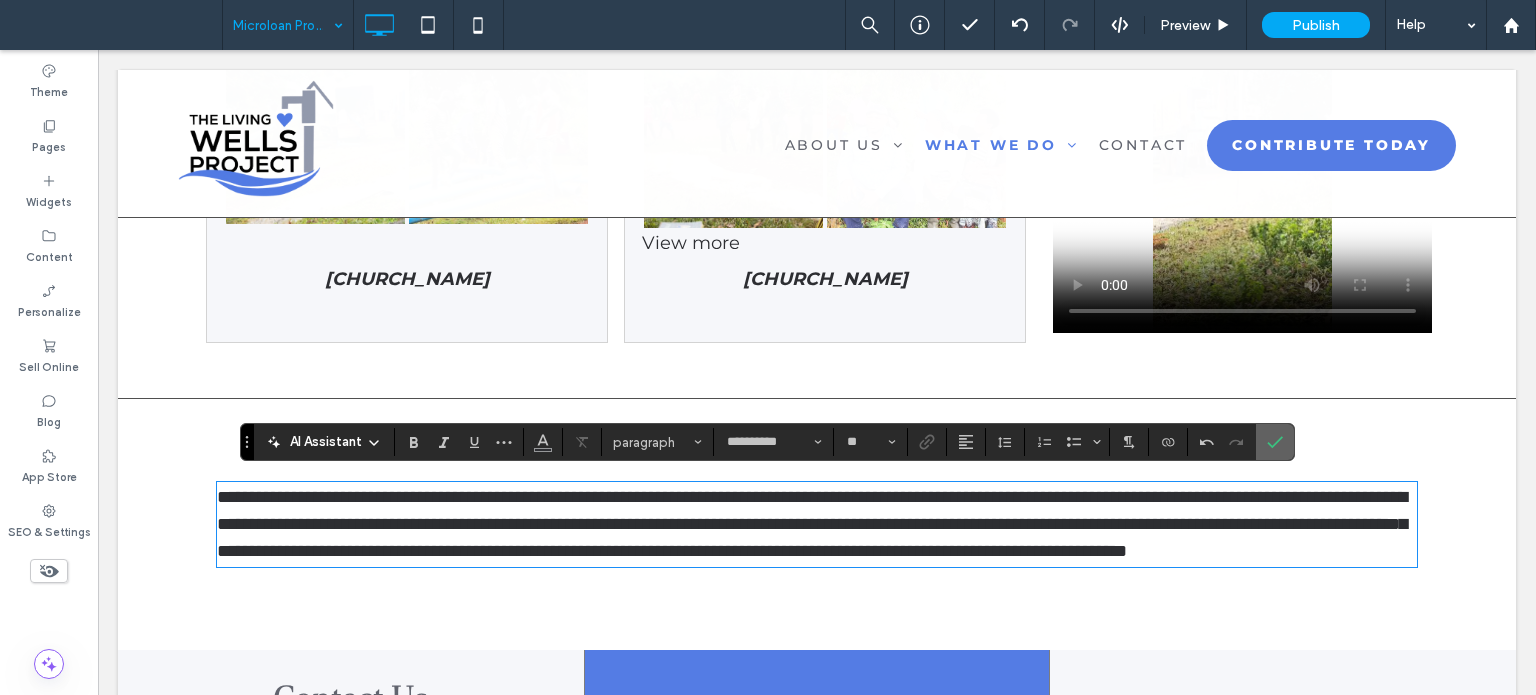 click 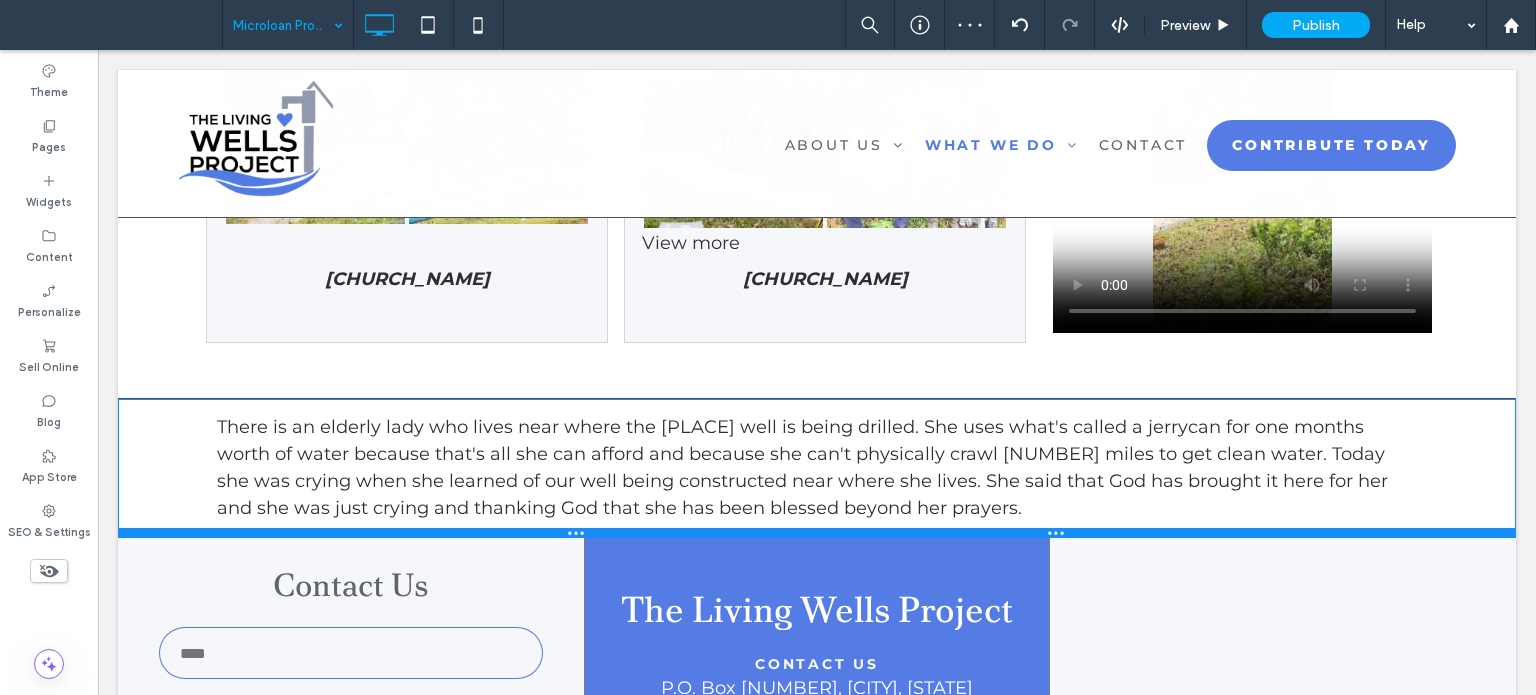 drag, startPoint x: 372, startPoint y: 667, endPoint x: 534, endPoint y: 577, distance: 185.32135 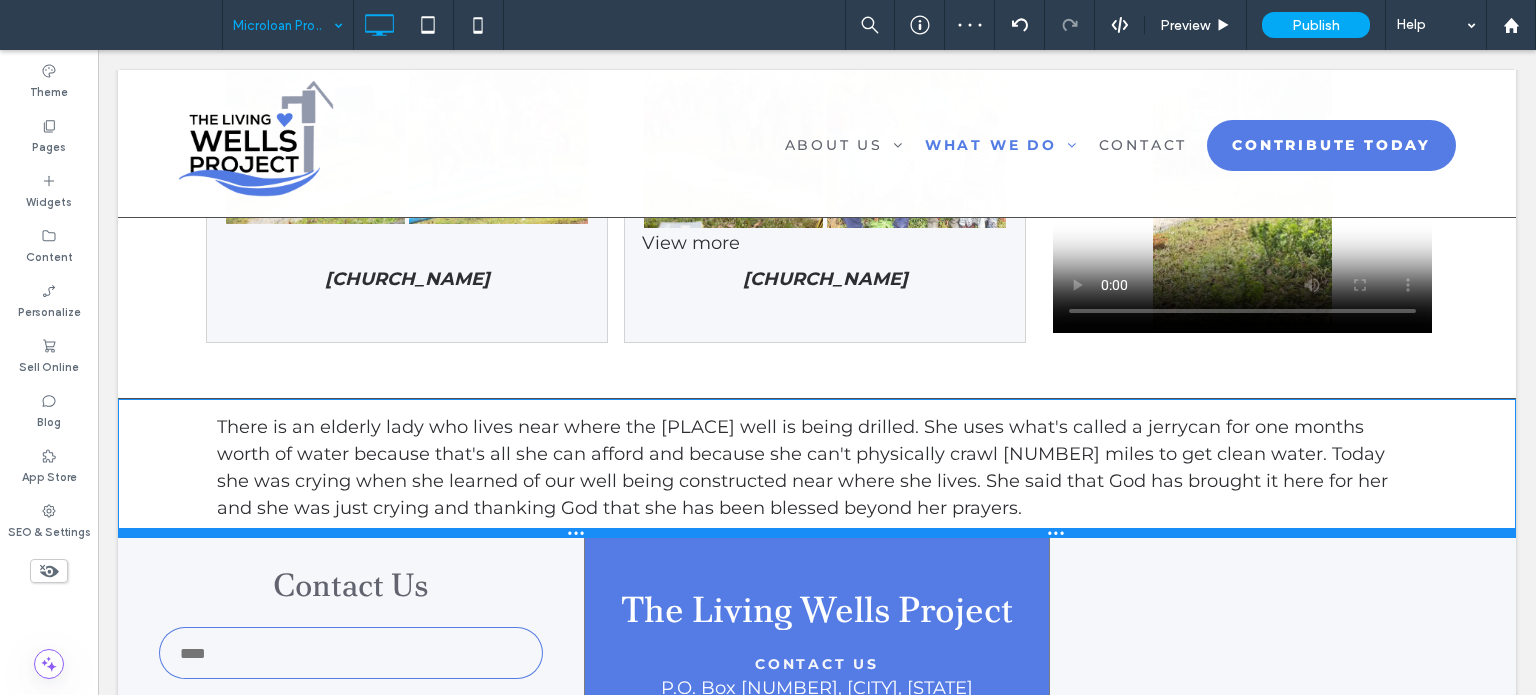 click at bounding box center [817, 533] 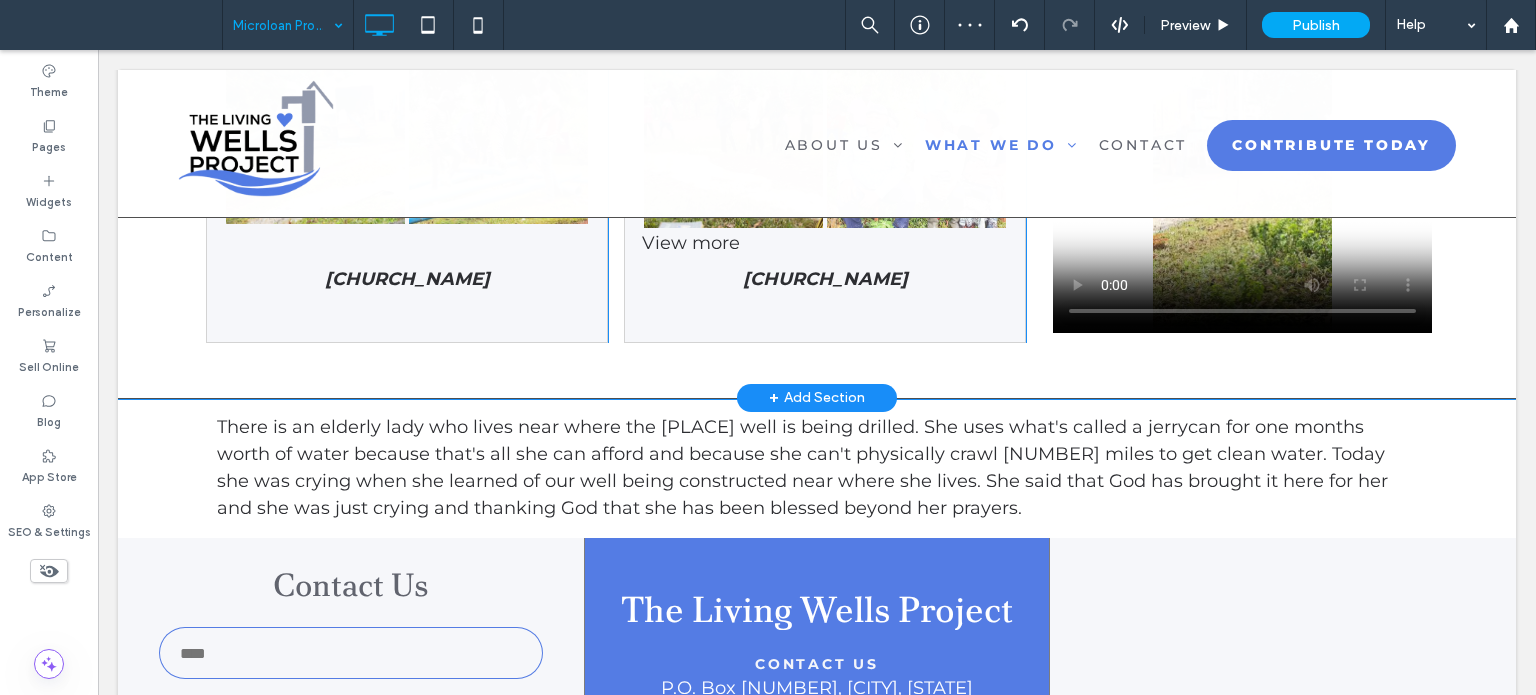 drag, startPoint x: 556, startPoint y: 392, endPoint x: 568, endPoint y: 335, distance: 58.249462 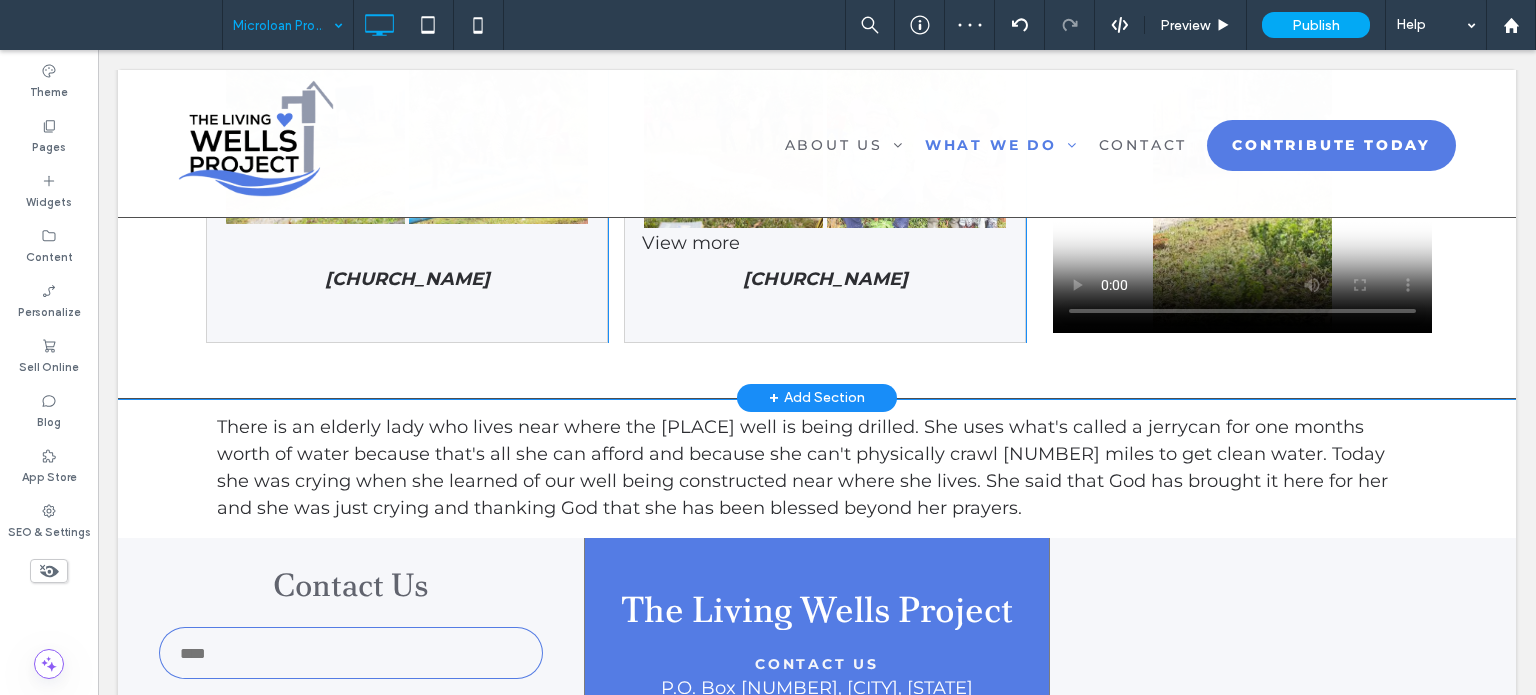 click on "Nature's Symphony
Breathtaking colors of our planet
Button
Sands of Time
Stark beauty of desolate dunes
Button
Nyamisana Fishers of Men Church
Click To Paste
Nature's Symphony
Breathtaking colors of our planet
Button
Faces of Humanity
Portraits of people from around the globe
Button
Beyond Boundaries
Visual odyssey across continents
Button
Sands of Time
Stark beauty of desolate dunes
Button
View more
Kyabigambire Full Gospel Church
Click To Paste
Click To Paste     Click To Paste
Row + Add Section" at bounding box center [817, 194] 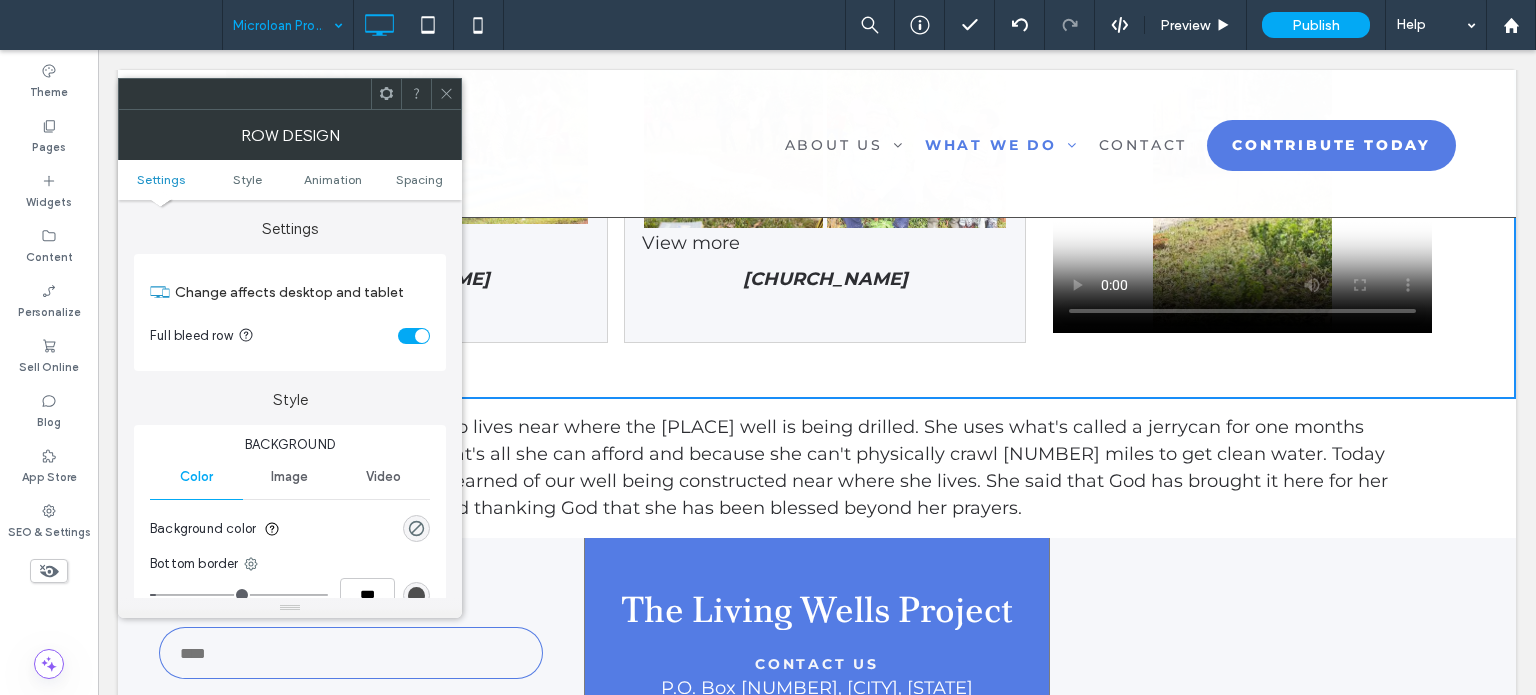 drag, startPoint x: 452, startPoint y: 97, endPoint x: 374, endPoint y: 59, distance: 86.764046 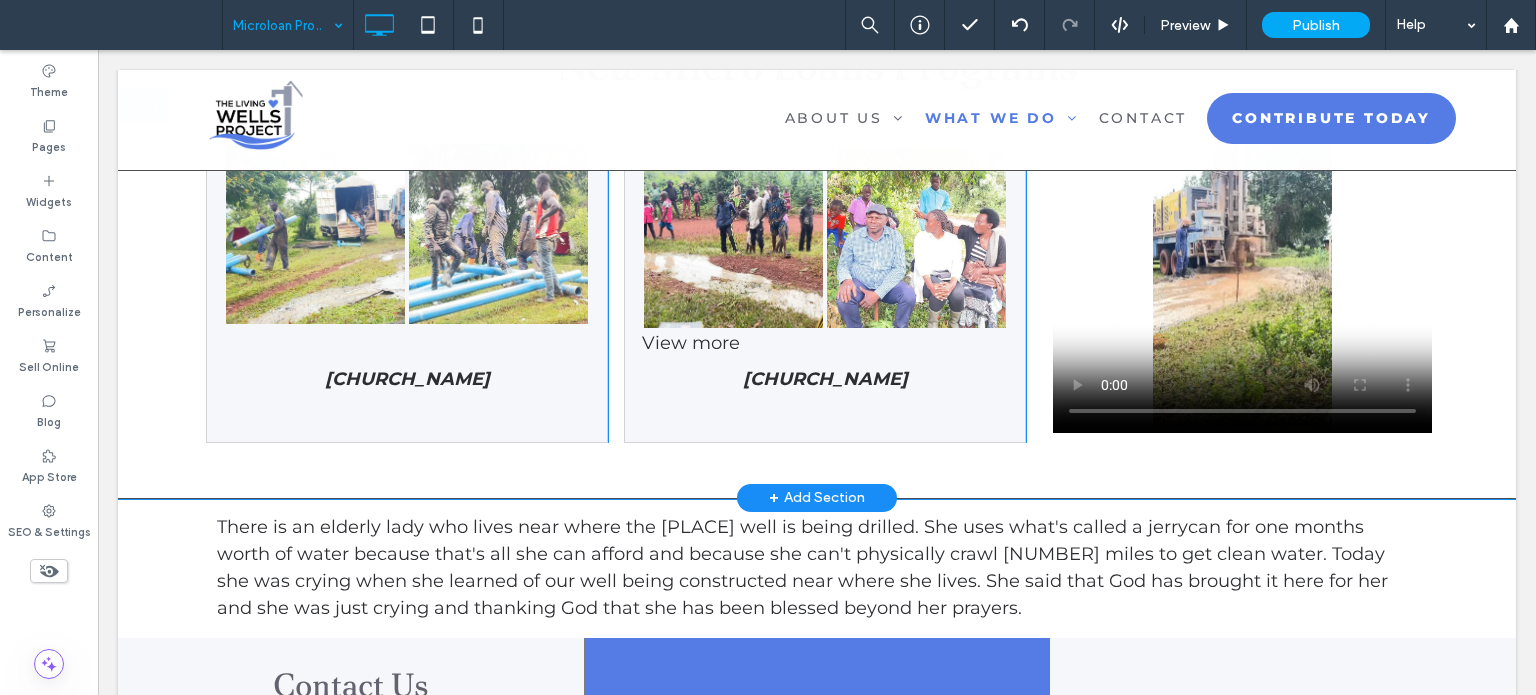 scroll, scrollTop: 1281, scrollLeft: 0, axis: vertical 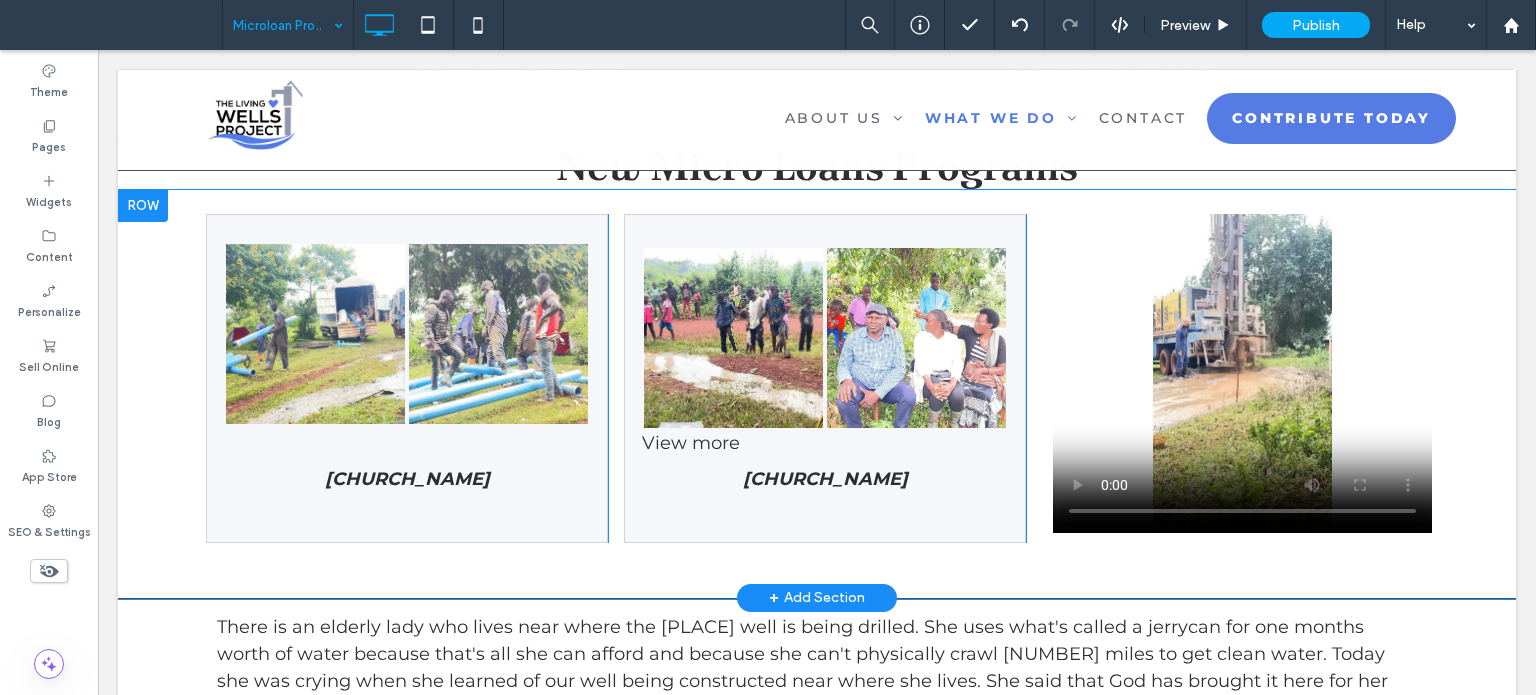 click at bounding box center [143, 206] 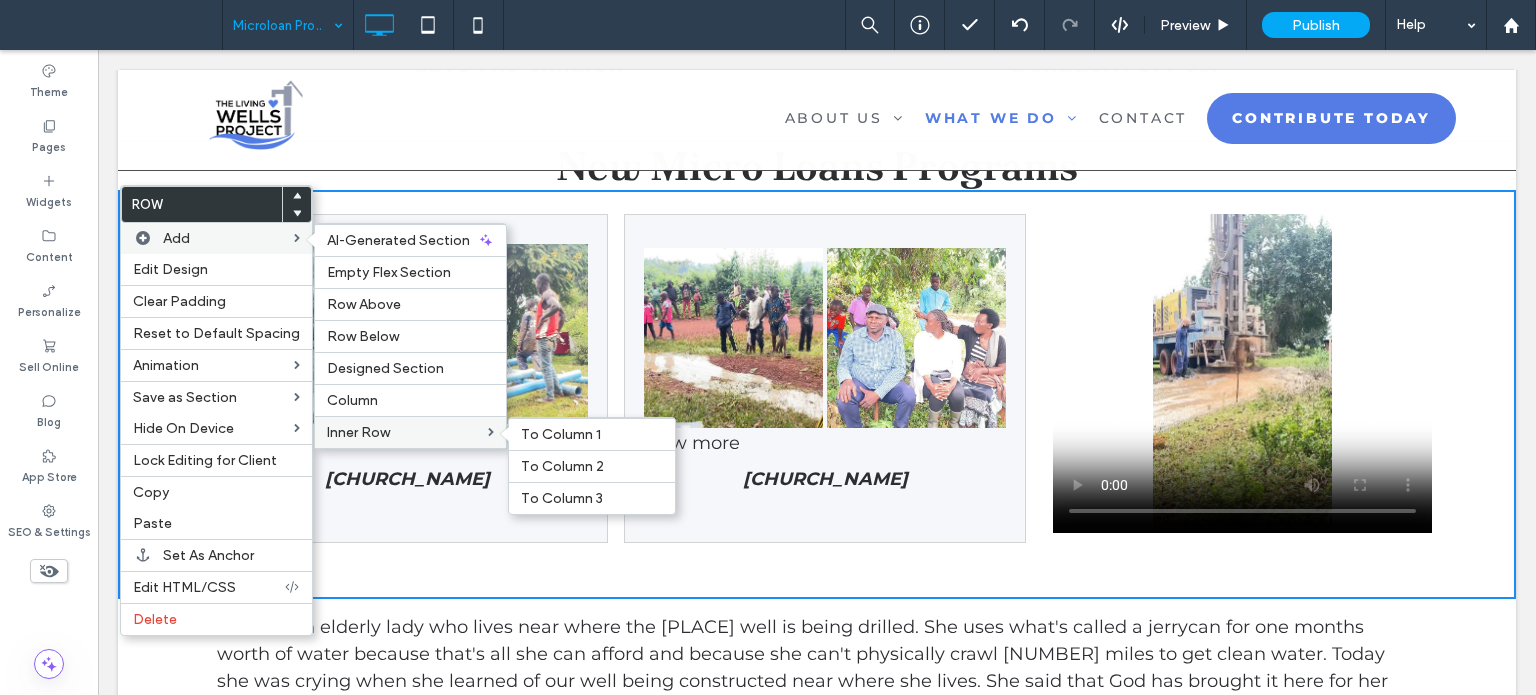 click on "Inner Row" at bounding box center [358, 432] 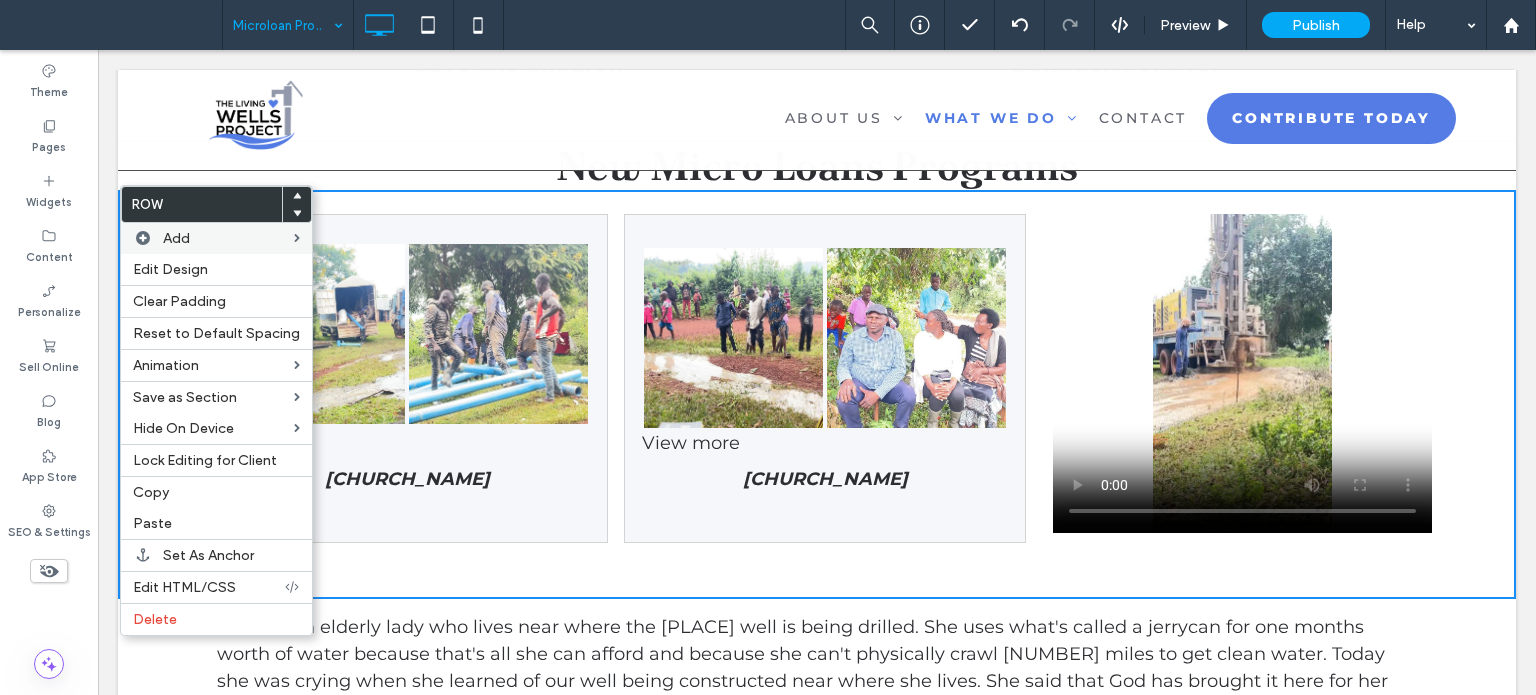 click on "Click To Paste     Click To Paste     There is an elderly lady who lives near where the Nyamisana well is being drilled. She uses what's called a jerrycan for one months worth of water because that's all she can afford and because she can't physically crawl 2 miles to get clean water. Today she was crying when she learned of our well being constructed near where she lives. She said that God has brought it here for her and she was just crying and thanking God that she has been blessed beyond her prayers." at bounding box center [817, 668] 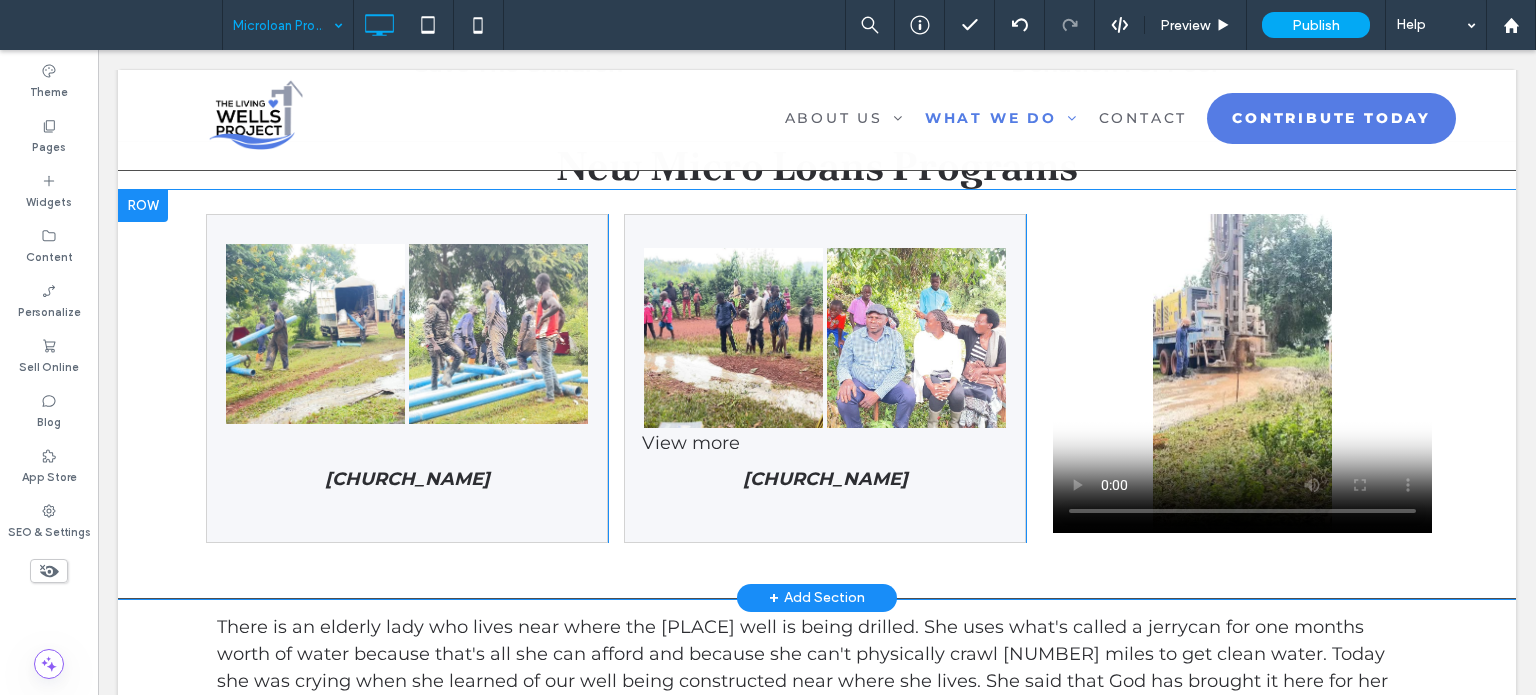 click on "Nature's Symphony
Breathtaking colors of our planet
Button
Sands of Time
Stark beauty of desolate dunes
Button
Nyamisana Fishers of Men Church
Click To Paste
Nature's Symphony
Breathtaking colors of our planet
Button
Faces of Humanity
Portraits of people from around the globe
Button
Beyond Boundaries
Visual odyssey across continents
Button
Sands of Time
Stark beauty of desolate dunes
Button
View more
Kyabigambire Full Gospel Church
Click To Paste
Click To Paste     Click To Paste
Row + Add Section" at bounding box center (817, 394) 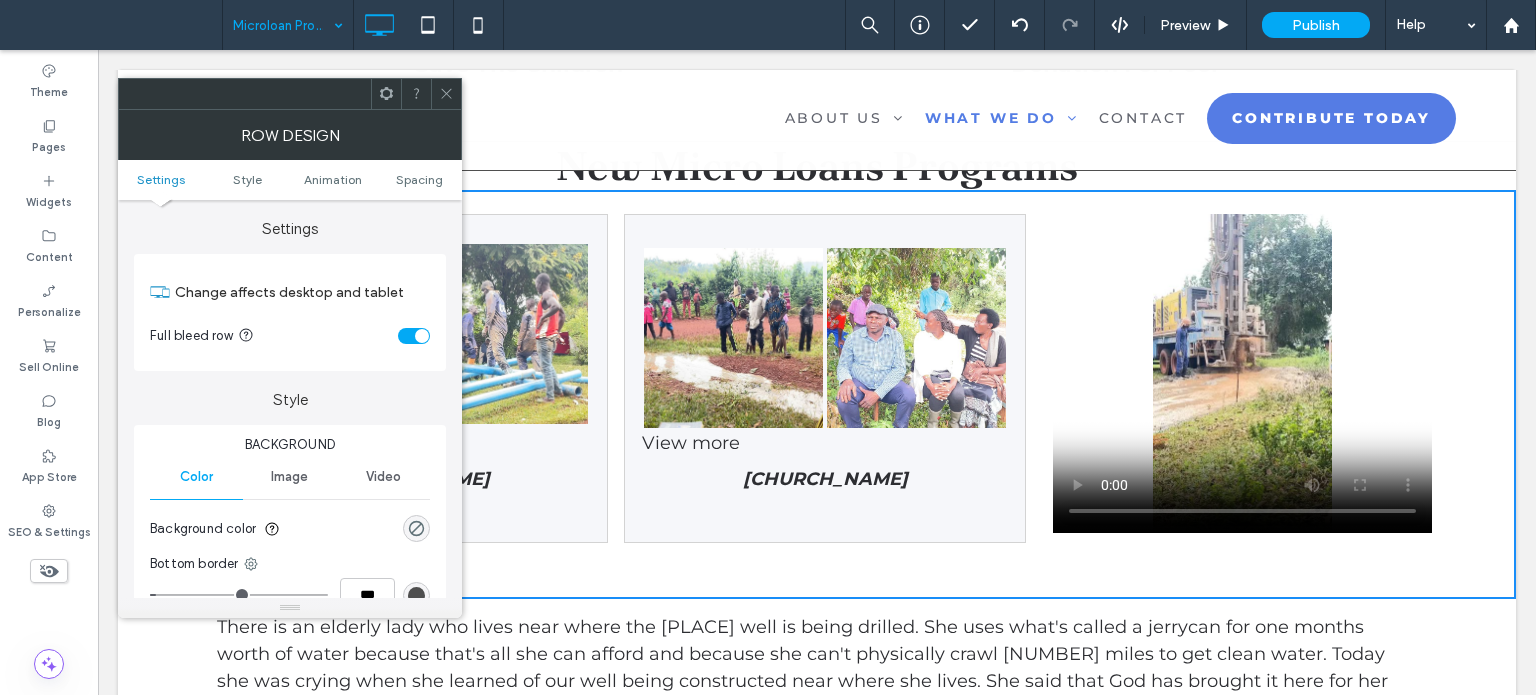 click 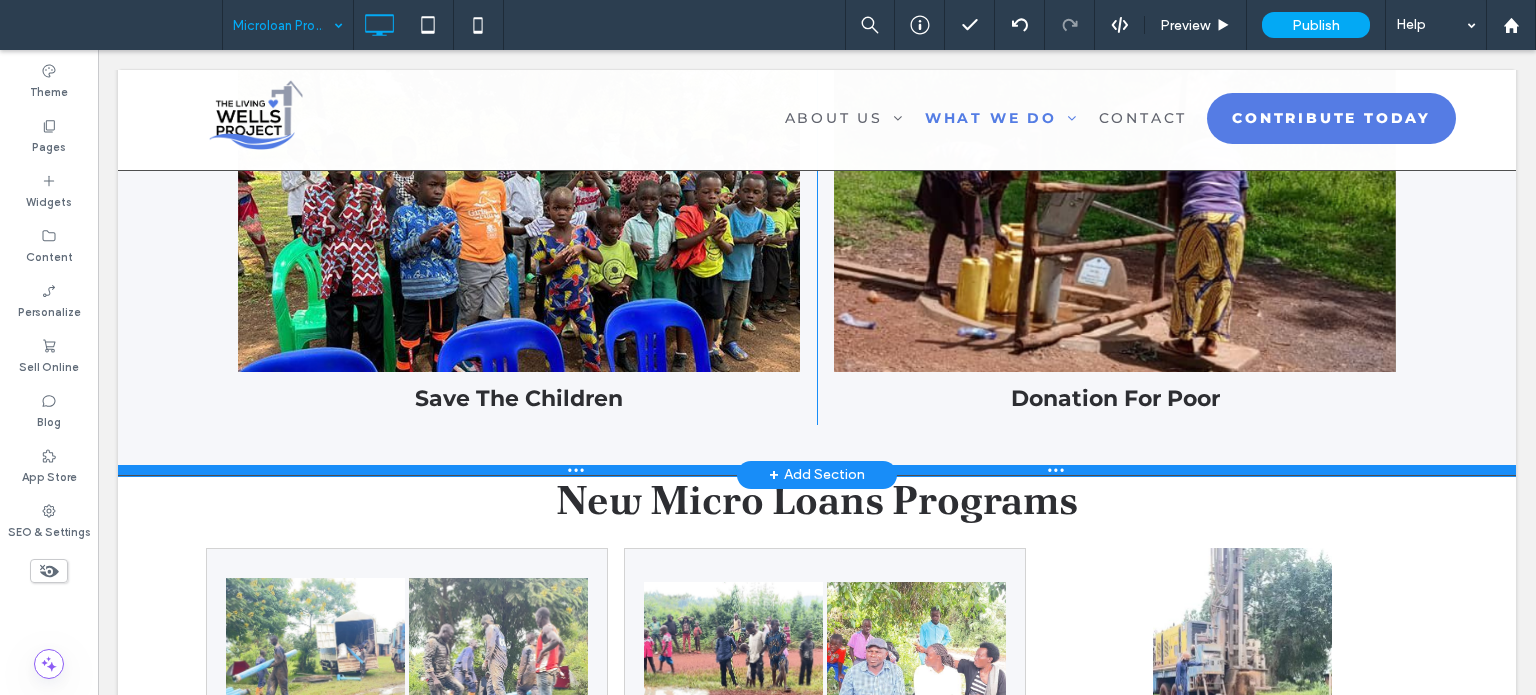 scroll, scrollTop: 981, scrollLeft: 0, axis: vertical 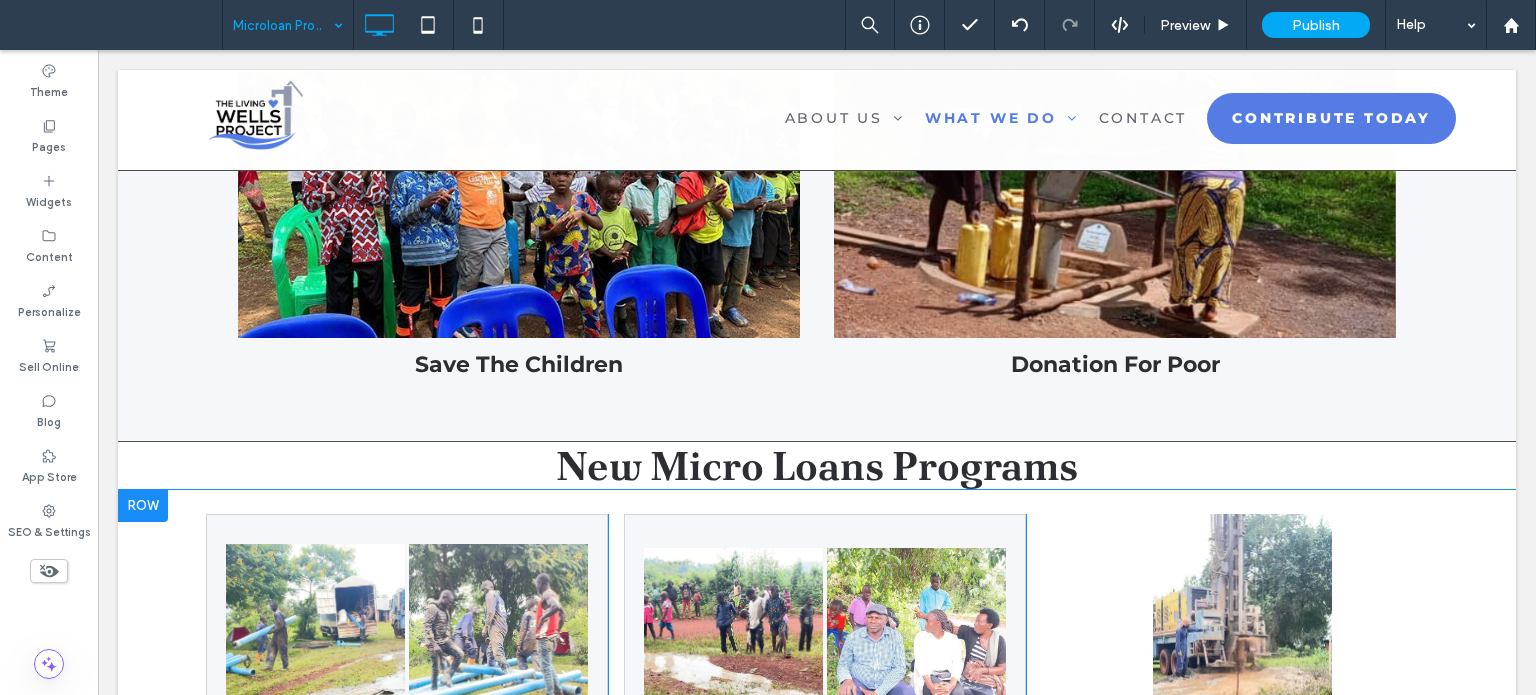 click at bounding box center (143, 506) 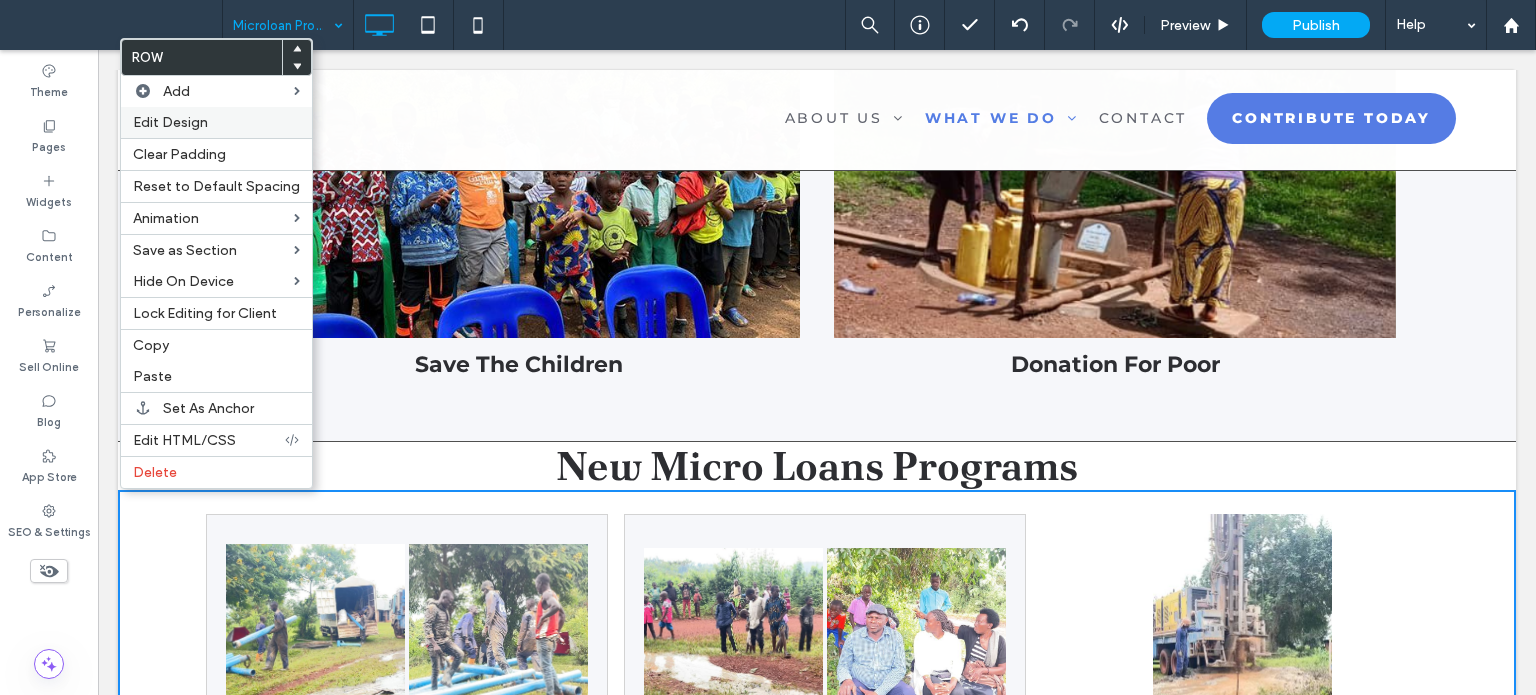 click on "Edit Design" at bounding box center (170, 122) 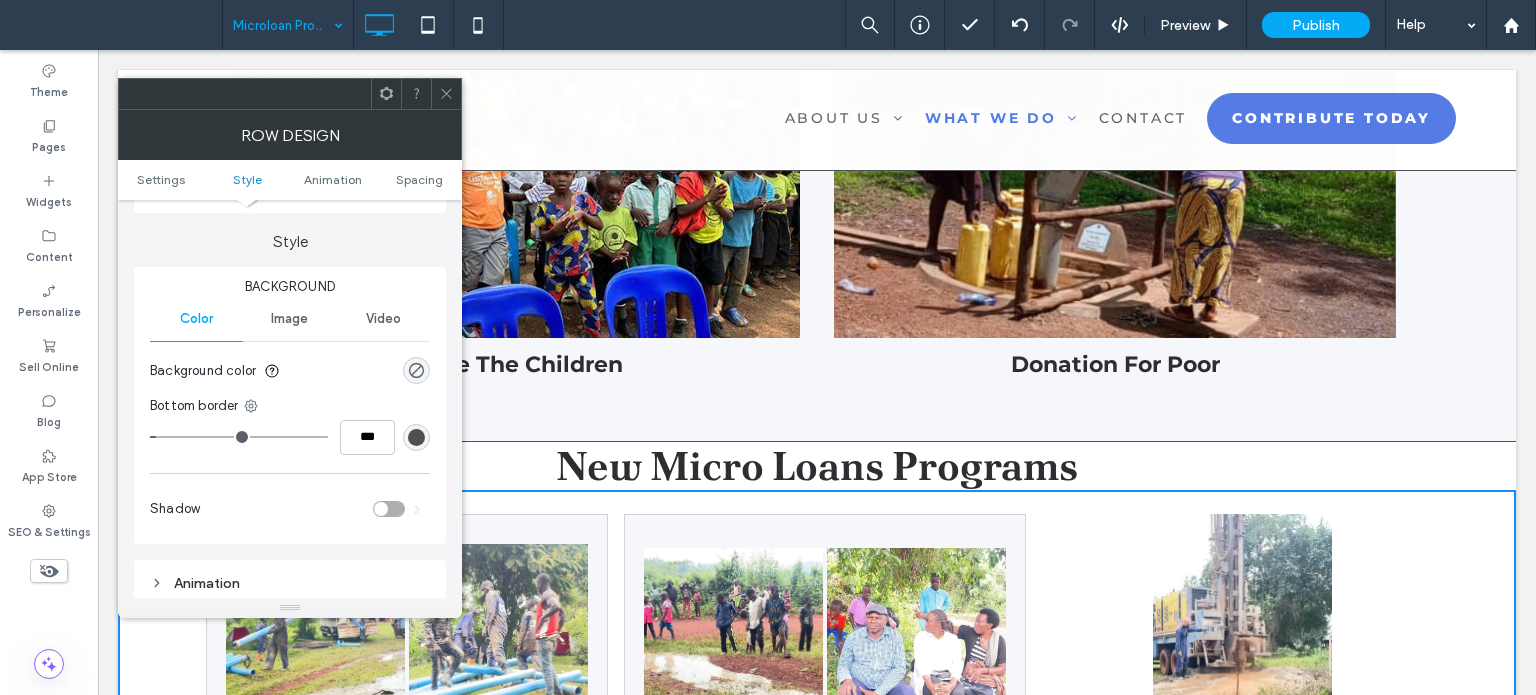 scroll, scrollTop: 200, scrollLeft: 0, axis: vertical 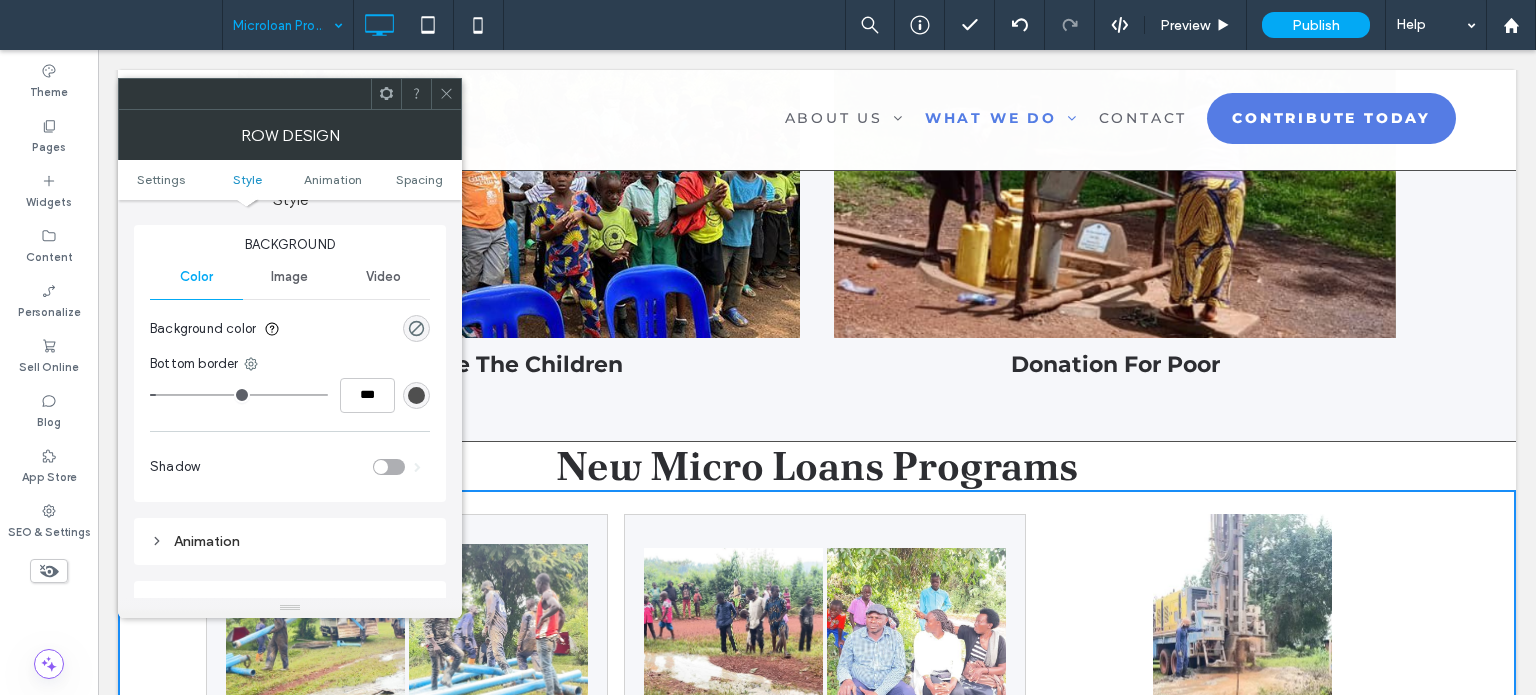 type on "*" 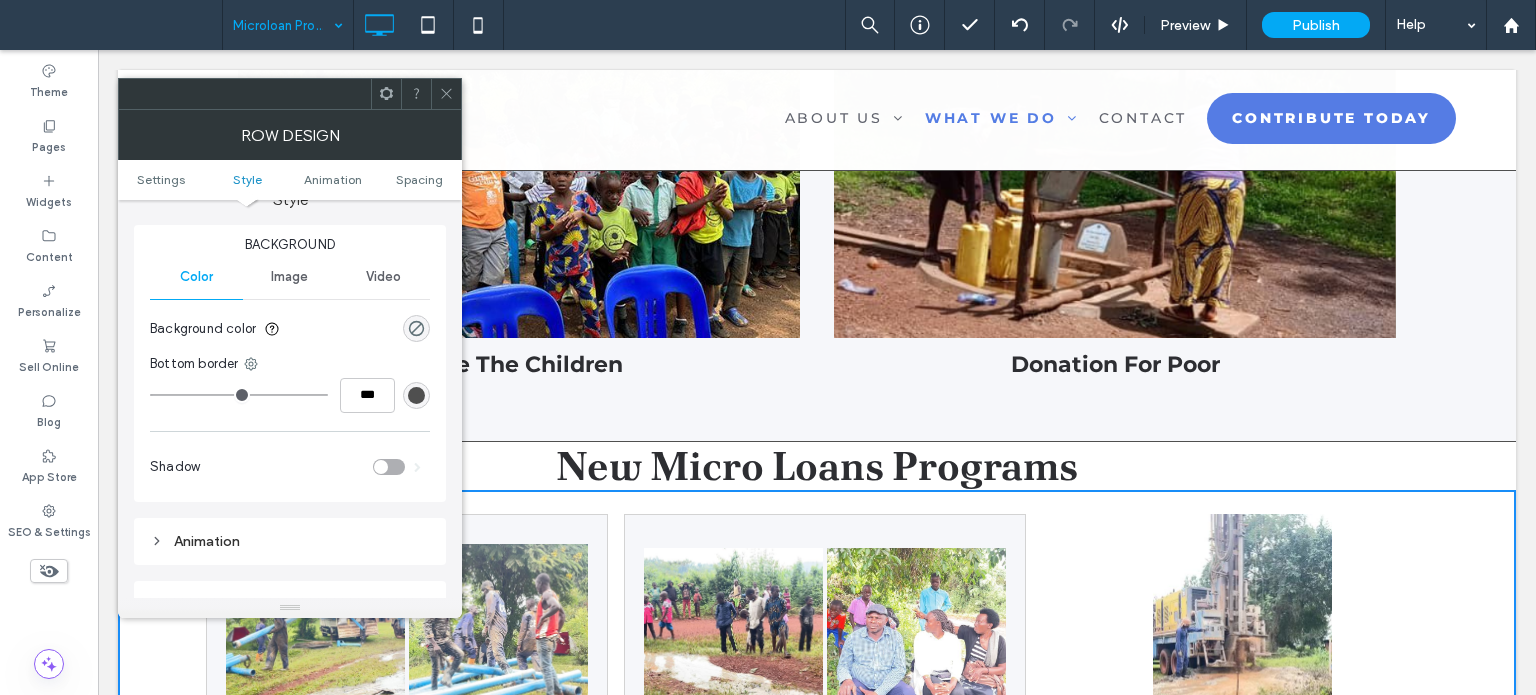 drag, startPoint x: 161, startPoint y: 397, endPoint x: 149, endPoint y: 391, distance: 13.416408 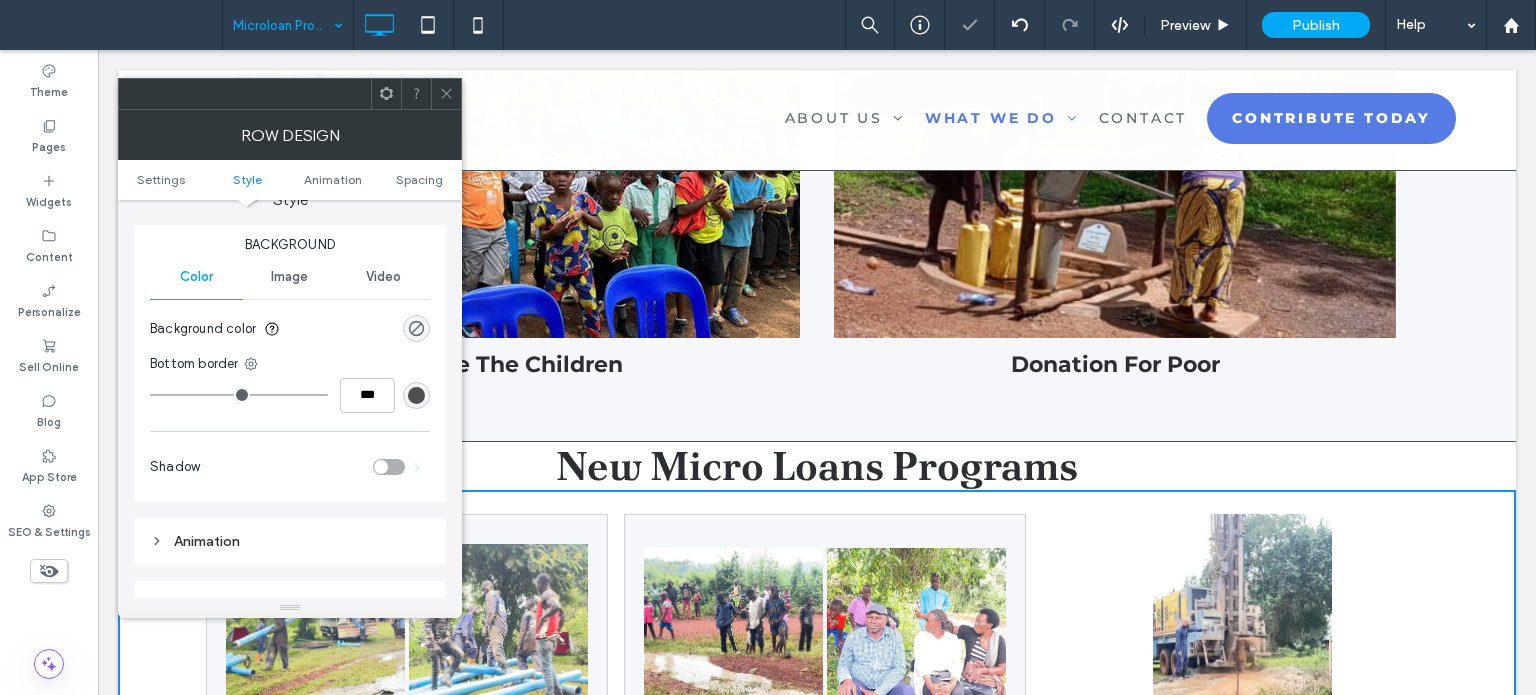 click 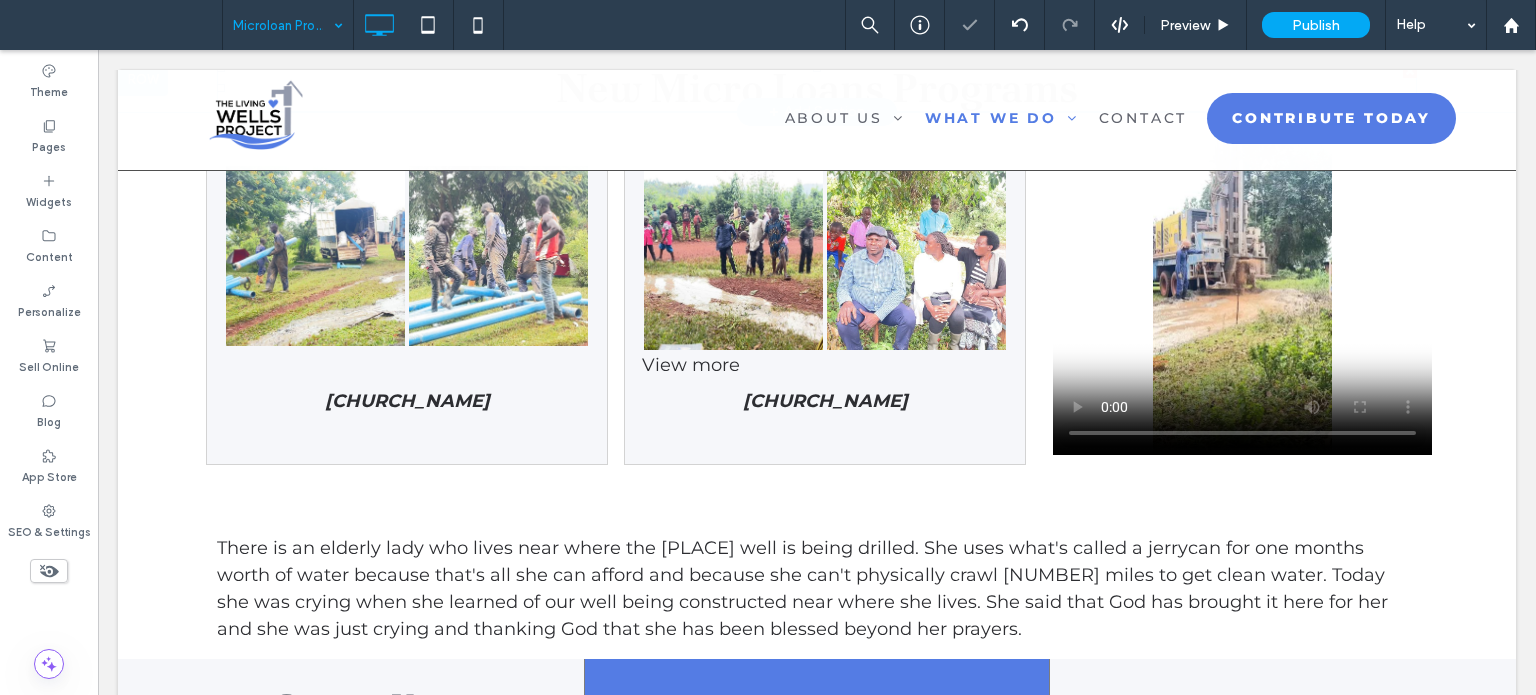 scroll, scrollTop: 1381, scrollLeft: 0, axis: vertical 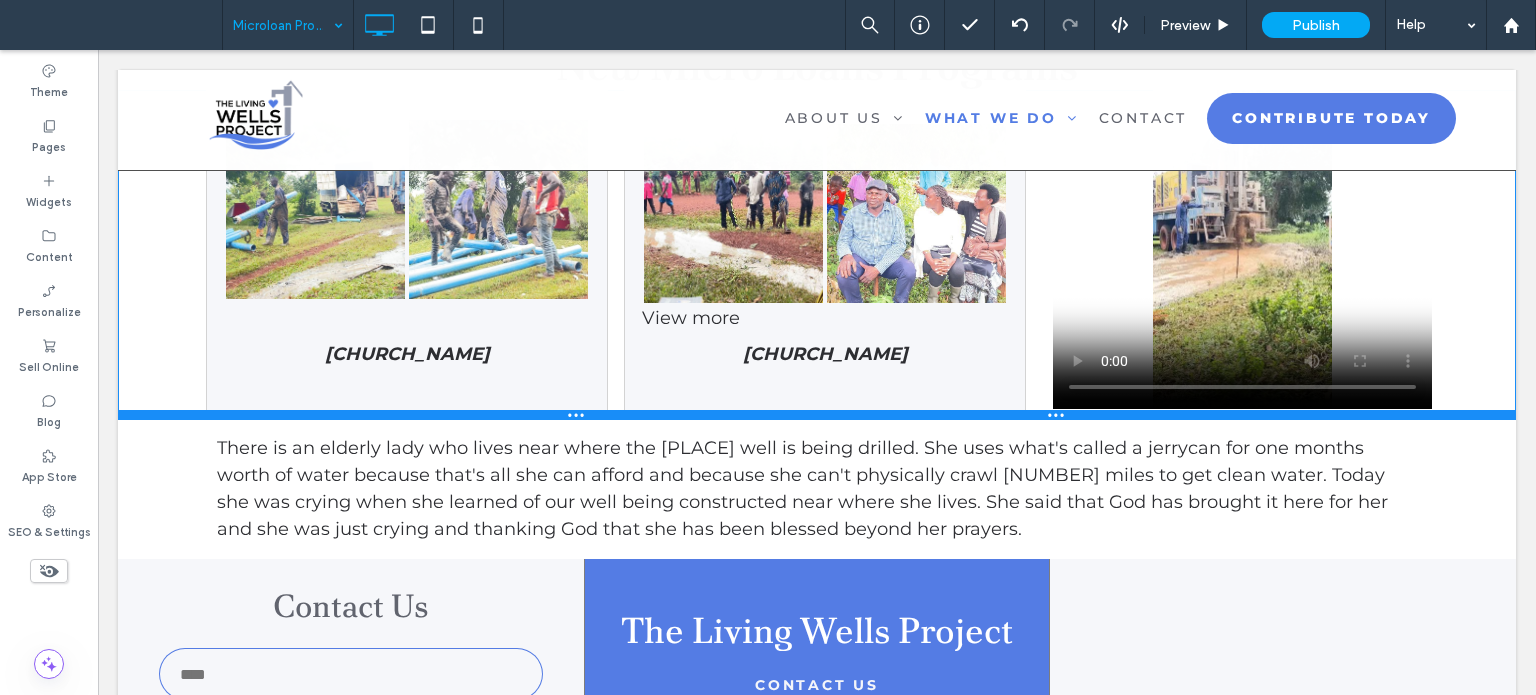 drag, startPoint x: 304, startPoint y: 491, endPoint x: 416, endPoint y: 479, distance: 112.64102 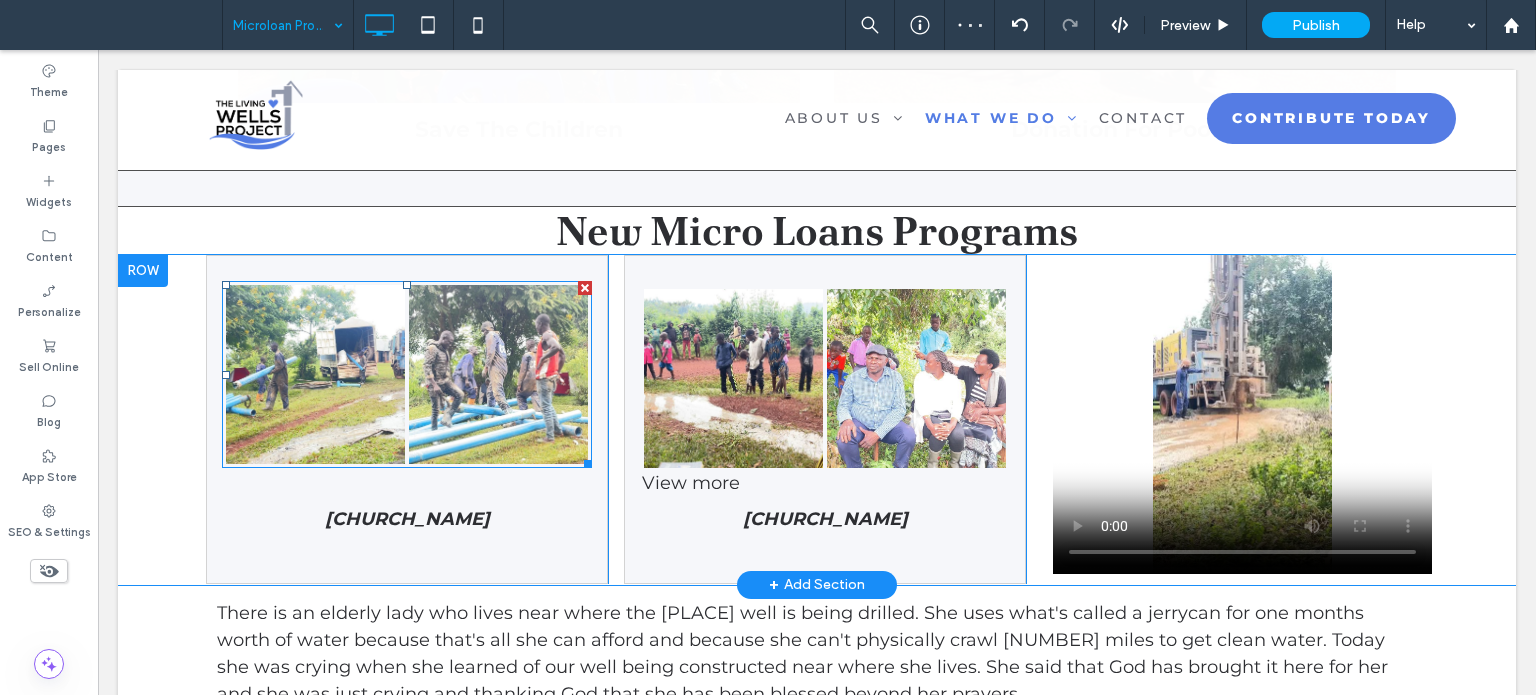 scroll, scrollTop: 1181, scrollLeft: 0, axis: vertical 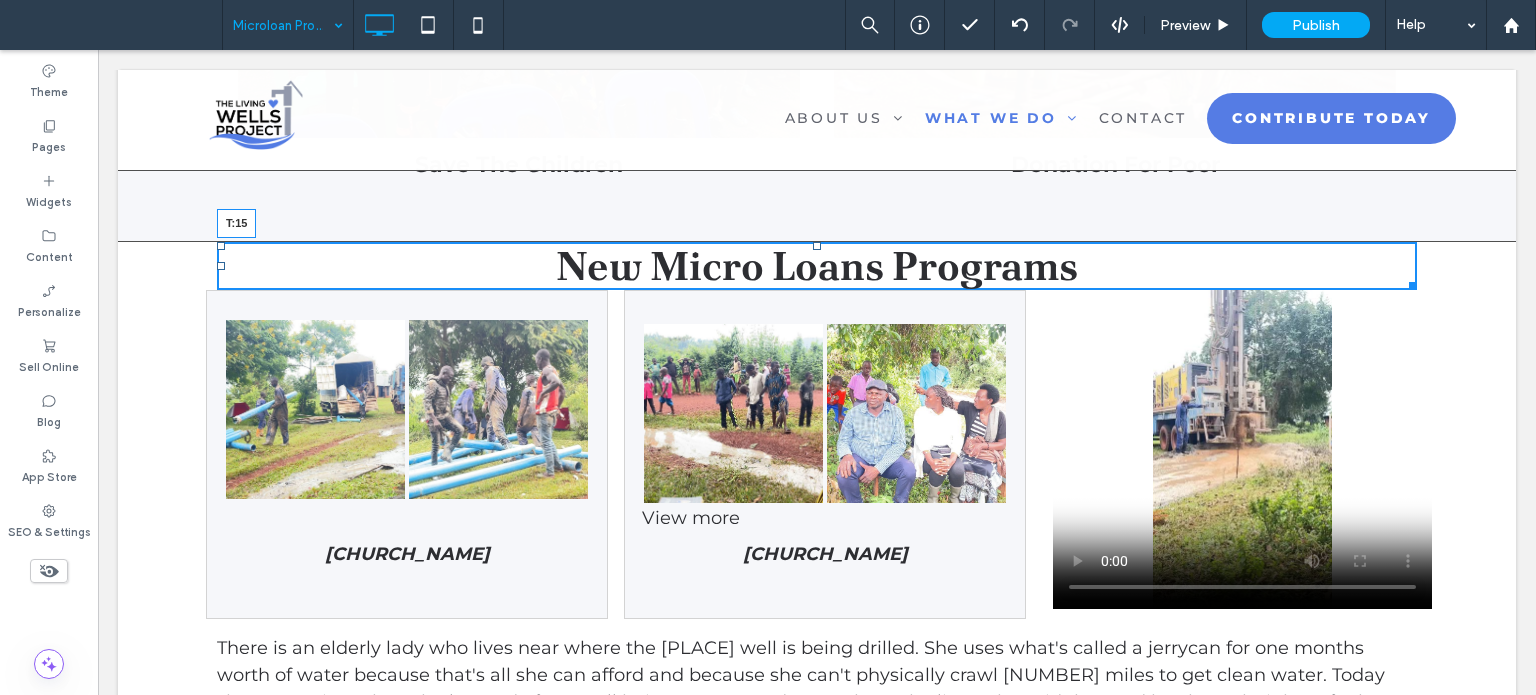 drag, startPoint x: 808, startPoint y: 242, endPoint x: 808, endPoint y: 256, distance: 14 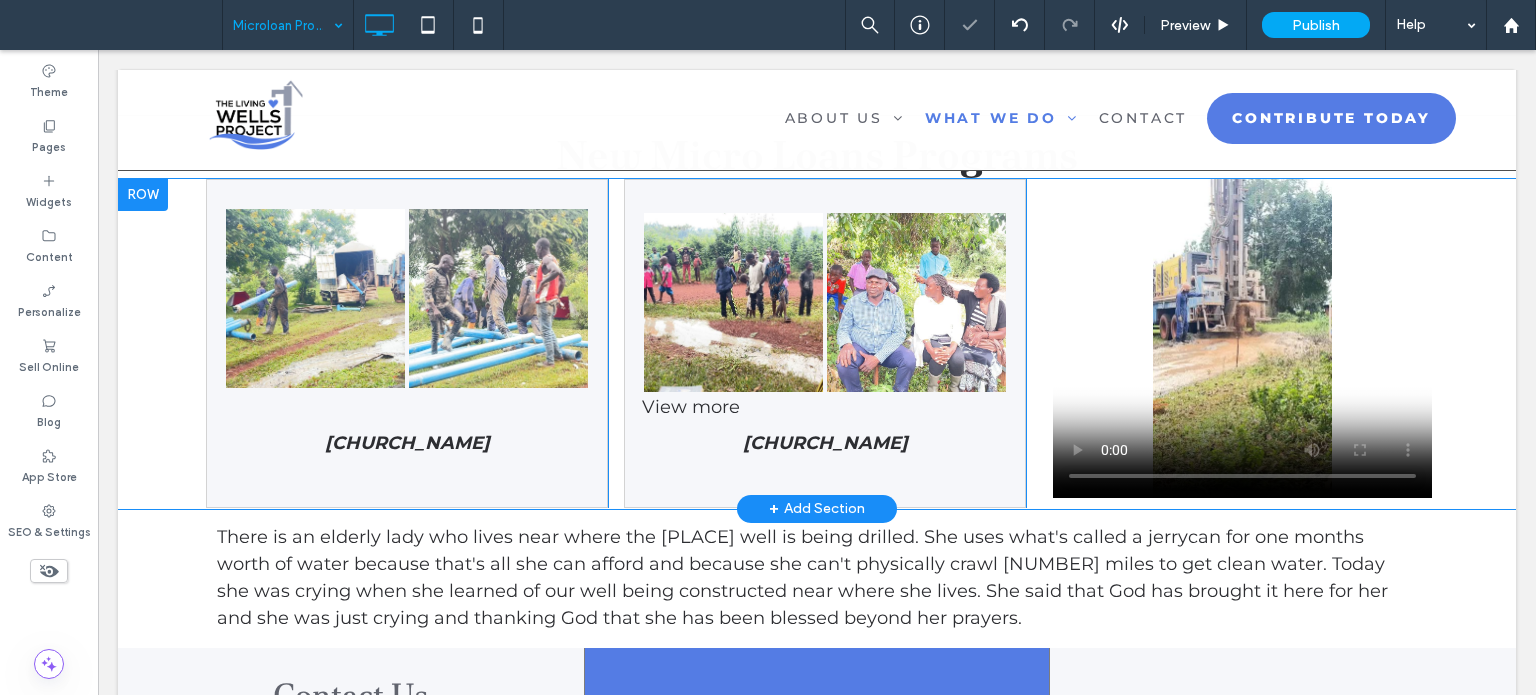 scroll, scrollTop: 1381, scrollLeft: 0, axis: vertical 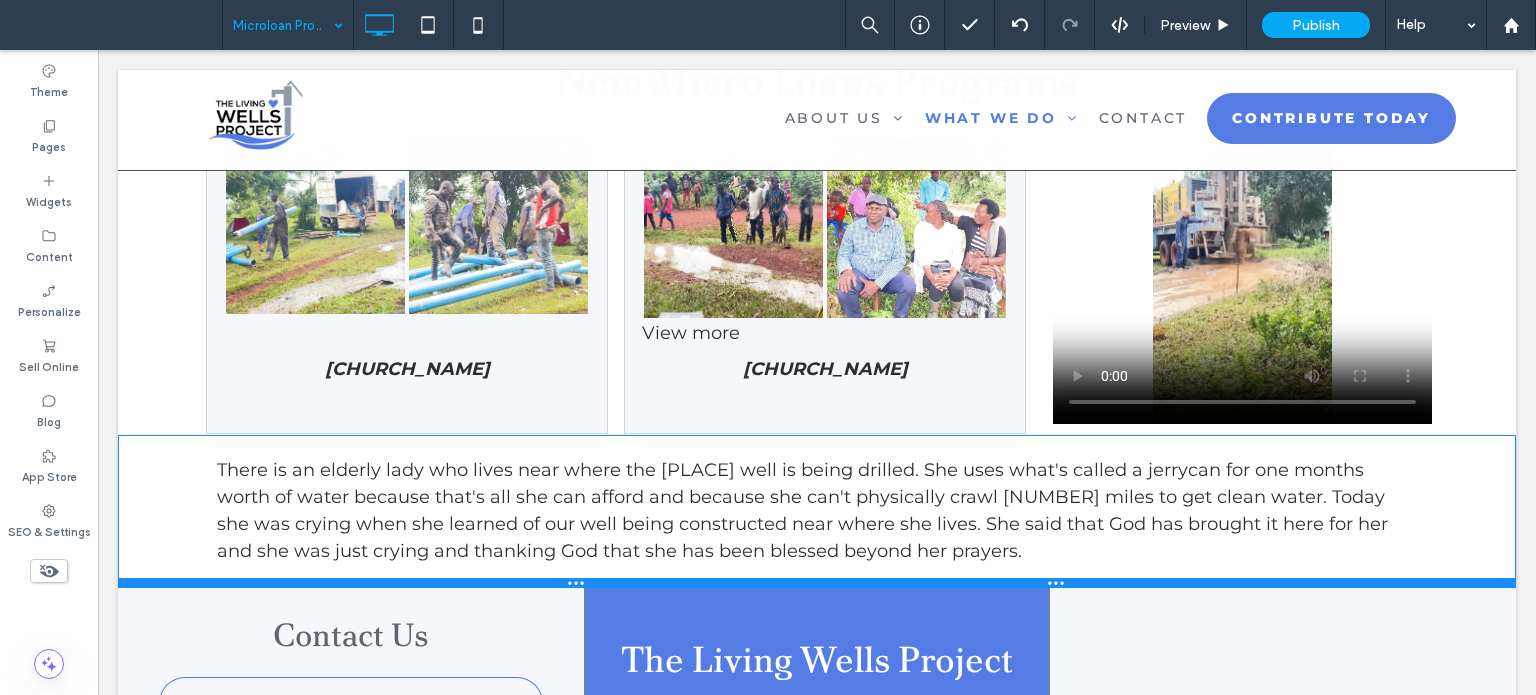 drag, startPoint x: 158, startPoint y: 565, endPoint x: 257, endPoint y: 630, distance: 118.43141 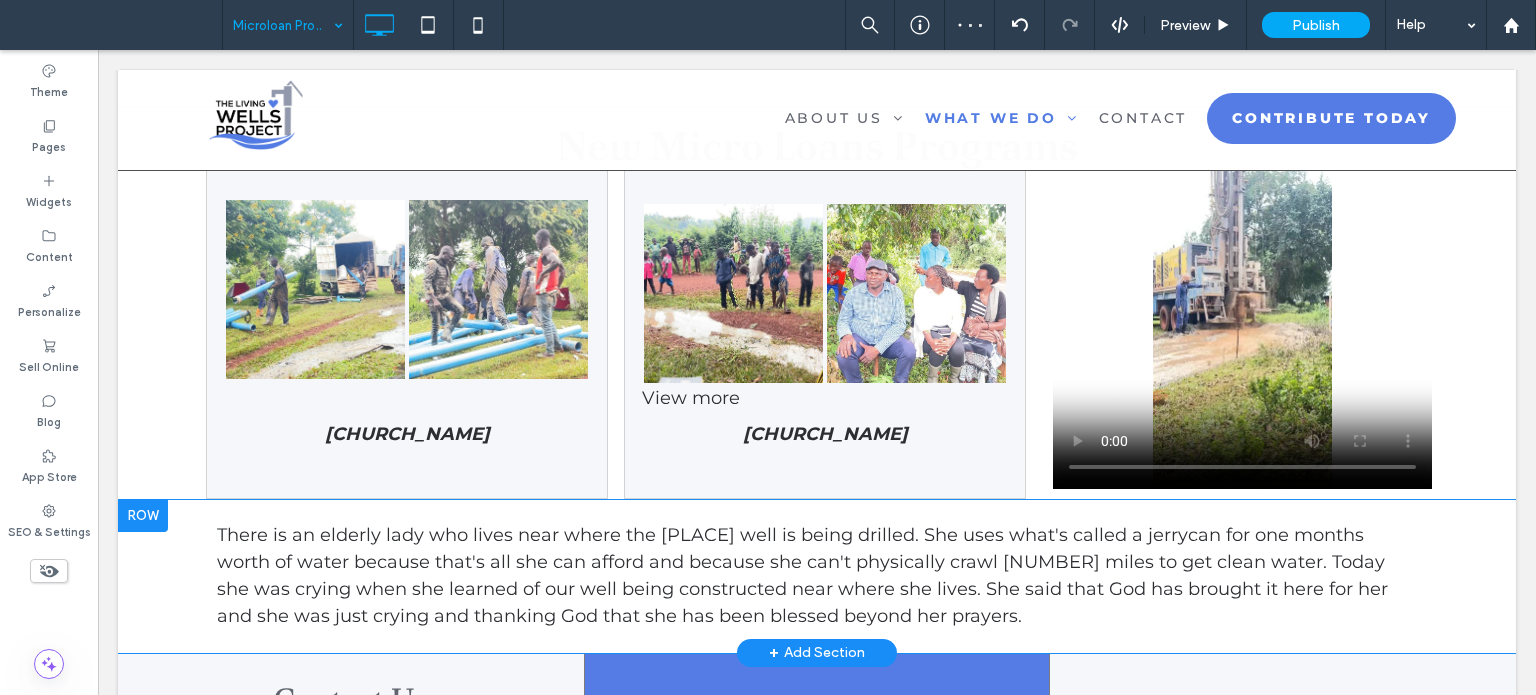 scroll, scrollTop: 1281, scrollLeft: 0, axis: vertical 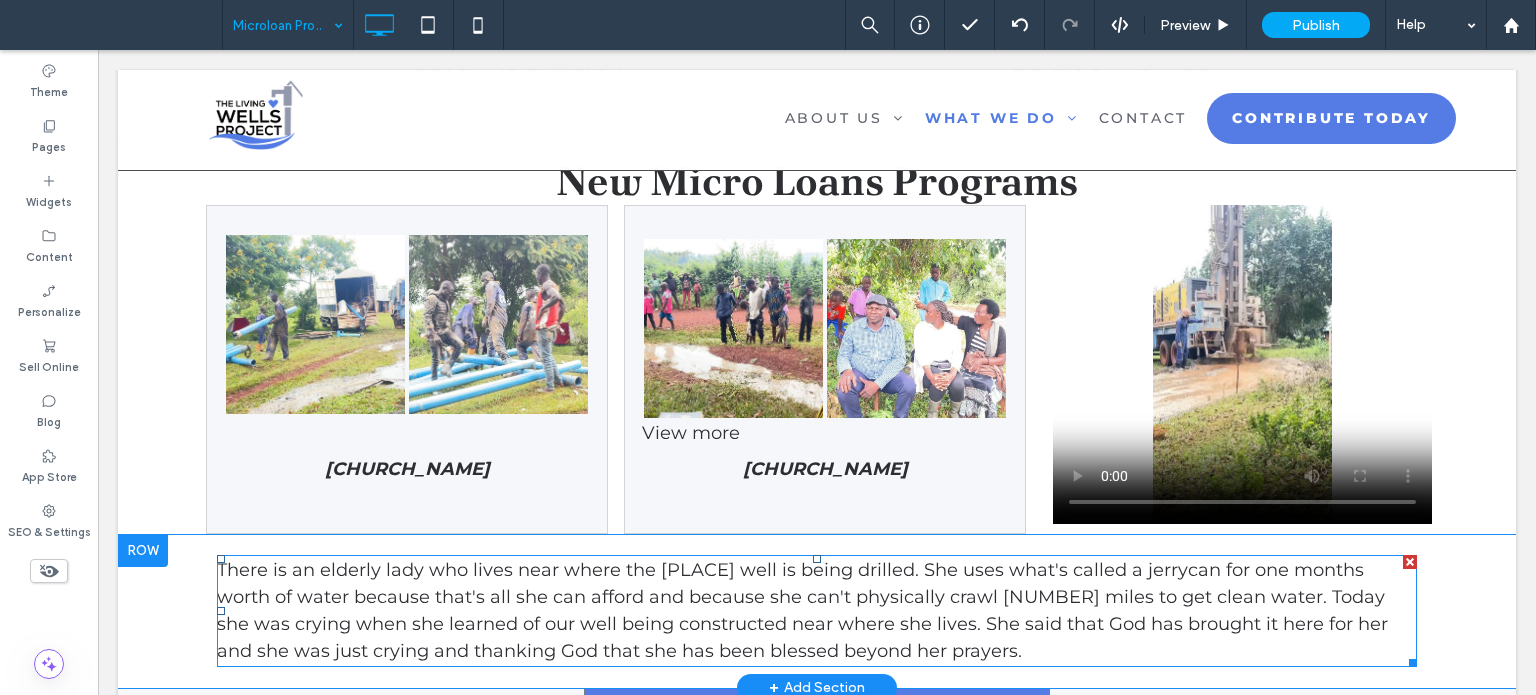 click on "There is an elderly lady who lives near where the Nyamisana well is being drilled. She uses what's called a jerrycan for one months worth of water because that's all she can afford and because she can't physically crawl 2 miles to get clean water. Today she was crying when she learned of our well being constructed near where she lives. She said that God has brought it here for her and she was just crying and thanking God that she has been blessed beyond her prayers." at bounding box center (802, 610) 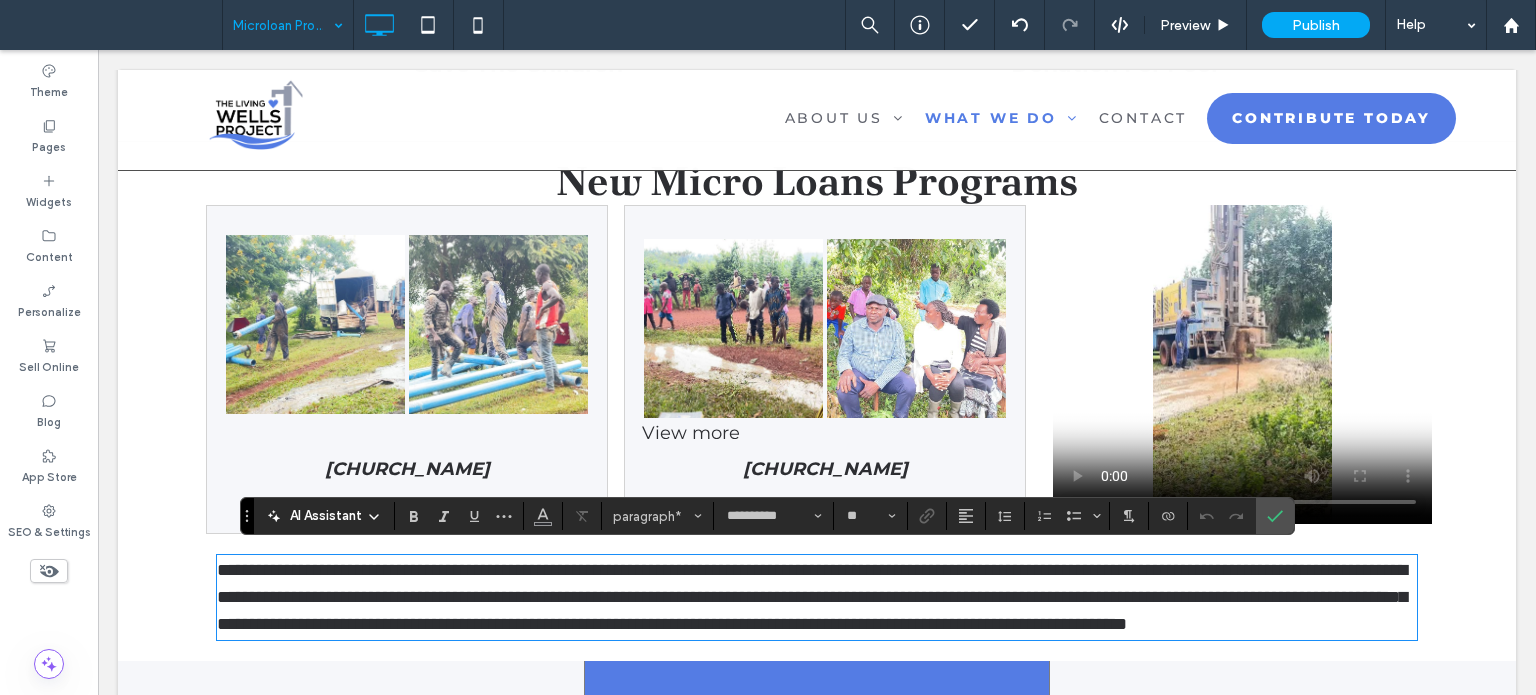 click on "**********" at bounding box center [812, 597] 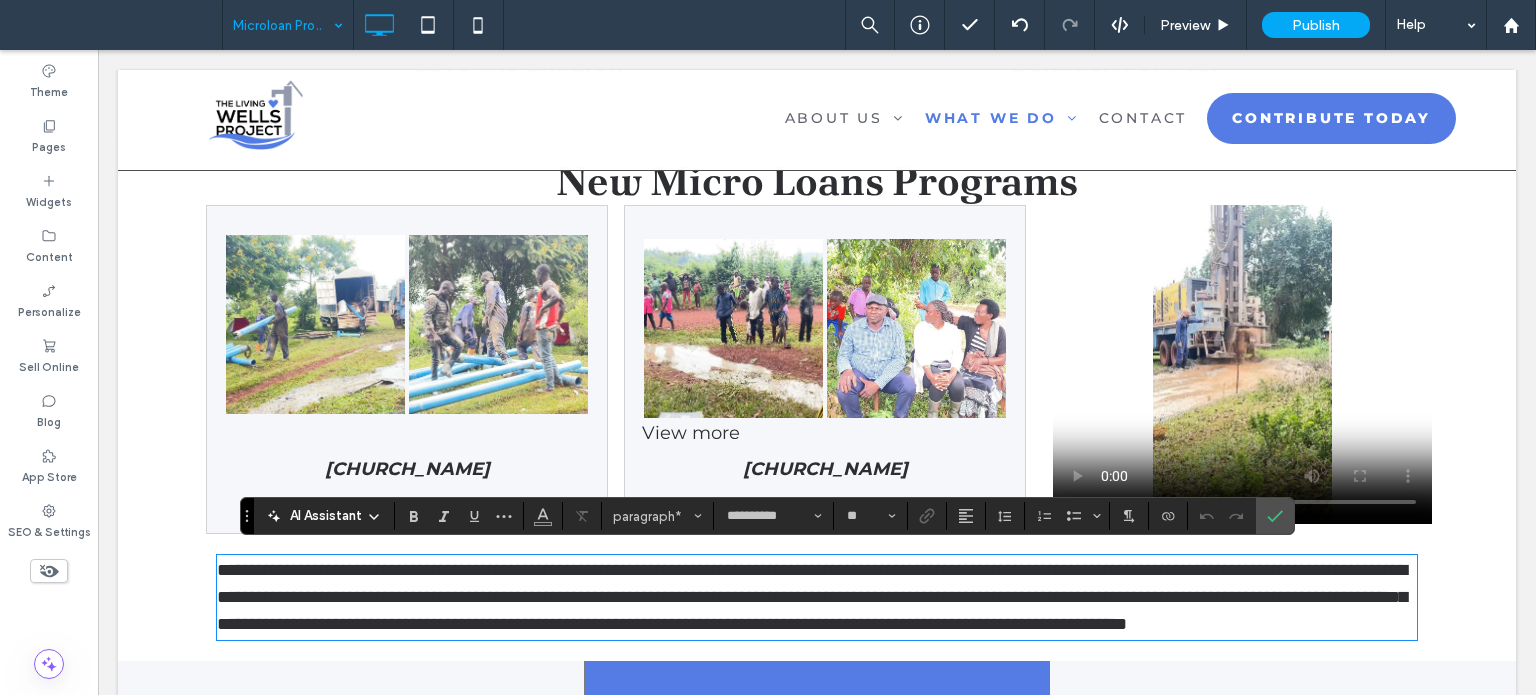 type 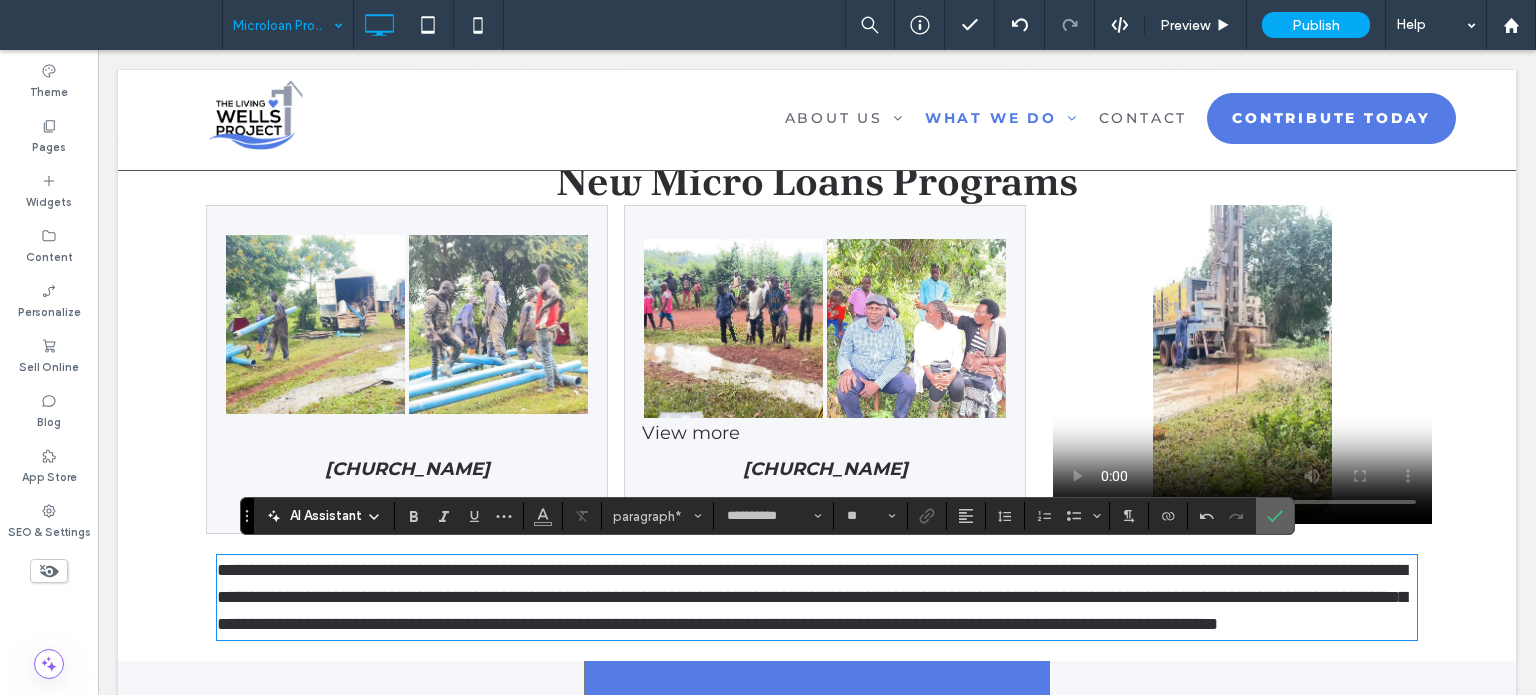 click 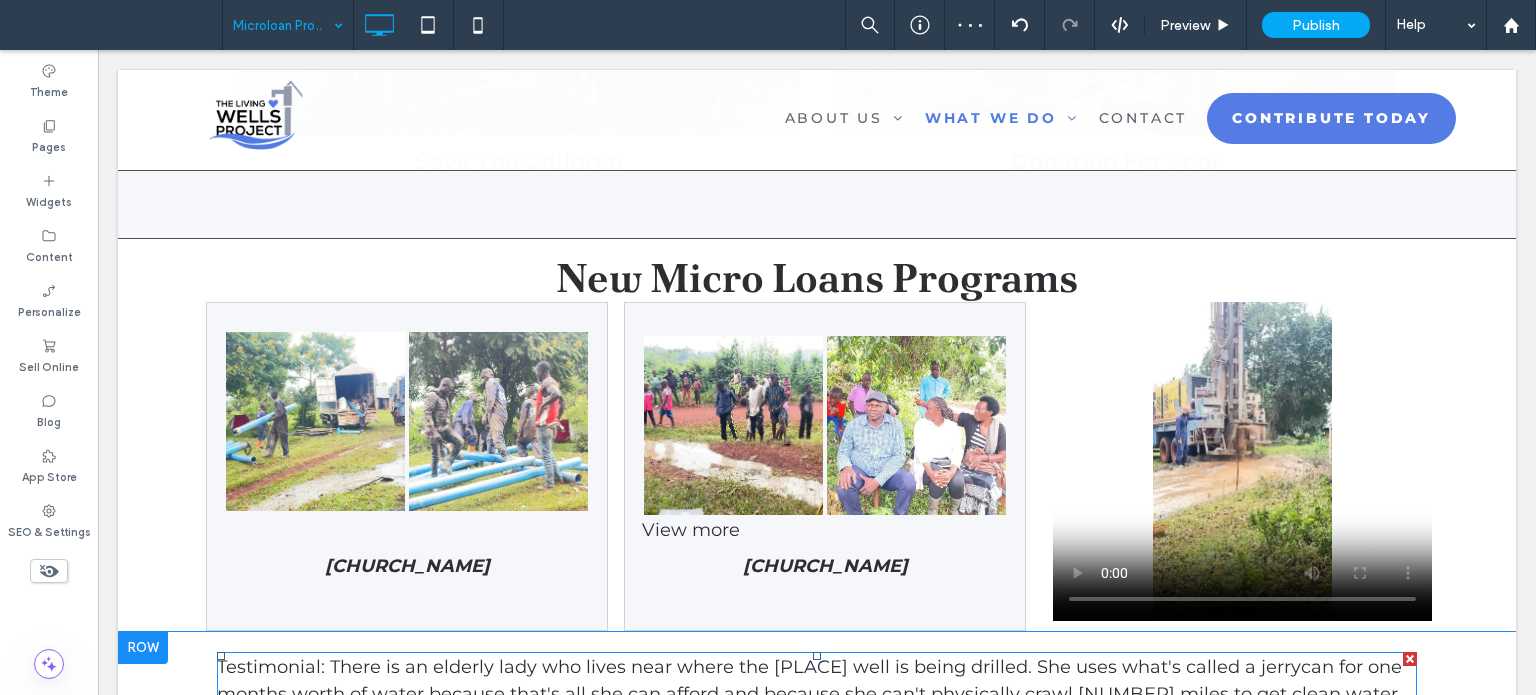 scroll, scrollTop: 1181, scrollLeft: 0, axis: vertical 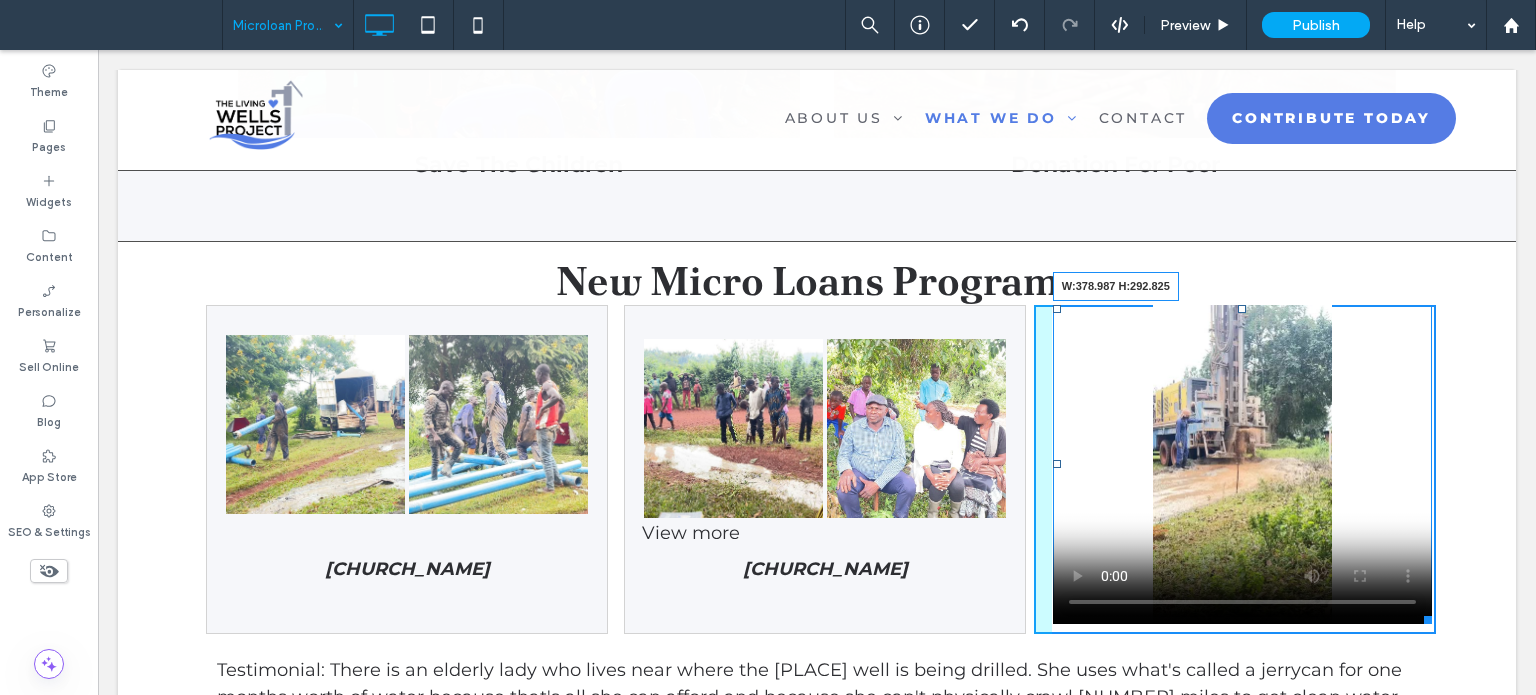 drag, startPoint x: 1416, startPoint y: 615, endPoint x: 1523, endPoint y: 638, distance: 109.444046 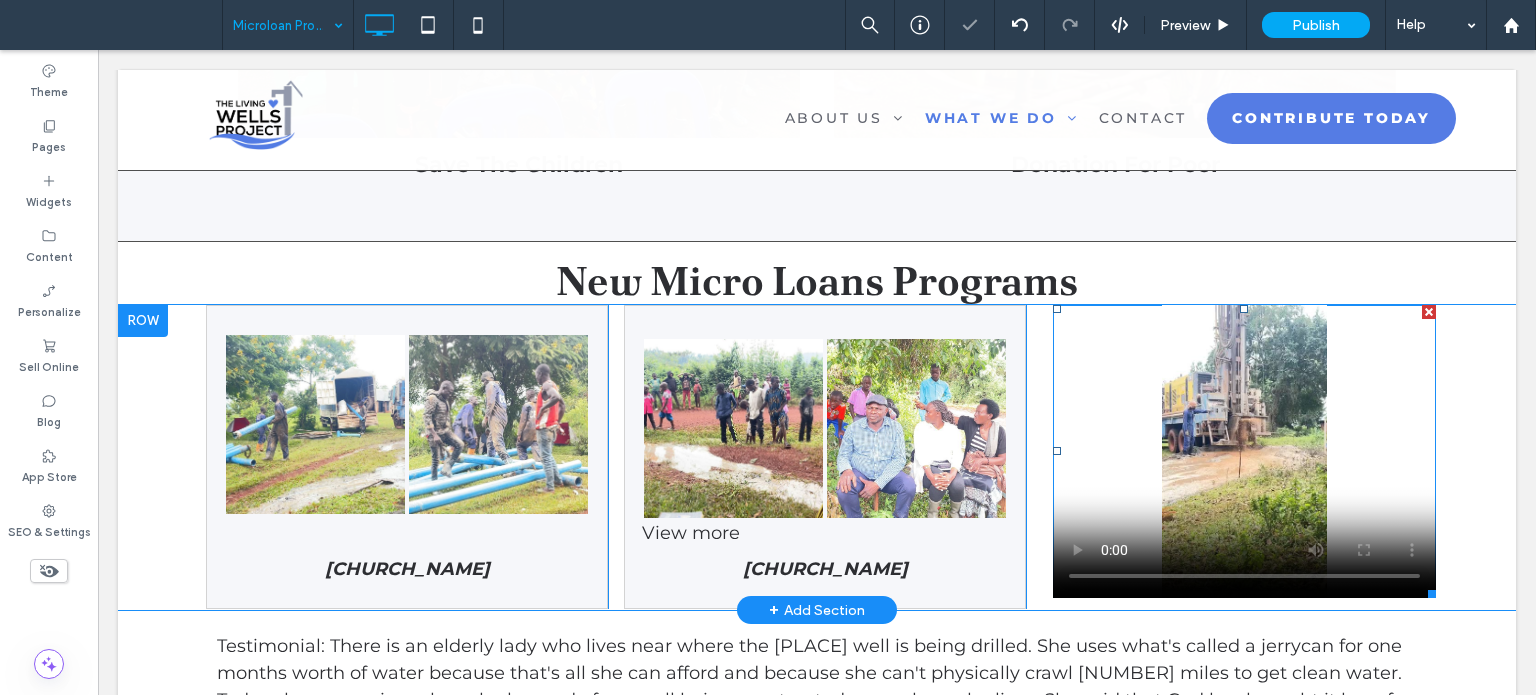 click at bounding box center [1244, 451] 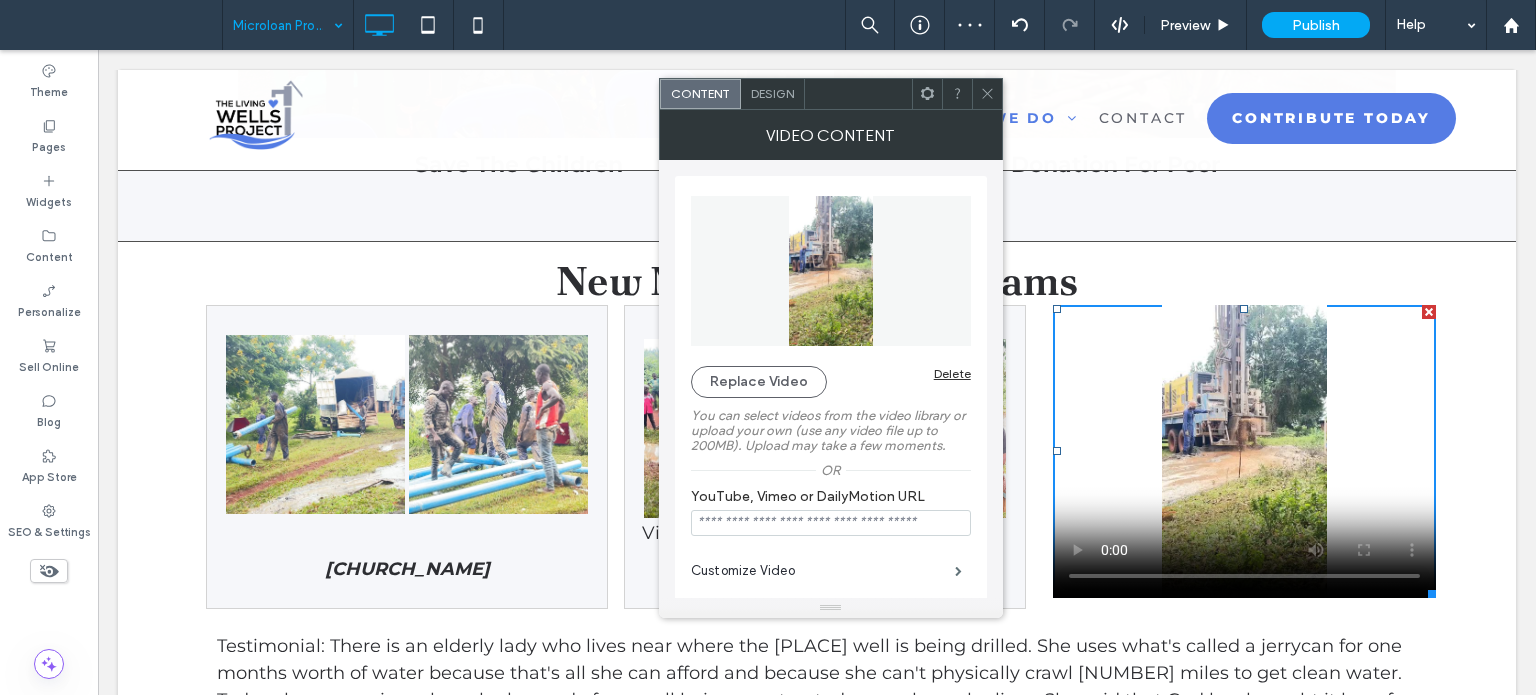 click on "Design" at bounding box center (772, 93) 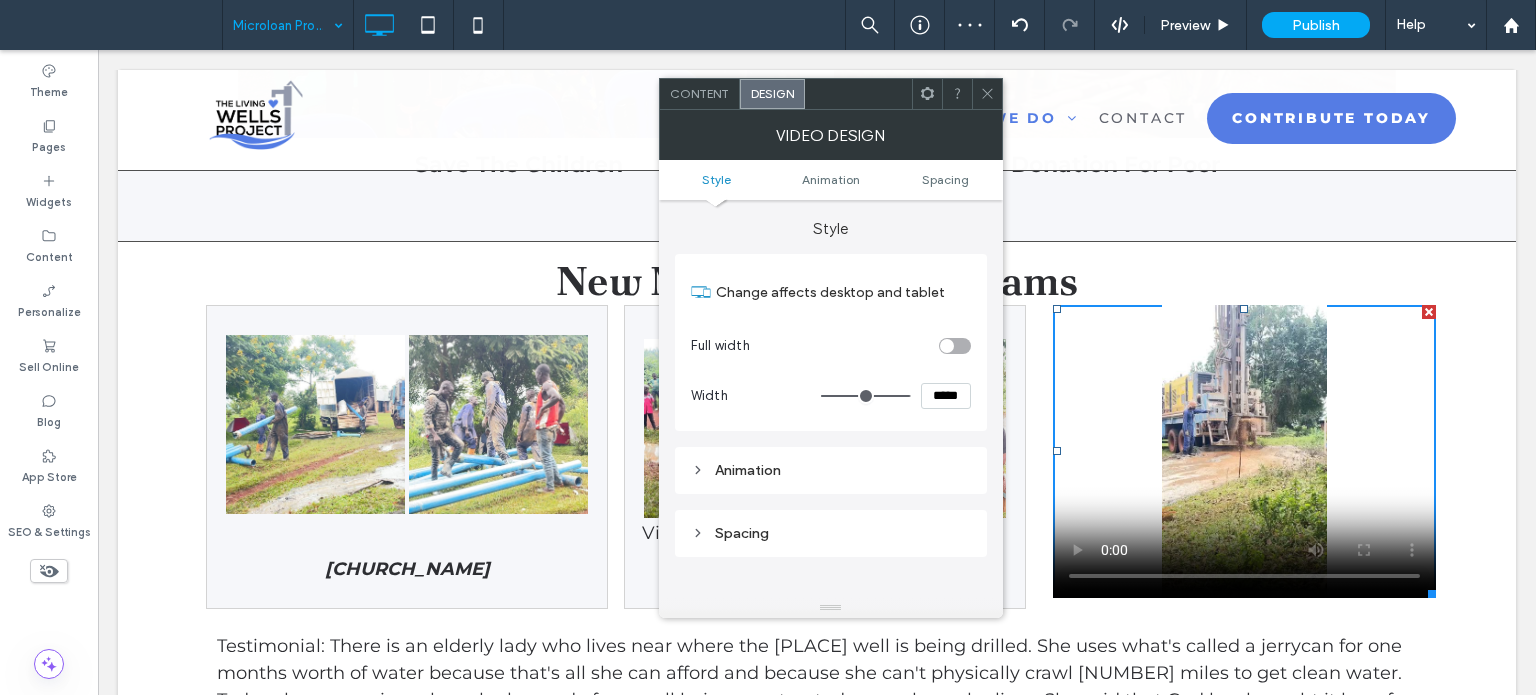 click on "Animation" at bounding box center [831, 470] 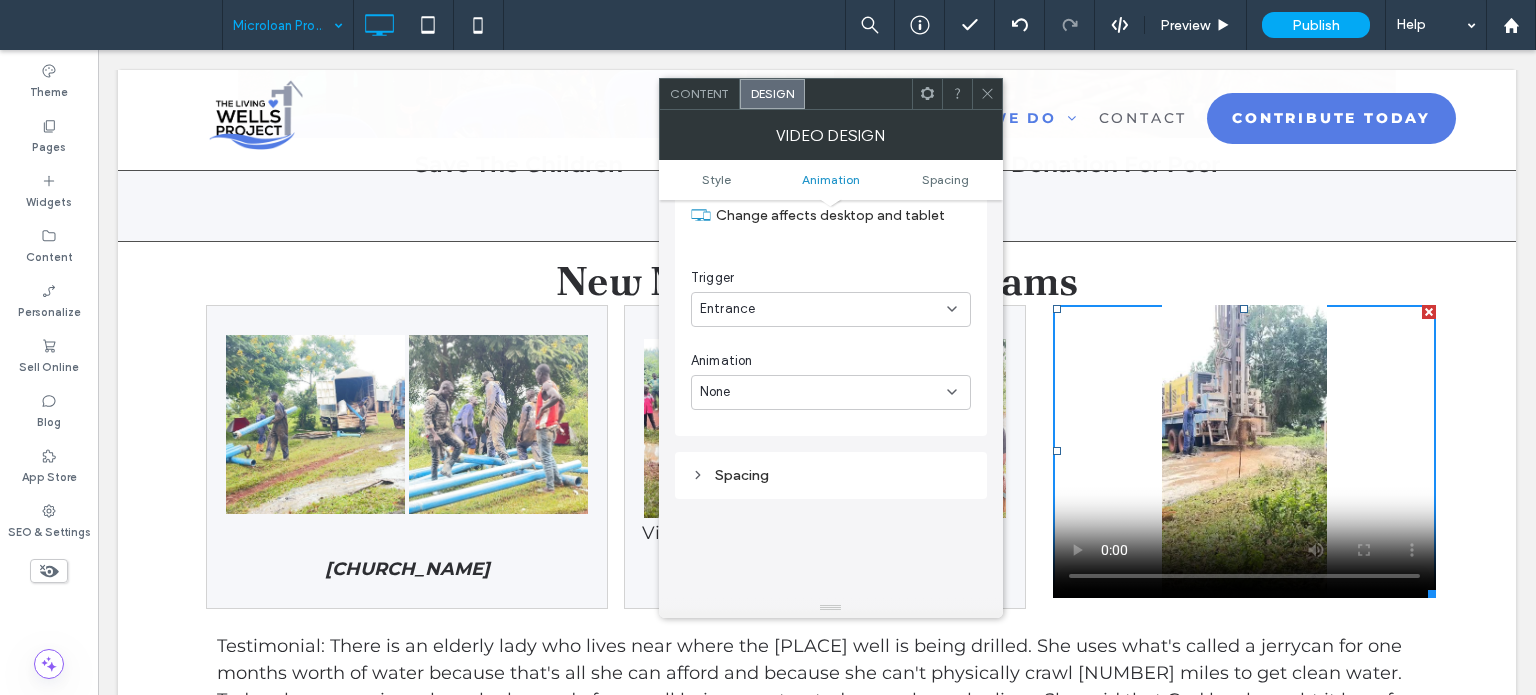 scroll, scrollTop: 300, scrollLeft: 0, axis: vertical 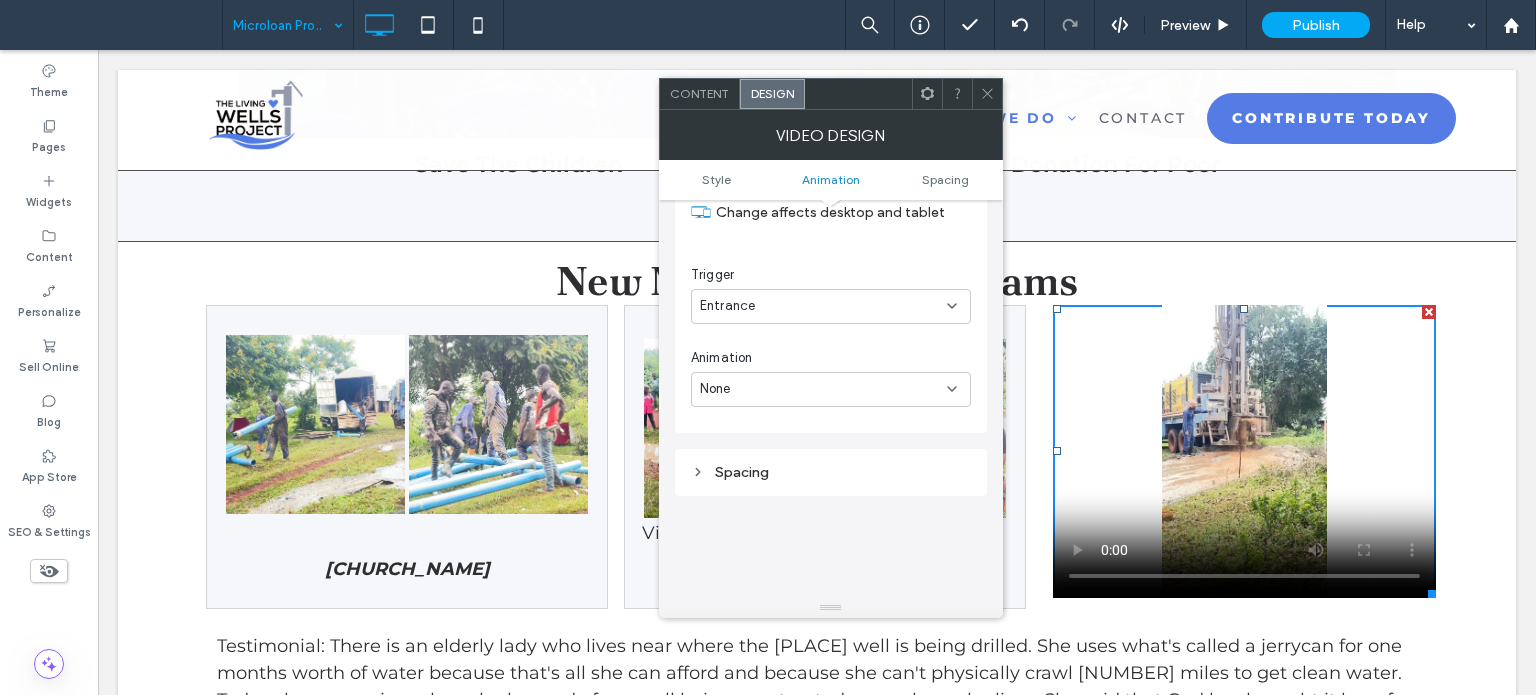 click on "Spacing" at bounding box center [831, 472] 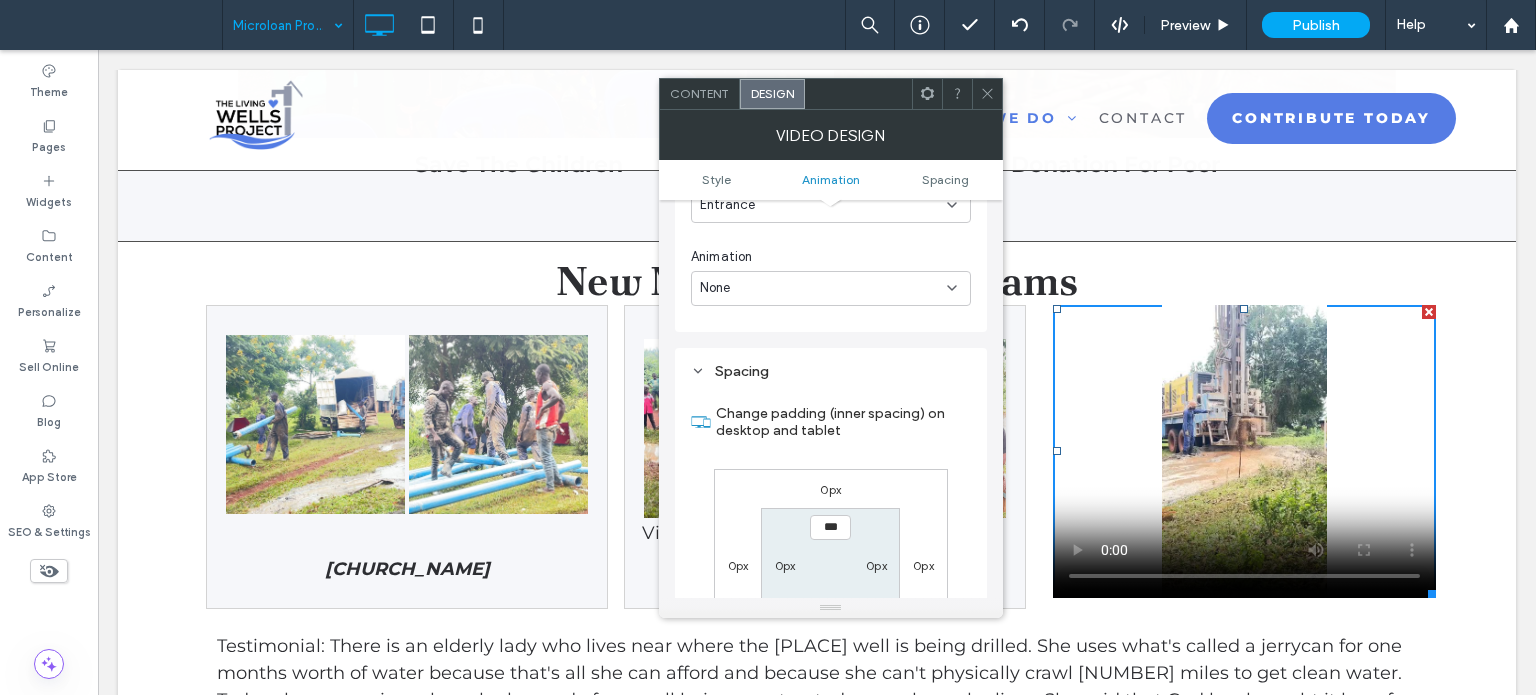 scroll, scrollTop: 600, scrollLeft: 0, axis: vertical 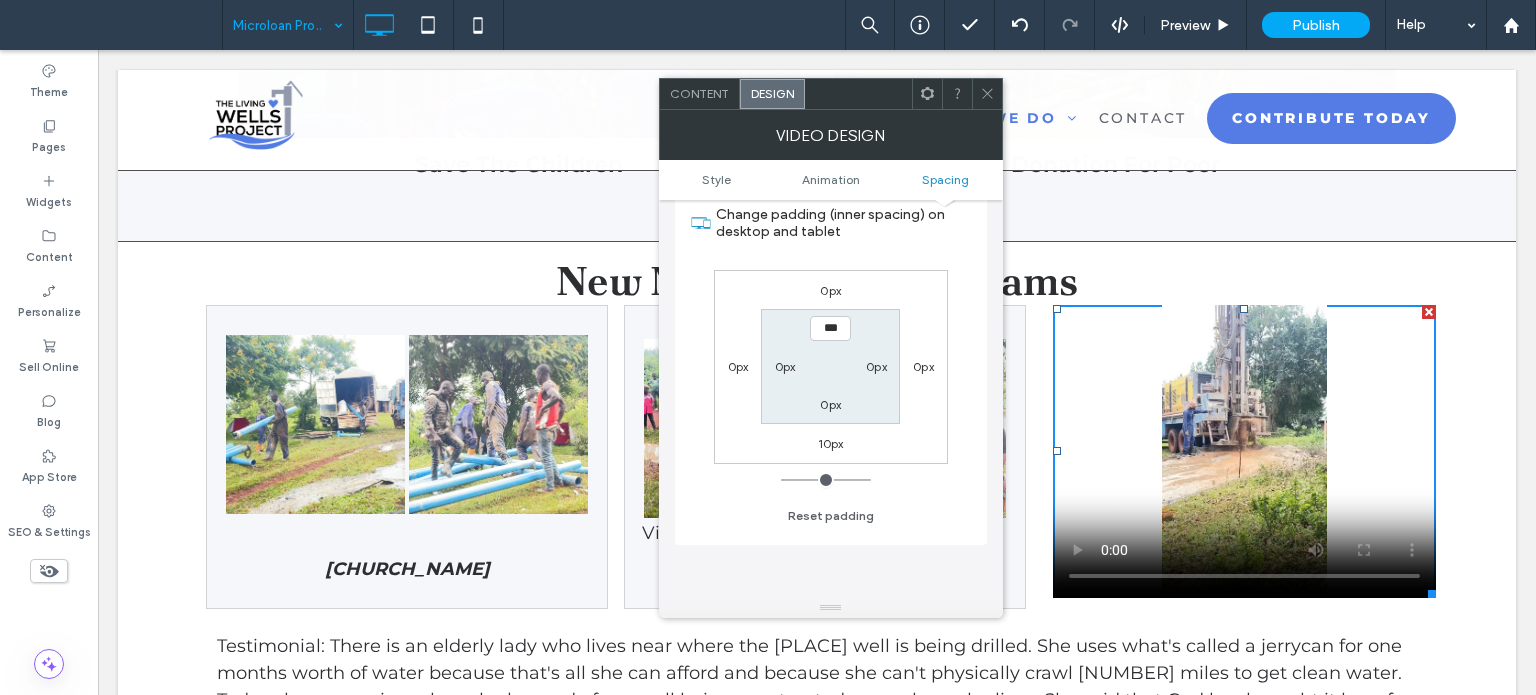 click on "0px" at bounding box center (830, 404) 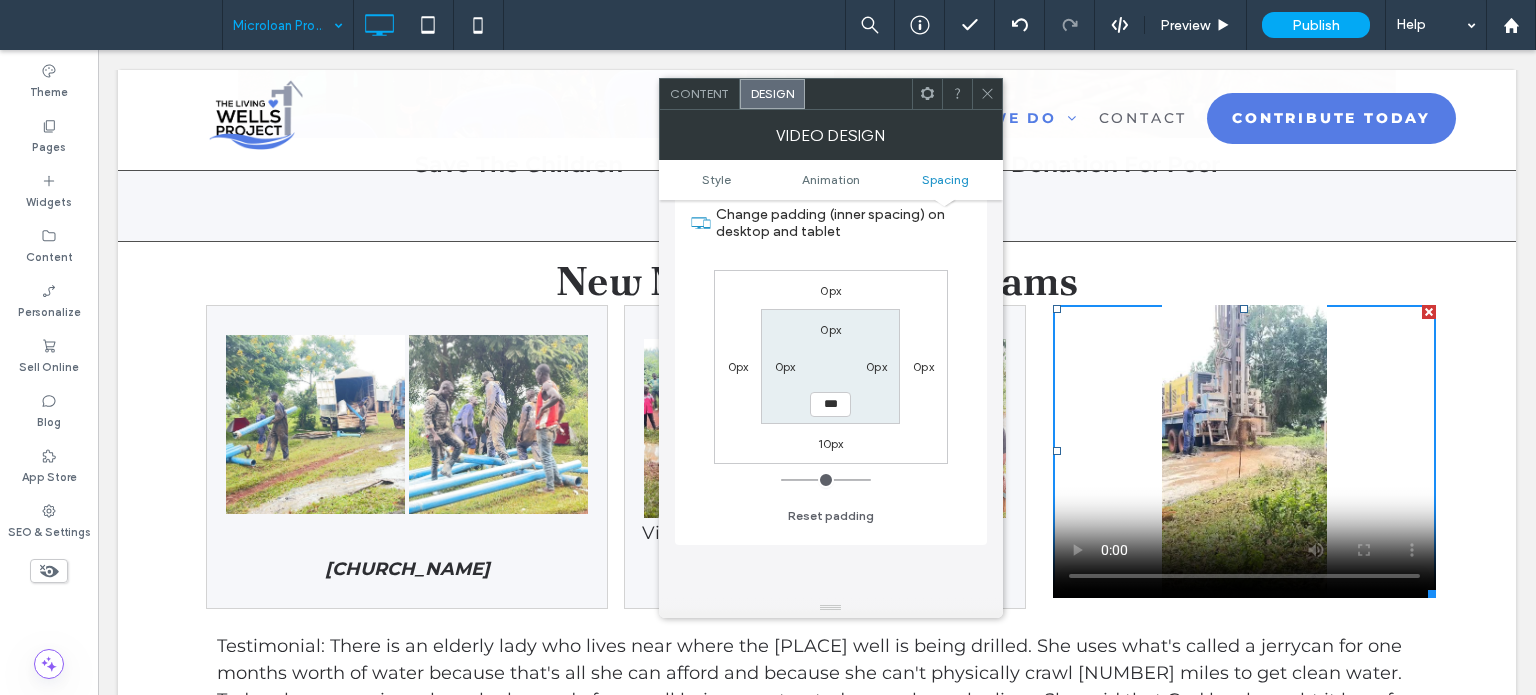click on "10px" at bounding box center (831, 443) 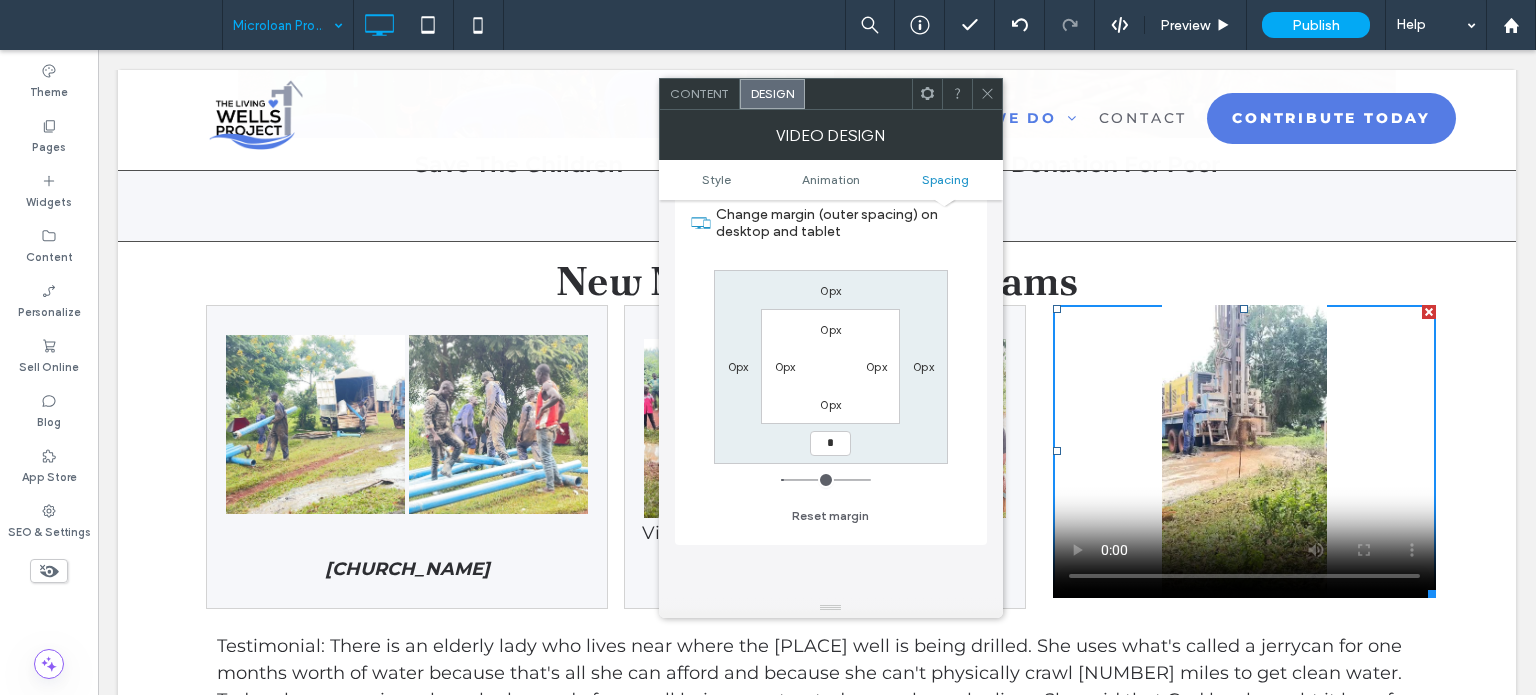 type on "*" 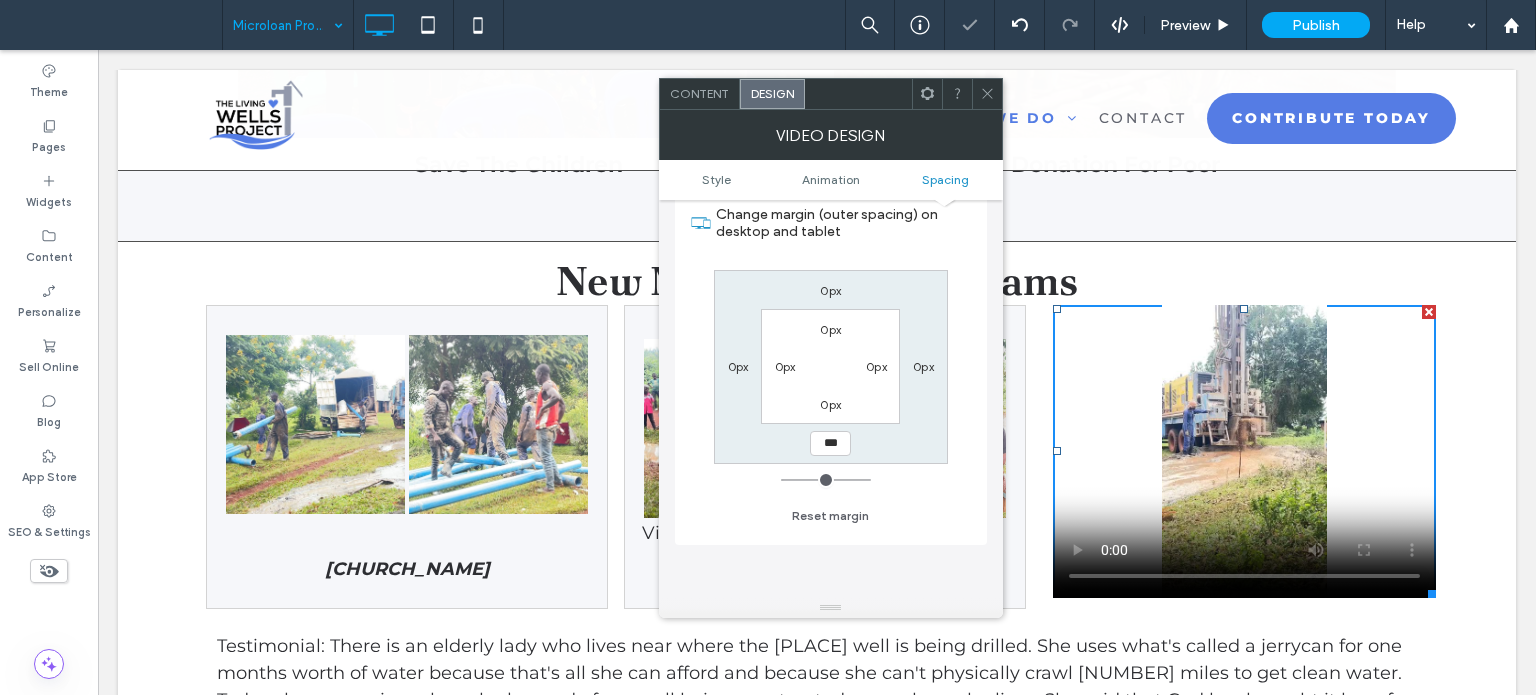 click at bounding box center (987, 94) 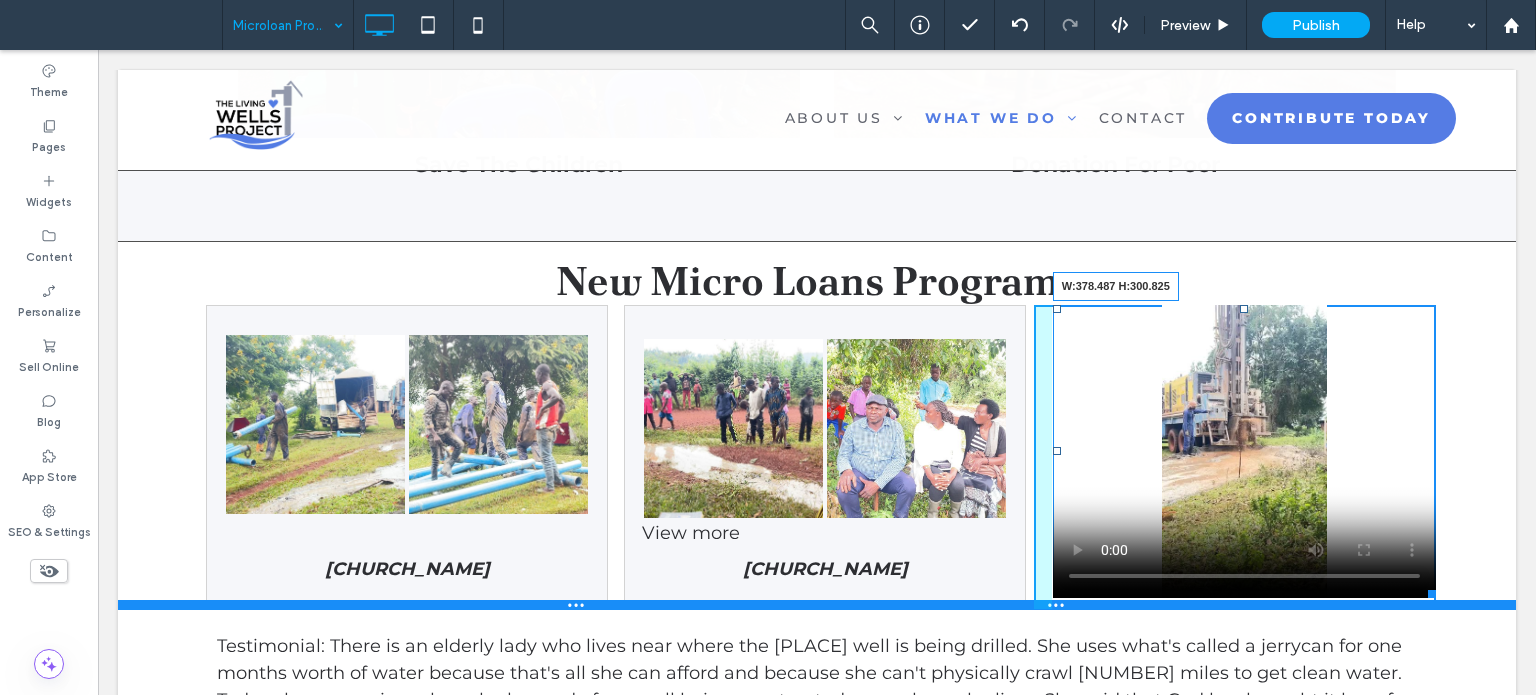 click on "Nature's Symphony
Breathtaking colors of our planet
Button
Sands of Time
Stark beauty of desolate dunes
Button
Nyamisana Fishers of Men Church
Click To Paste
Nature's Symphony
Breathtaking colors of our planet
Button
Faces of Humanity
Portraits of people from around the globe
Button
Beyond Boundaries
Visual odyssey across continents
Button
Sands of Time
Stark beauty of desolate dunes
Button
View more
Kyabigambire Full Gospel Church
Click To Paste
Click To Paste     Click To Paste
W:378.487 H:300.825
Row + Add Section" at bounding box center (817, 457) 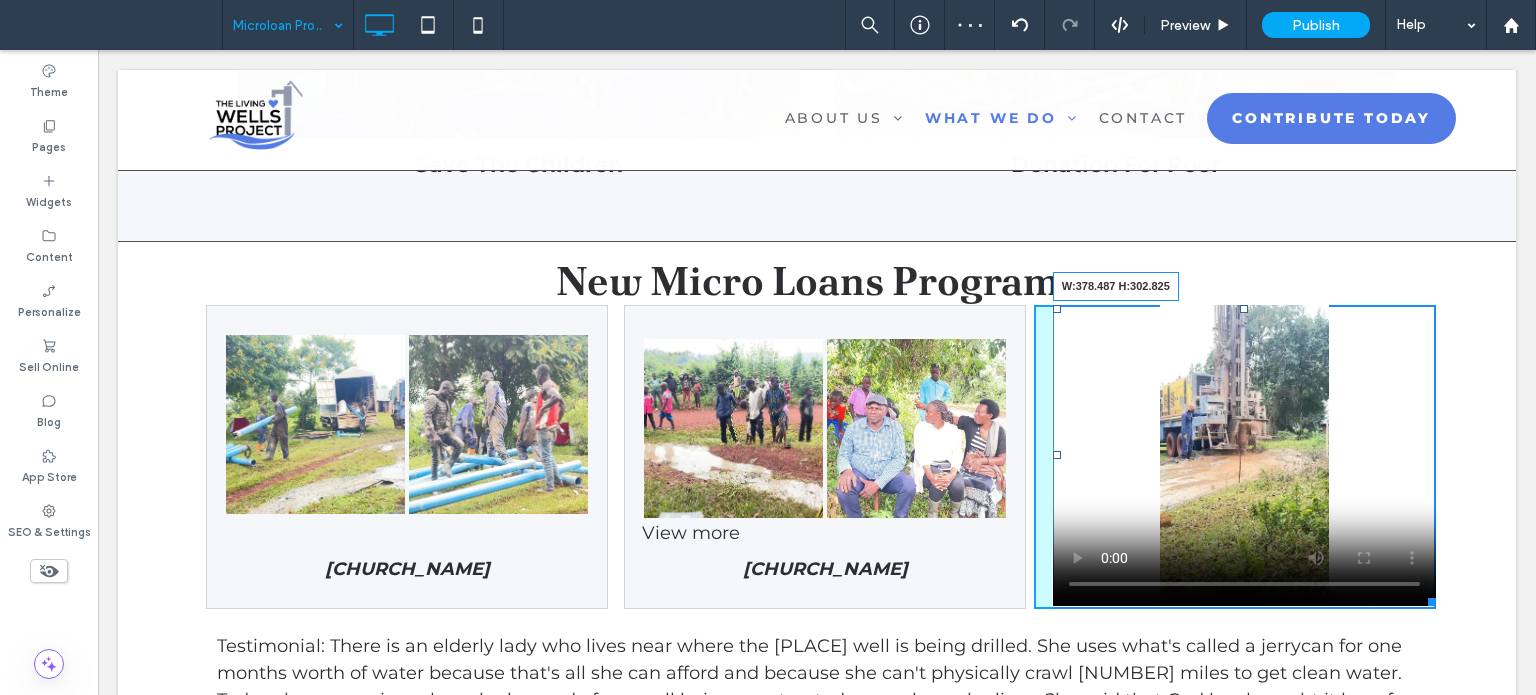 drag, startPoint x: 1416, startPoint y: 595, endPoint x: 1514, endPoint y: 647, distance: 110.94143 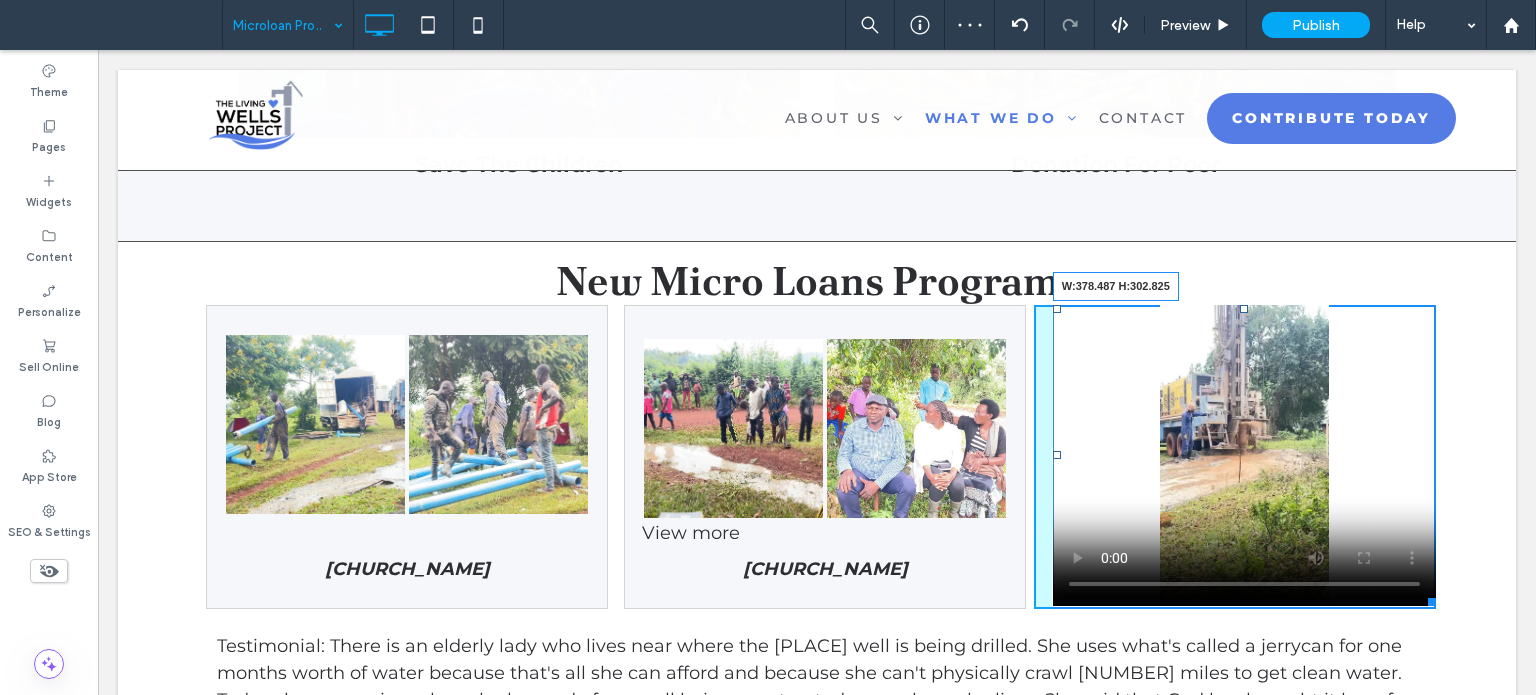 click at bounding box center (1428, 598) 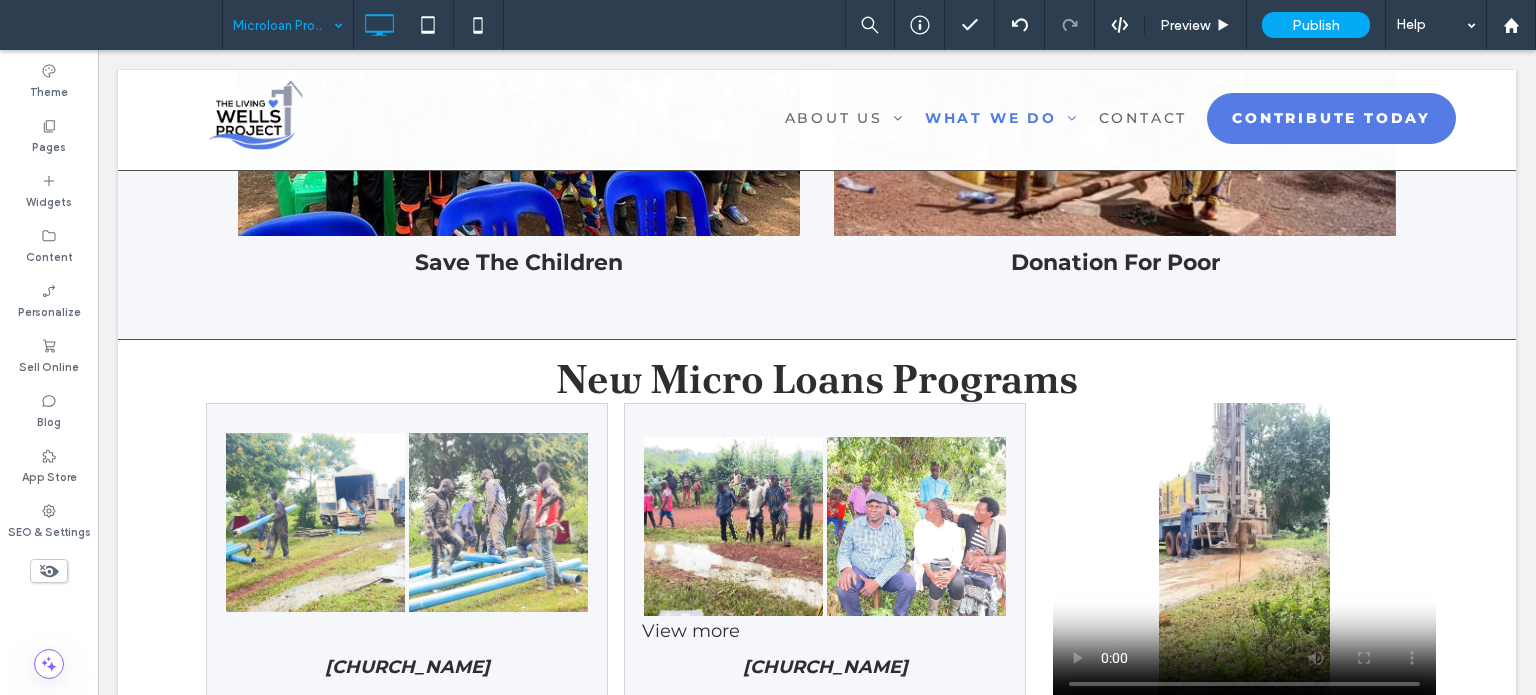 scroll, scrollTop: 1081, scrollLeft: 0, axis: vertical 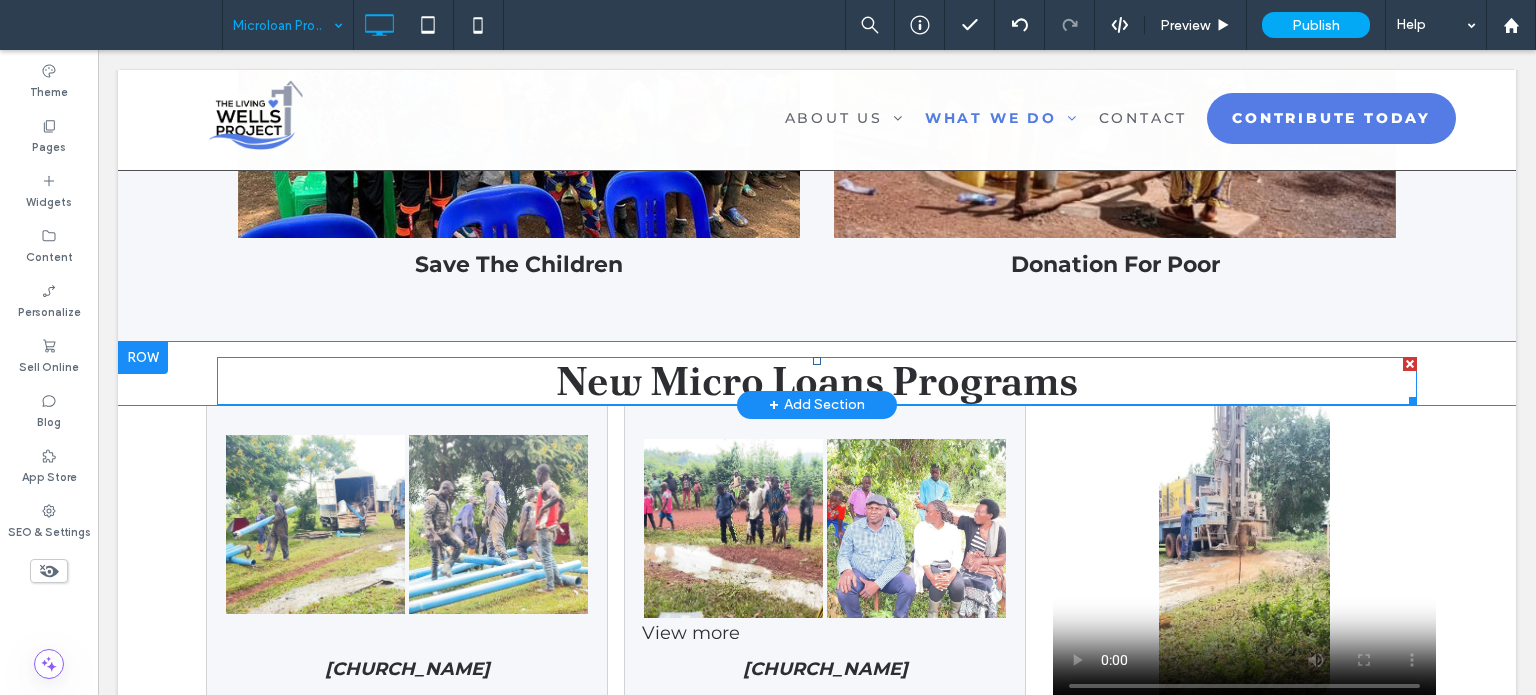 click on "New Micro Loans Programs" at bounding box center (817, 381) 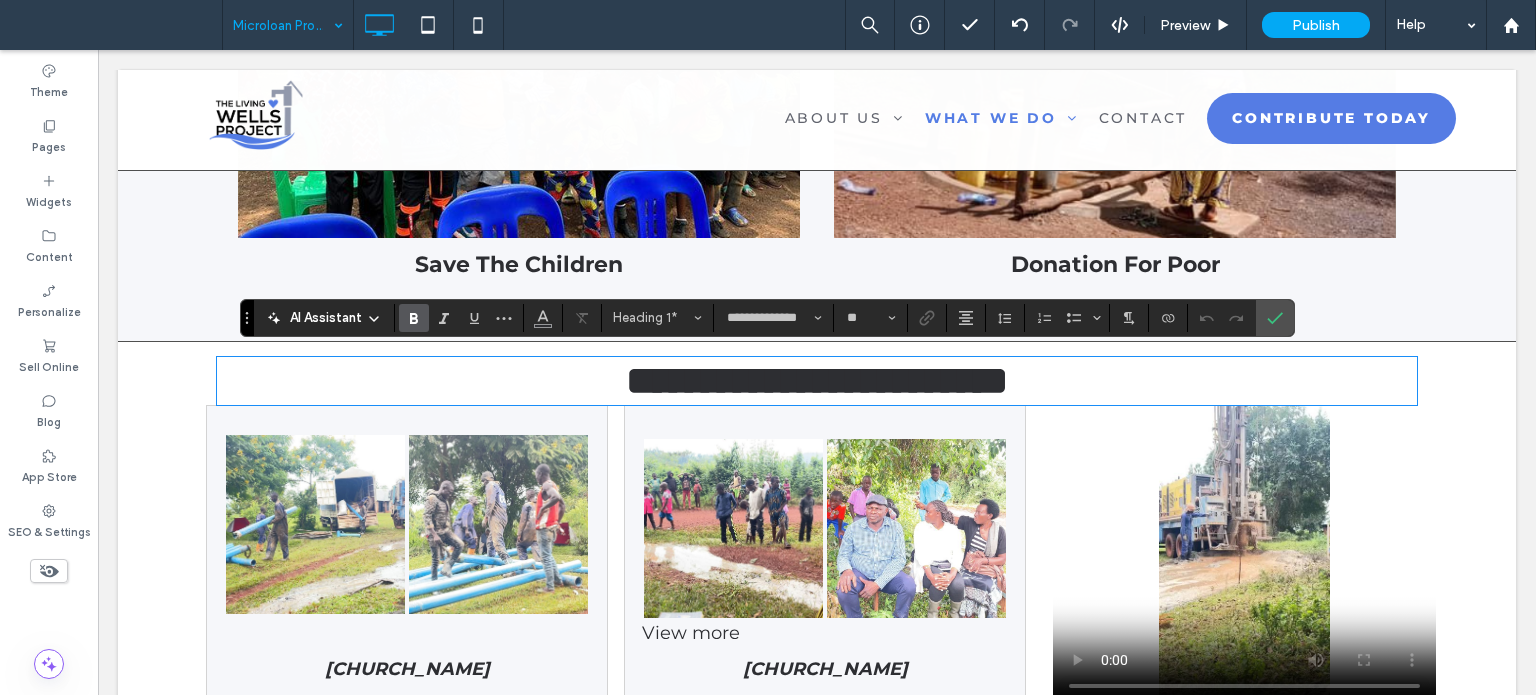 click on "Ongoing Micro Loans Program
What is a Micro Loan Program? It is defined as a business loan to a faithful member of one of the churches we have completed a well at. They must create a one page business plan outlining what they intend to use the loan proceeds for and the repayment schedule they can budget for. Once the loan is approved and funded, the business is started, and the loan is paid off to the Pastor of the church, they are then able to fund another church member. This is a pay it forward type program that keeps helping people better themselves.
Save The Children
Click To Paste
Donation For Poor
Click To Paste
Click To Paste
Row + Add Section" at bounding box center [817, -11] 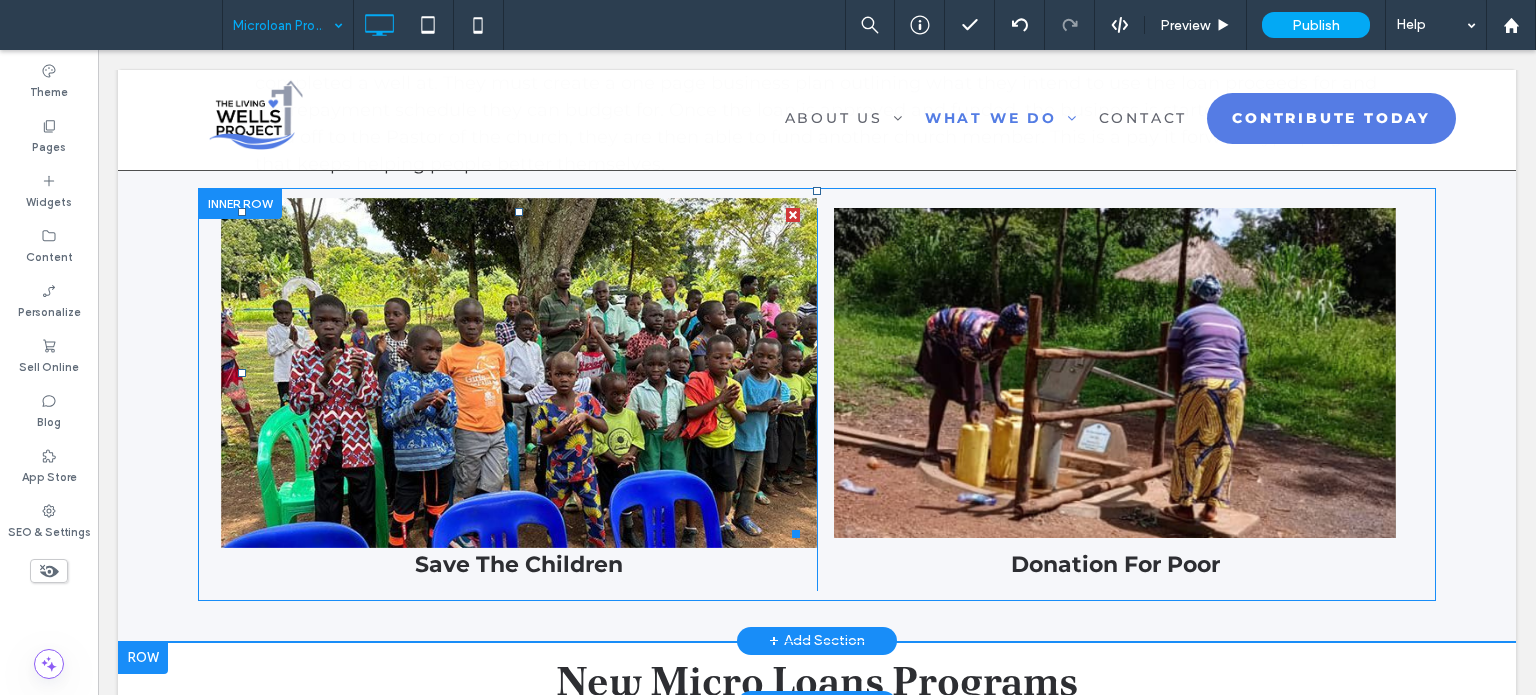 scroll, scrollTop: 881, scrollLeft: 0, axis: vertical 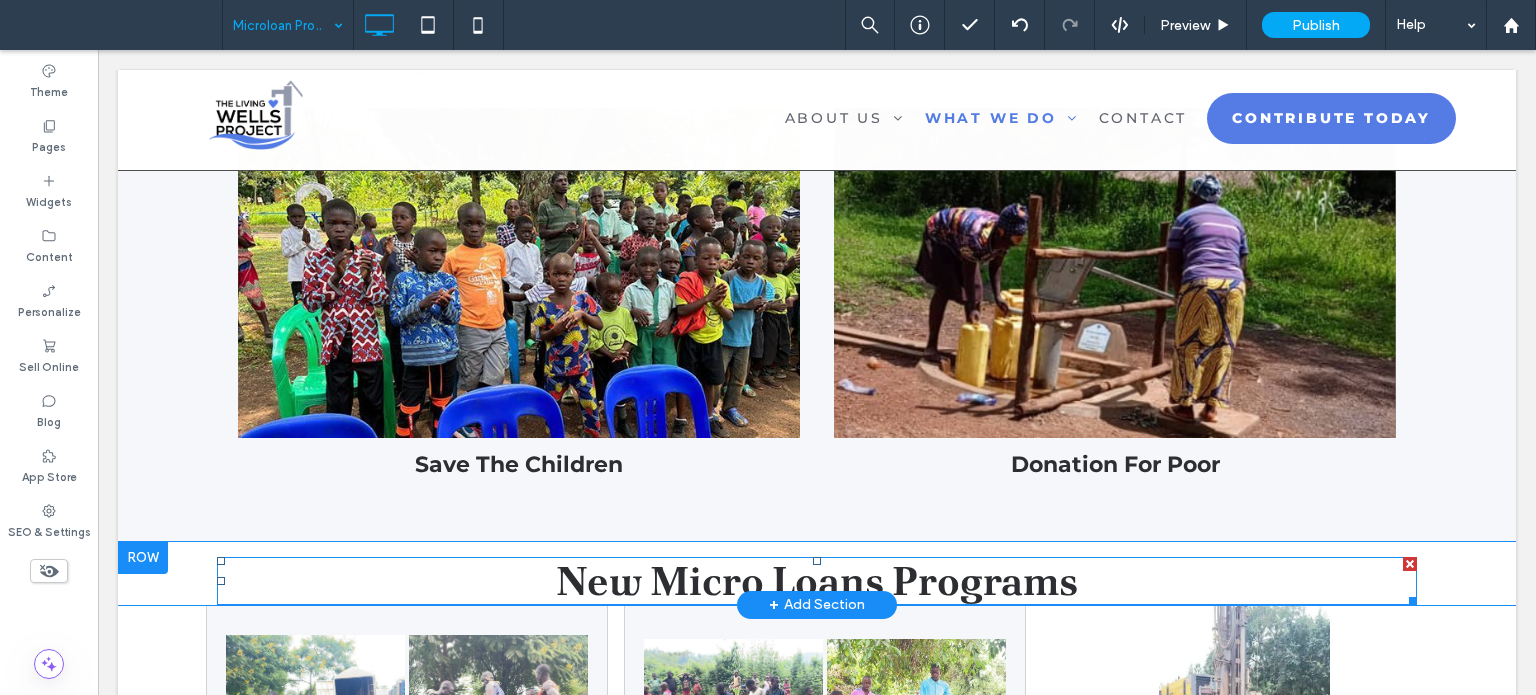 click on "New Micro Loans Programs" at bounding box center [817, 581] 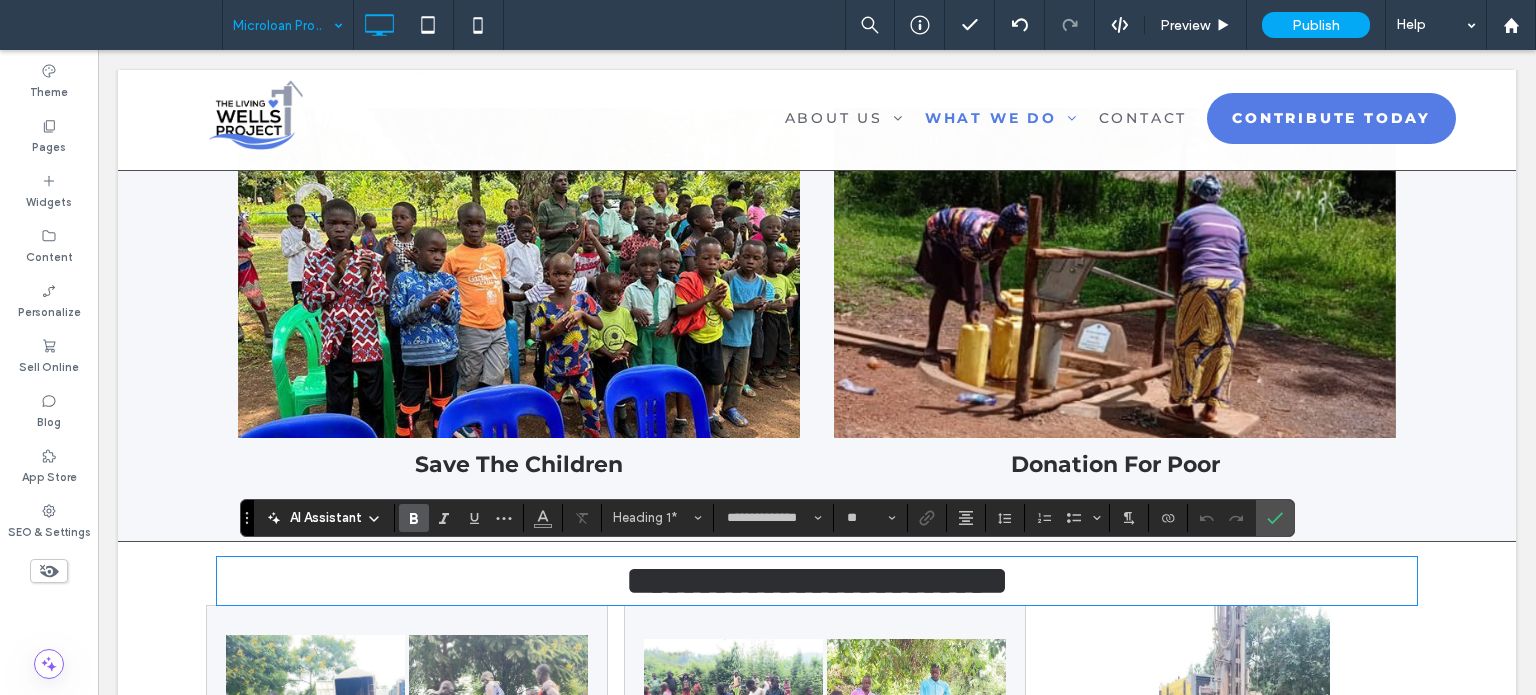 click on "**********" at bounding box center [817, 580] 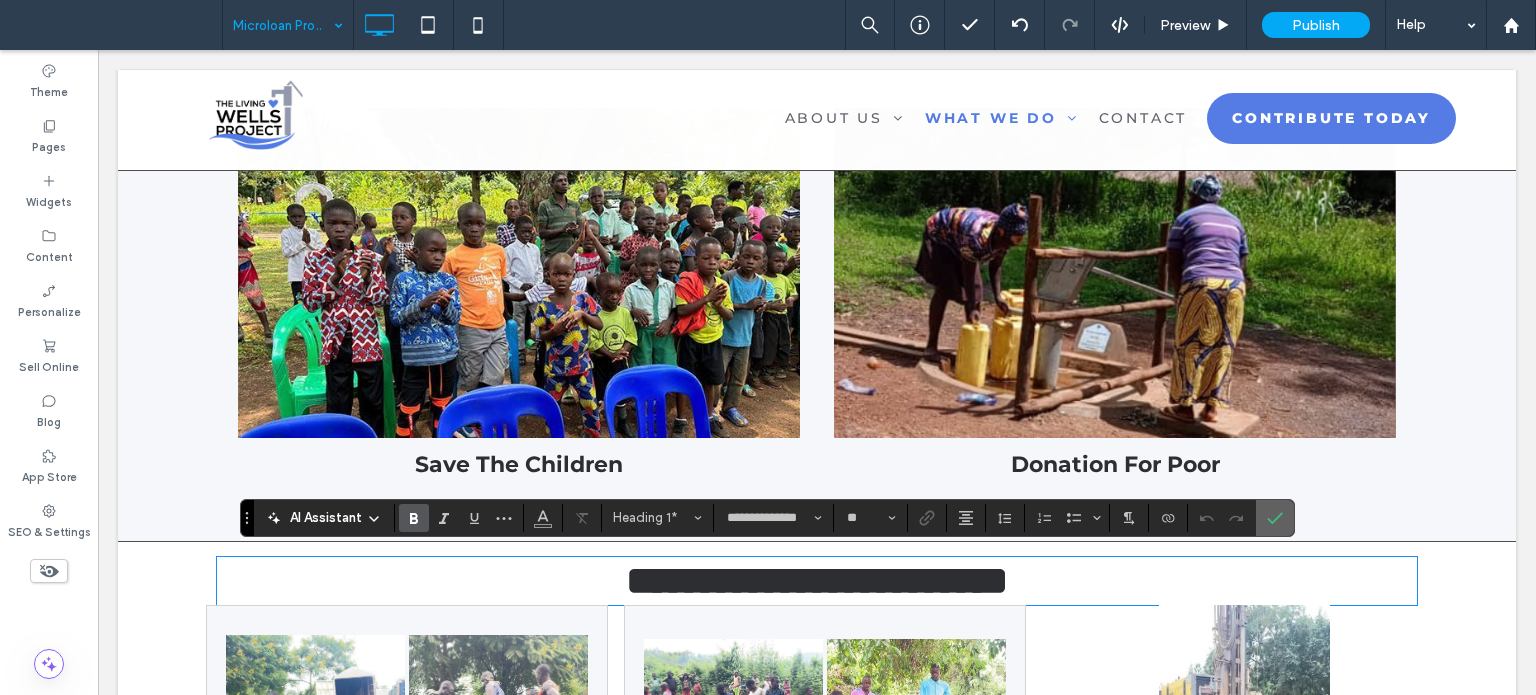 click at bounding box center [1275, 518] 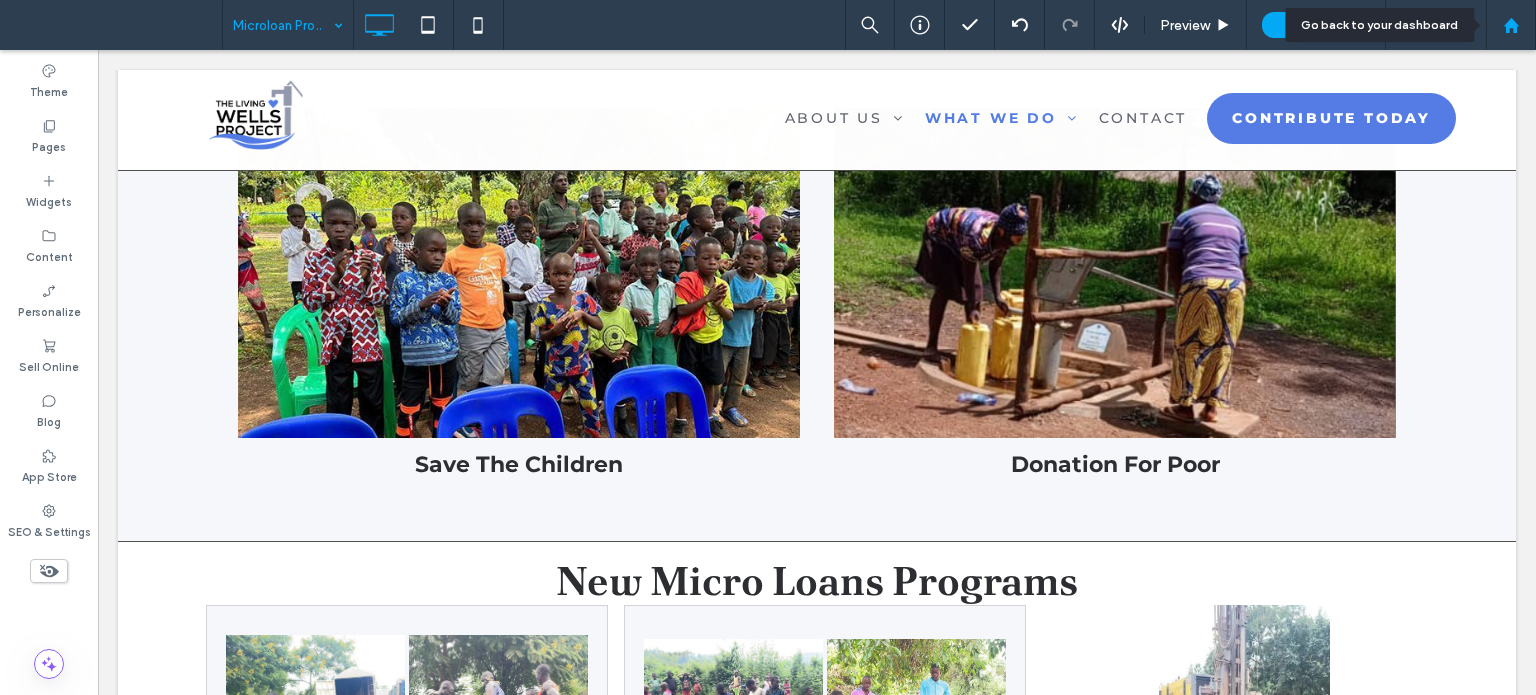 click 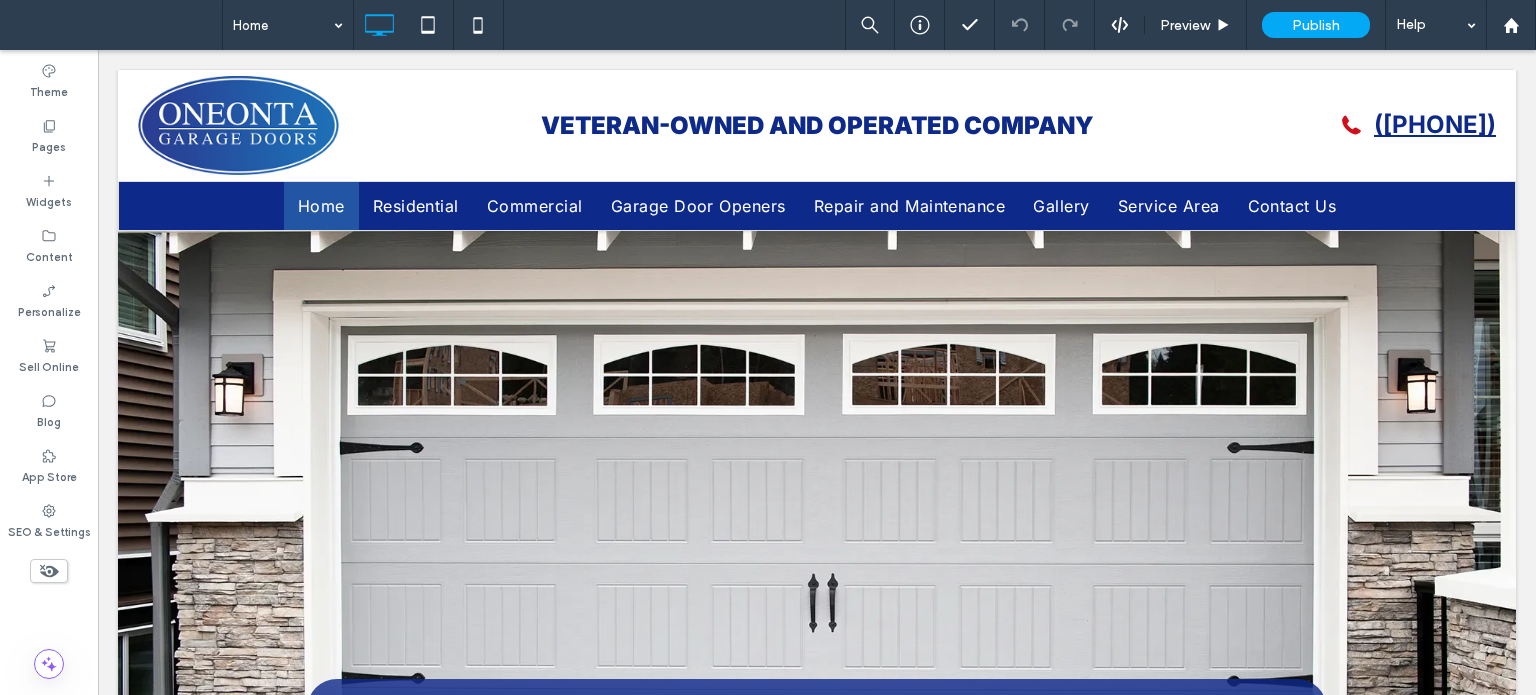 scroll, scrollTop: 0, scrollLeft: 0, axis: both 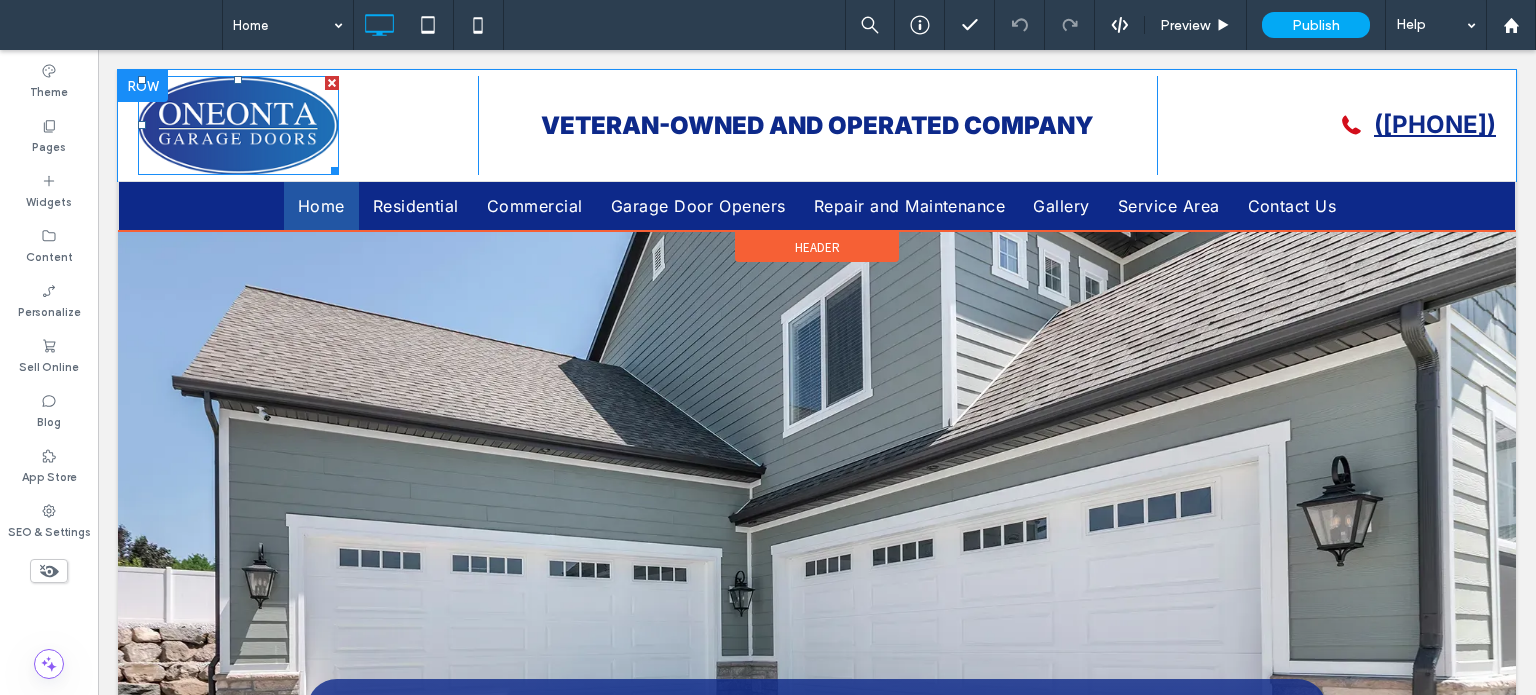 click at bounding box center [238, 125] 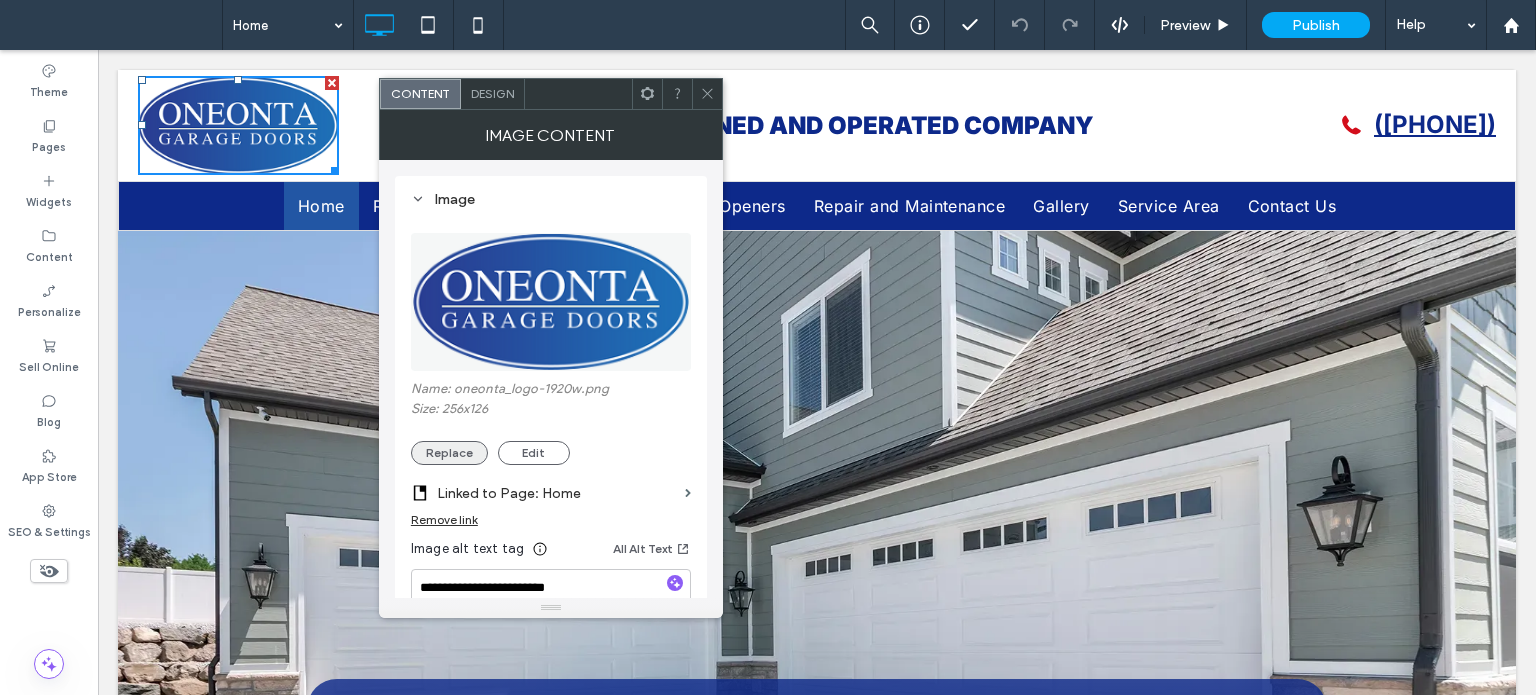 click on "Replace" at bounding box center [449, 453] 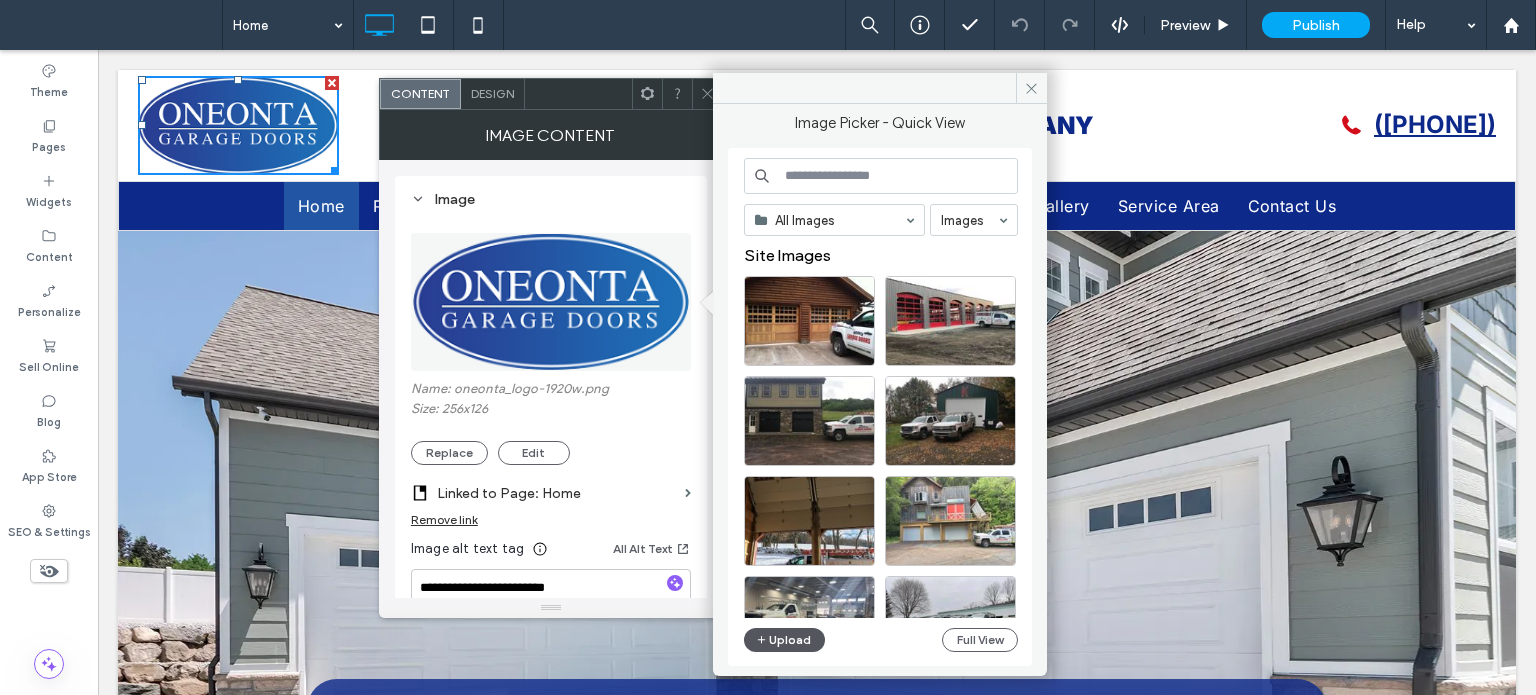 click 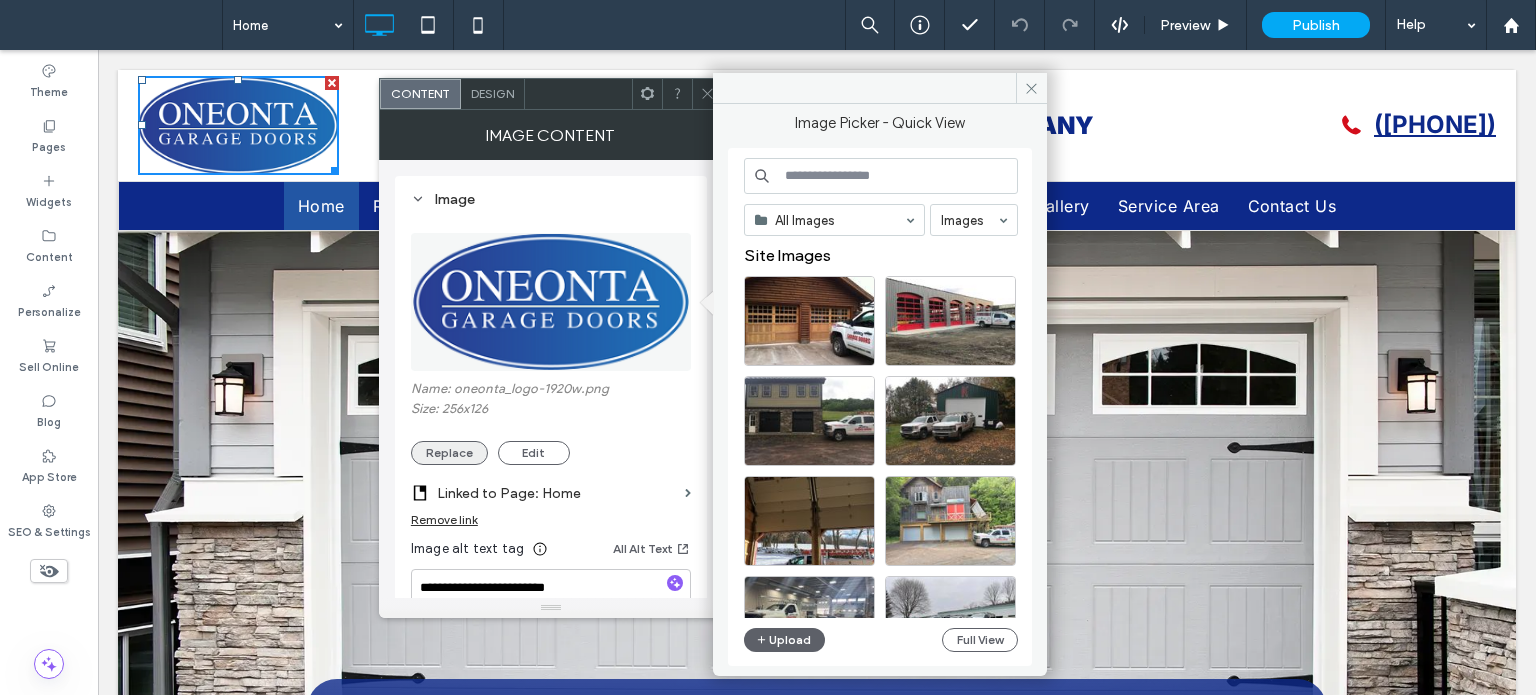 click on "Replace" at bounding box center [449, 453] 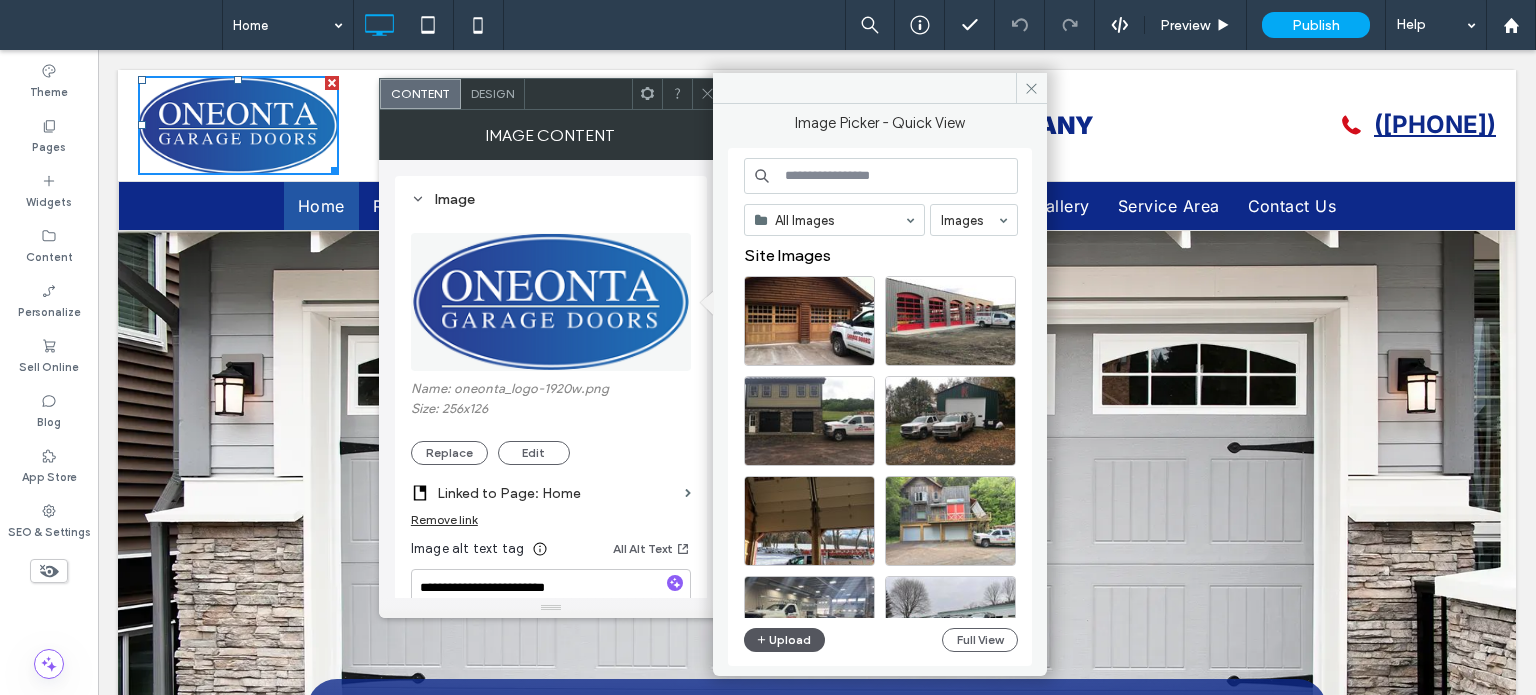 click on "Upload" at bounding box center [785, 640] 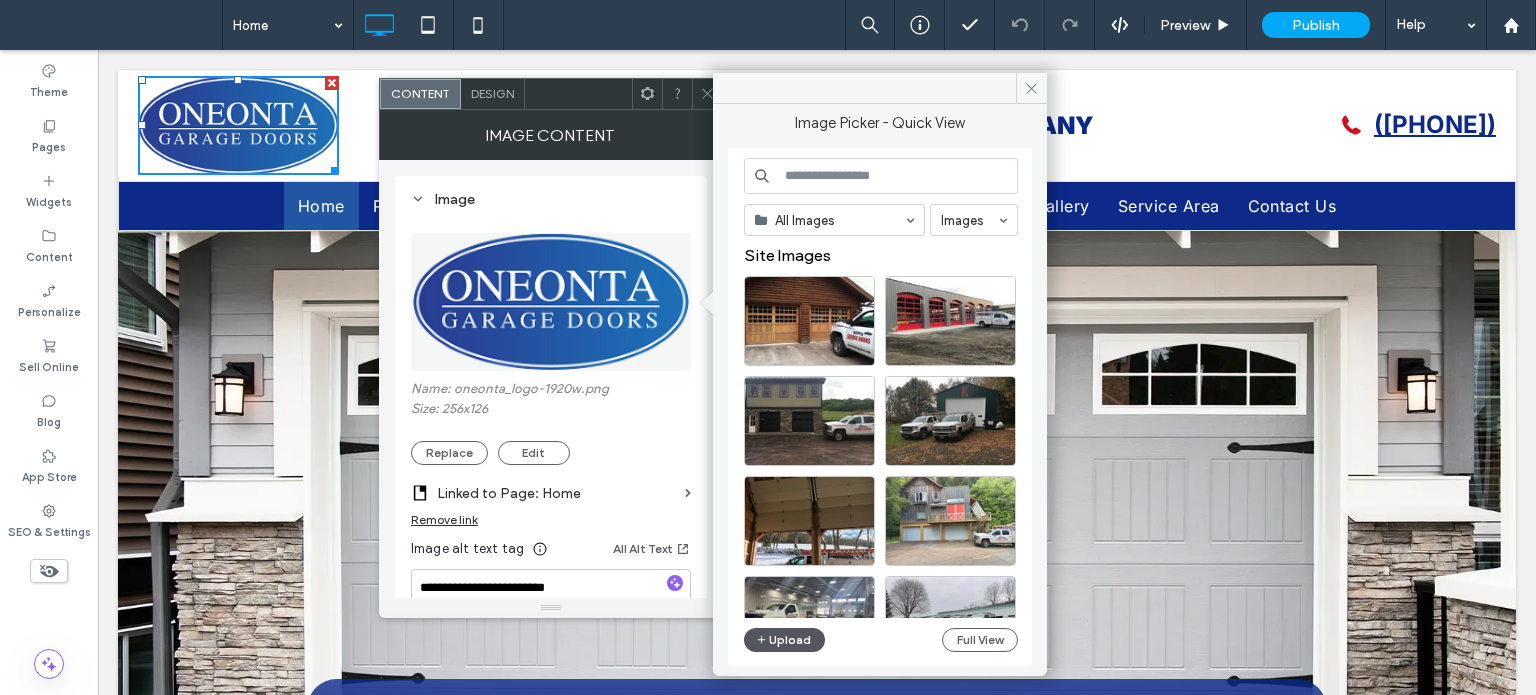 click on "Upload" at bounding box center [785, 640] 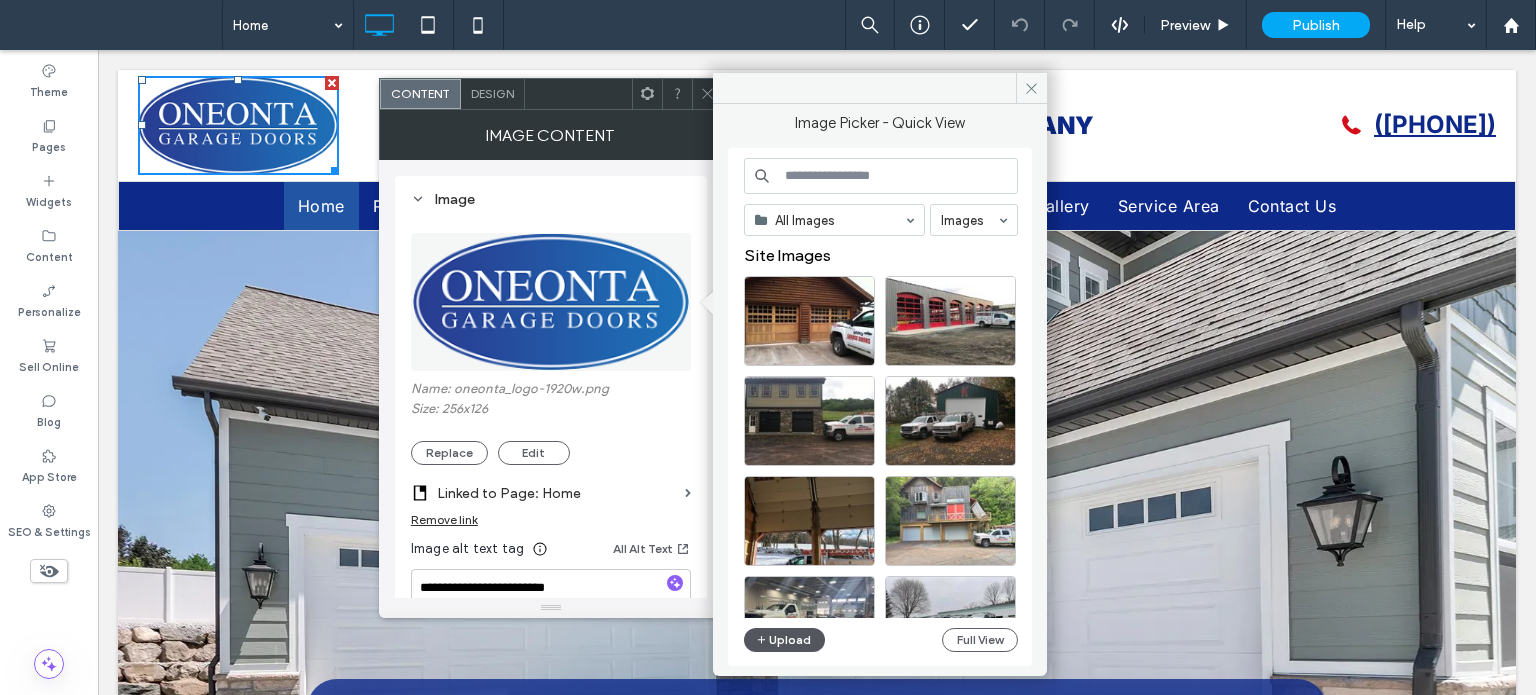click 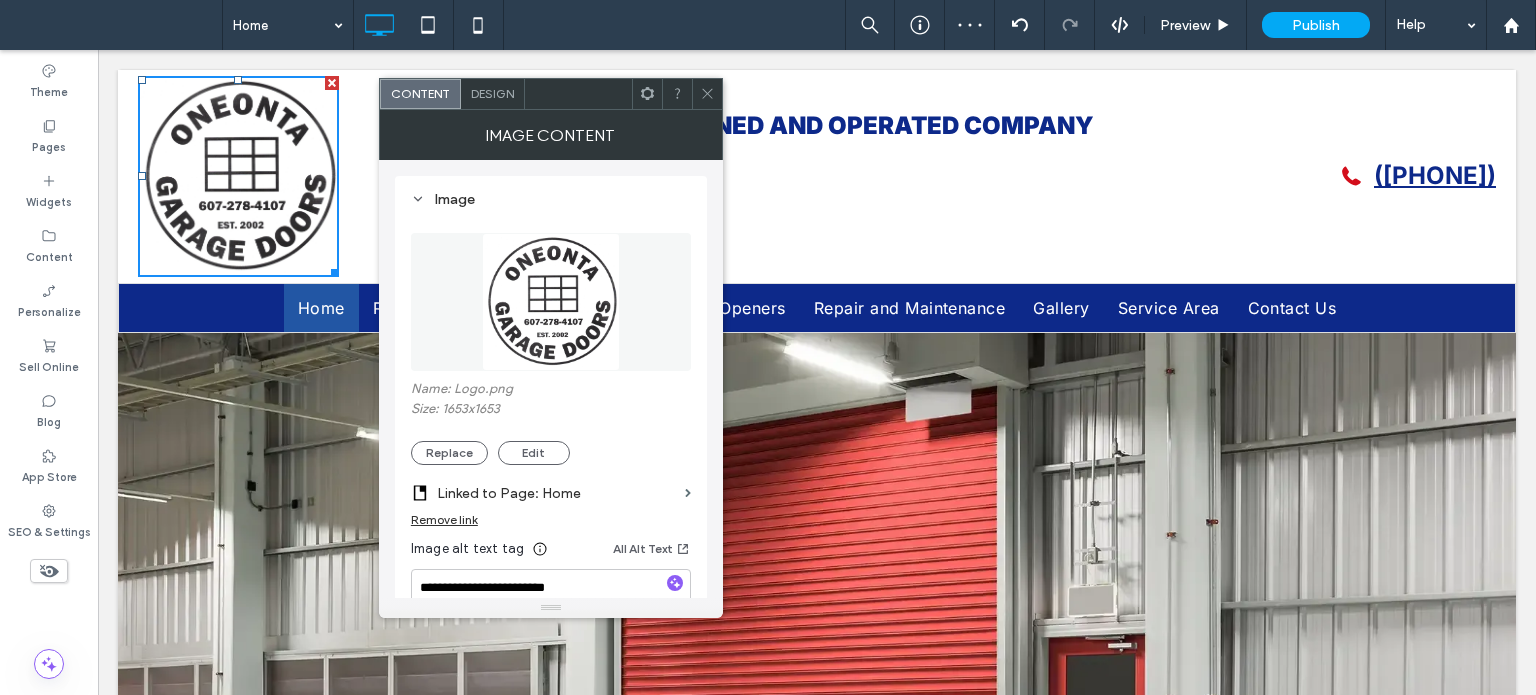 click 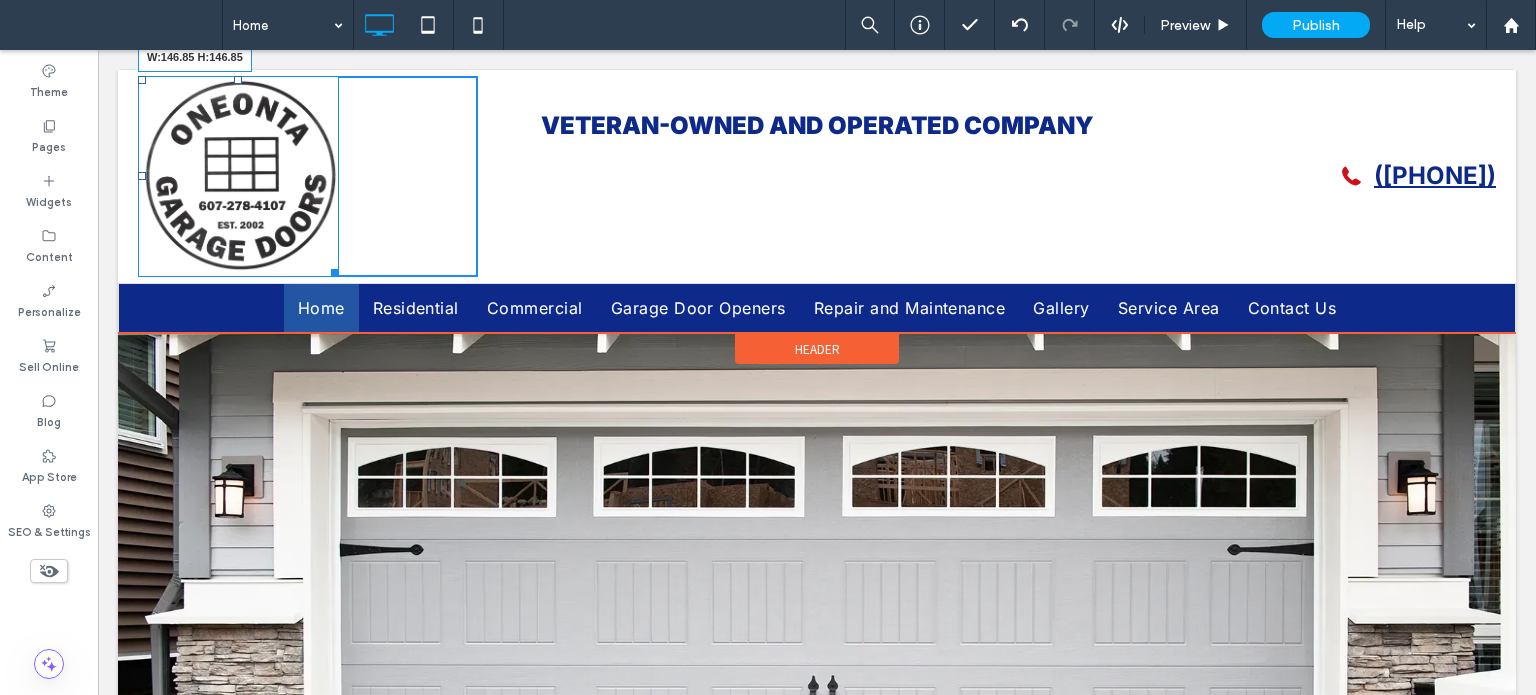 drag, startPoint x: 338, startPoint y: 267, endPoint x: 311, endPoint y: 212, distance: 61.269894 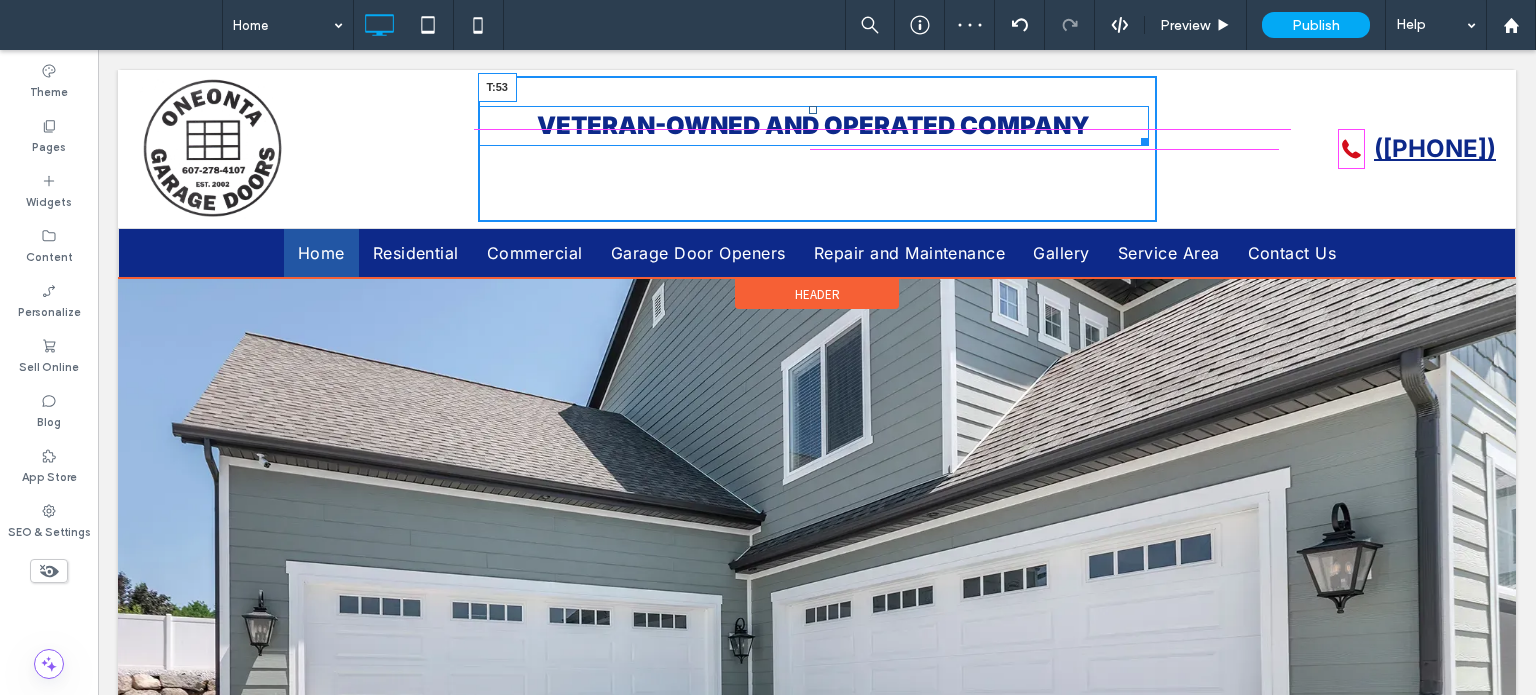 drag, startPoint x: 812, startPoint y: 114, endPoint x: 909, endPoint y: 186, distance: 120.80149 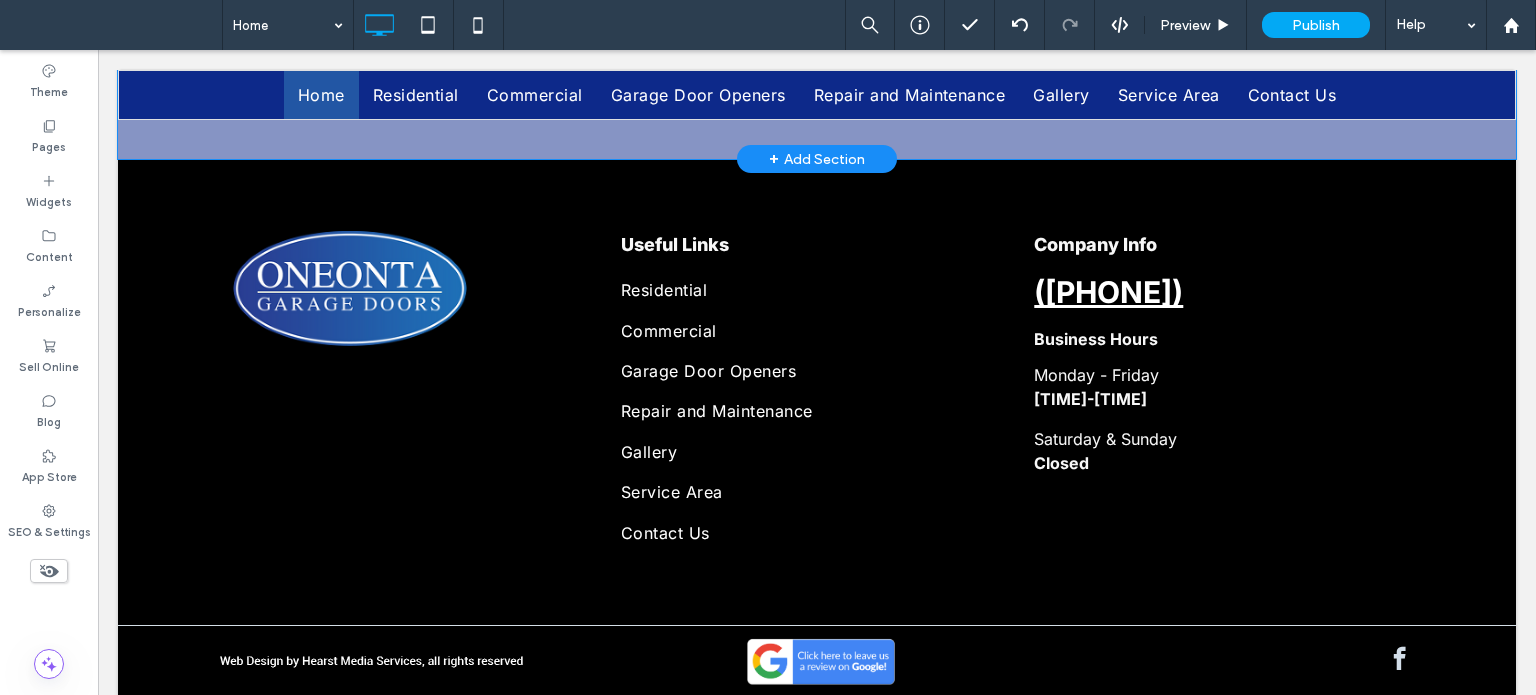 scroll, scrollTop: 2984, scrollLeft: 0, axis: vertical 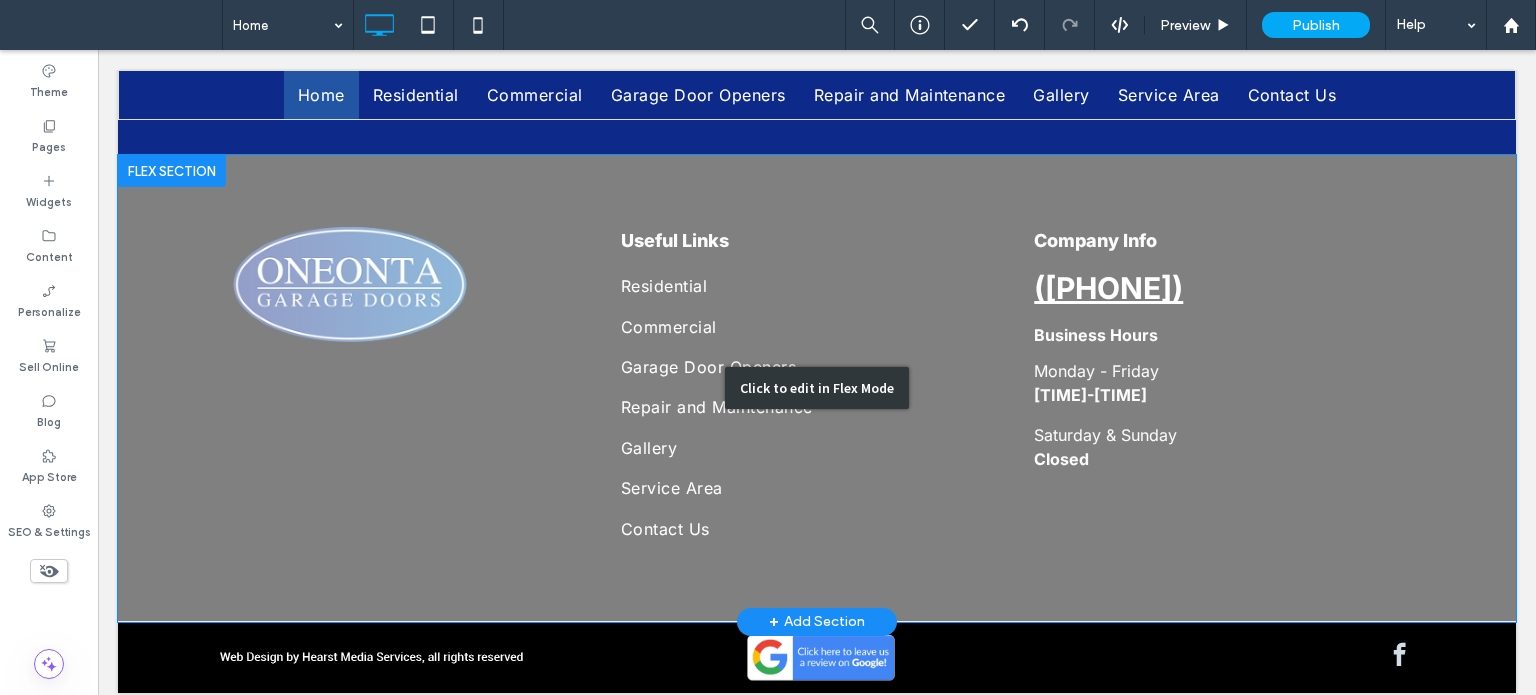 click on "Click to edit in Flex Mode" at bounding box center [817, 388] 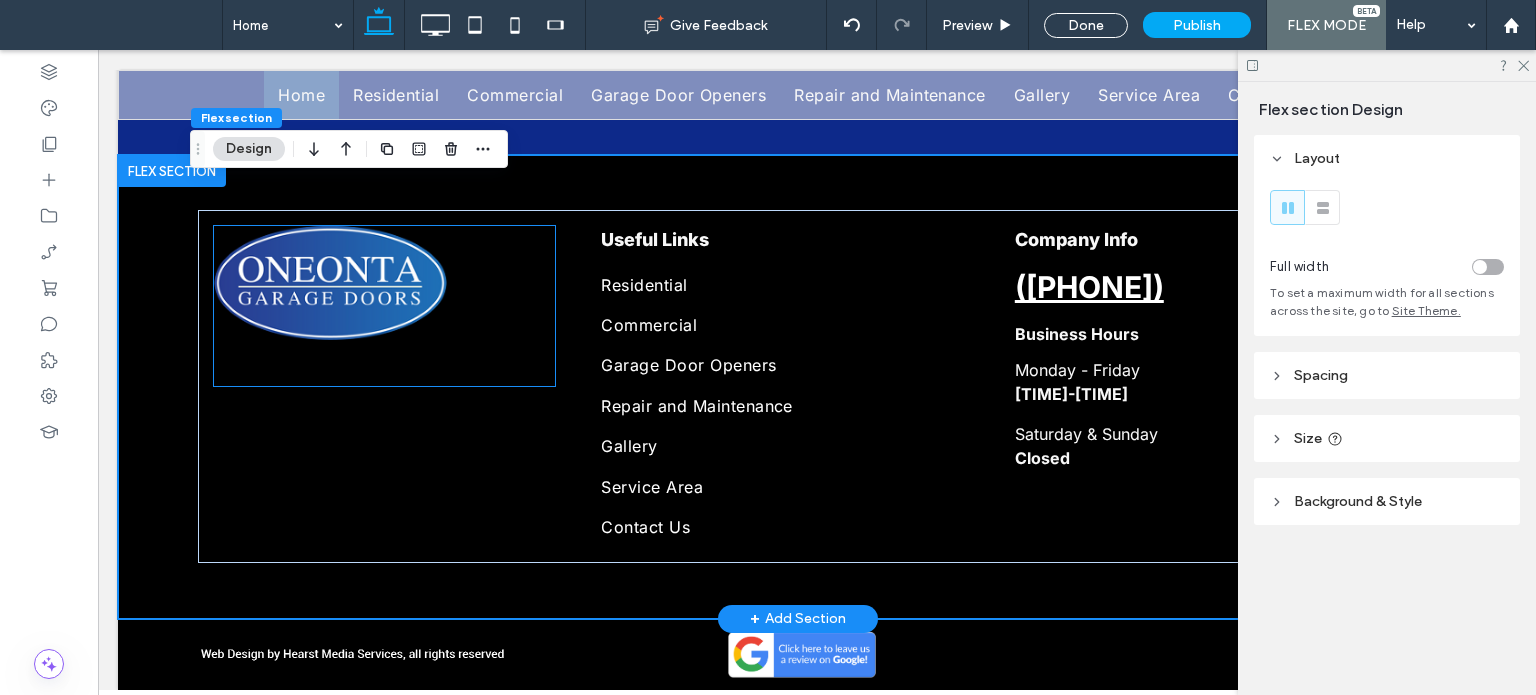 scroll, scrollTop: 3045, scrollLeft: 0, axis: vertical 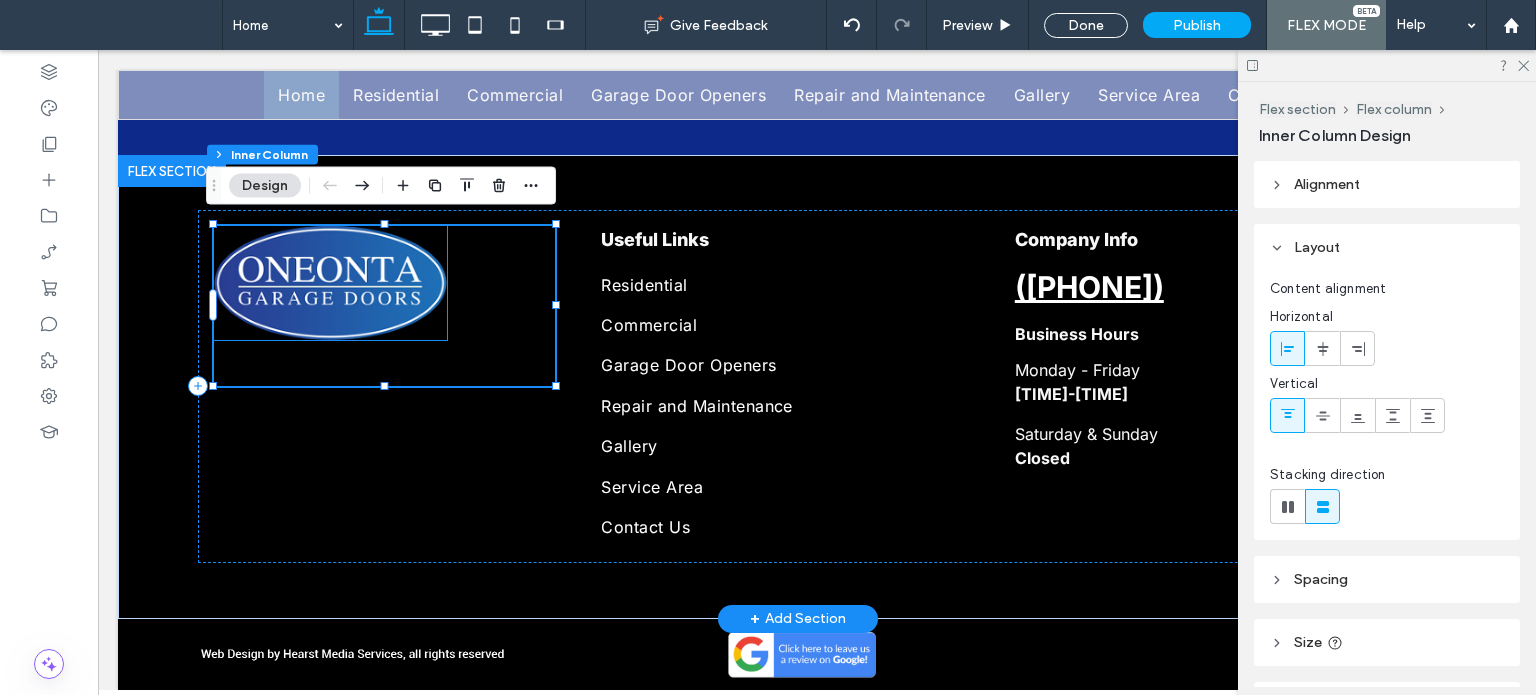 click at bounding box center (331, 283) 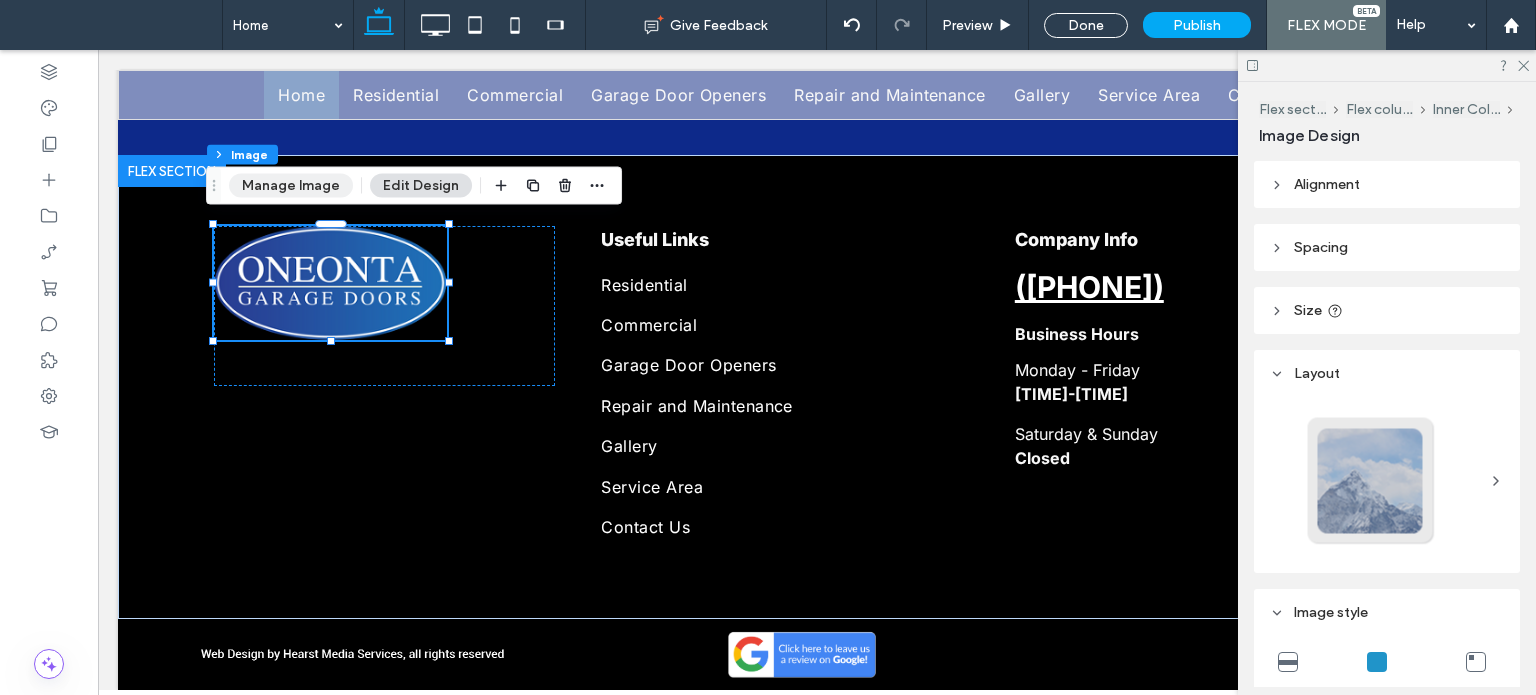 click on "Manage Image" at bounding box center [291, 186] 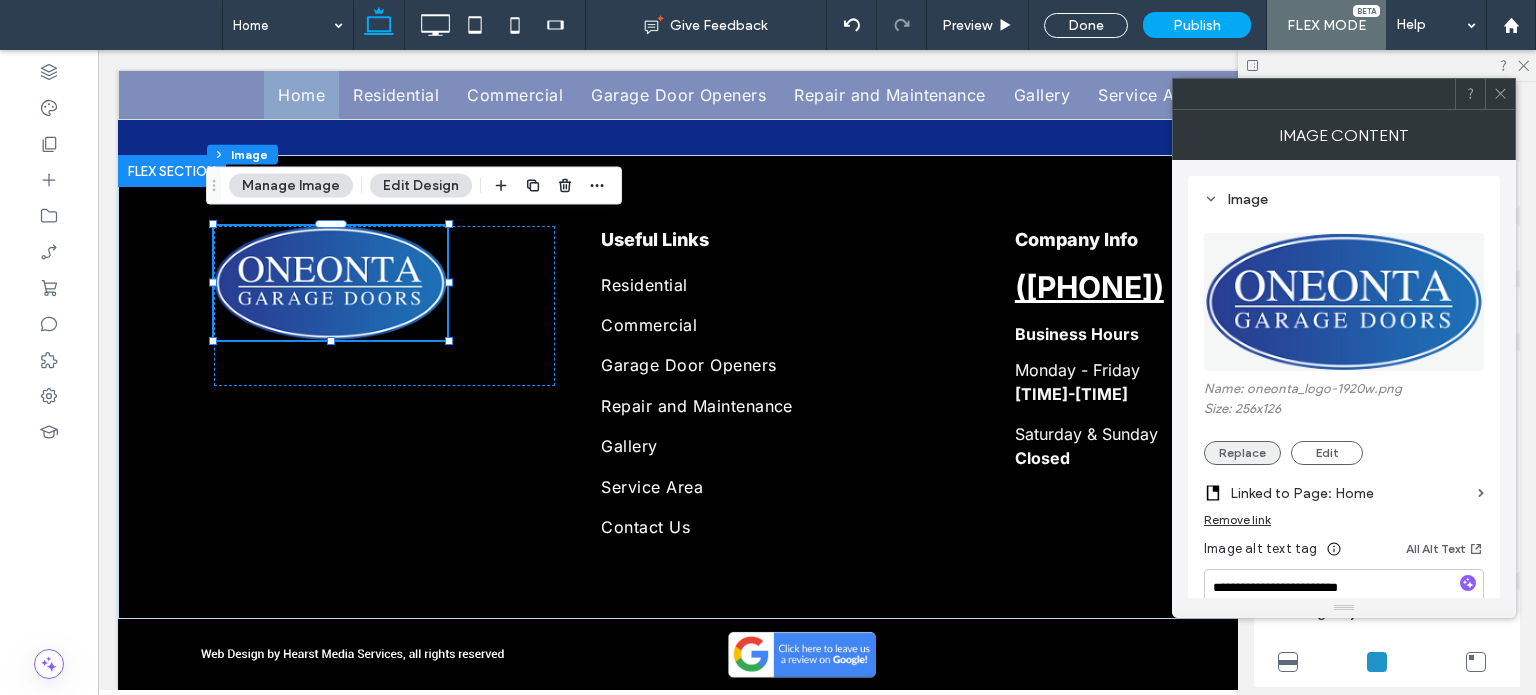 click on "Replace" at bounding box center (1242, 453) 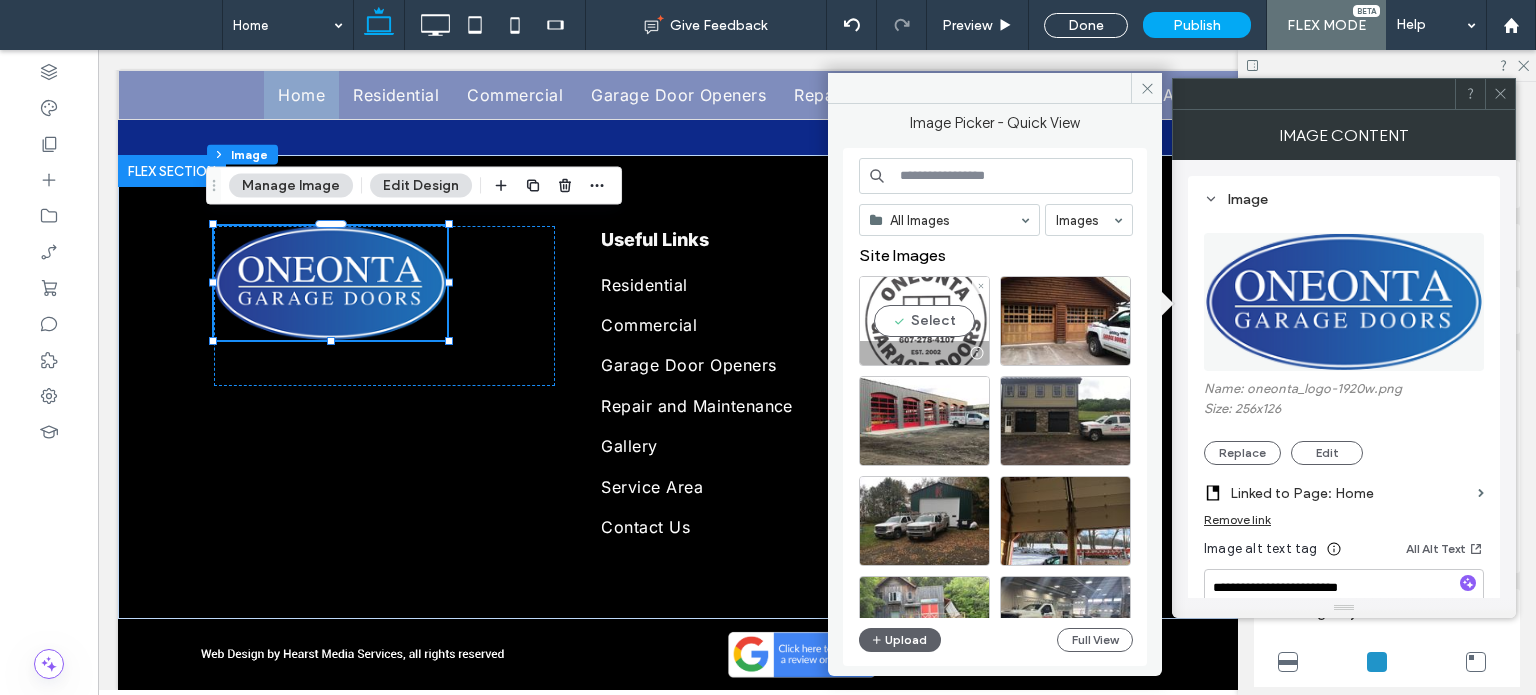 click on "Select" at bounding box center [924, 321] 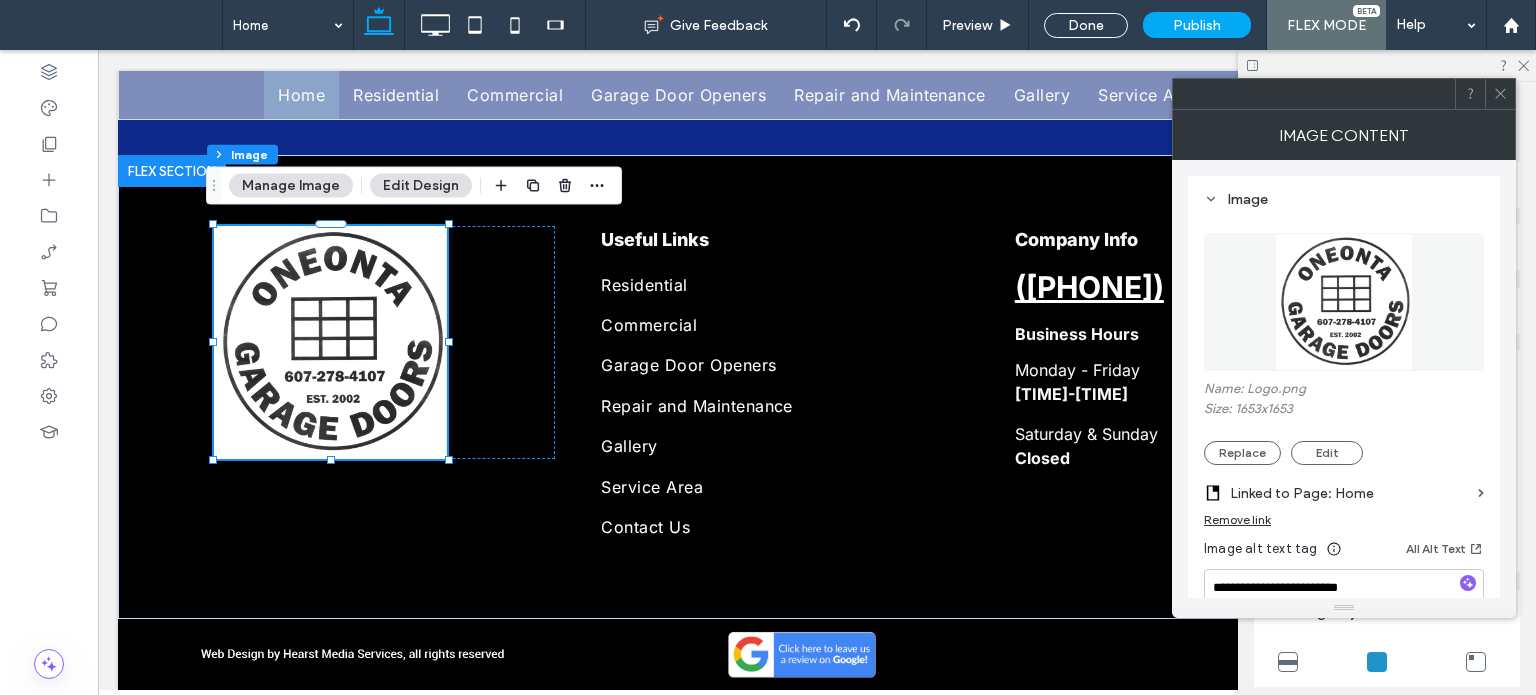 click 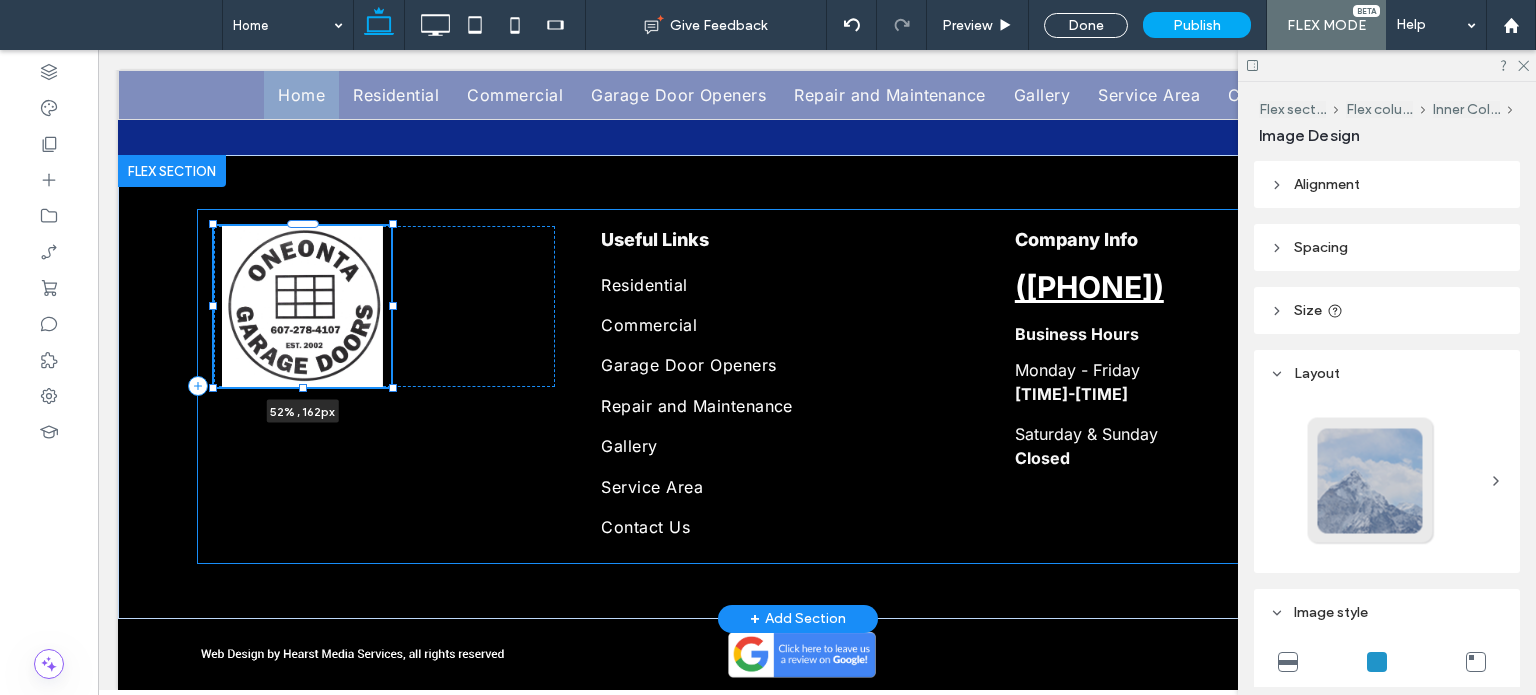 drag, startPoint x: 439, startPoint y: 452, endPoint x: 383, endPoint y: 380, distance: 91.214035 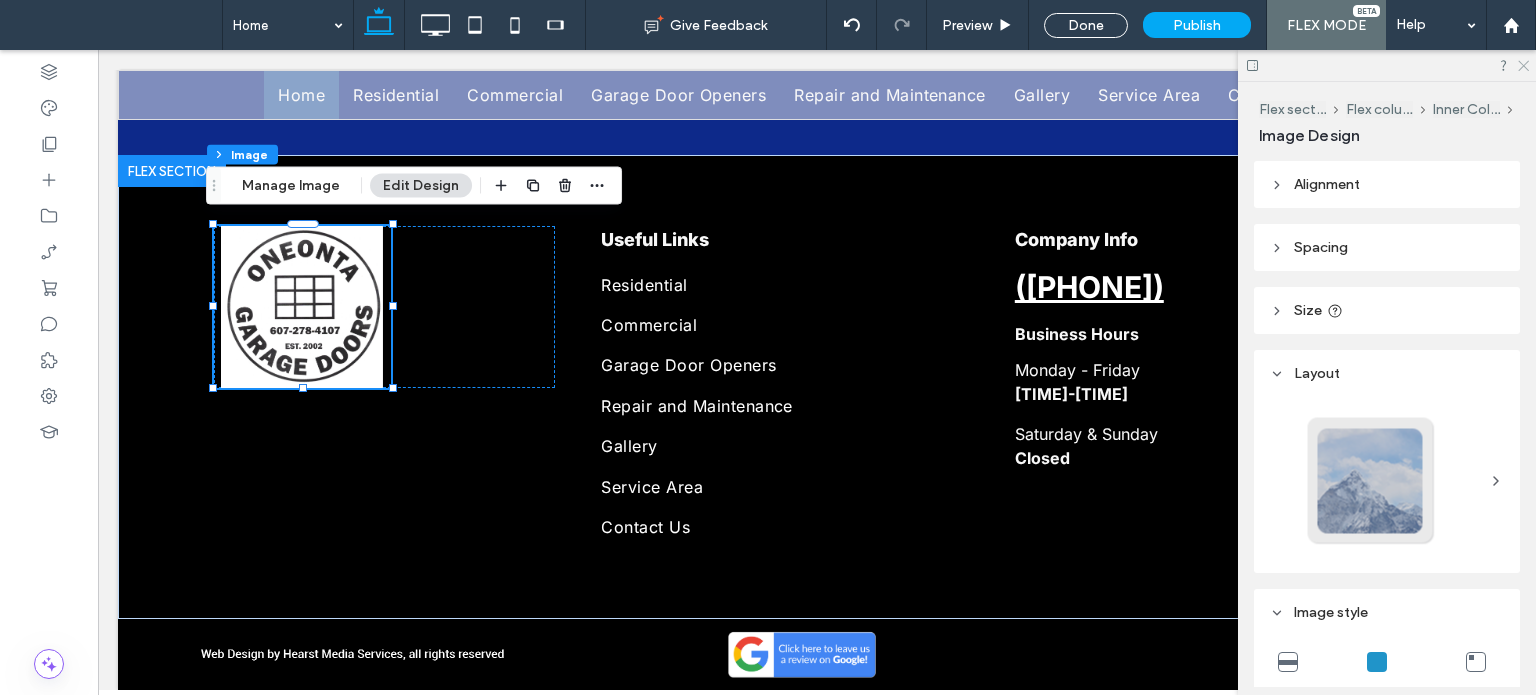 click 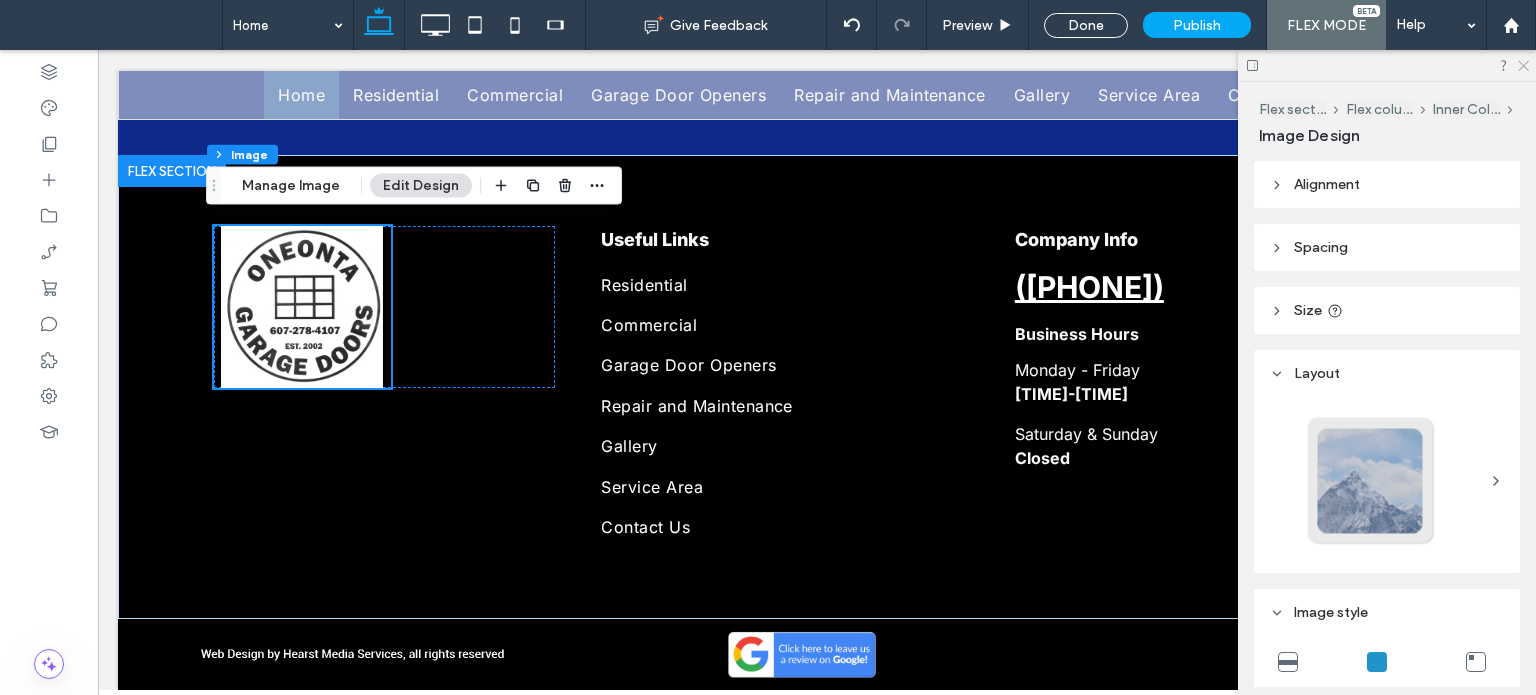 scroll, scrollTop: 3041, scrollLeft: 0, axis: vertical 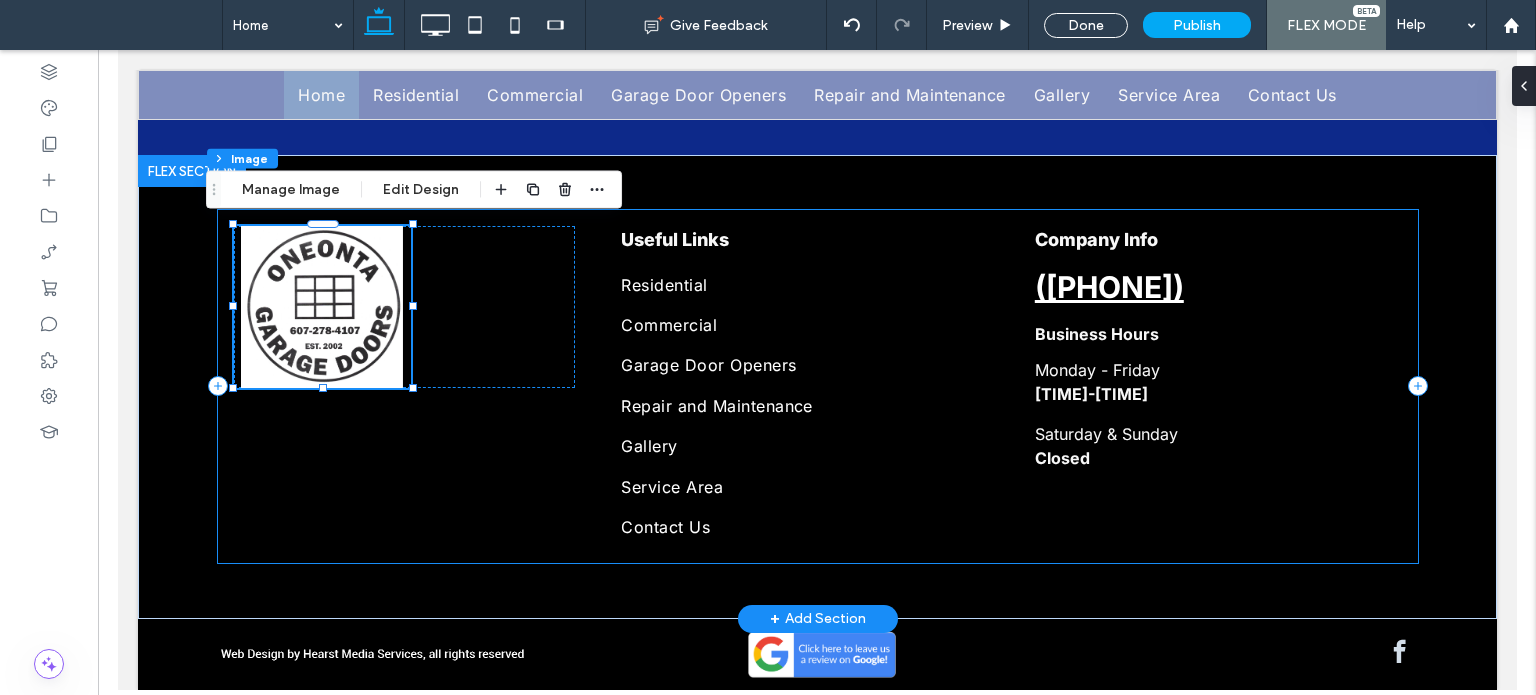 click on "52% , 162px
Useful Links
Residential
Commercial
Garage Door Openers
Repair and Maintenance
Gallery
Service Area
Contact Us
Company Info
(607) 278-4107
Business Hours
Monday - Friday 8:00am-5:00pm Saturday & Sunday Closed" at bounding box center (817, 387) 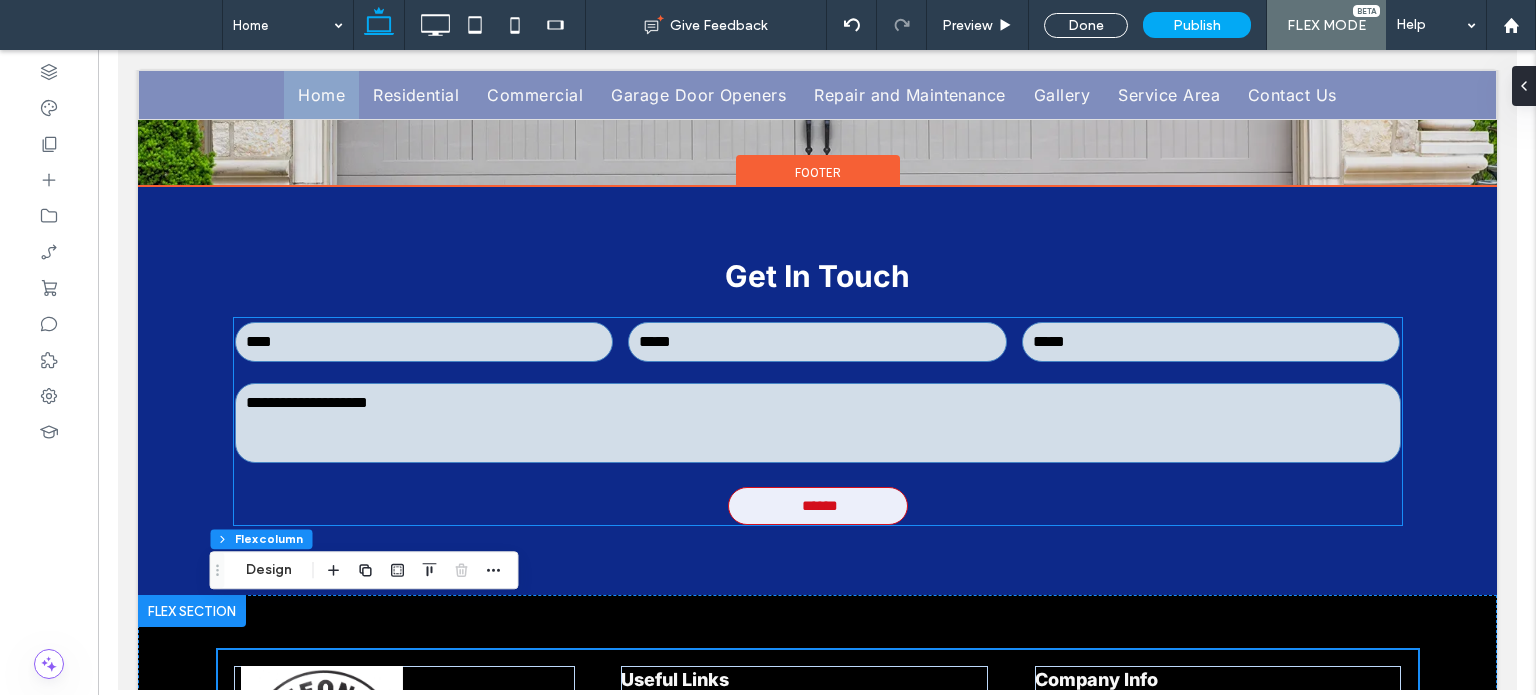 scroll, scrollTop: 3056, scrollLeft: 0, axis: vertical 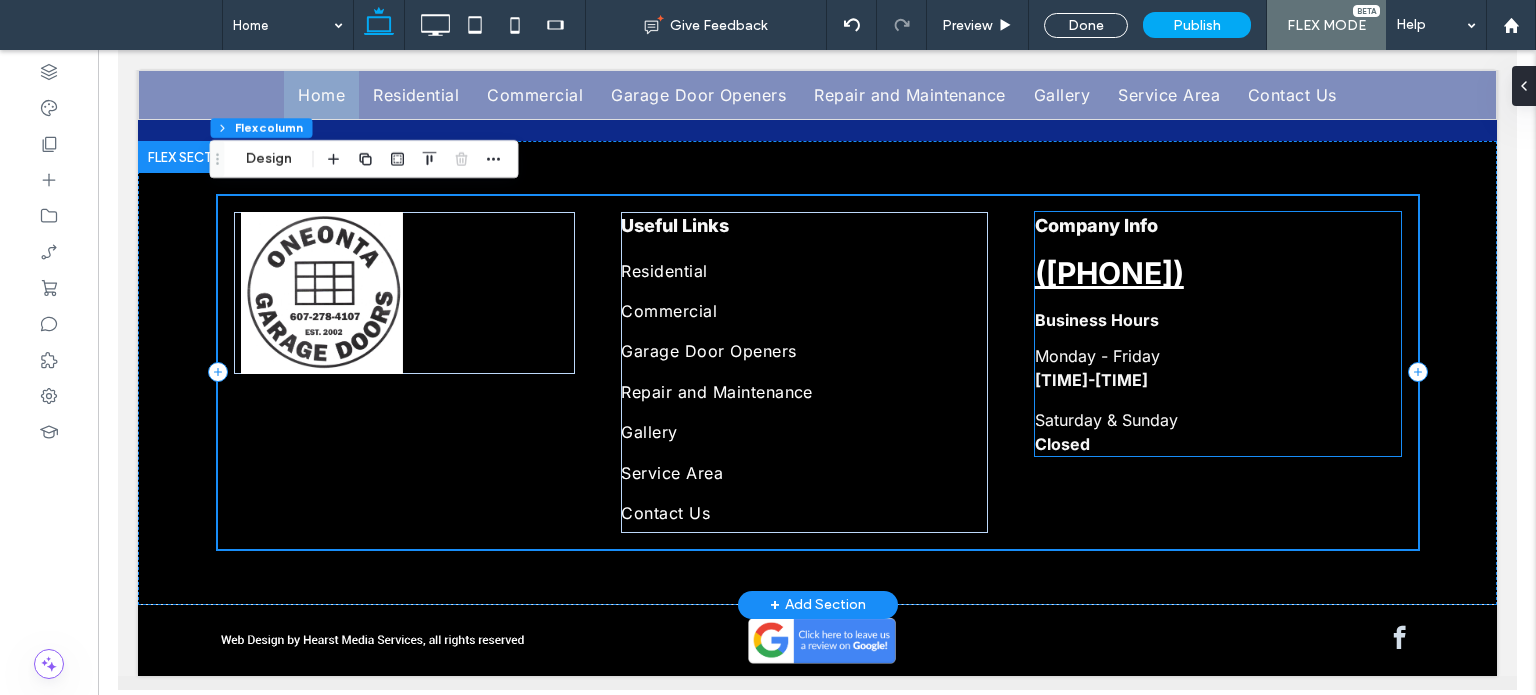 click on "8:00am-5:00pm" at bounding box center (1217, 380) 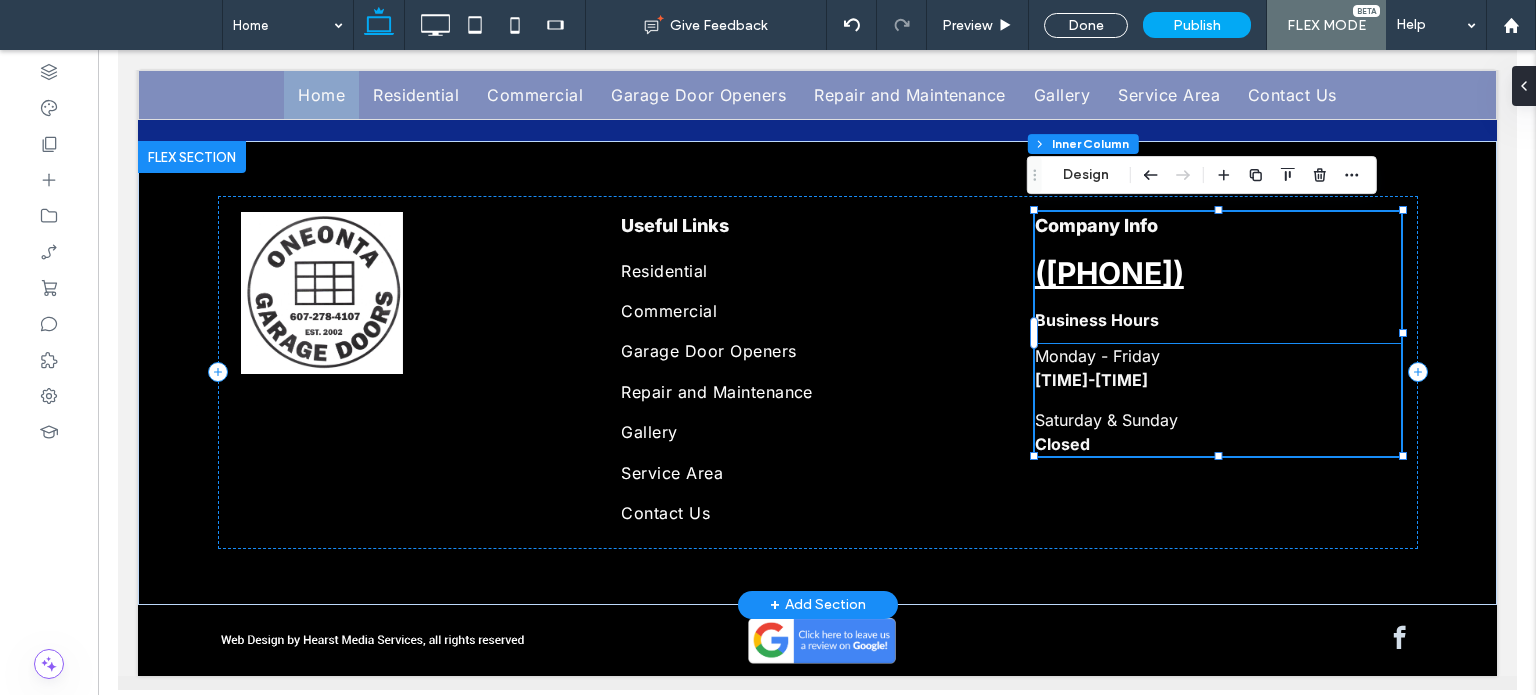 click on "8:00am-5:00pm" at bounding box center [1090, 380] 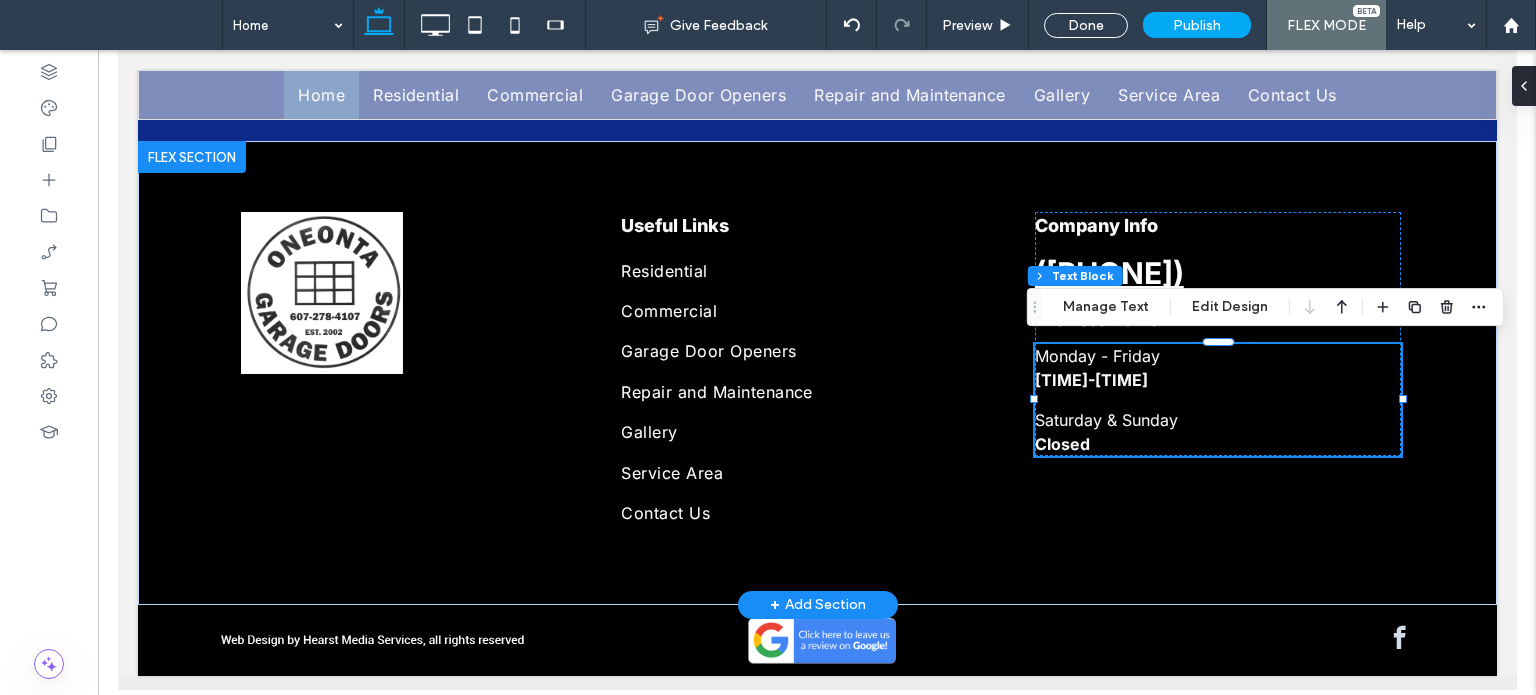 click at bounding box center (1217, 400) 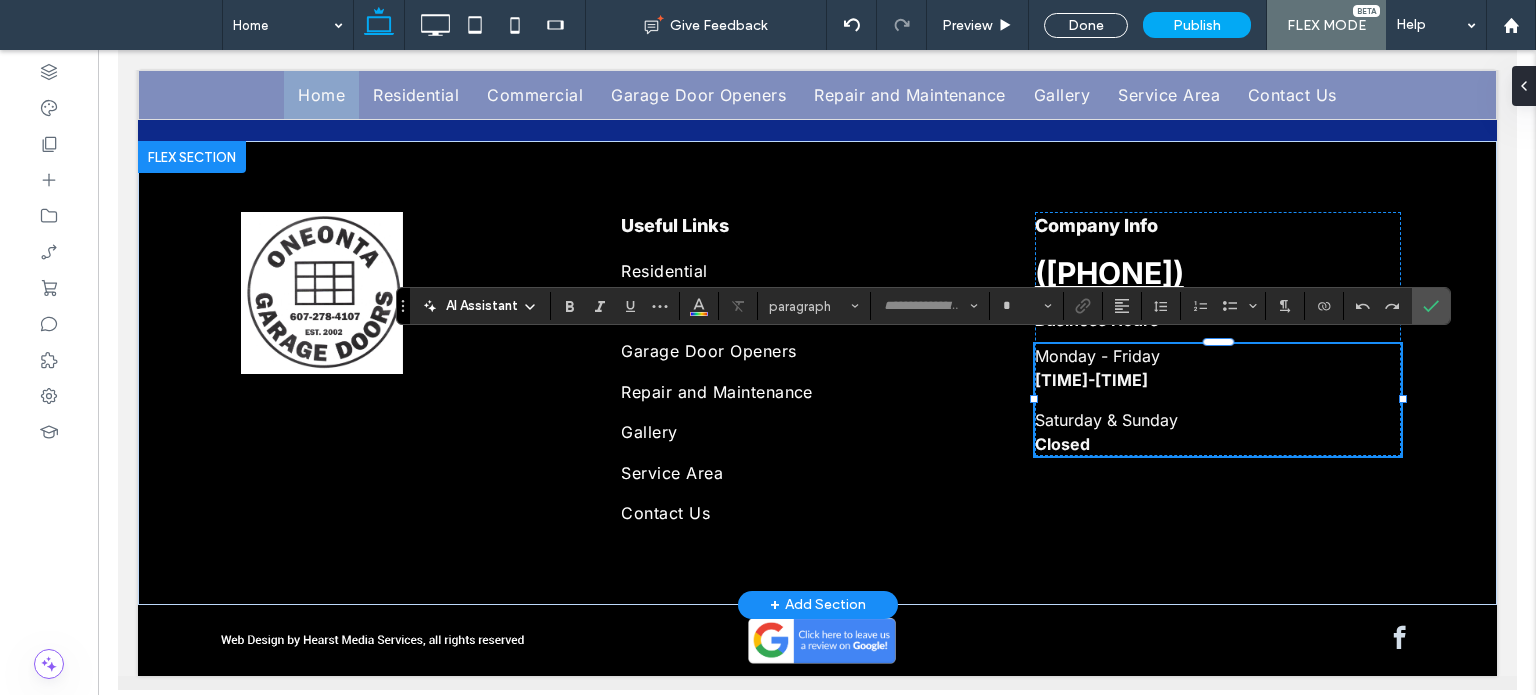 type on "*****" 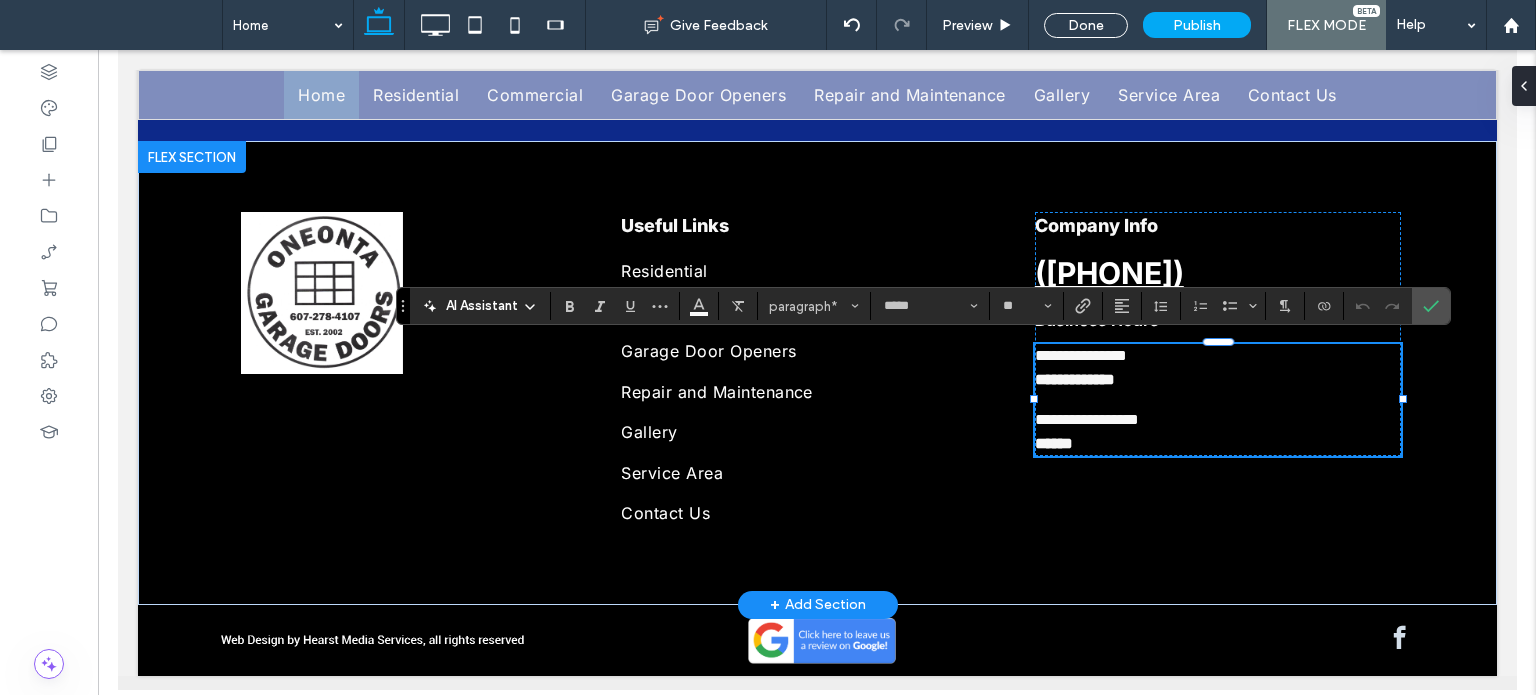 click on "**********" at bounding box center [1074, 379] 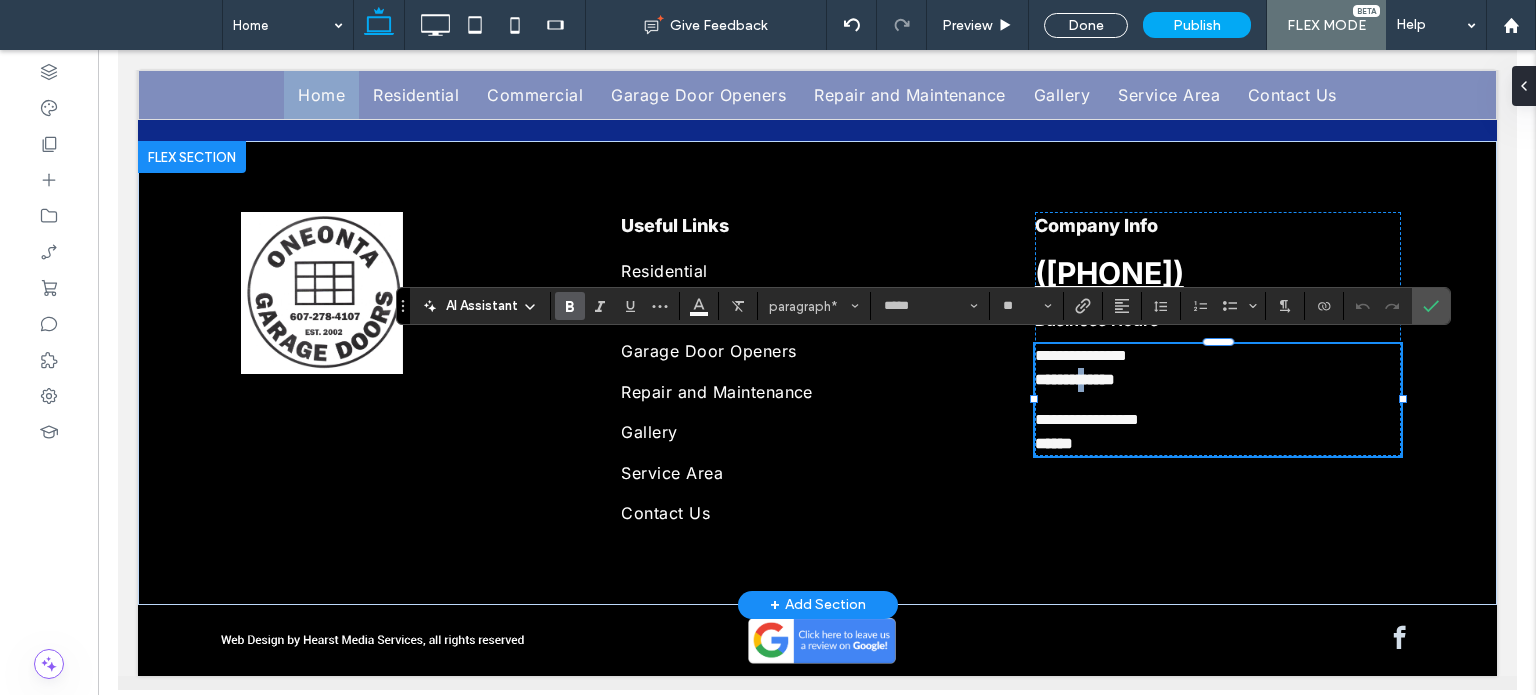 click on "**********" at bounding box center (1074, 379) 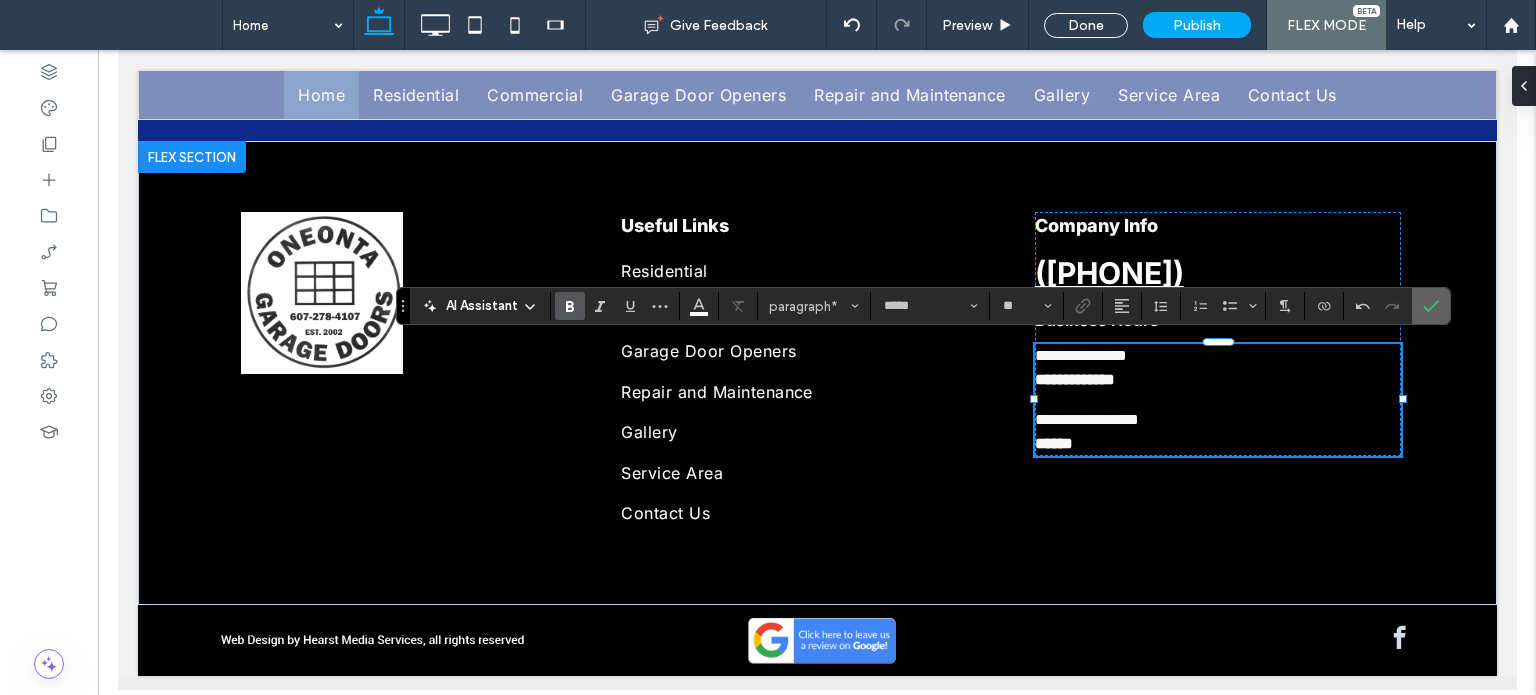 click 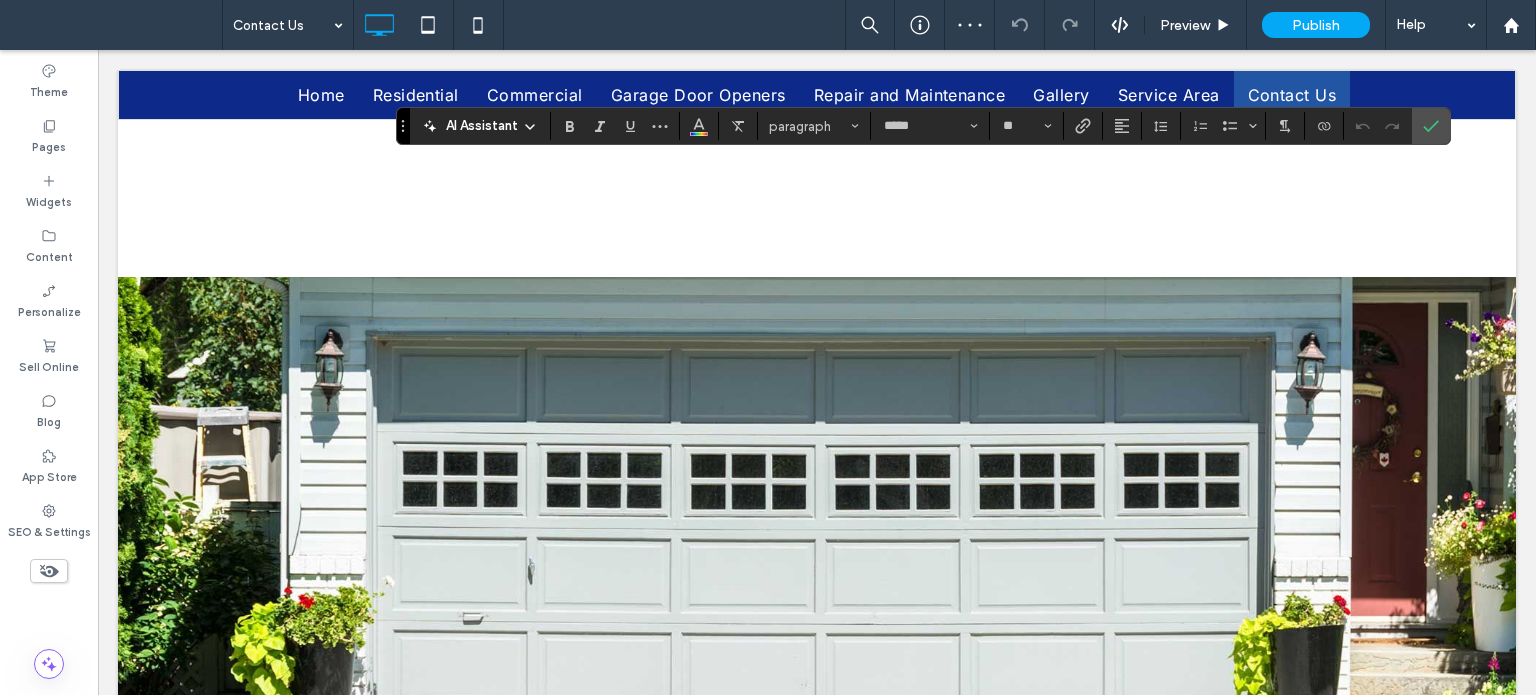 scroll, scrollTop: 700, scrollLeft: 0, axis: vertical 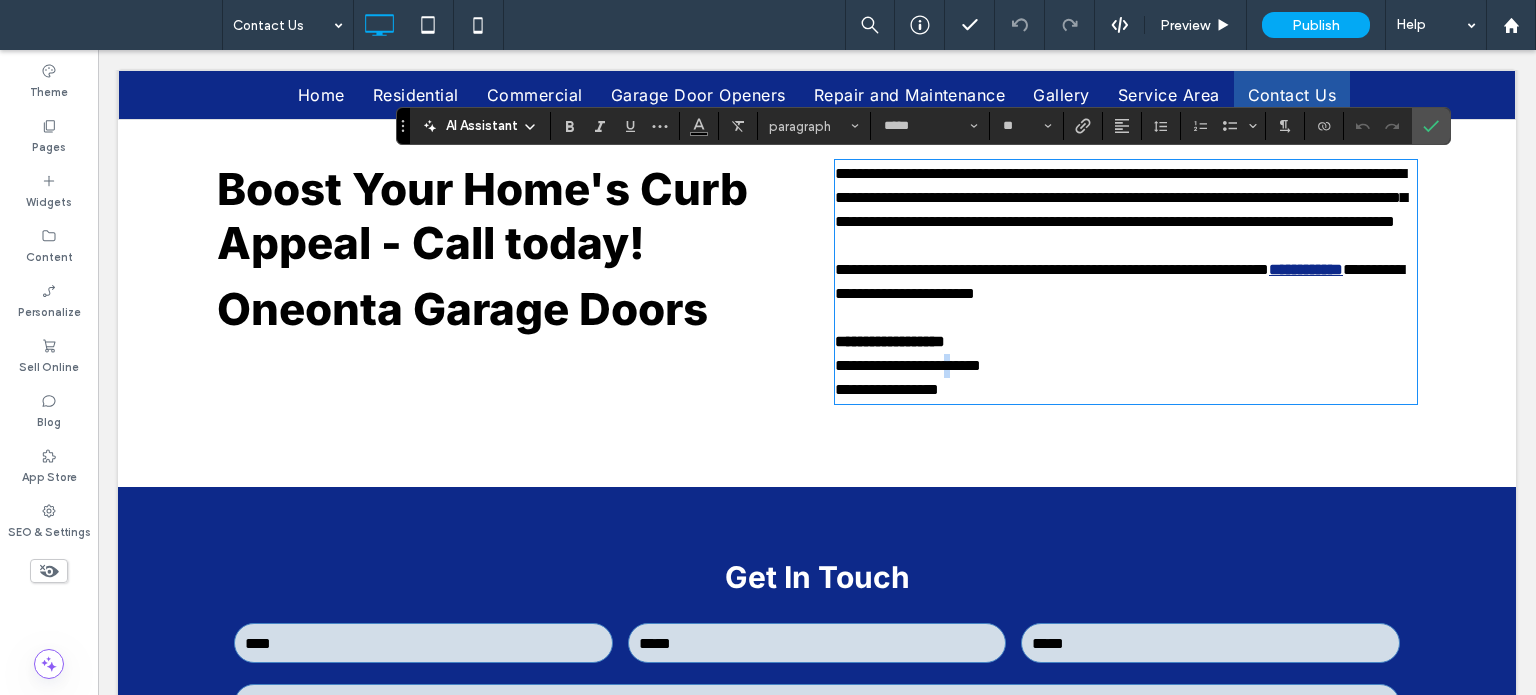 click on "**********" at bounding box center [926, 365] 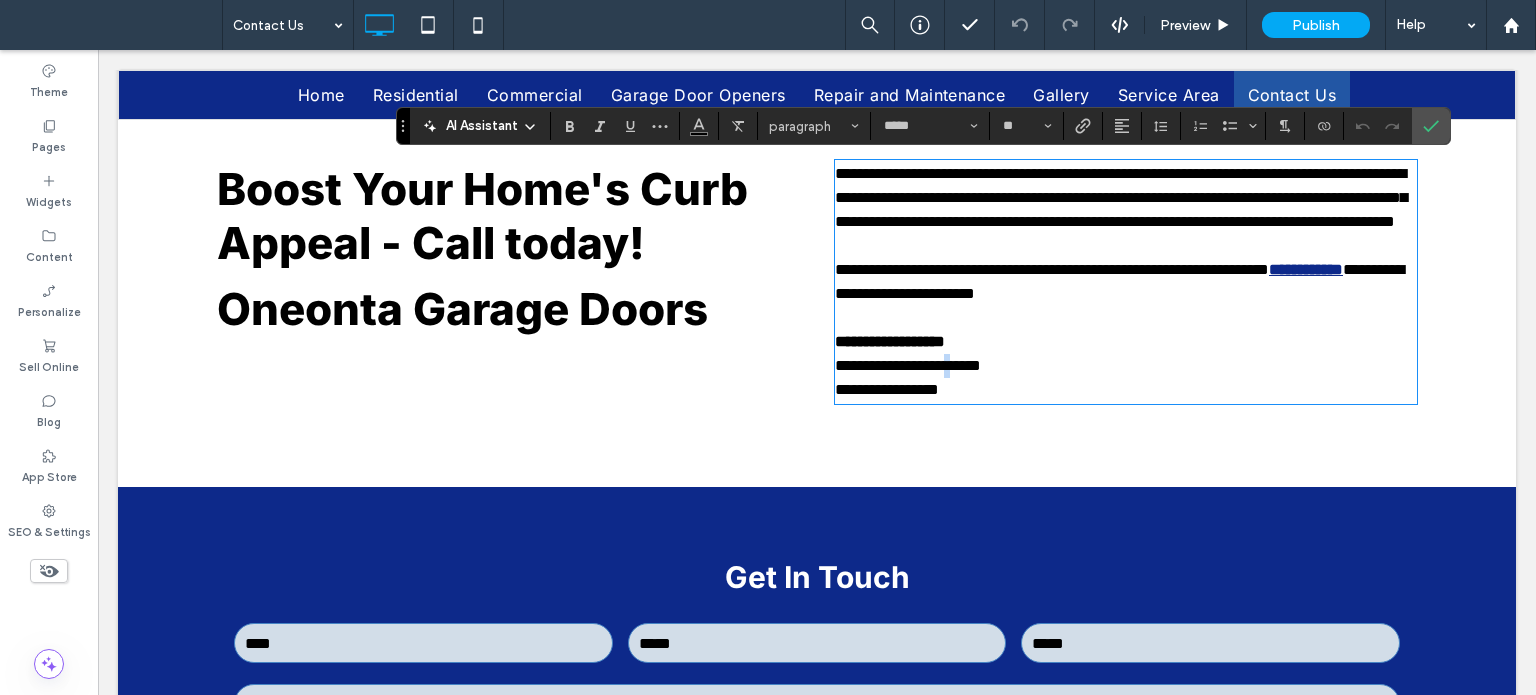 type 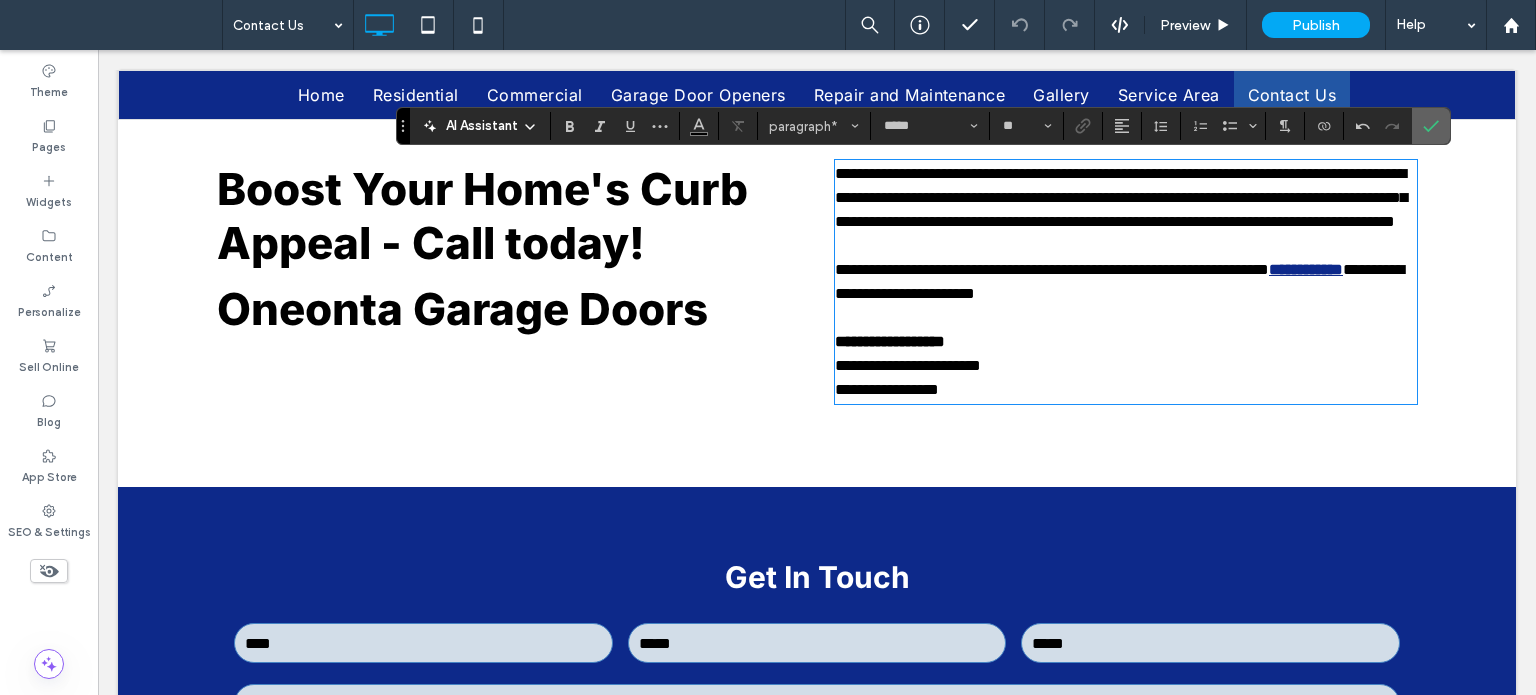 click 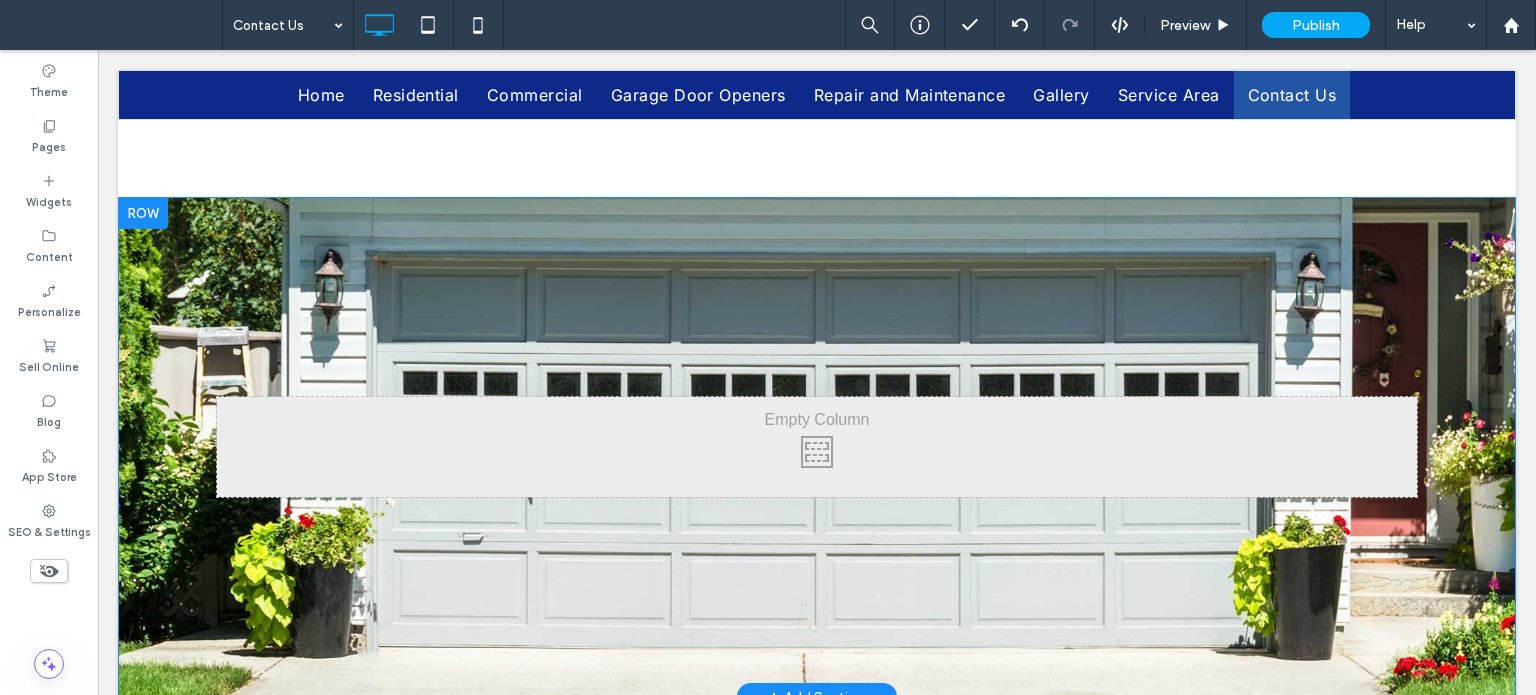 scroll, scrollTop: 0, scrollLeft: 0, axis: both 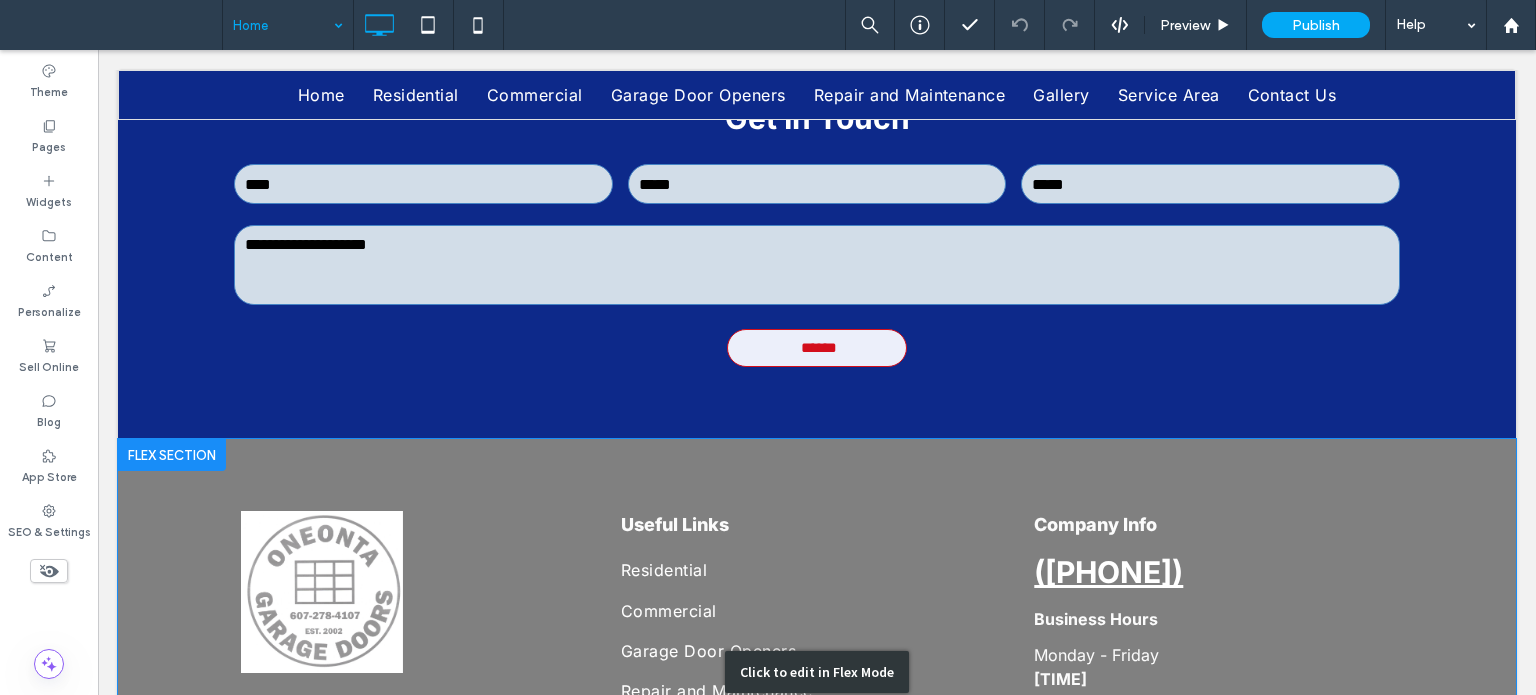 click on "Click to edit in Flex Mode" at bounding box center (817, 672) 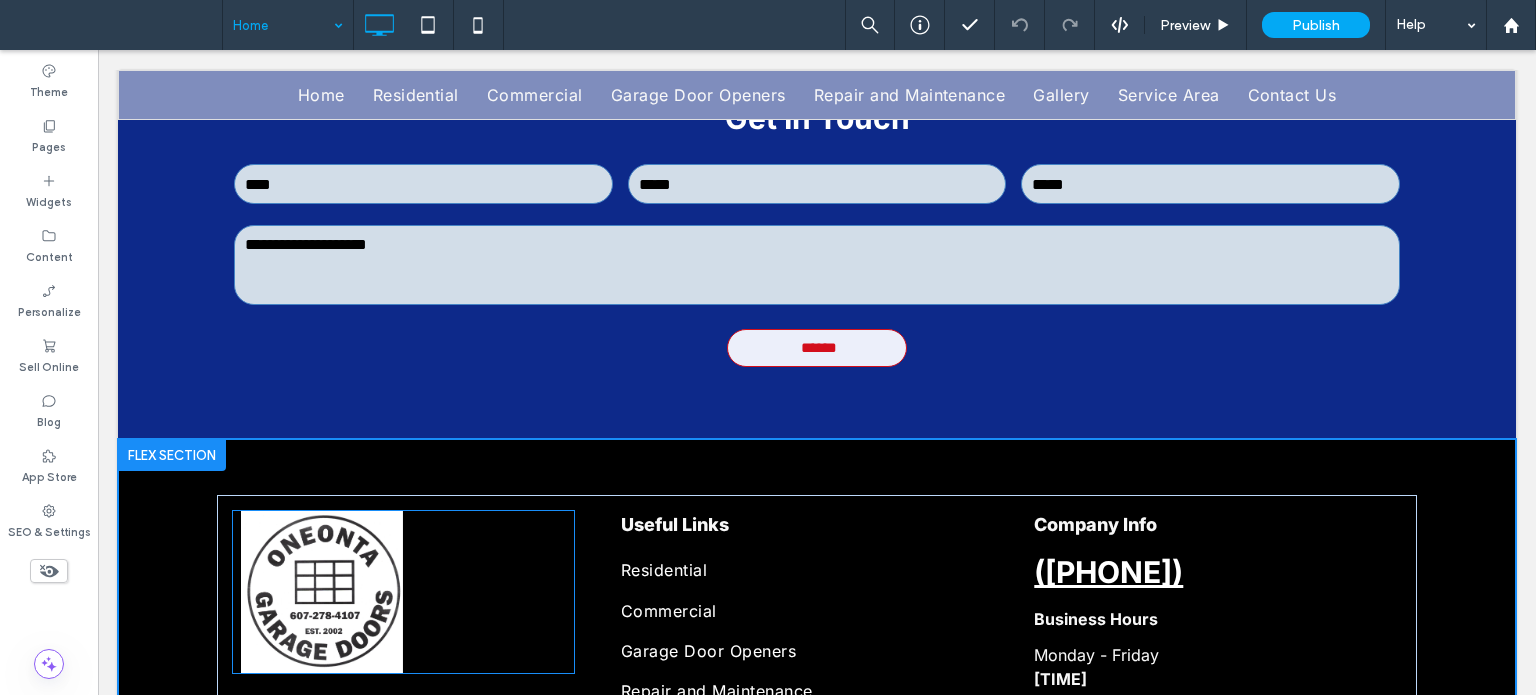 scroll, scrollTop: 2761, scrollLeft: 0, axis: vertical 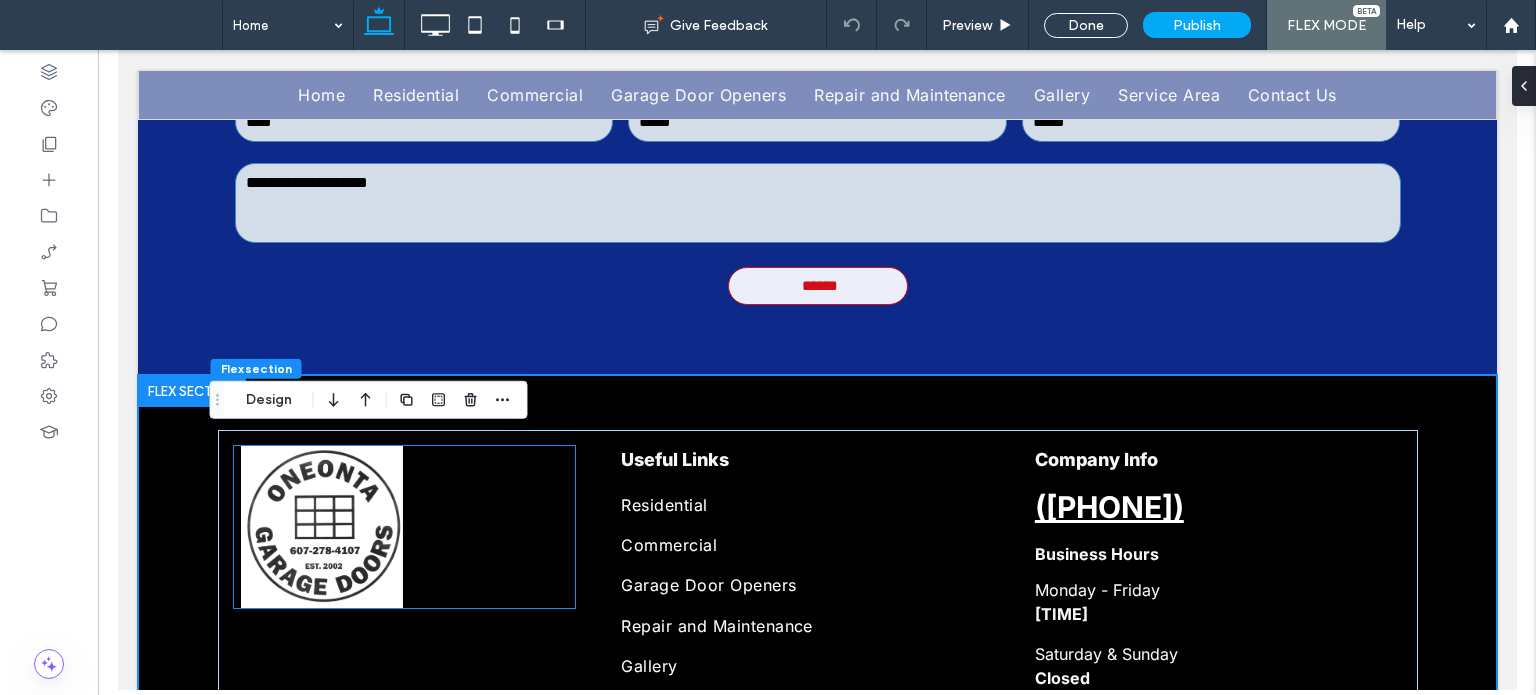 click at bounding box center [322, 527] 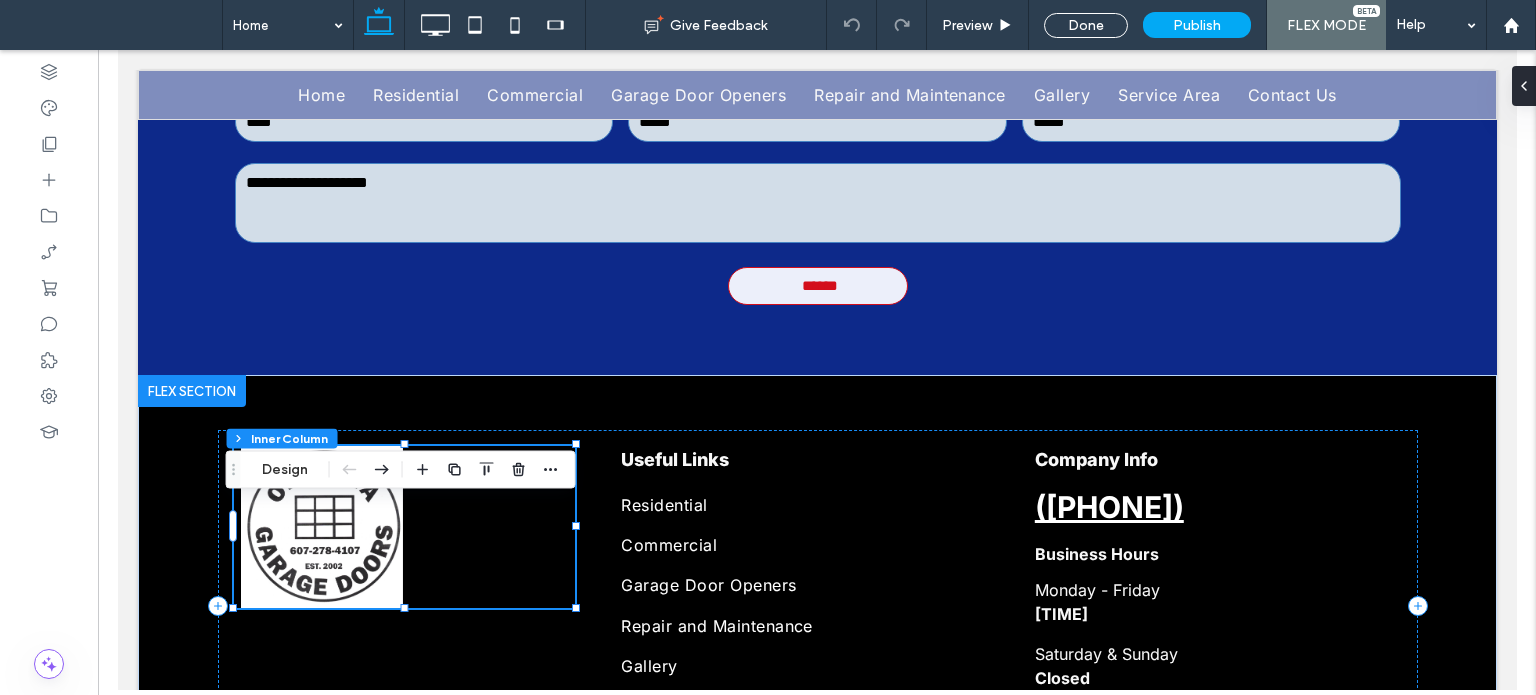 click at bounding box center [322, 527] 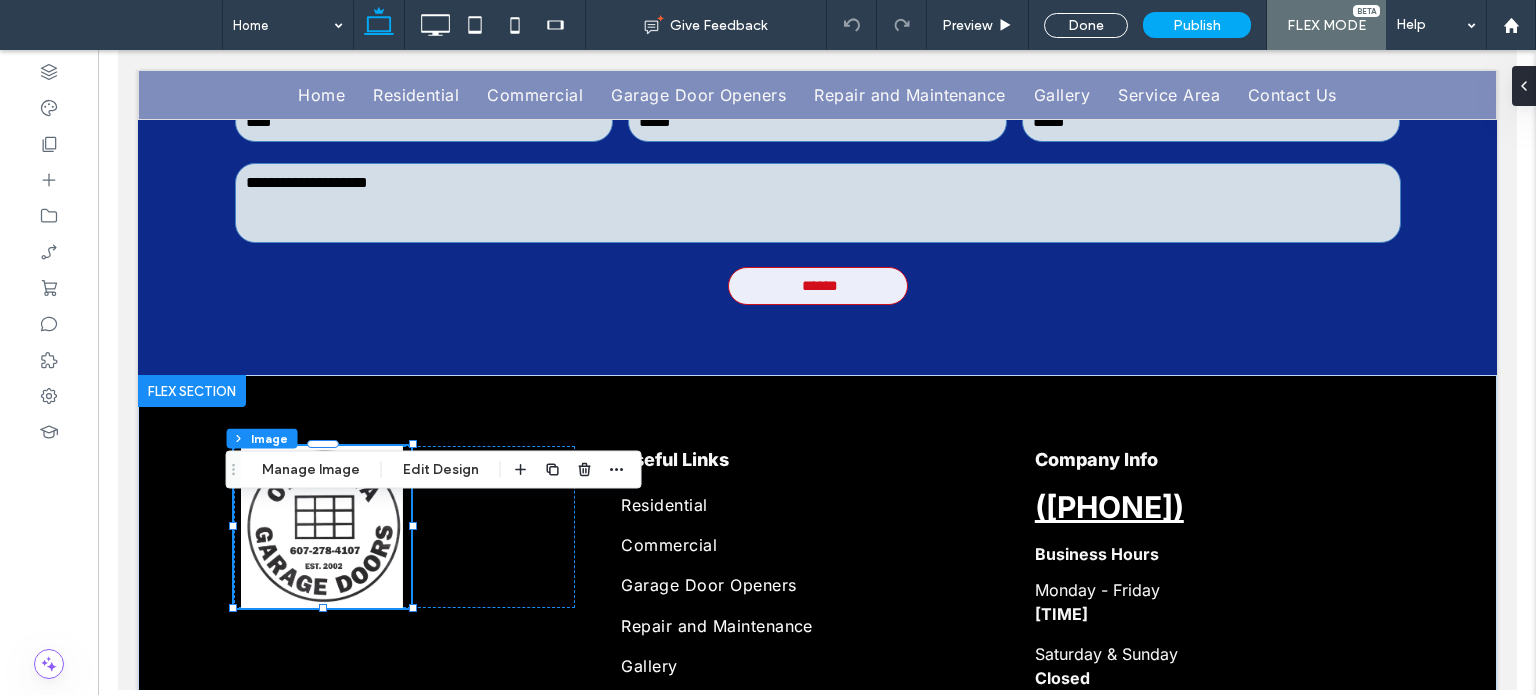 click on "Flex section Flex column Inner Column Image Manage Image Edit Design" at bounding box center [434, 470] 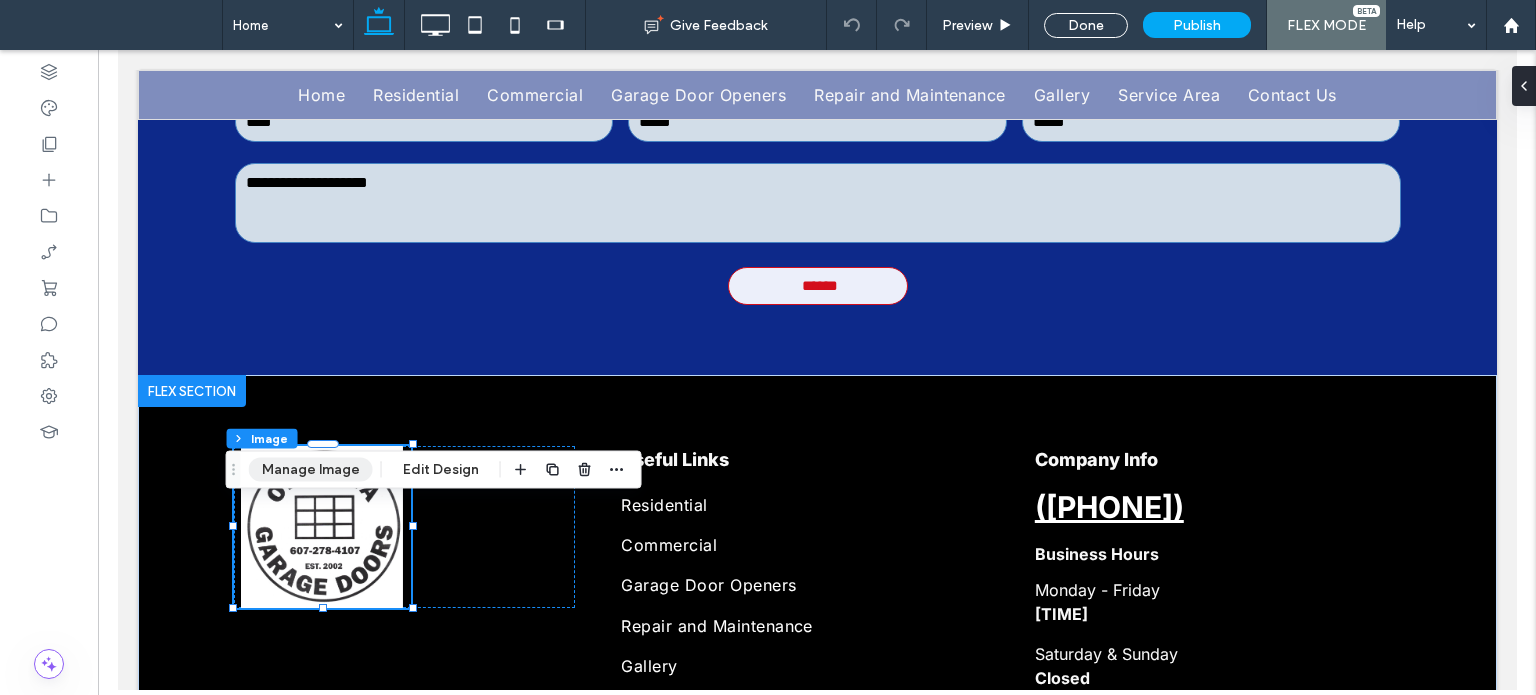 click on "Manage Image" at bounding box center (311, 470) 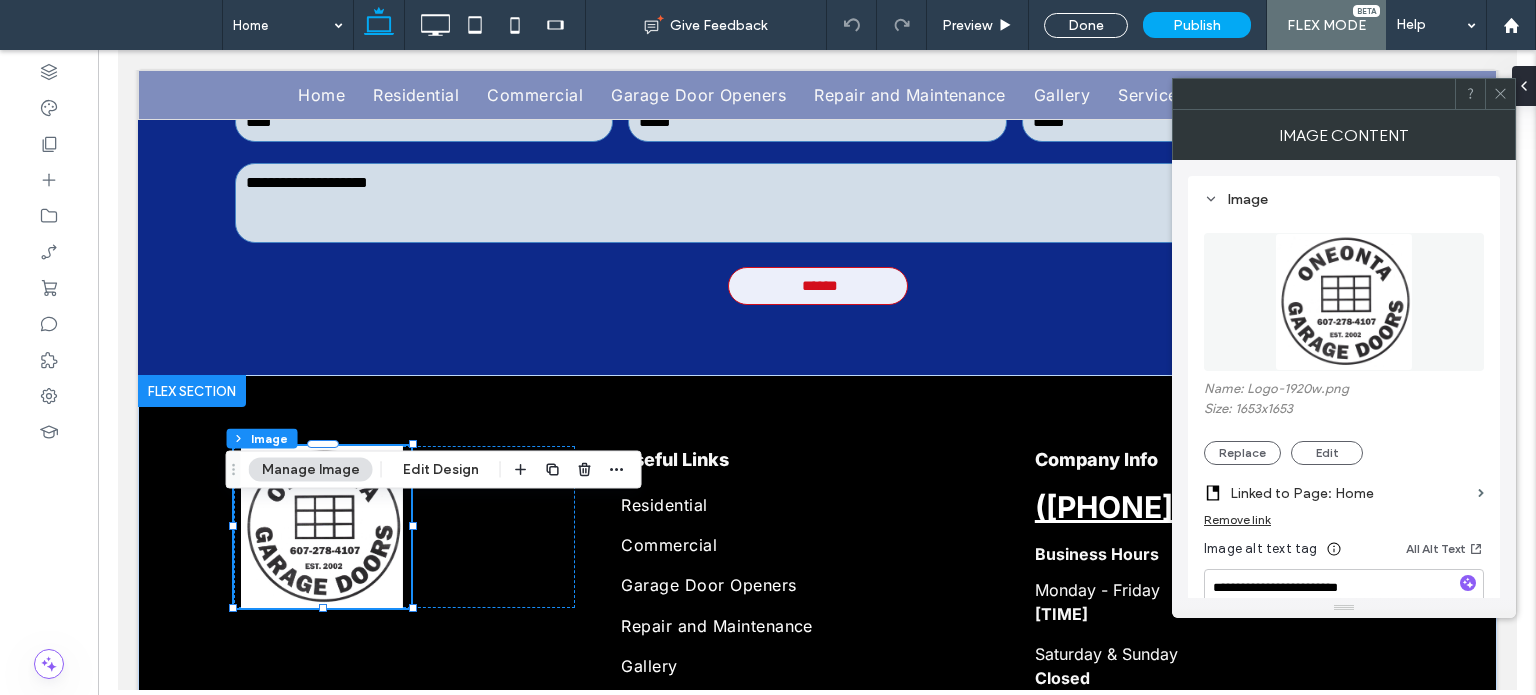 scroll, scrollTop: 392, scrollLeft: 0, axis: vertical 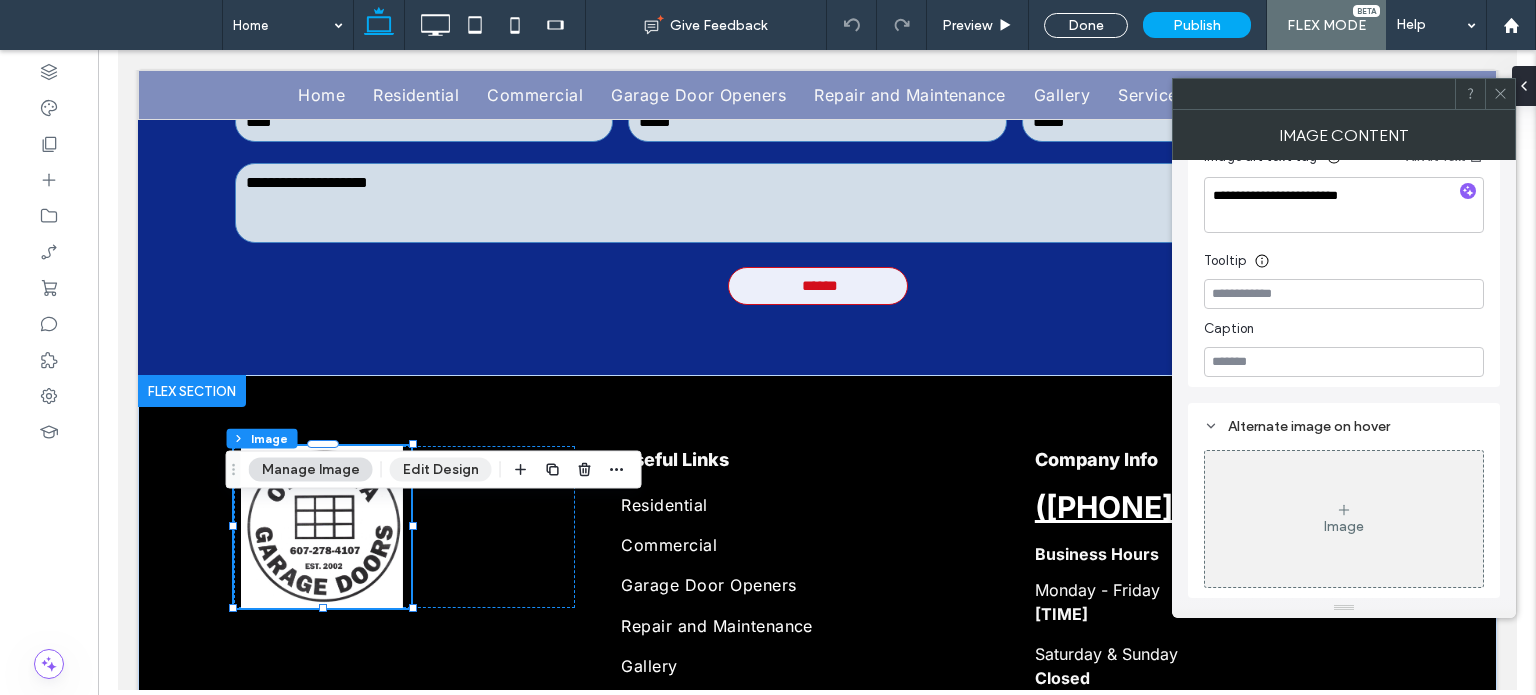 click on "Edit Design" at bounding box center (441, 470) 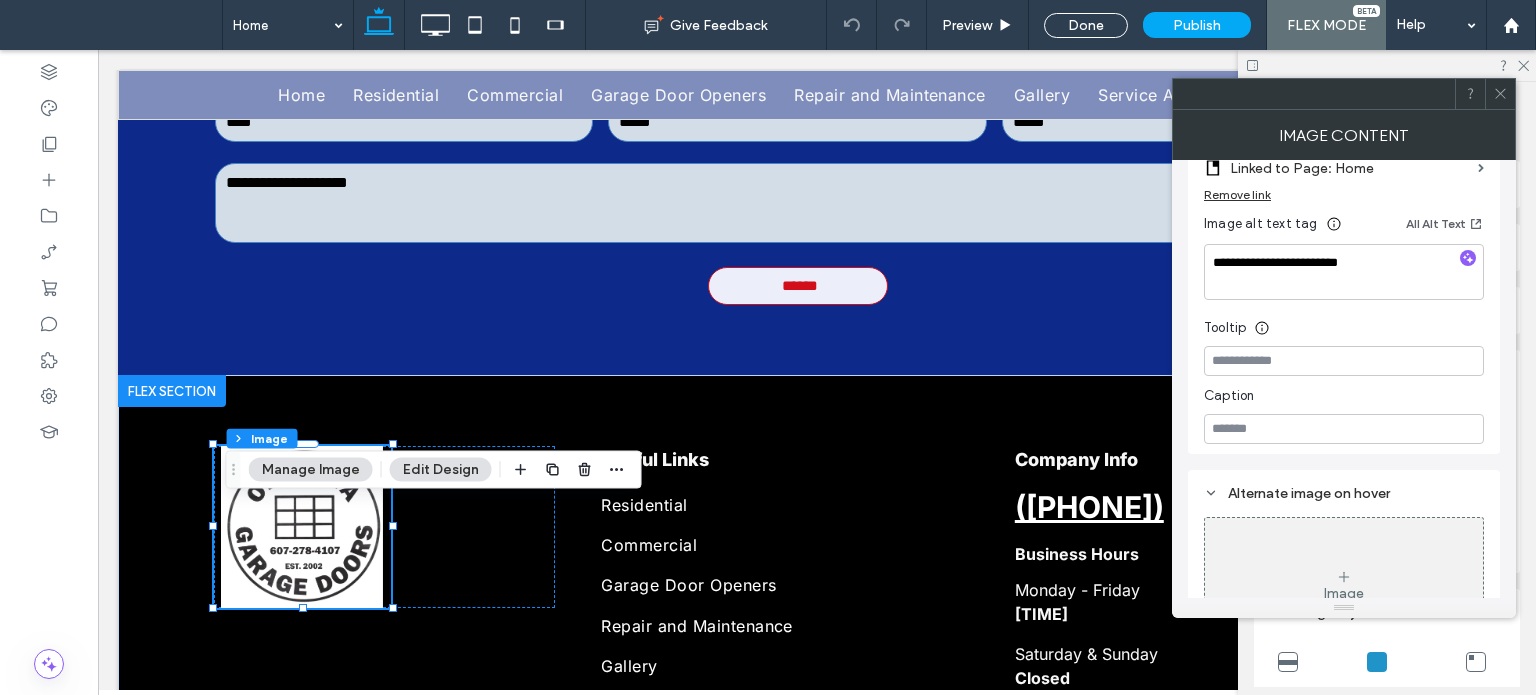 scroll, scrollTop: 292, scrollLeft: 0, axis: vertical 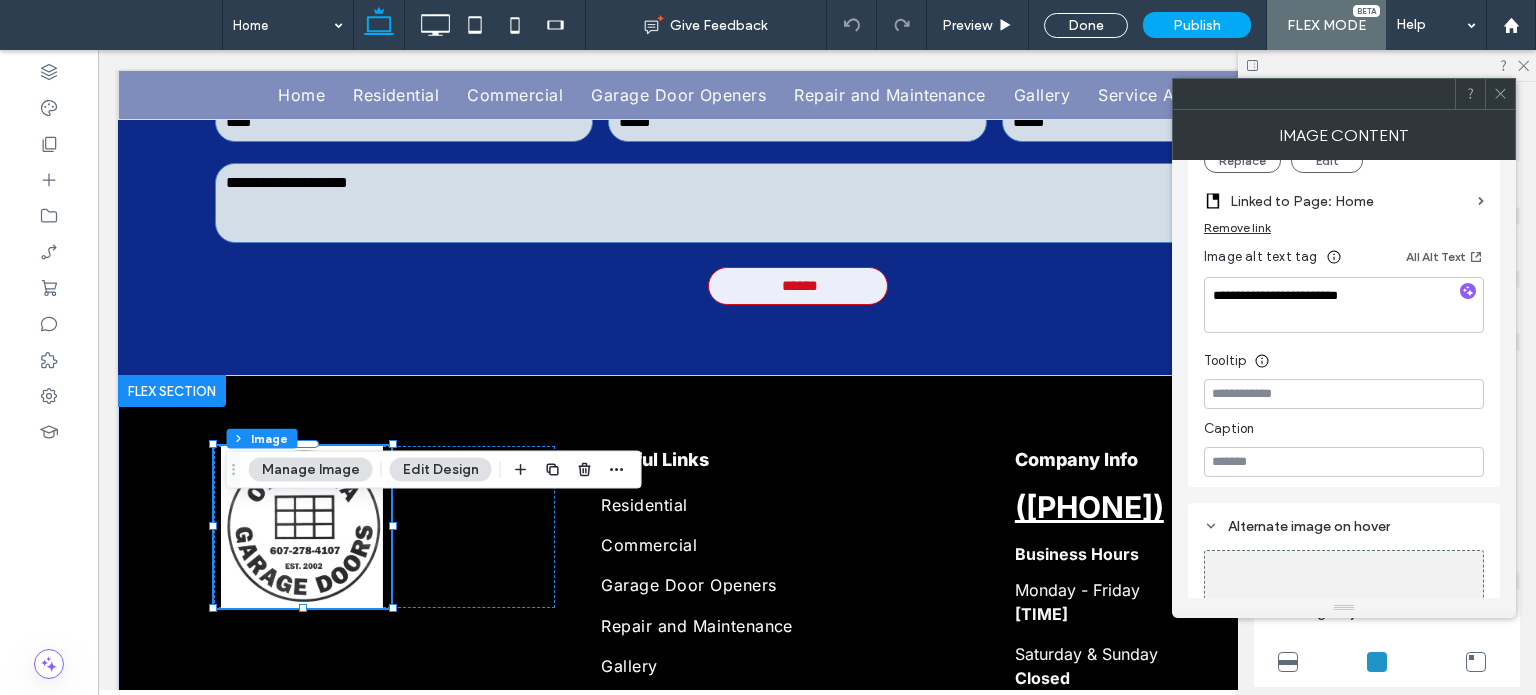 click 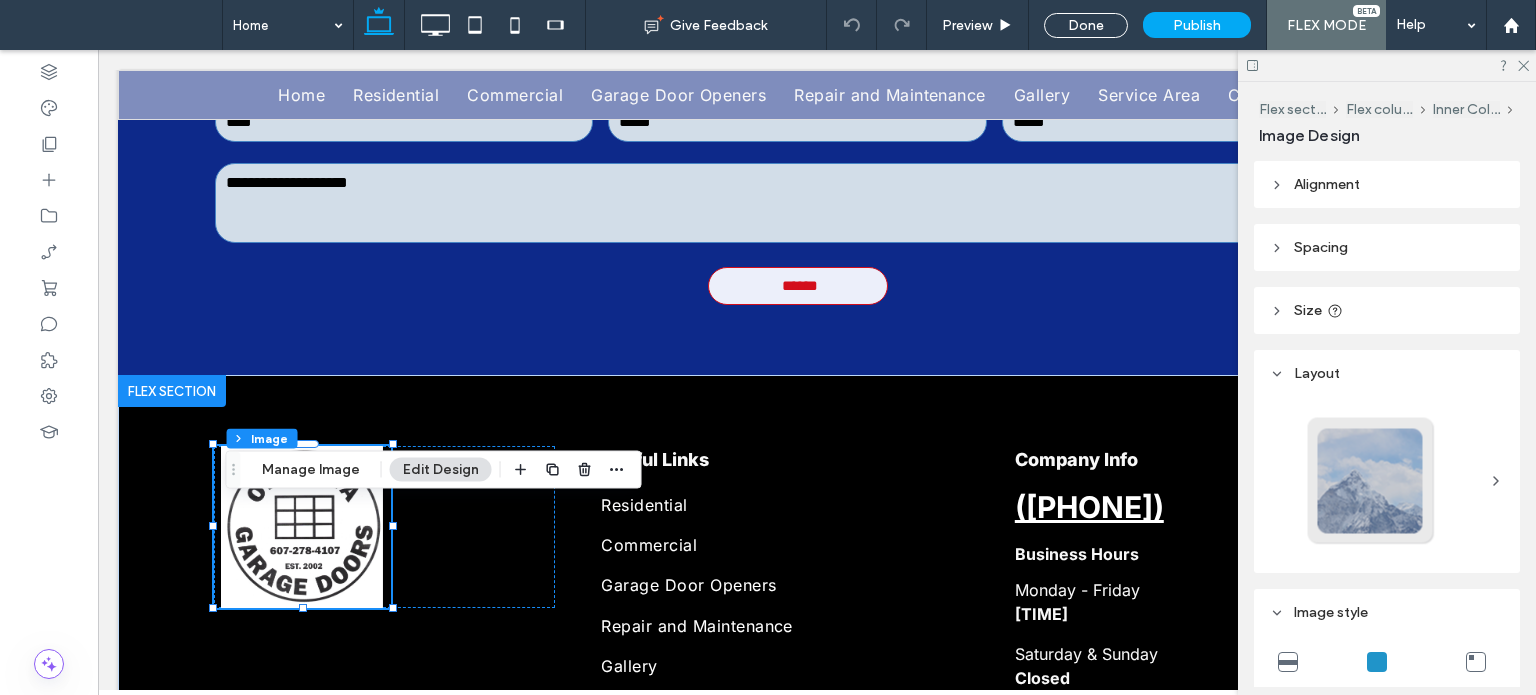 click at bounding box center (1371, 481) 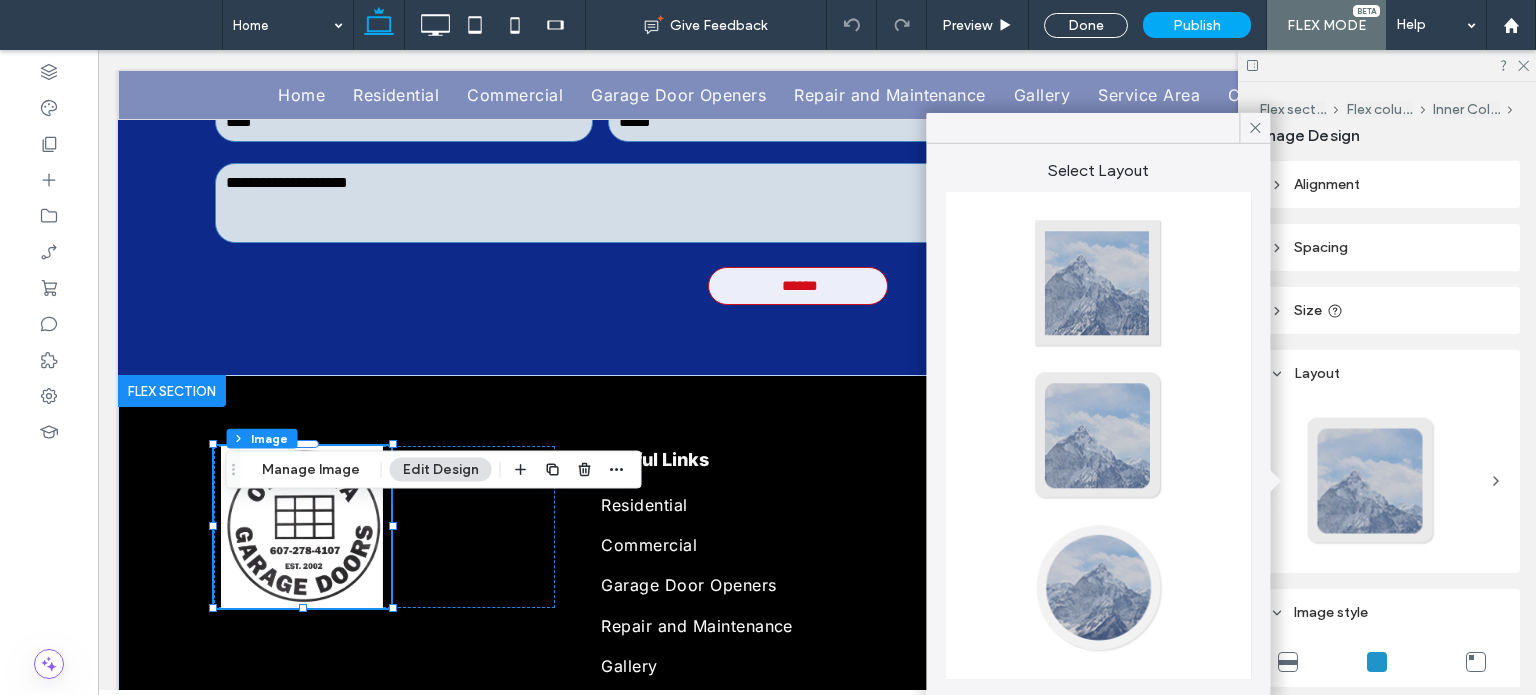 click at bounding box center [1098, 588] 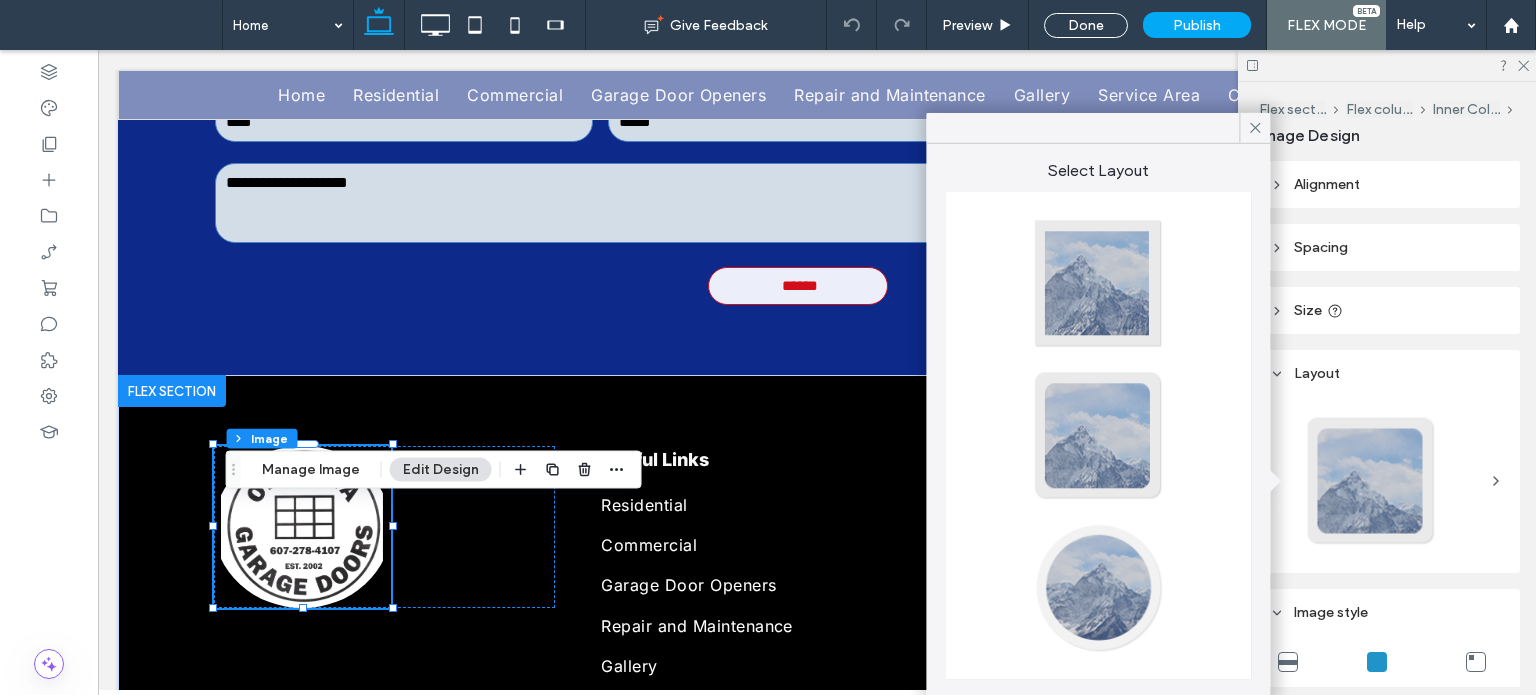 type on "**" 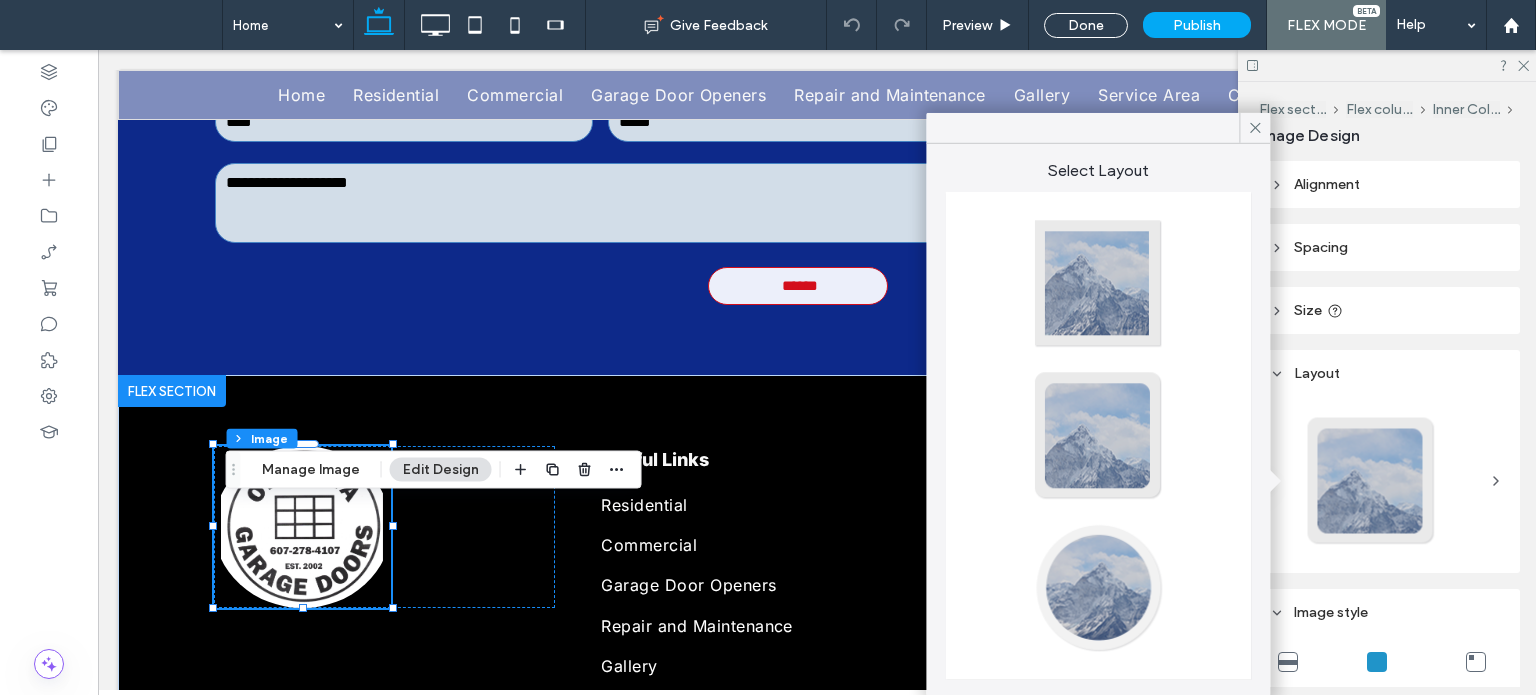 type on "**" 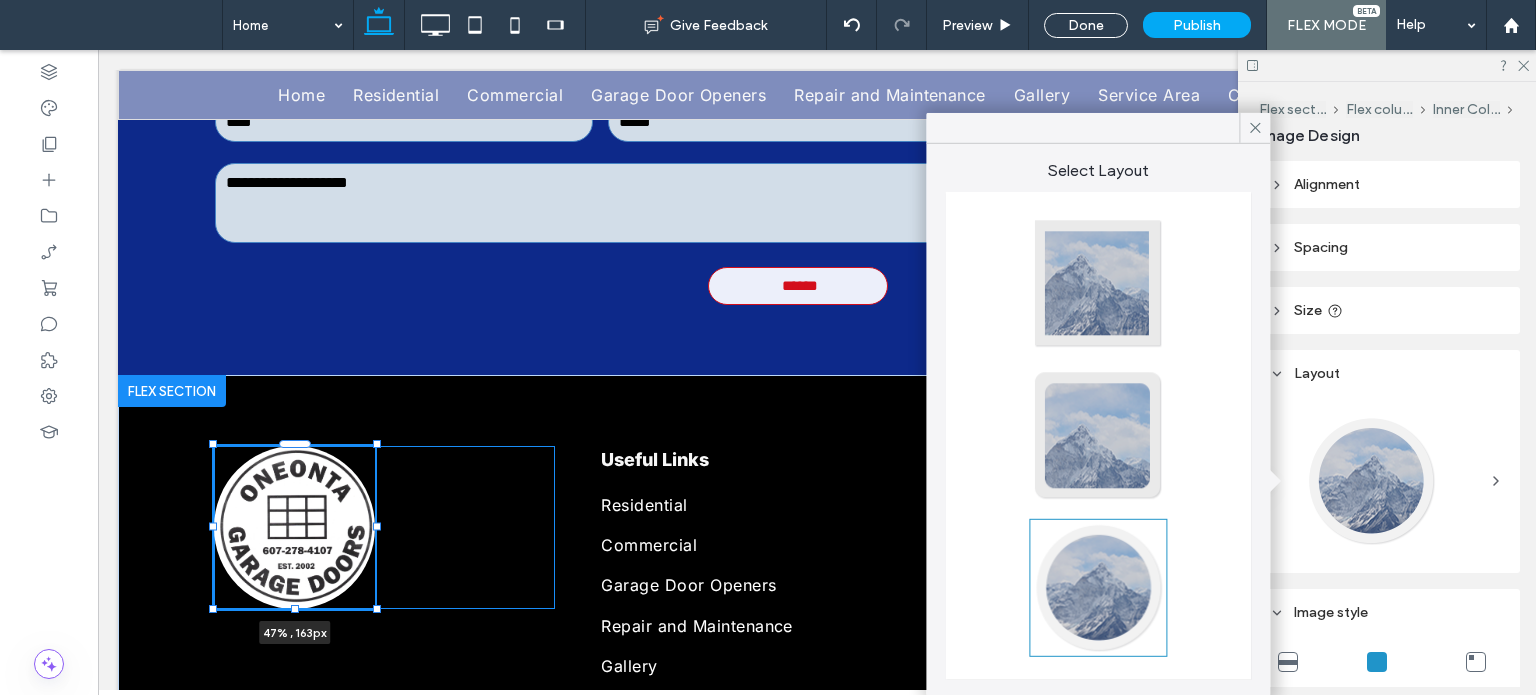 drag, startPoint x: 387, startPoint y: 665, endPoint x: 371, endPoint y: 666, distance: 16.03122 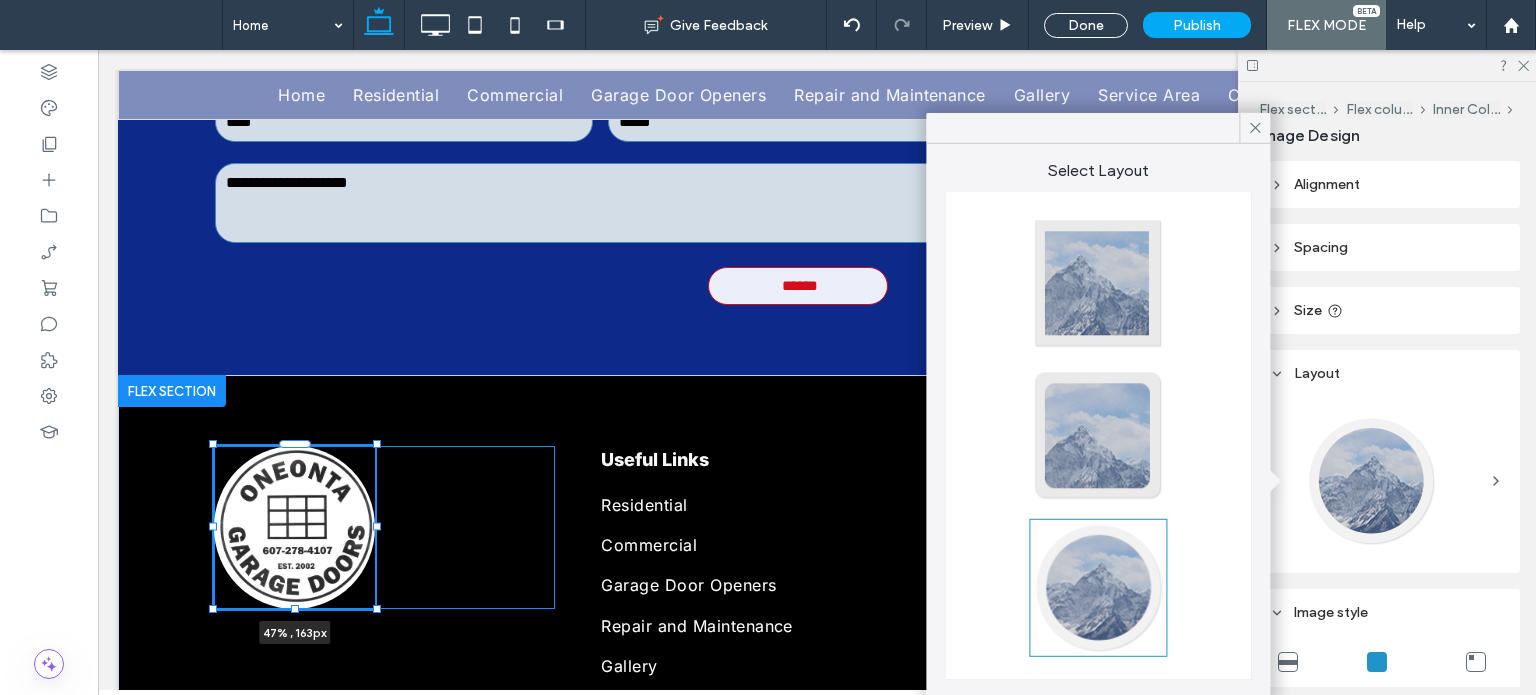 click at bounding box center [377, 609] 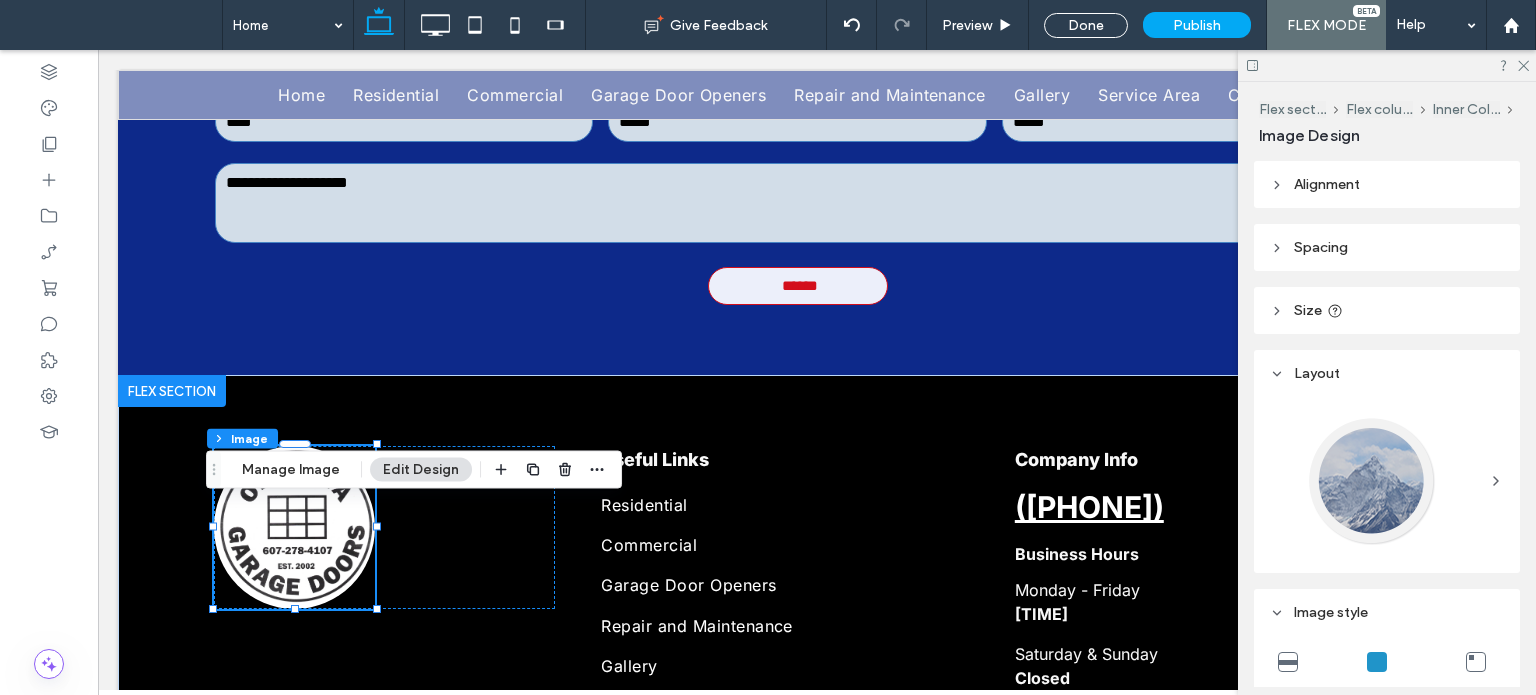 click at bounding box center [1387, 65] 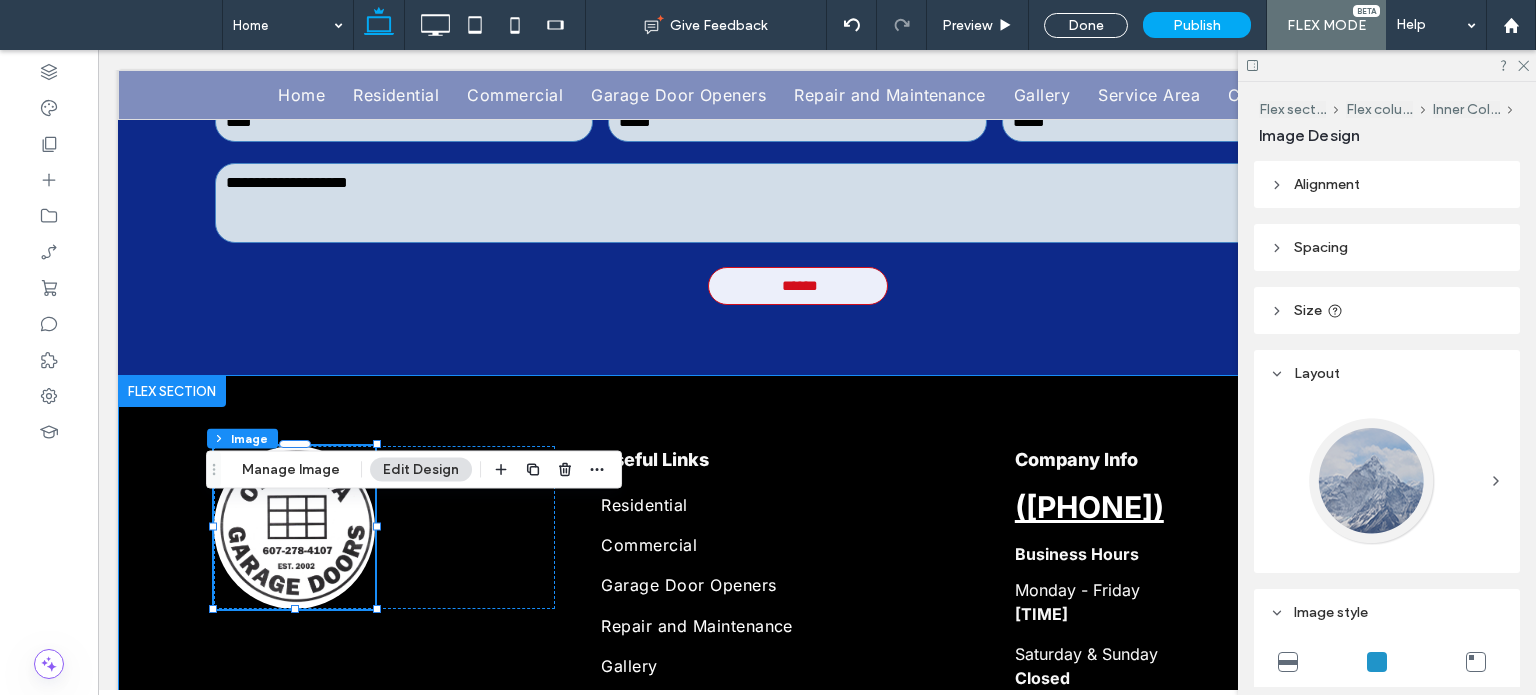 click on "47% , 163px
Useful Links
Residential
Commercial
Garage Door Openers
Repair and Maintenance
Gallery
Service Area
Contact Us
Company Info
(607) 278-4107
Business Hours
Monday - Friday 8:00am-4:00pm Saturday & Sunday Closed" at bounding box center [798, 606] 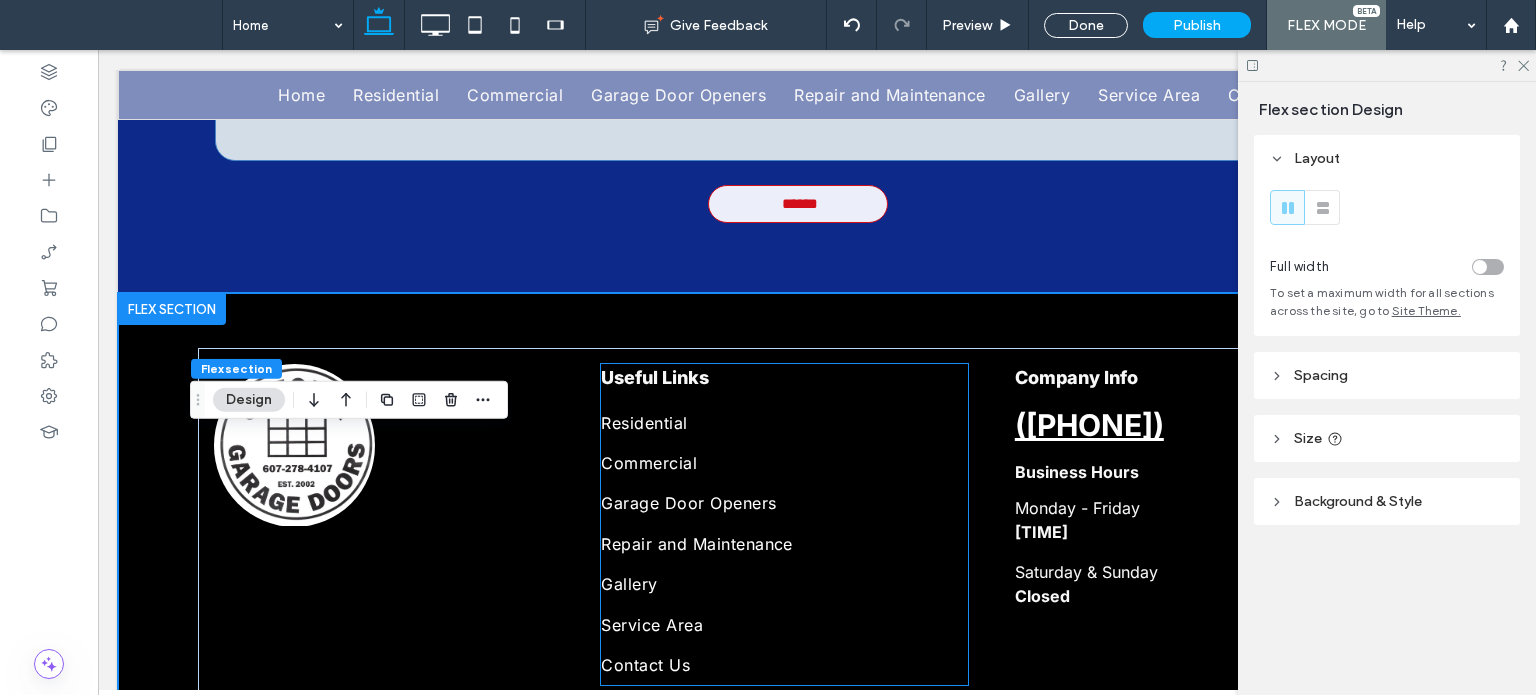 scroll, scrollTop: 2961, scrollLeft: 0, axis: vertical 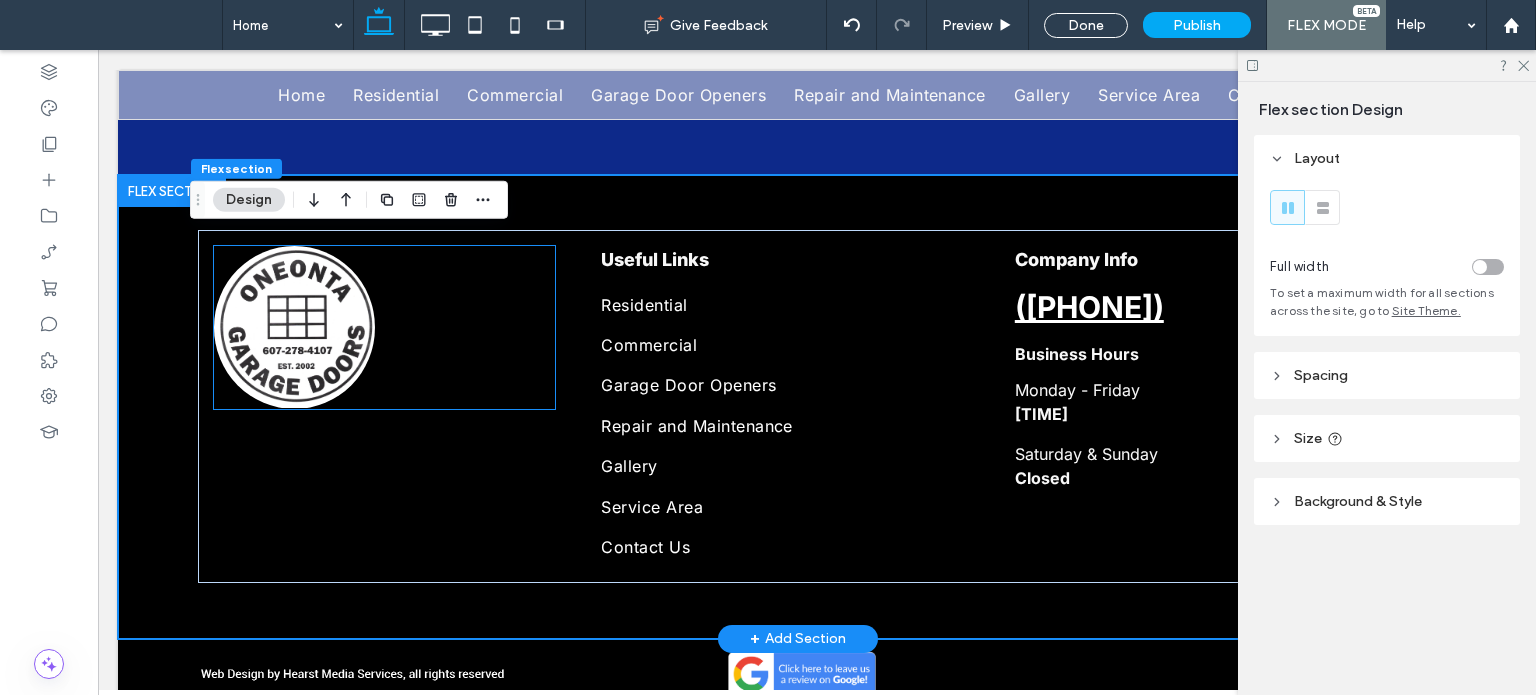 click at bounding box center (295, 327) 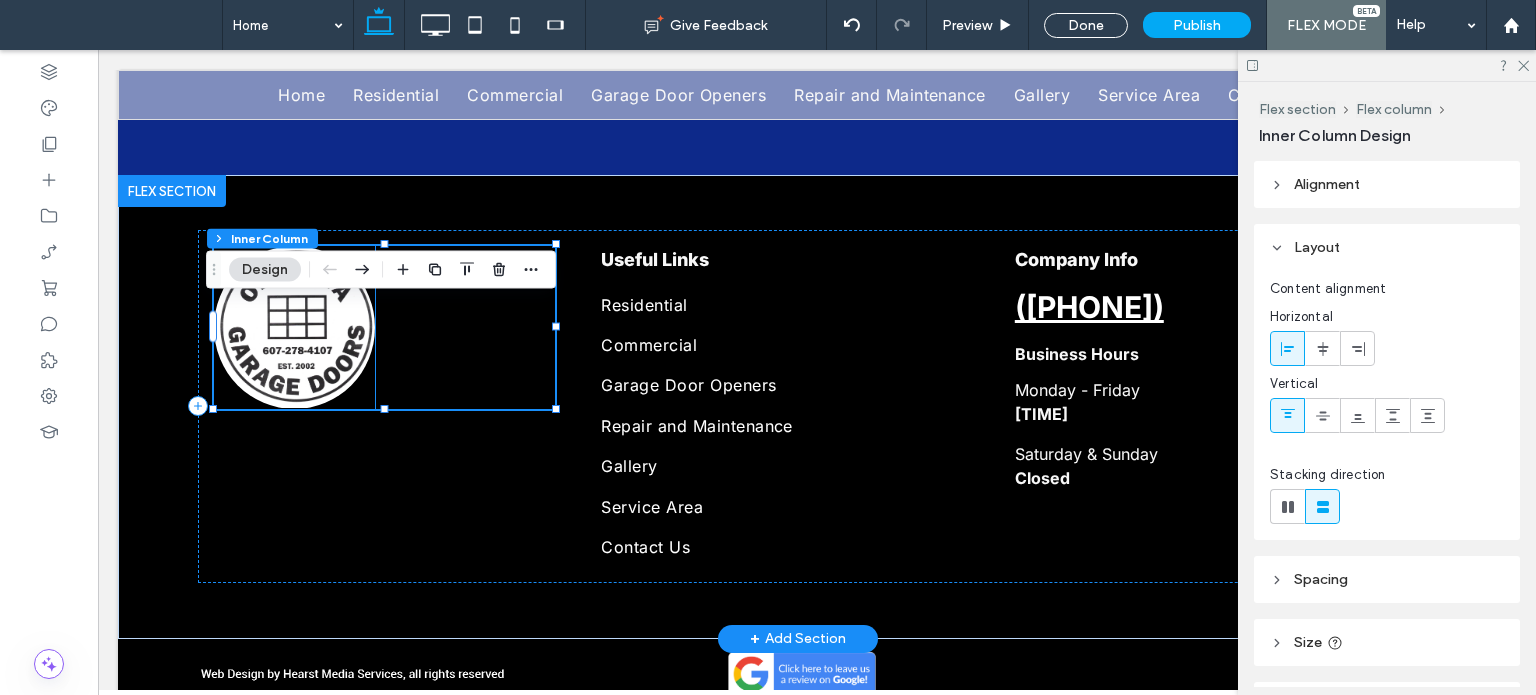 click at bounding box center [295, 327] 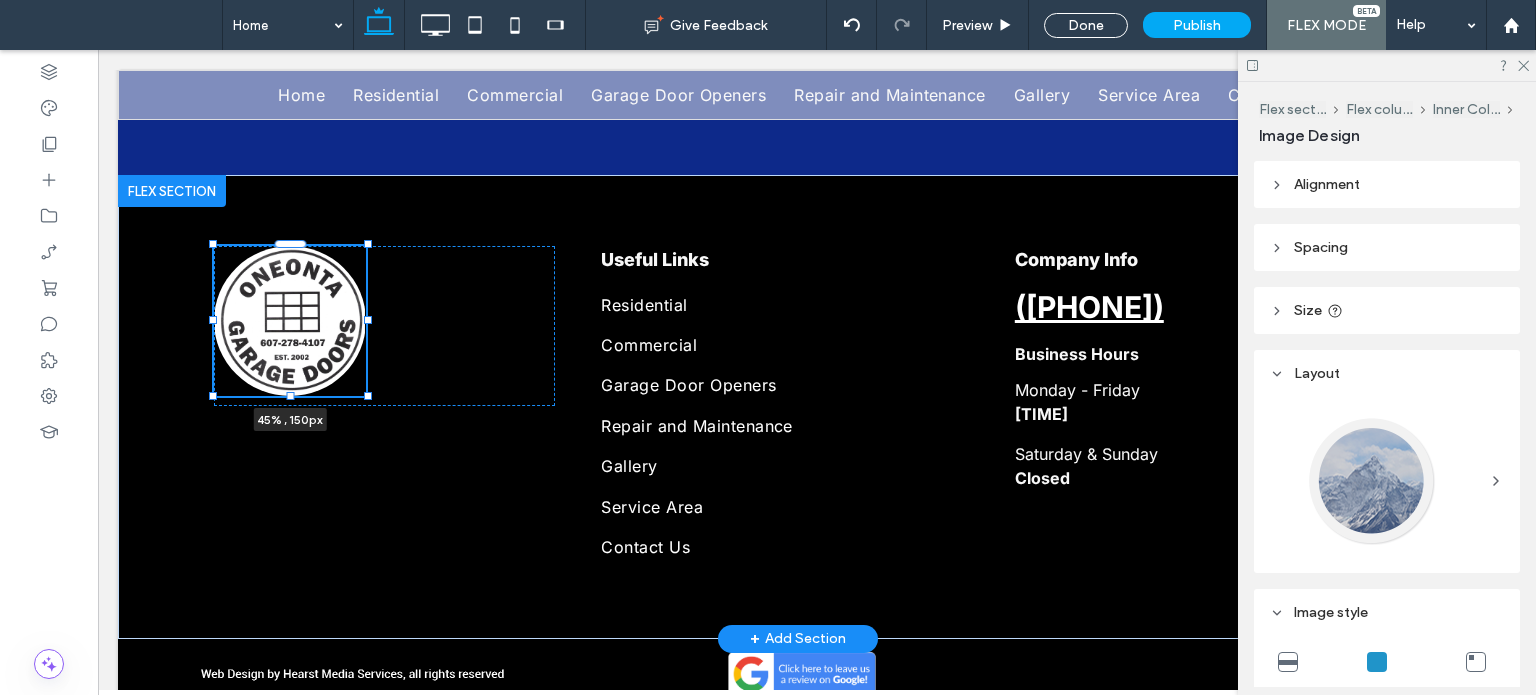 drag, startPoint x: 369, startPoint y: 467, endPoint x: 360, endPoint y: 454, distance: 15.811388 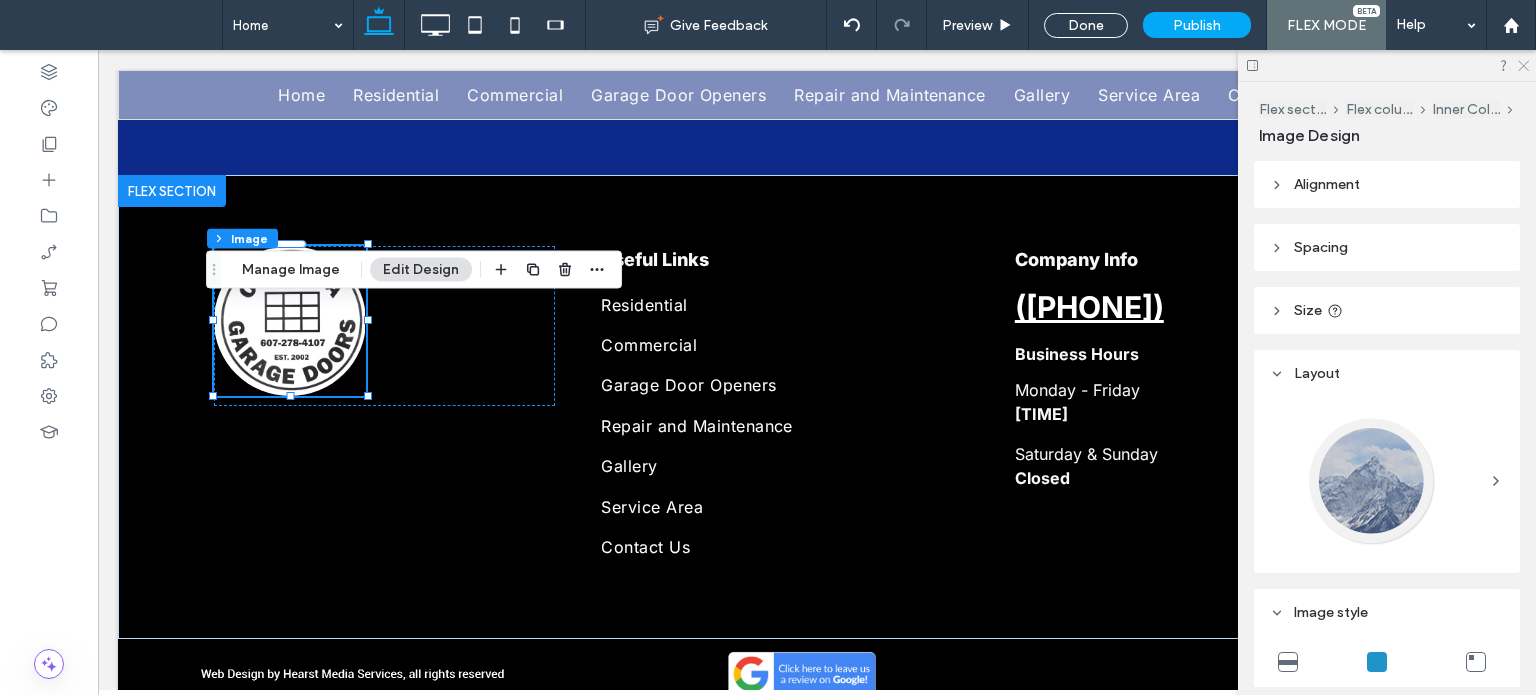 click 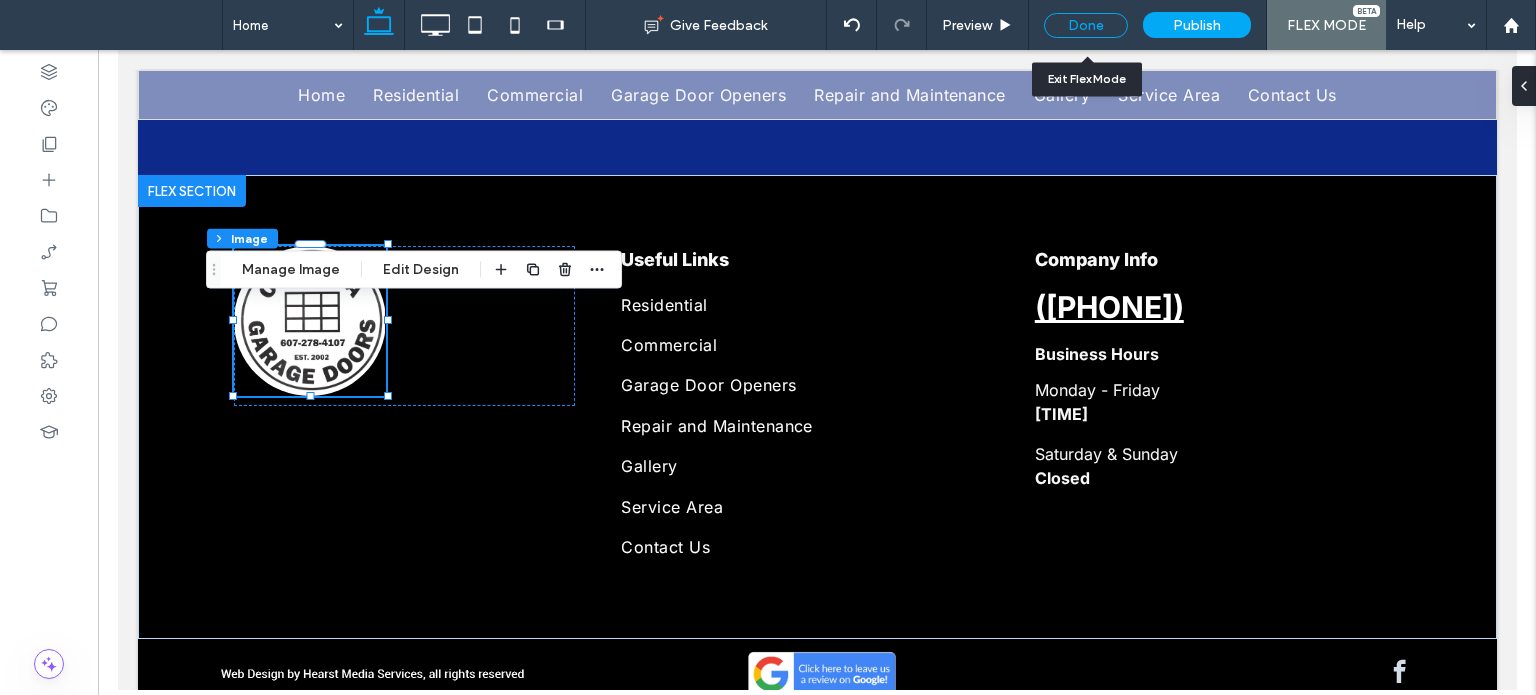 drag, startPoint x: 1100, startPoint y: 21, endPoint x: 1175, endPoint y: 549, distance: 533.3001 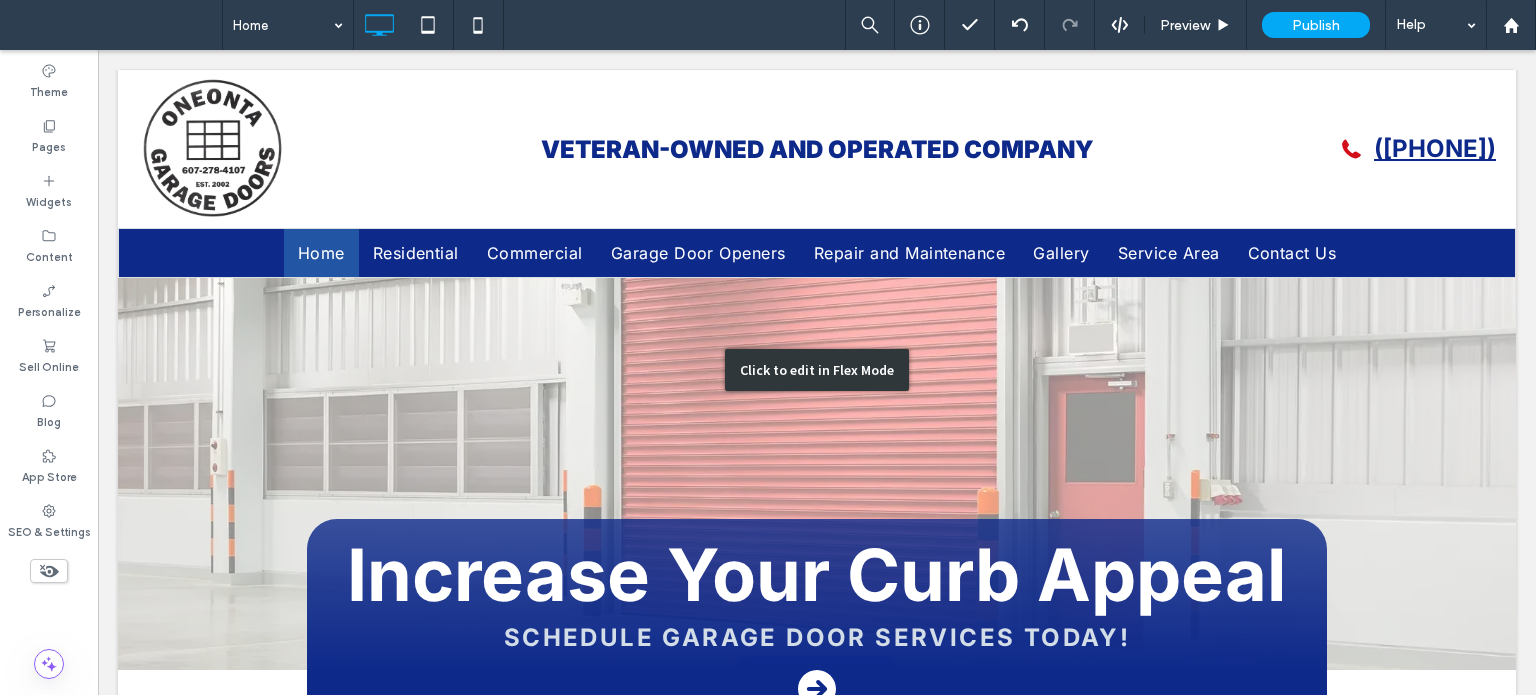 scroll, scrollTop: 0, scrollLeft: 0, axis: both 